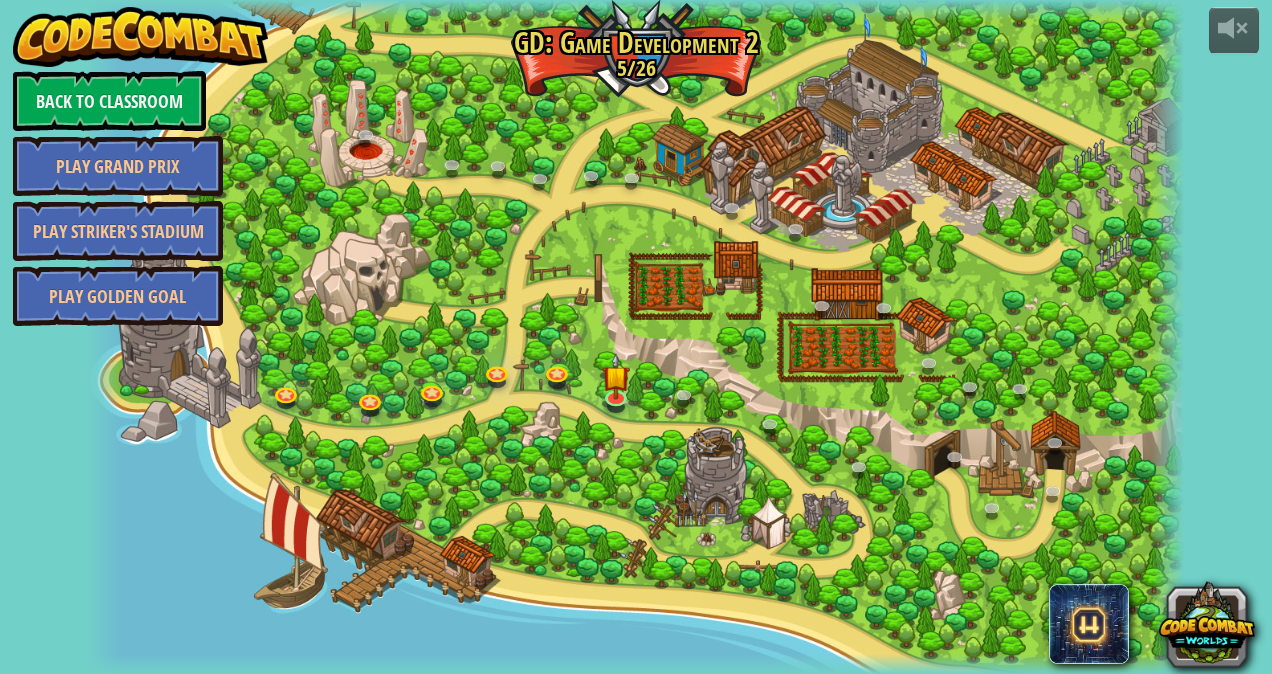 scroll, scrollTop: 0, scrollLeft: 0, axis: both 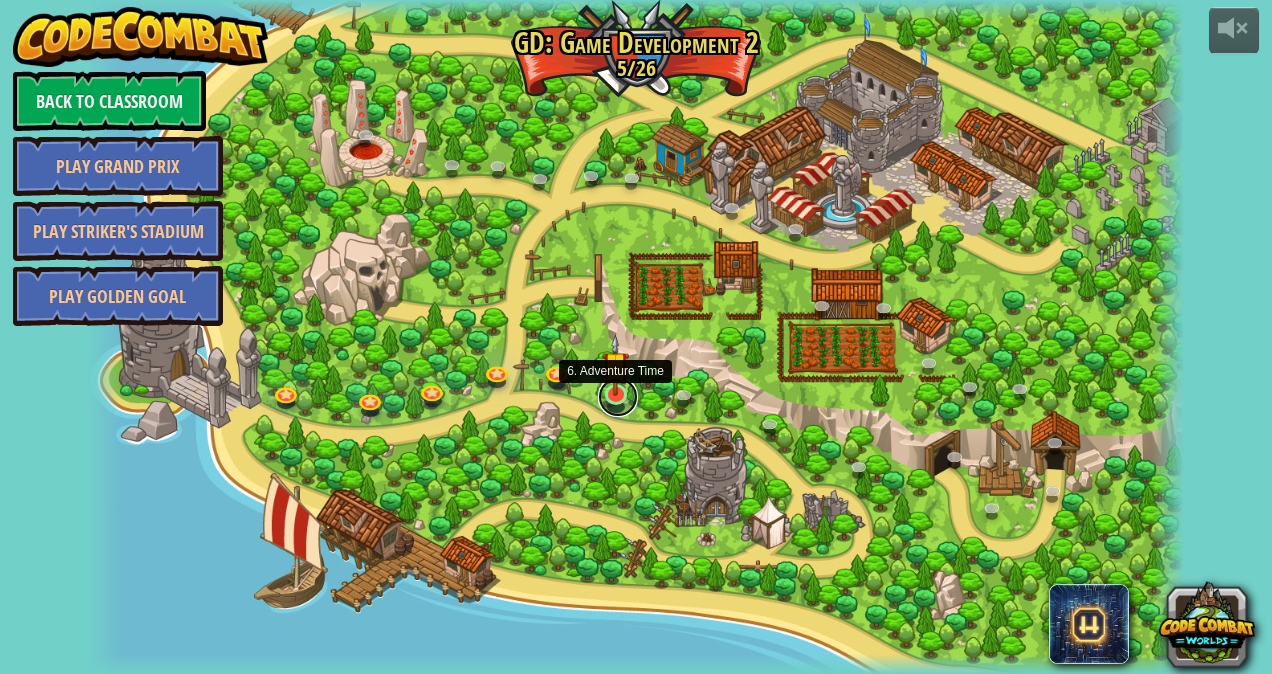 click at bounding box center [618, 397] 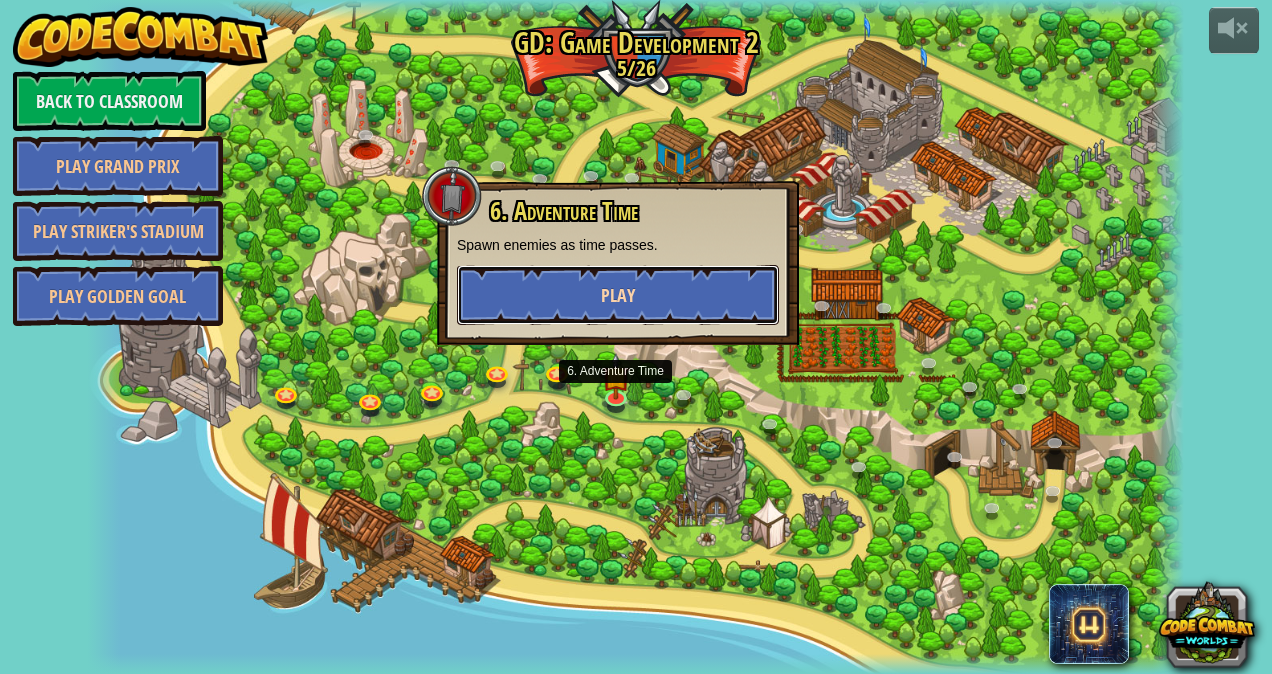 click on "Play" at bounding box center (618, 295) 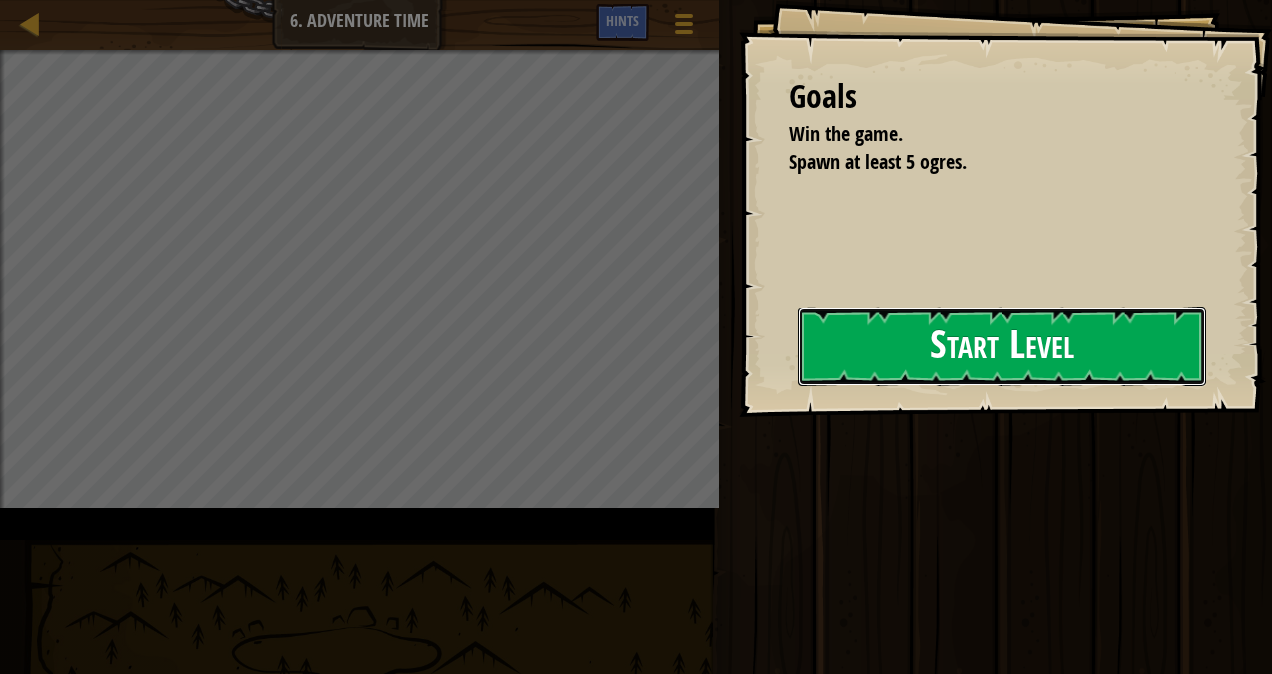 click on "Start Level" at bounding box center [1002, 346] 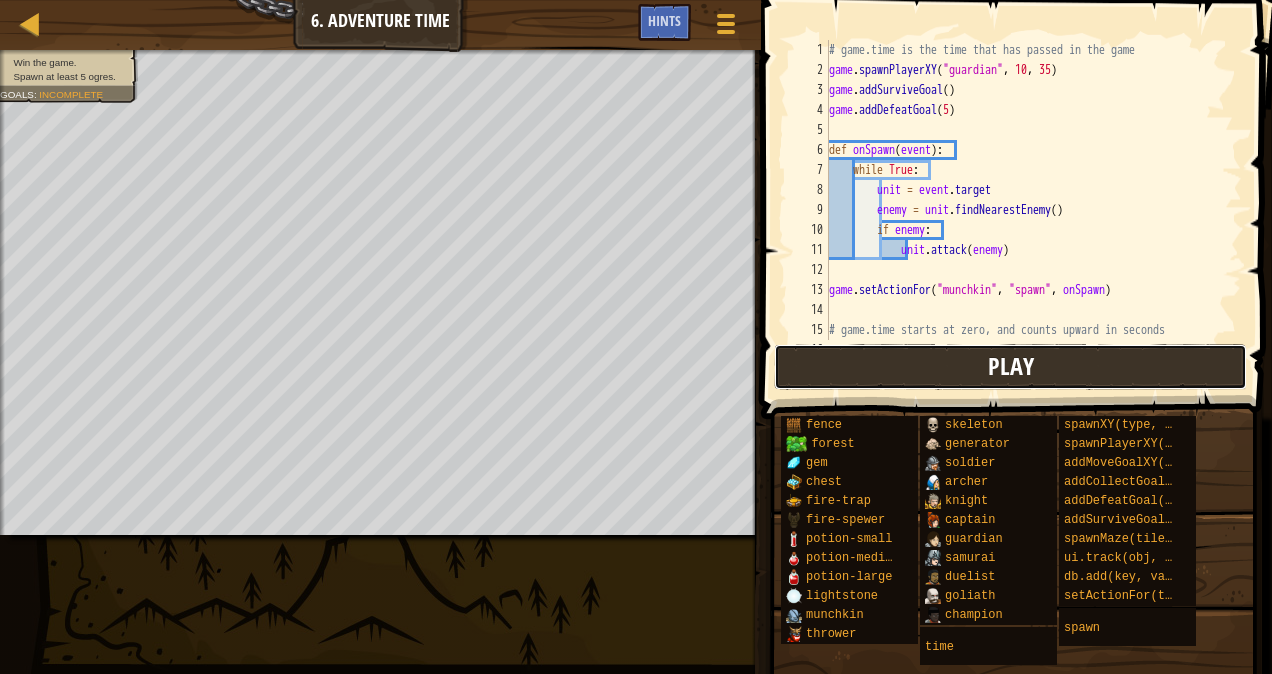 click on "Play" at bounding box center (1010, 367) 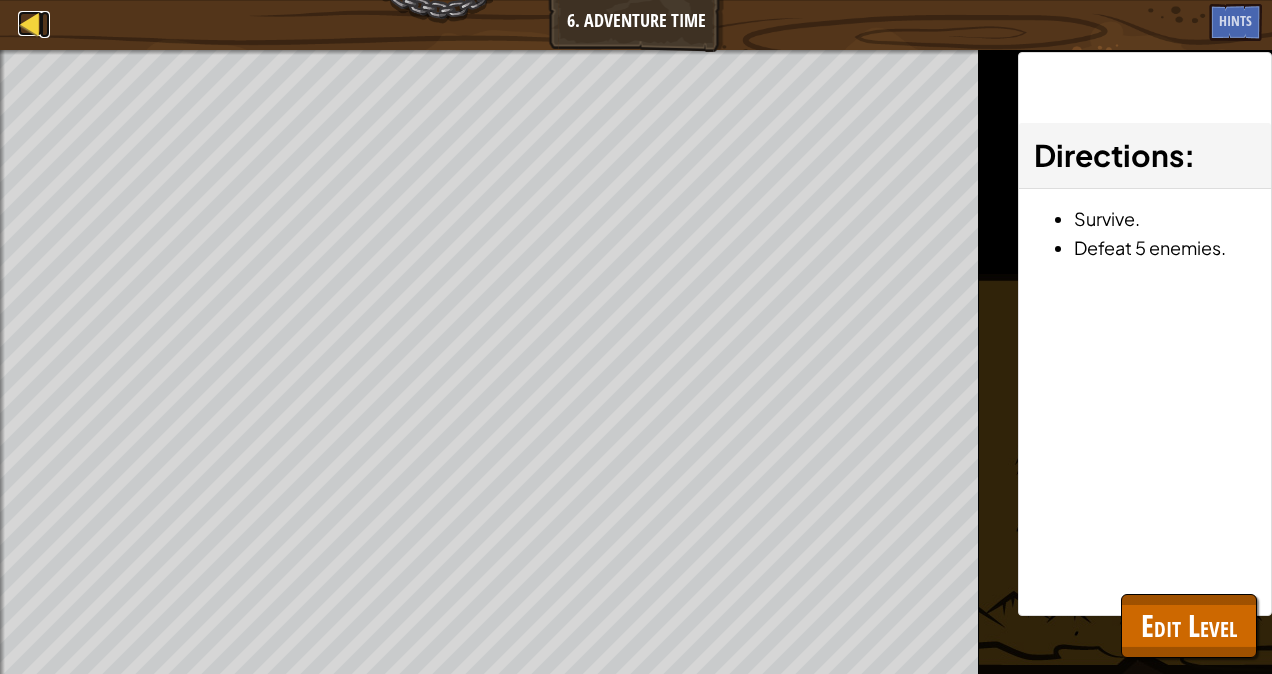 click at bounding box center (30, 23) 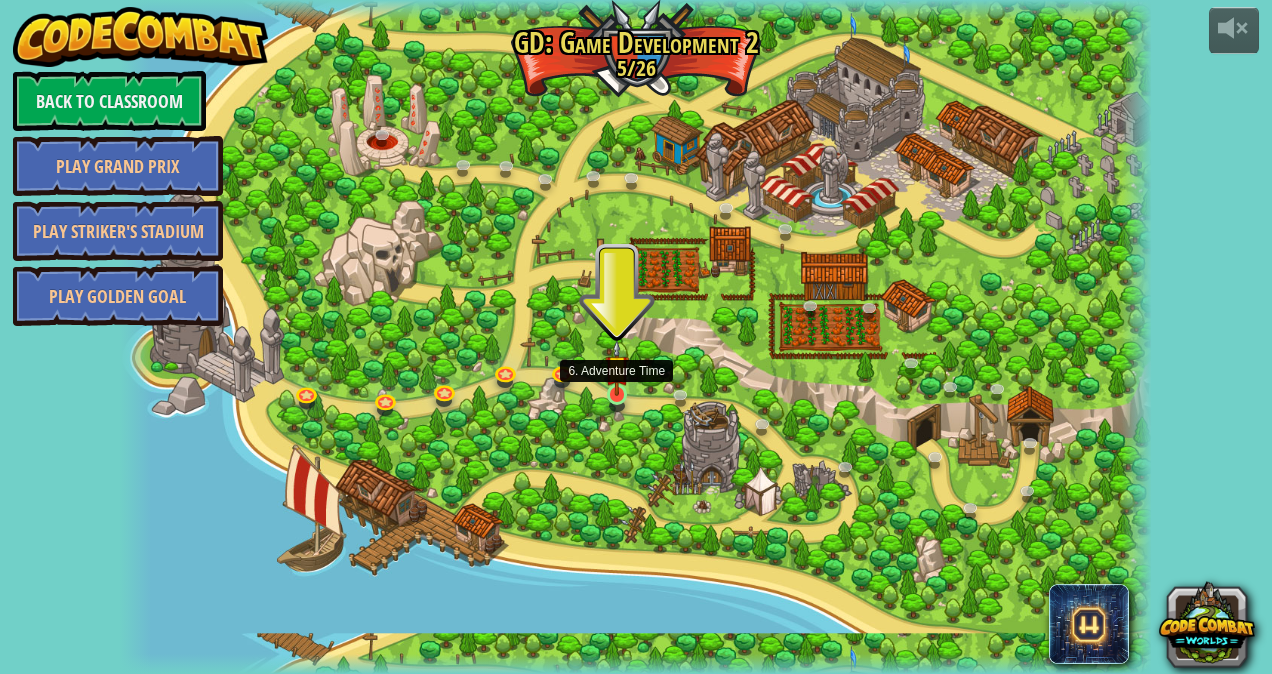 click at bounding box center (617, 367) 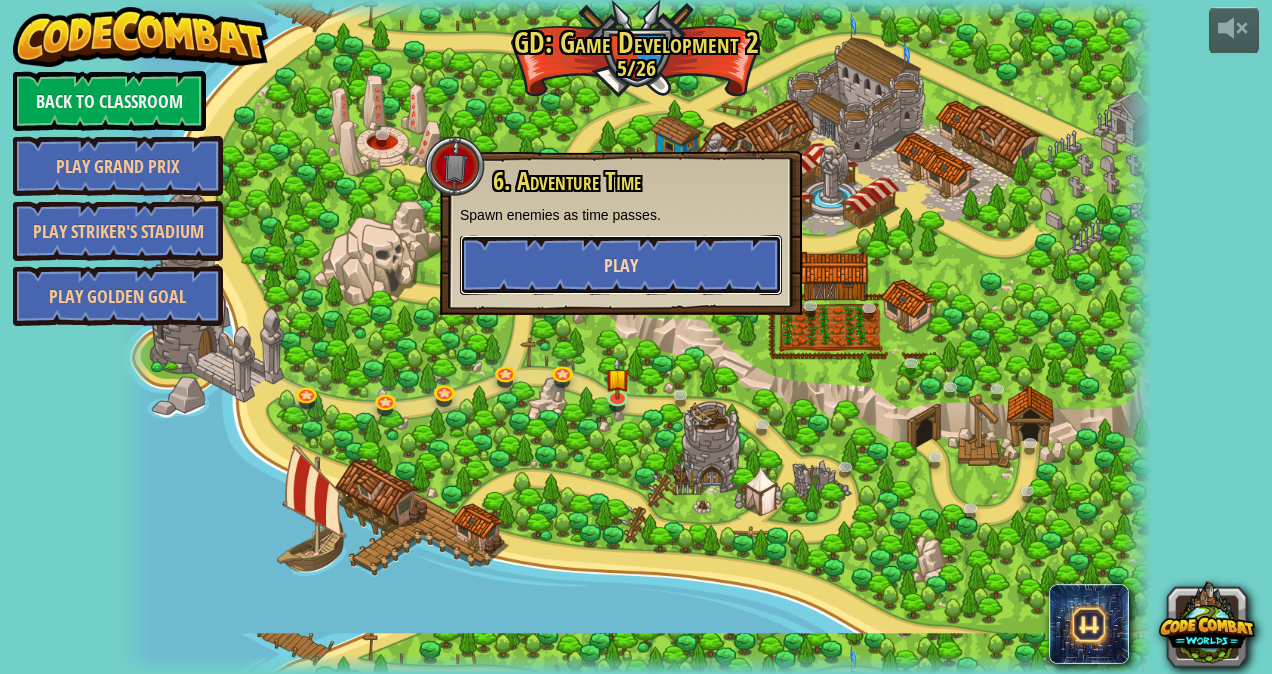 click on "Play" at bounding box center [621, 265] 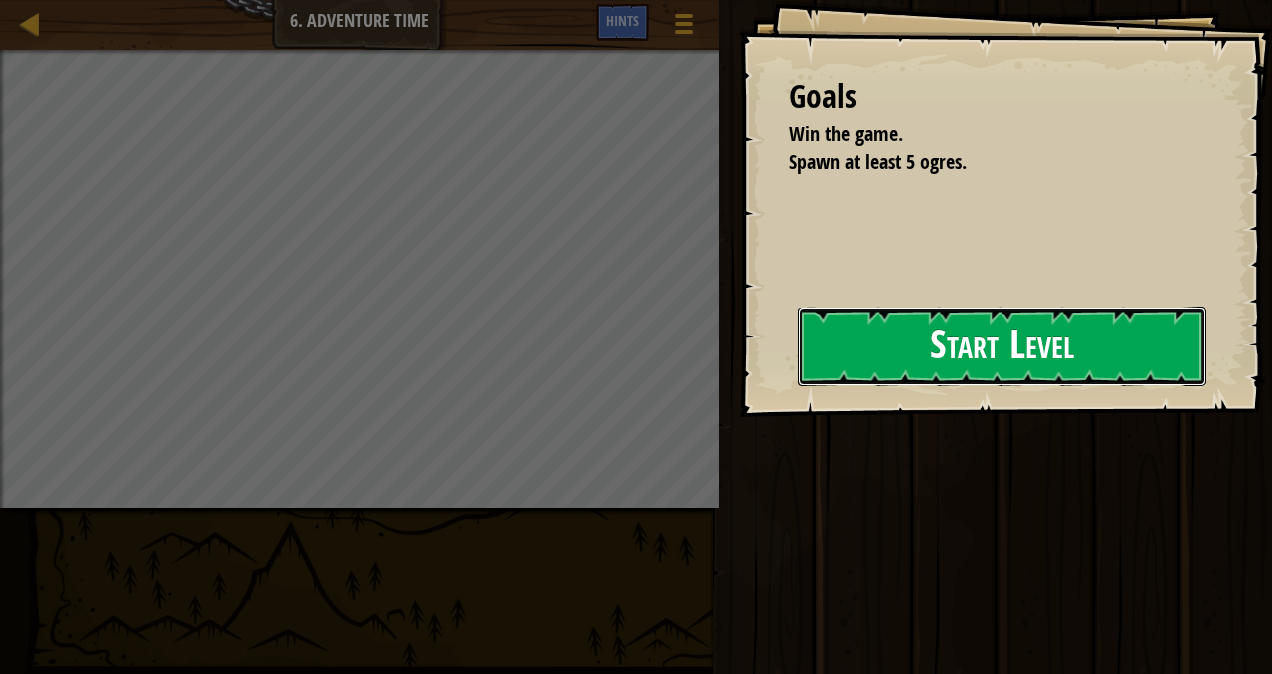 click on "Start Level" at bounding box center (1002, 346) 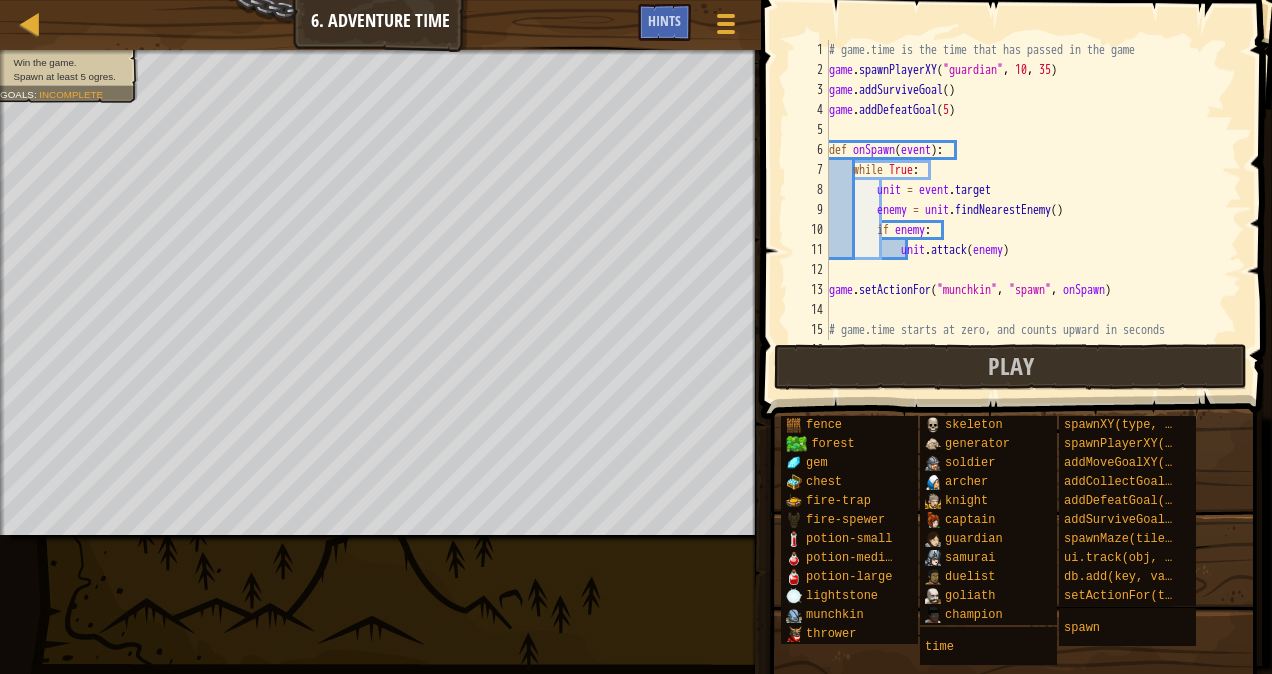 click on "# game.time is the time that has passed in the game game . spawnPlayerXY ( "guardian" ,   10 ,   35 ) game . addSurviveGoal ( ) game . addDefeatGoal ( 5 ) def   onSpawn ( event ) :      while   True :          unit   =   event . target          enemy   =   unit . findNearestEnemy ( )          if   enemy :              unit . attack ( enemy ) game . setActionFor ( "munchkin" ,   "spawn" ,   onSpawn ) # game.time starts at zero, and counts upward in seconds spawnTime   =   0" at bounding box center [1026, 210] 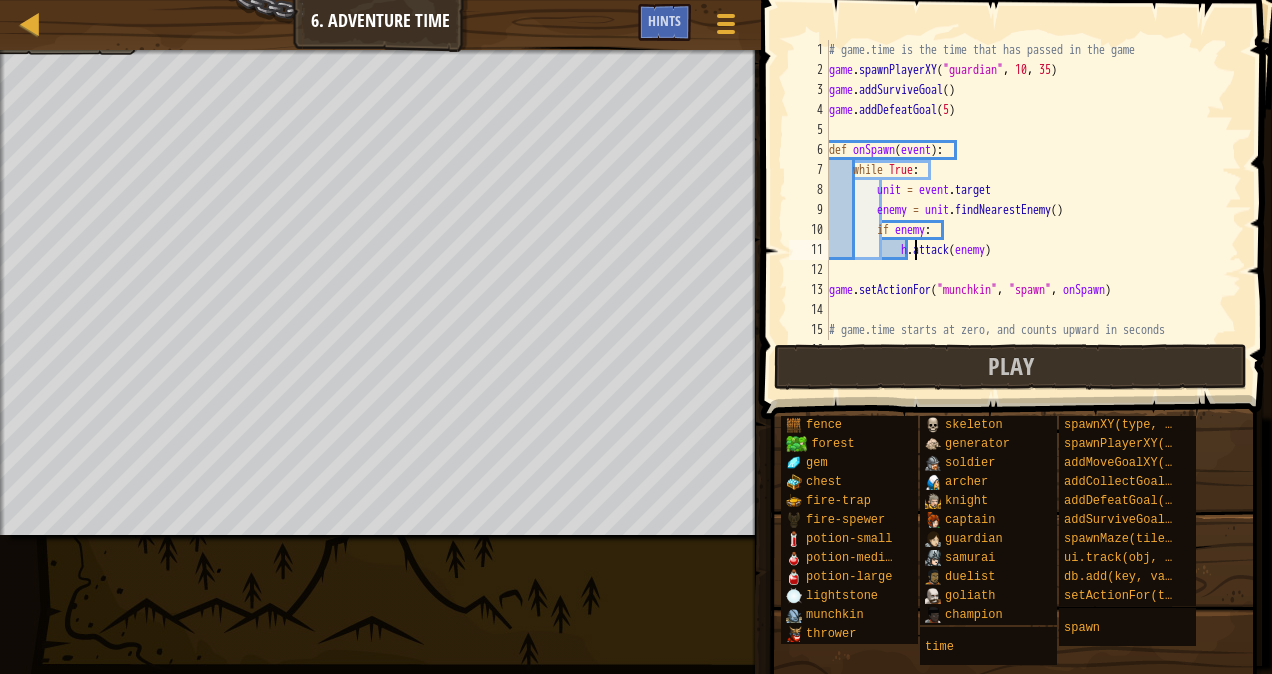 scroll, scrollTop: 9, scrollLeft: 8, axis: both 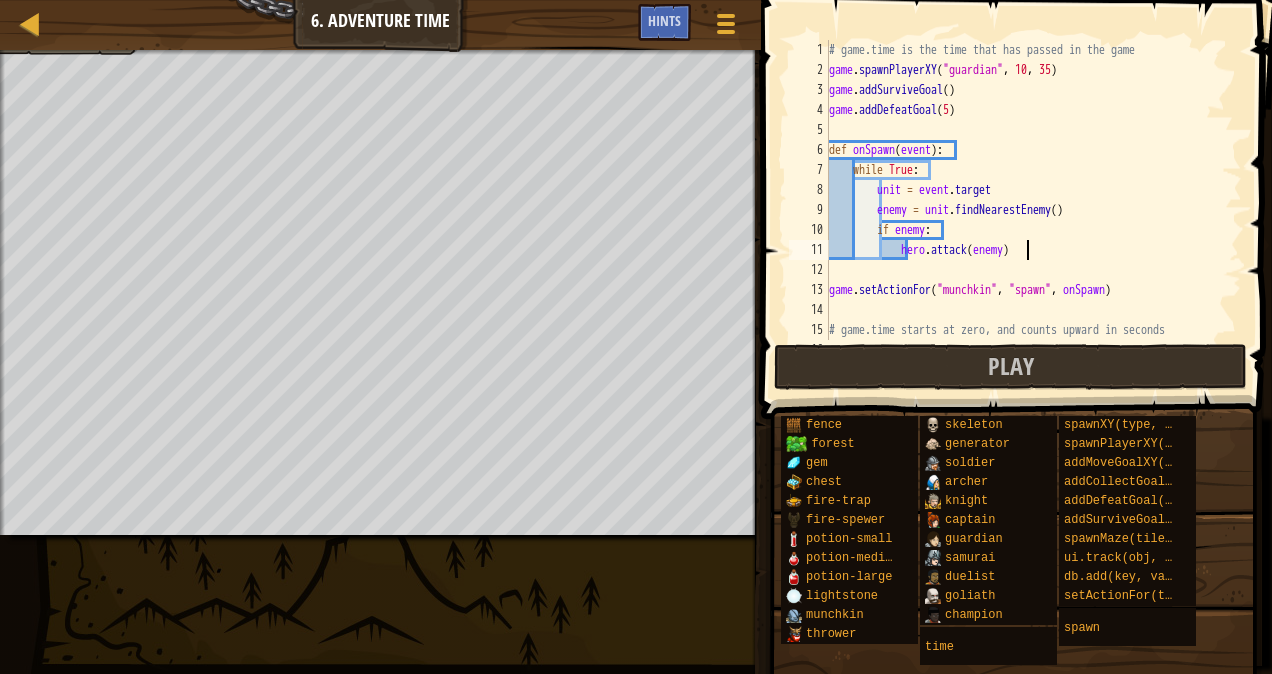 click on "game . spawnPlayerXY ( "guardian" ,   10 ,   35 ) game . addSurviveGoal ( ) game . addDefeatGoal ( 5 ) def   onSpawn ( event ) :      while   True :          unit   =   event . target          enemy   =   unit . findNearestEnemy ( )          if   enemy :              hero . attack ( enemy ) game . setActionFor ( "munchkin" ,   "spawn" ,   onSpawn ) # game.time starts at zero, and counts upward in seconds spawnTime   =   0" at bounding box center (1026, 210) 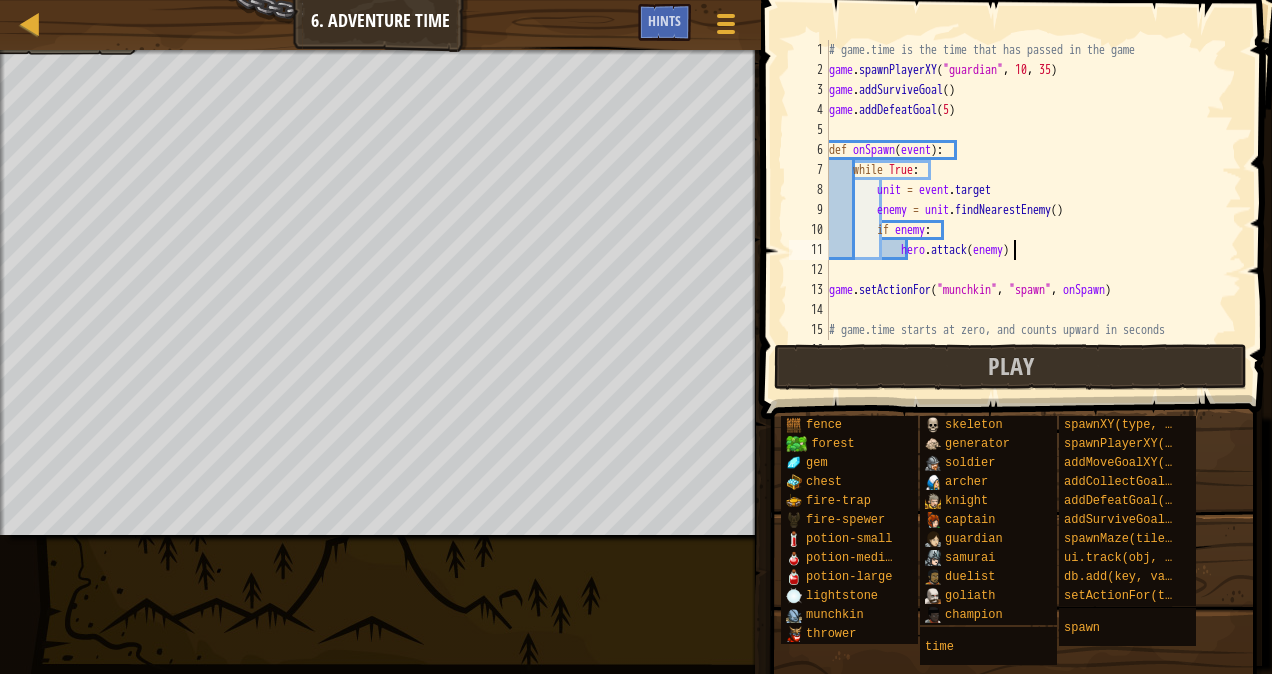 click on "game . spawnPlayerXY ( "guardian" ,   10 ,   35 ) game . addSurviveGoal ( ) game . addDefeatGoal ( 5 ) def   onSpawn ( event ) :      while   True :          unit   =   event . target          enemy   =   unit . findNearestEnemy ( )          if   enemy :              hero . attack ( enemy ) game . setActionFor ( "munchkin" ,   "spawn" ,   onSpawn ) # game.time starts at zero, and counts upward in seconds spawnTime   =   0" at bounding box center (1026, 210) 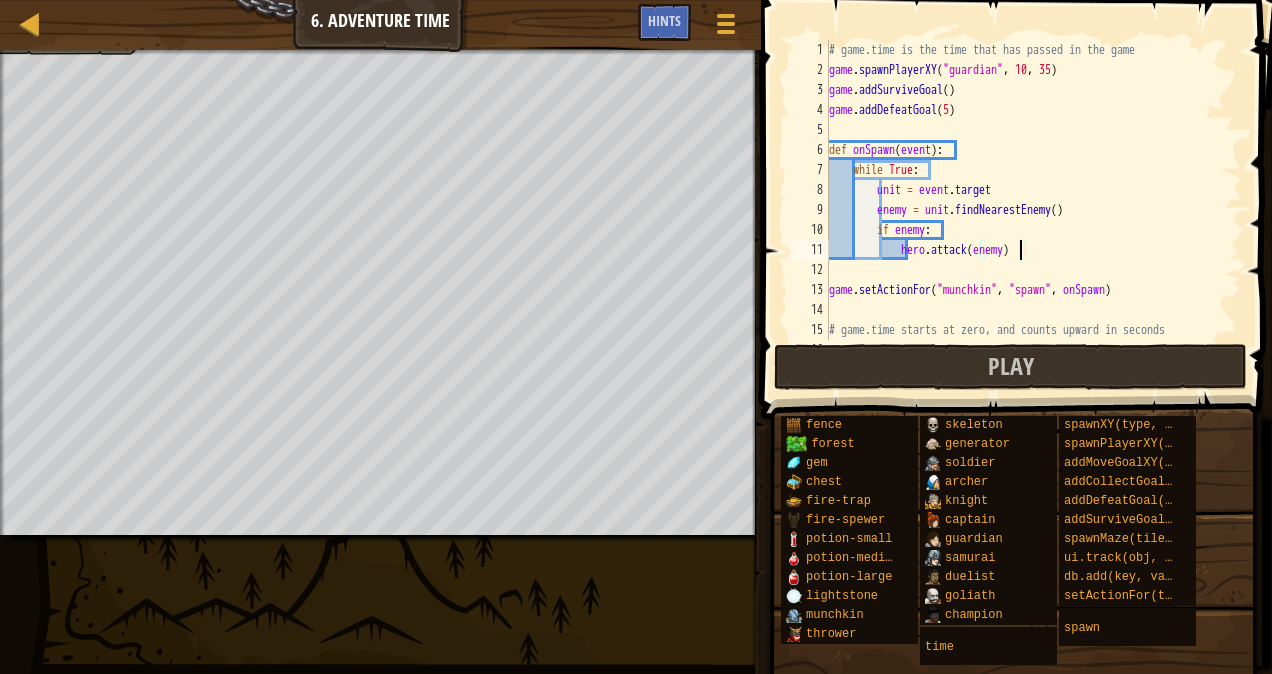 click on "game . spawnPlayerXY ( "guardian" ,   10 ,   35 ) game . addSurviveGoal ( ) game . addDefeatGoal ( 5 ) def   onSpawn ( event ) :      while   True :          unit   =   event . target          enemy   =   unit . findNearestEnemy ( )          if   enemy :              hero . attack ( enemy ) game . setActionFor ( "munchkin" ,   "spawn" ,   onSpawn ) # game.time starts at zero, and counts upward in seconds spawnTime   =   0" at bounding box center [1026, 210] 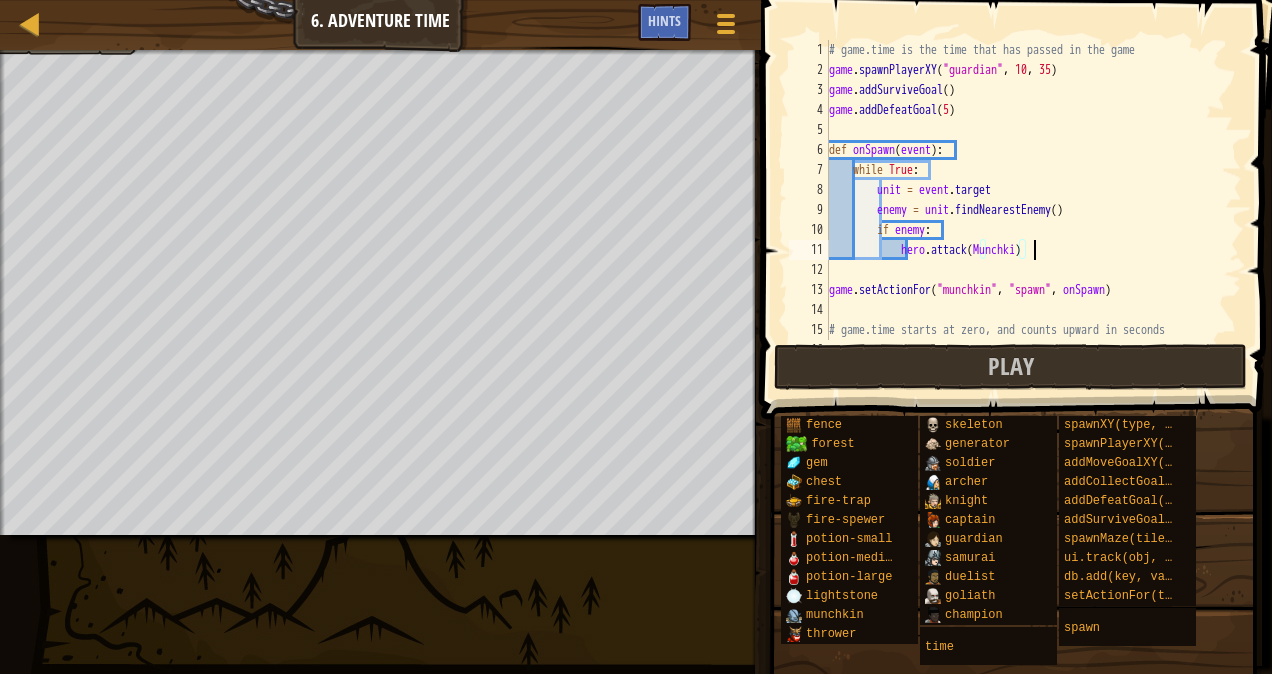 scroll, scrollTop: 9, scrollLeft: 16, axis: both 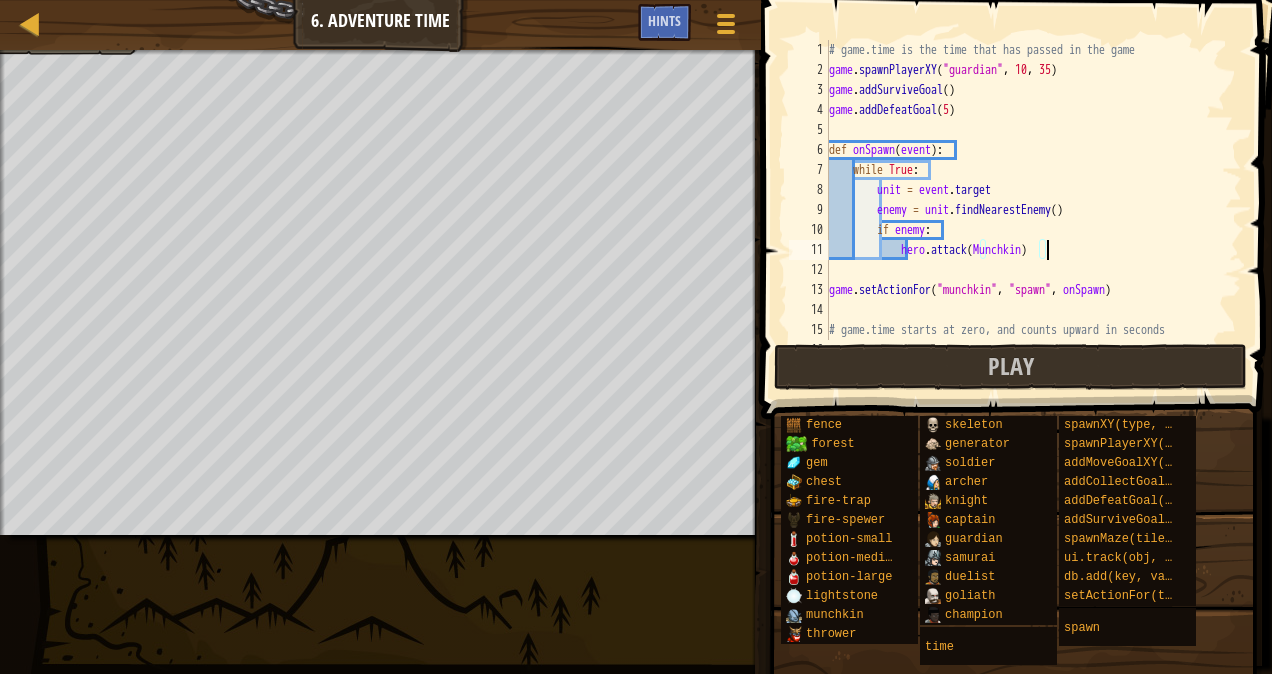 click on "# game.time is the time that has passed in the game game . spawnPlayerXY ( "guardian" ,   10 ,   35 ) game . addSurviveGoal ( ) game . addDefeatGoal ( 5 ) def   onSpawn ( event ) :      while   True :          unit   =   event . target          enemy   =   unit . findNearestEnemy ( )          if   enemy :              hero . attack ( Munchkin ) game . setActionFor ( "munchkin" ,   "spawn" ,   onSpawn ) # game.time starts at zero, and counts upward in seconds spawnTime   =   0" at bounding box center (1026, 210) 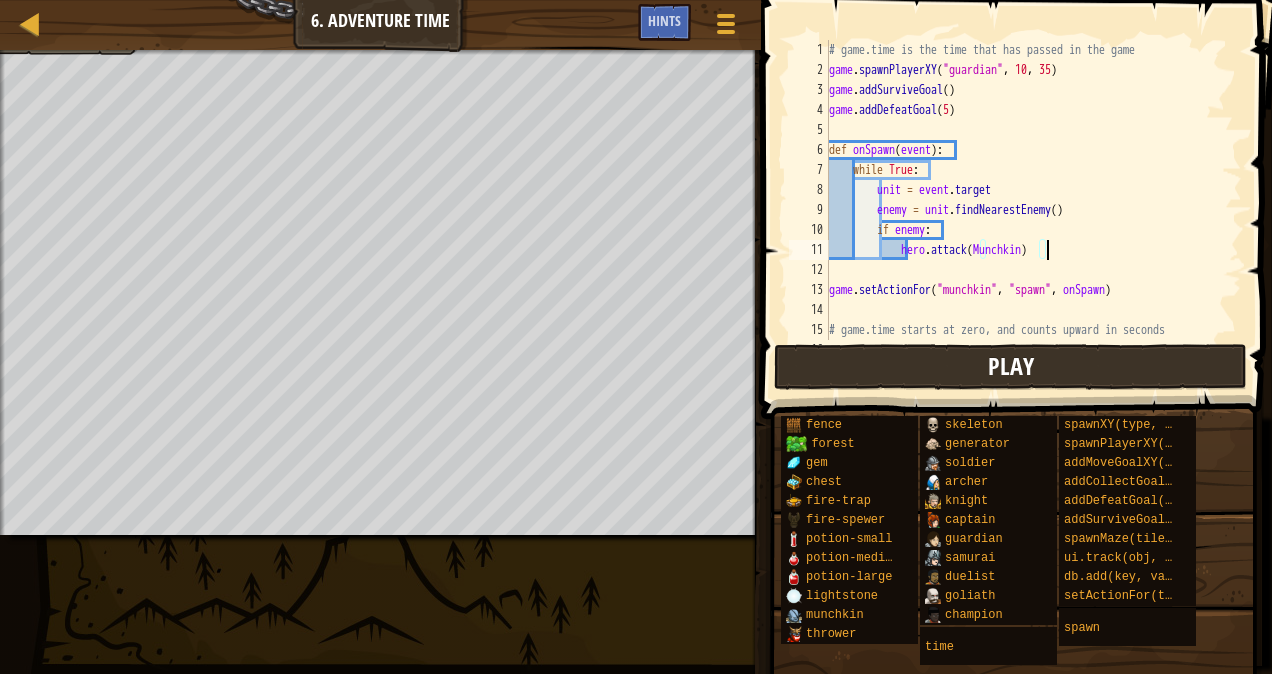 type on "hero.attack(Munchkin)" 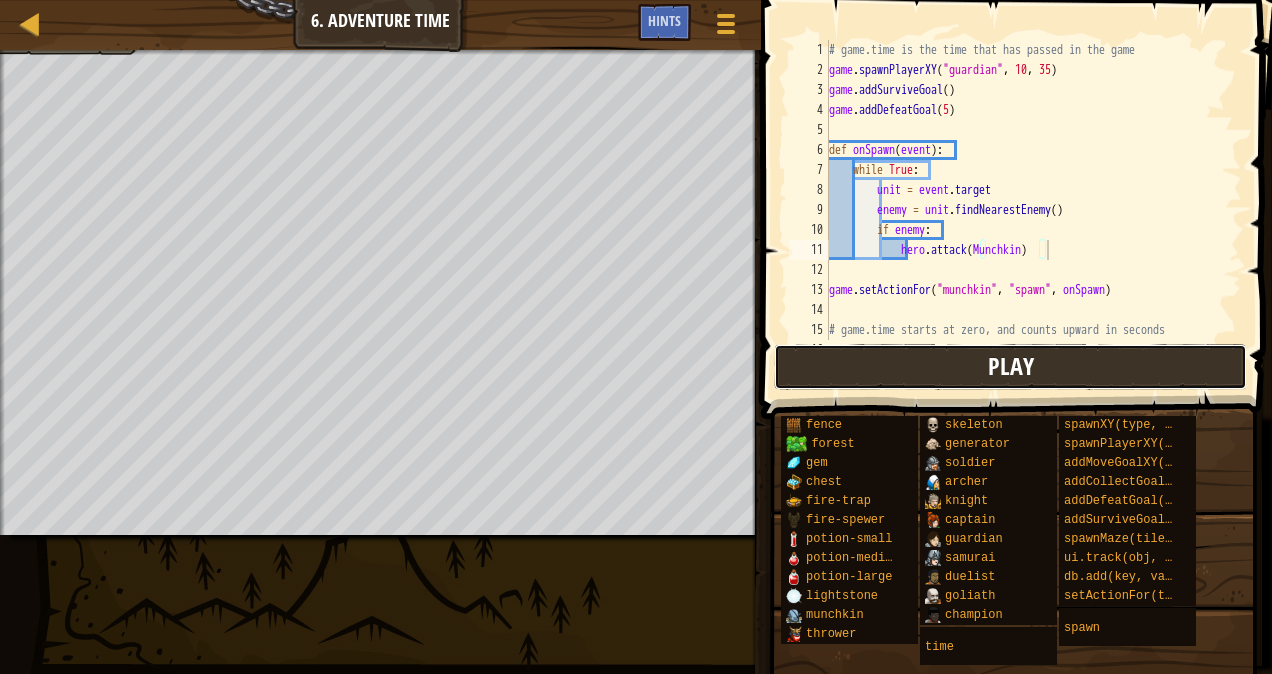 click on "Play" at bounding box center [1010, 367] 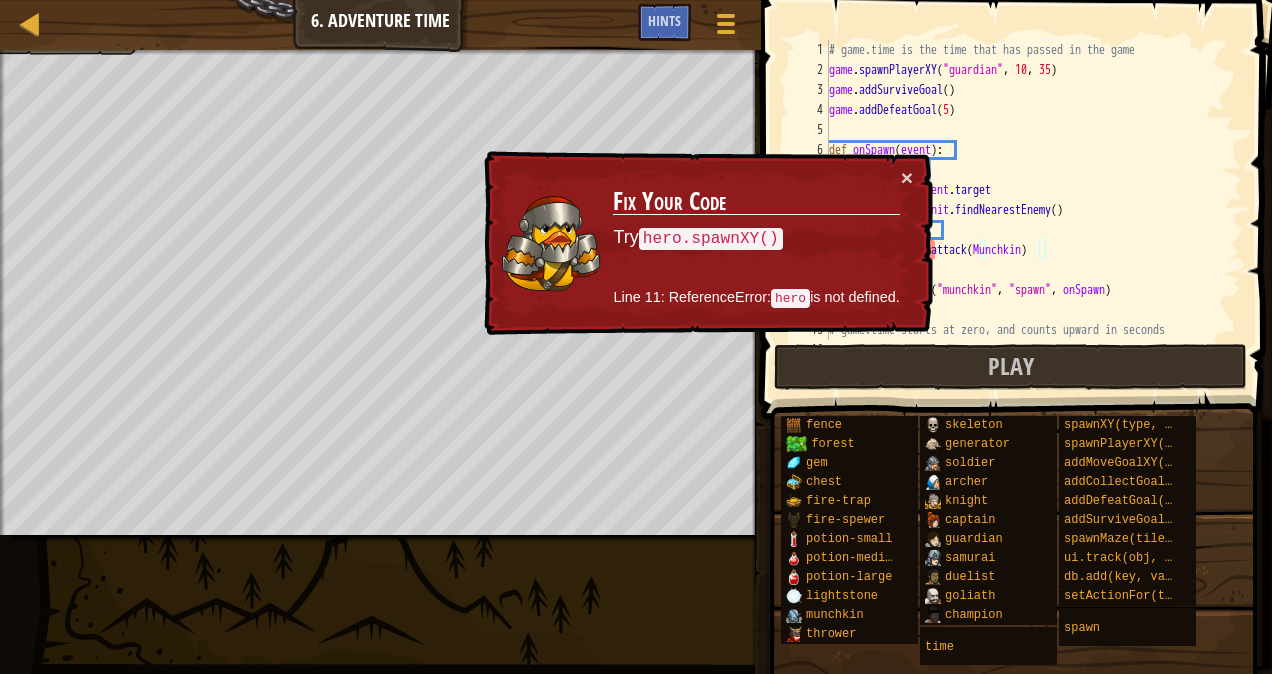 scroll, scrollTop: 9, scrollLeft: 0, axis: vertical 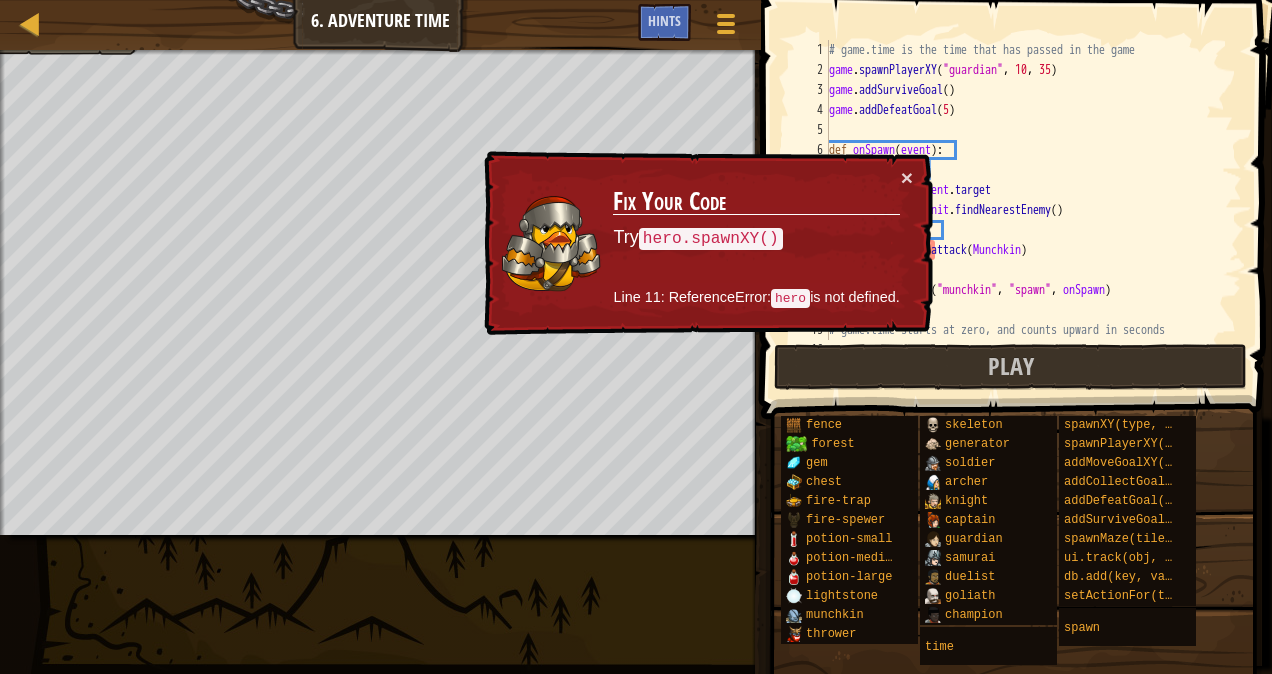 click on "# game.time is the time that has passed in the game game . spawnPlayerXY ( "guardian" ,   10 ,   35 ) game . addSurviveGoal ( ) game . addDefeatGoal ( 5 ) def   onSpawn ( event ) :      while   True :          unit   =   event . target          enemy   =   unit . findNearestEnemy ( )          if   enemy :              hero . attack ( Munchkin ) game . setActionFor ( "munchkin" ,   "spawn" ,   onSpawn ) # game.time starts at zero, and counts upward in seconds spawnTime   =   0" at bounding box center (1026, 210) 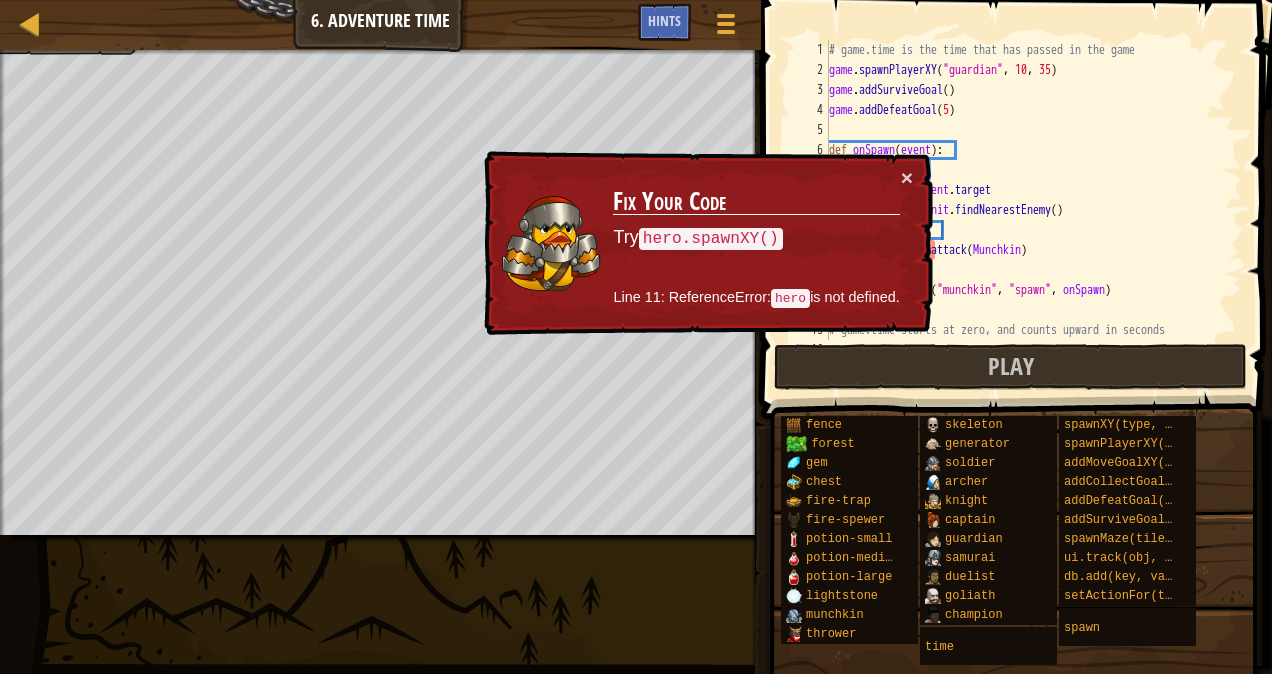 click on "× Fix Your Code Try  hero.spawnXY()
Line 11: ReferenceError:  hero  is not defined." at bounding box center (706, 243) 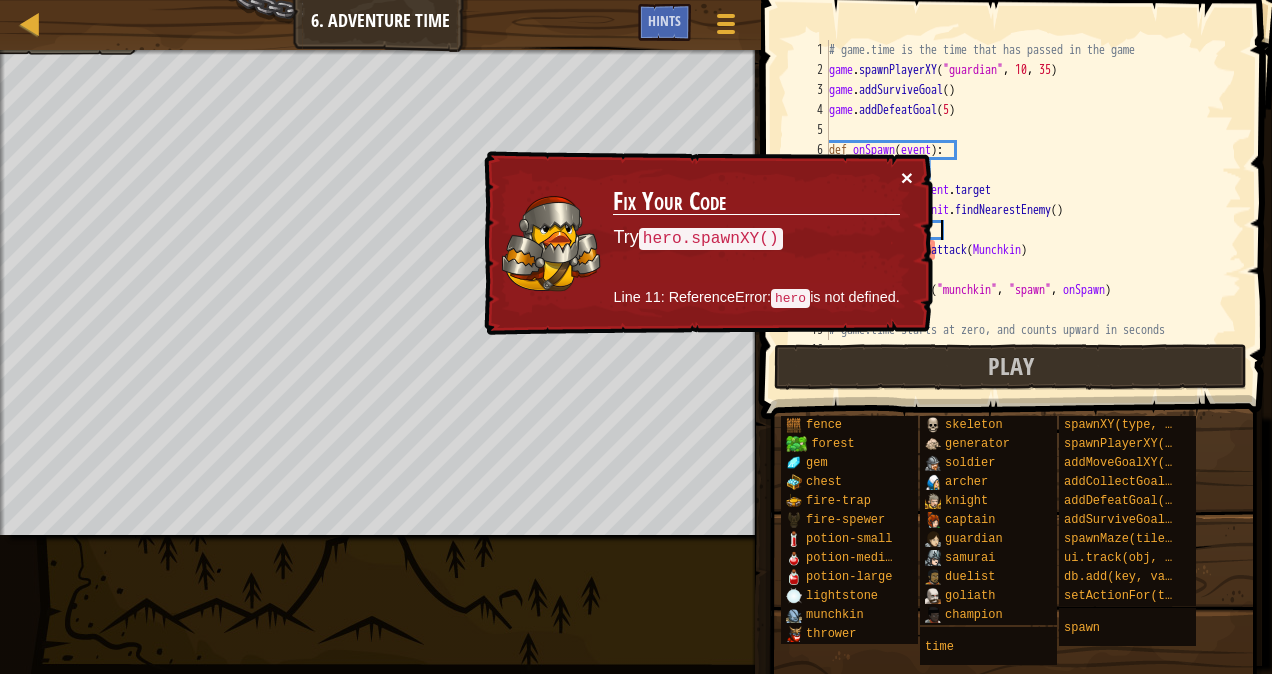 click on "×" at bounding box center (907, 177) 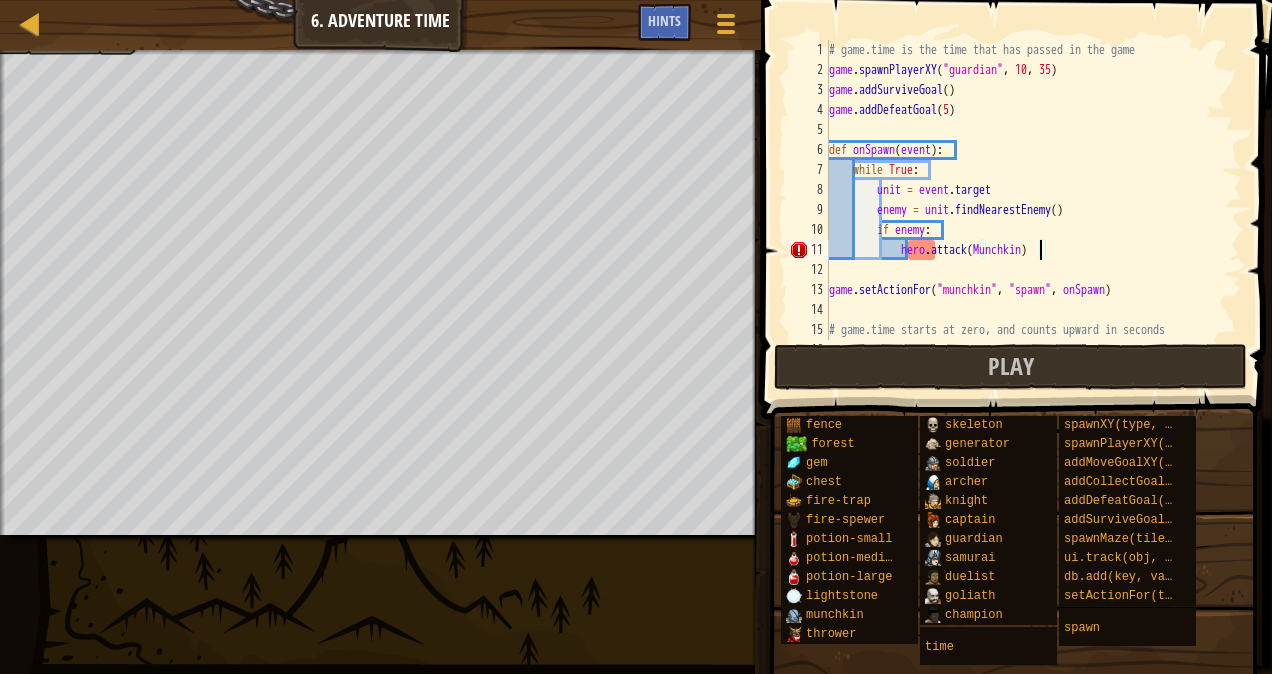 click on "# game.time is the time that has passed in the game game . spawnPlayerXY ( "guardian" ,   10 ,   35 ) game . addSurviveGoal ( ) game . addDefeatGoal ( 5 ) def   onSpawn ( event ) :      while   True :          unit   =   event . target          enemy   =   unit . findNearestEnemy ( )          if   enemy :              hero . attack ( Munchkin ) game . setActionFor ( "munchkin" ,   "spawn" ,   onSpawn ) # game.time starts at zero, and counts upward in seconds spawnTime   =   0" at bounding box center [1026, 210] 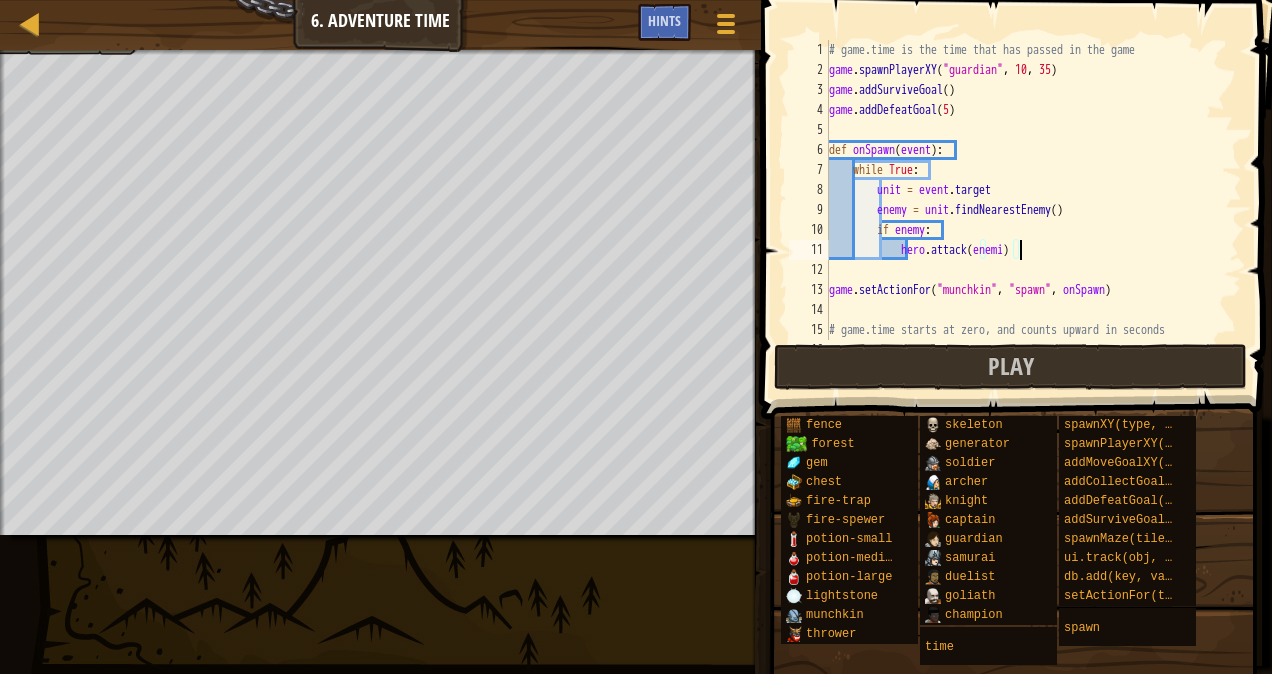 scroll, scrollTop: 9, scrollLeft: 16, axis: both 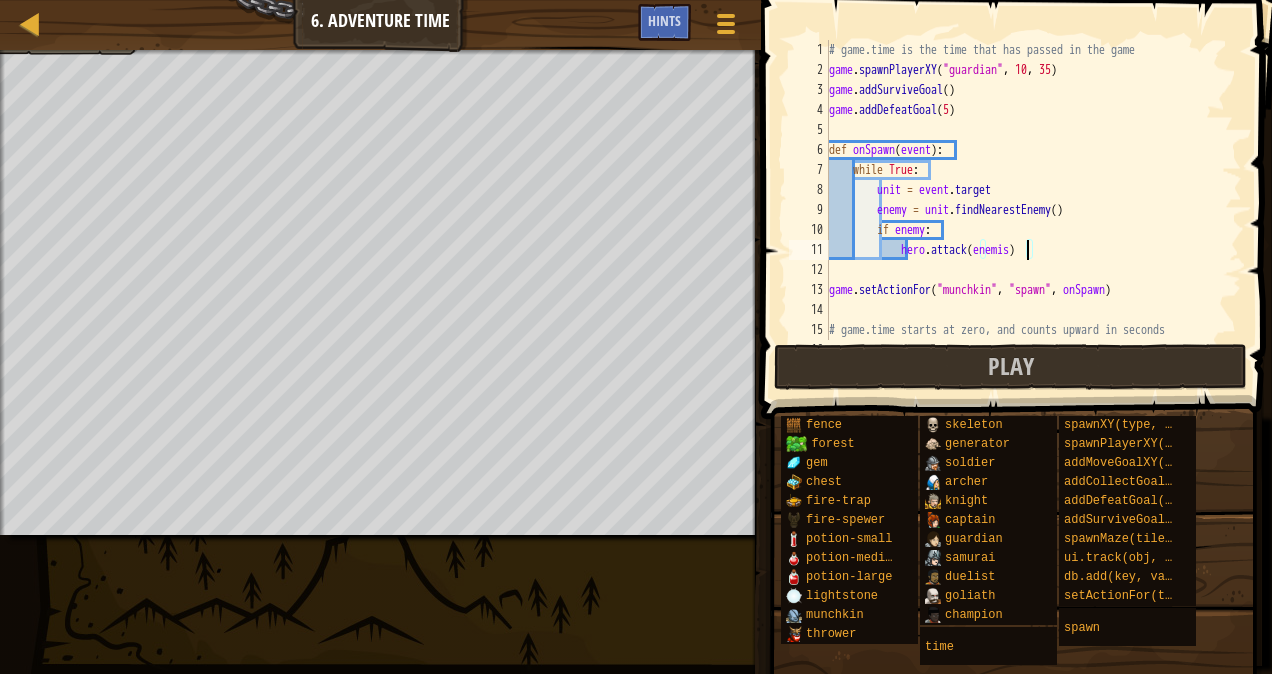 click at bounding box center (1018, 181) 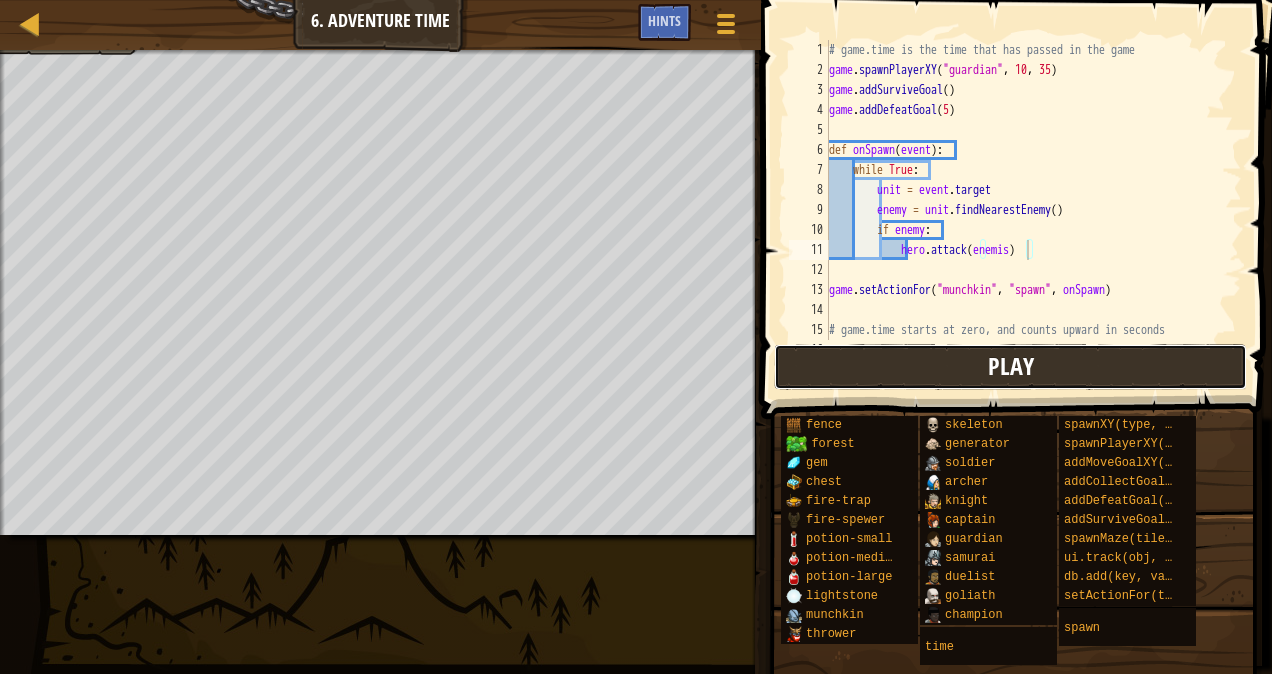 click on "Play" at bounding box center (1010, 367) 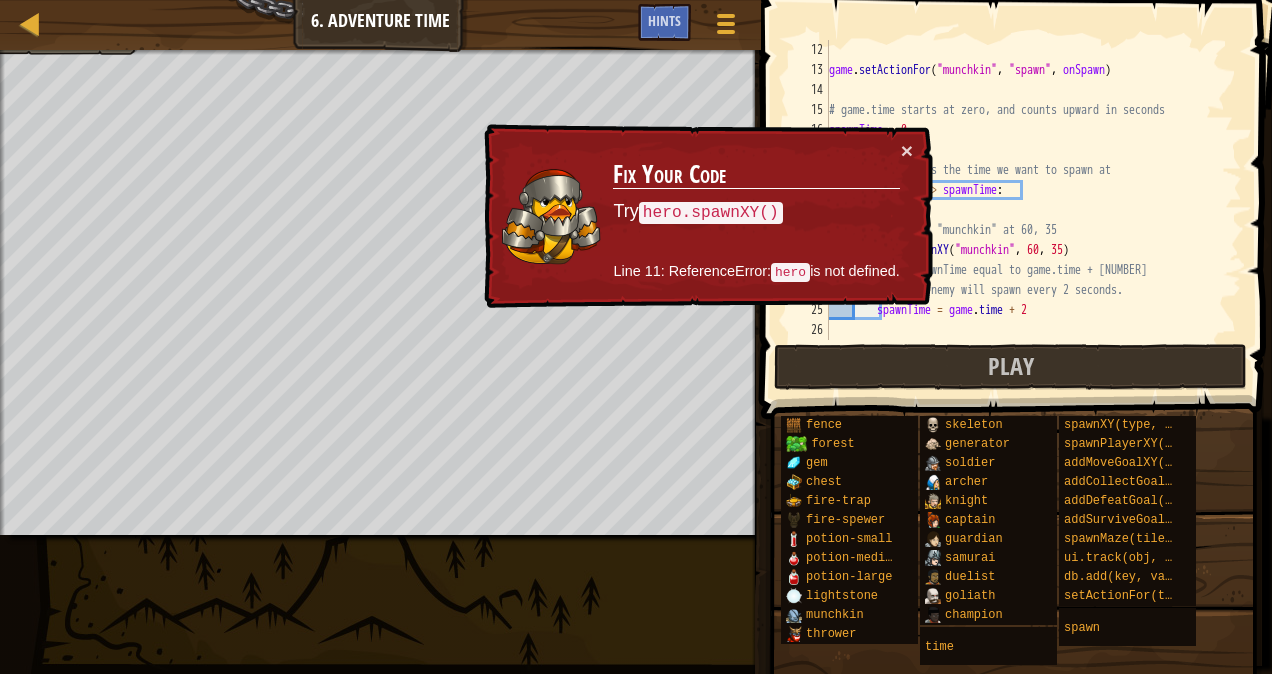 scroll, scrollTop: 220, scrollLeft: 0, axis: vertical 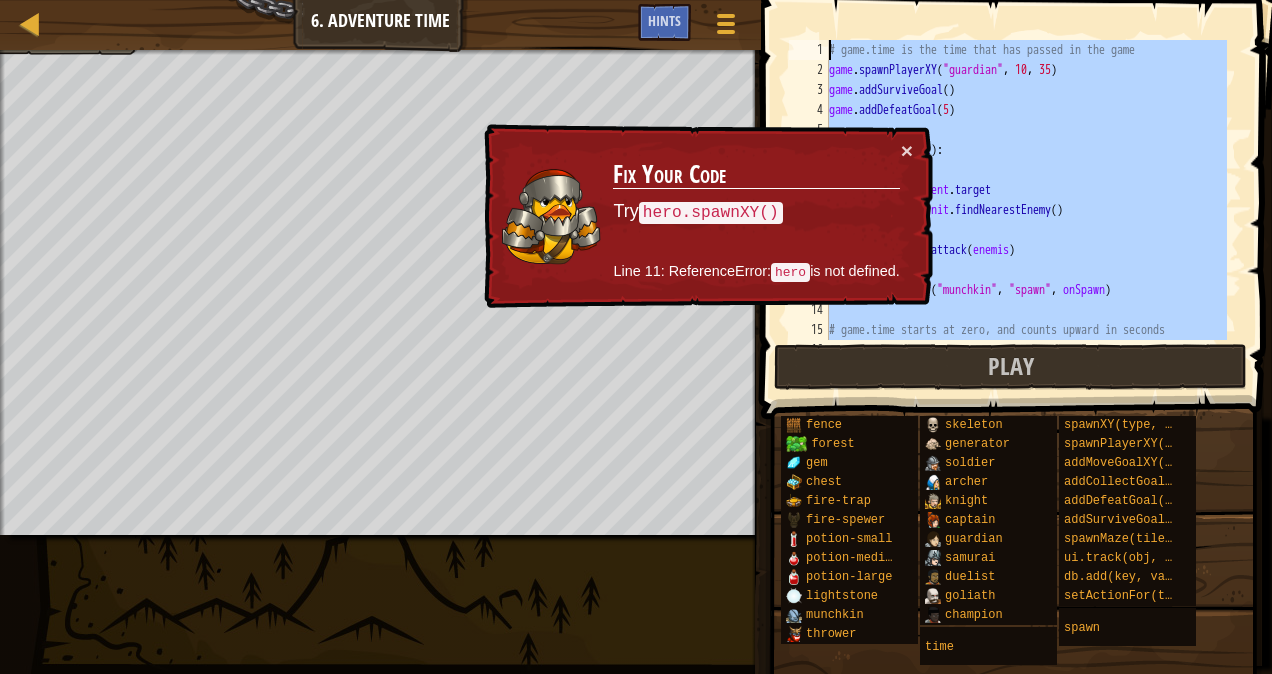 drag, startPoint x: 1110, startPoint y: 319, endPoint x: 981, endPoint y: -8, distance: 351.52524 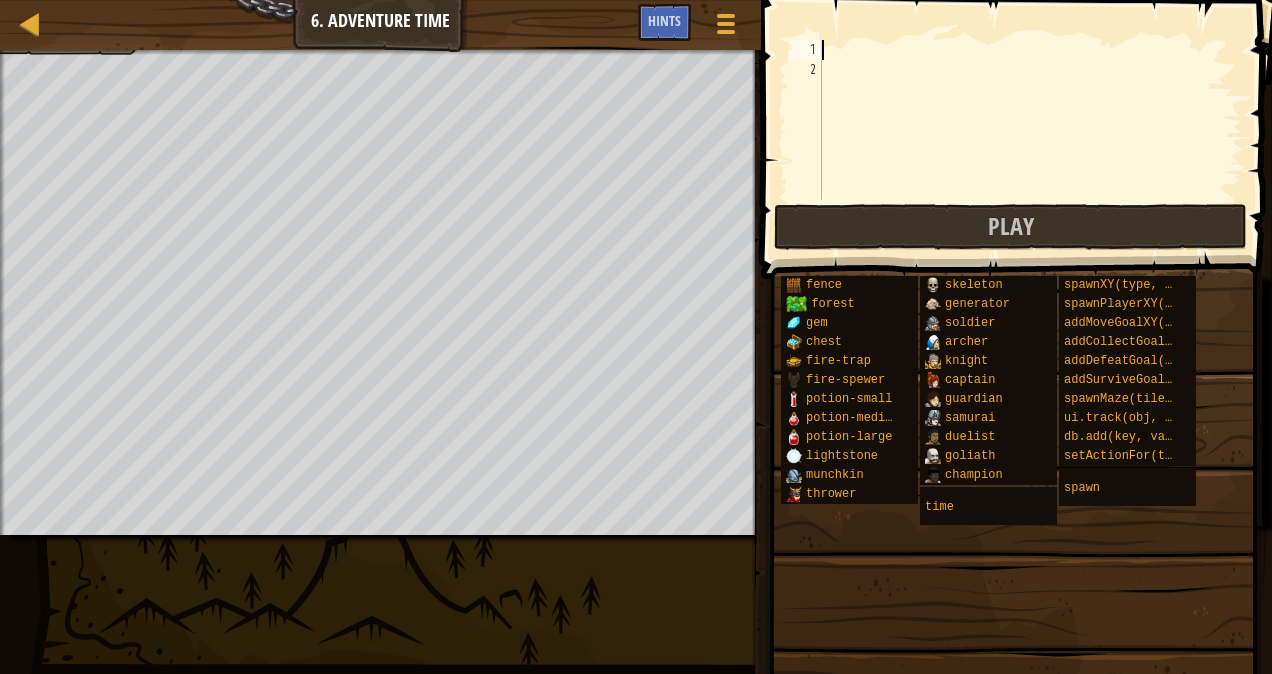 scroll, scrollTop: 9, scrollLeft: 0, axis: vertical 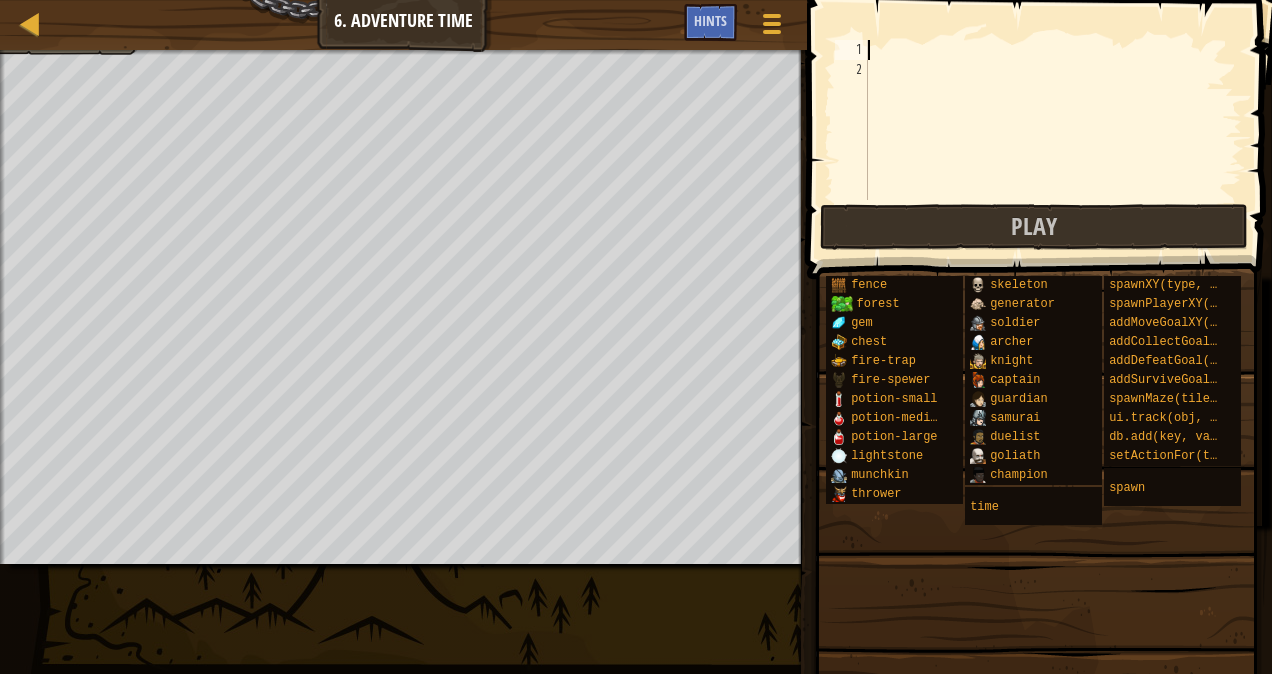 paste on "spawnTime = game.time + 2" 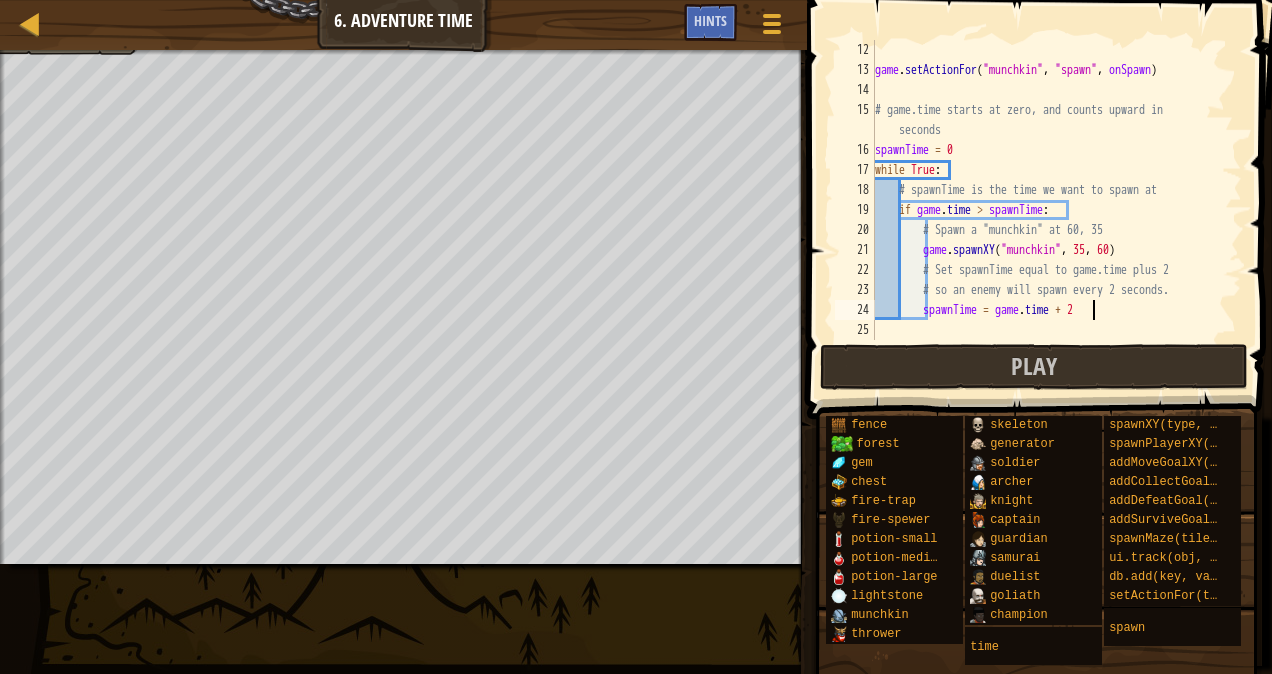 scroll, scrollTop: 220, scrollLeft: 0, axis: vertical 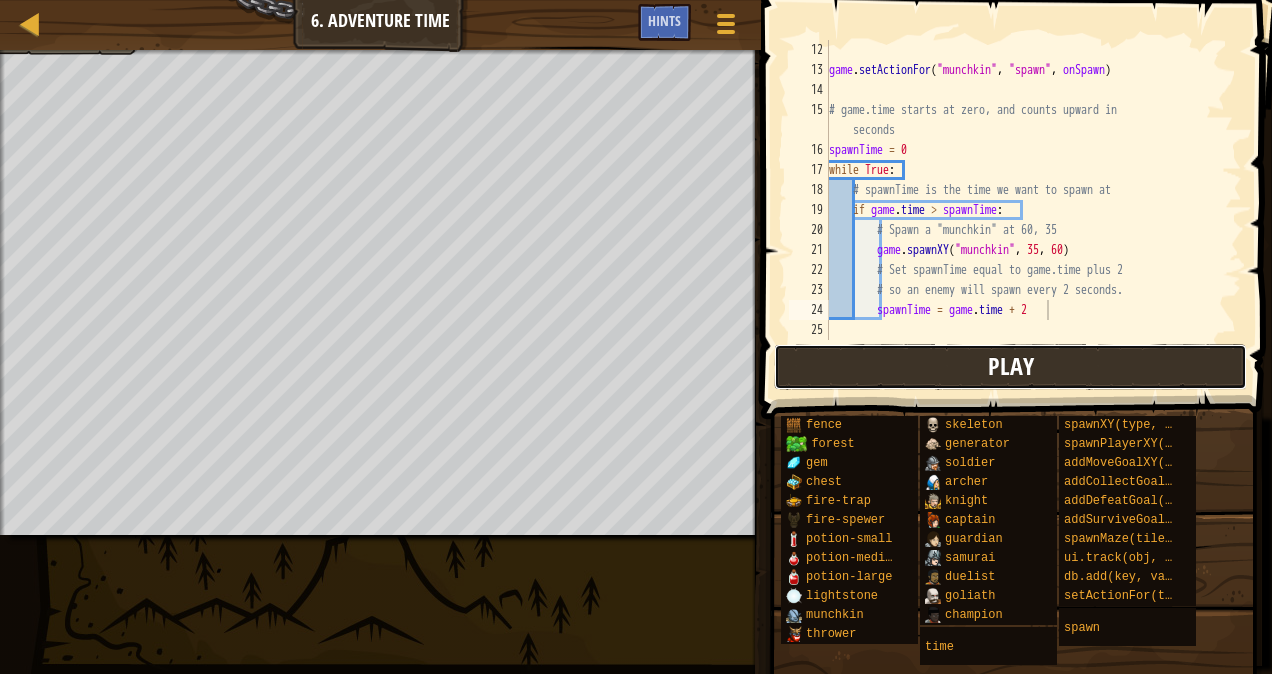 click on "Play" at bounding box center (1011, 366) 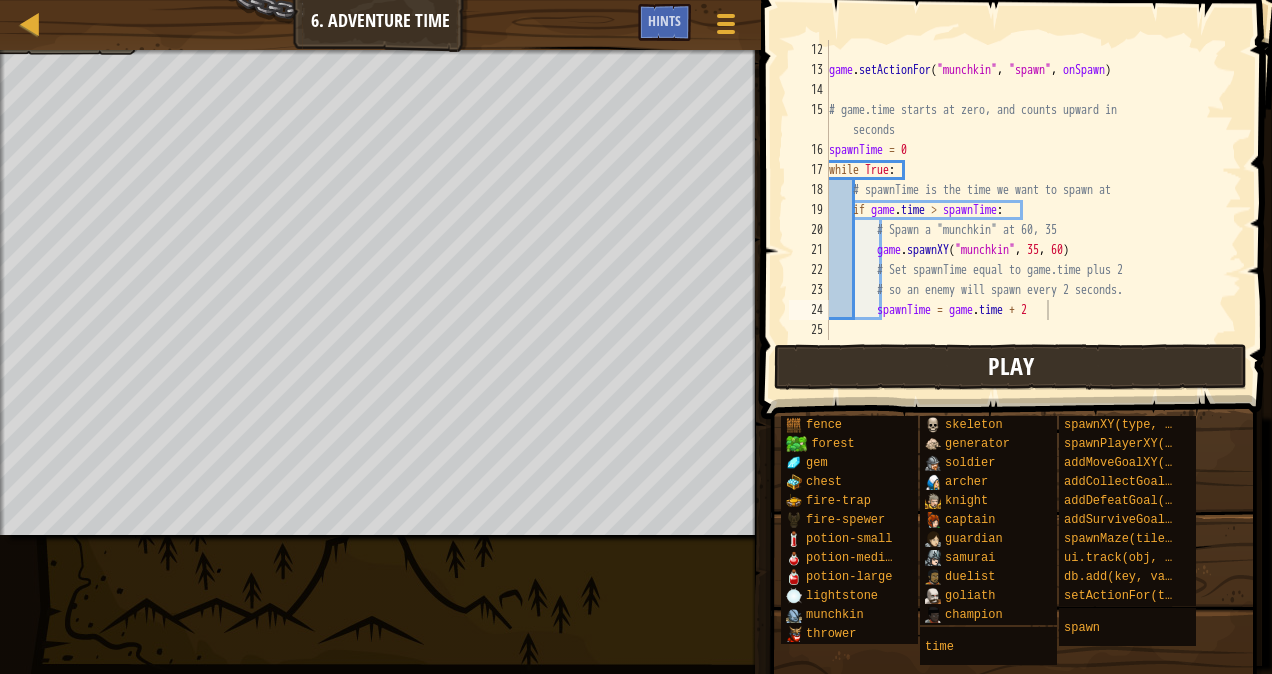scroll, scrollTop: 0, scrollLeft: 0, axis: both 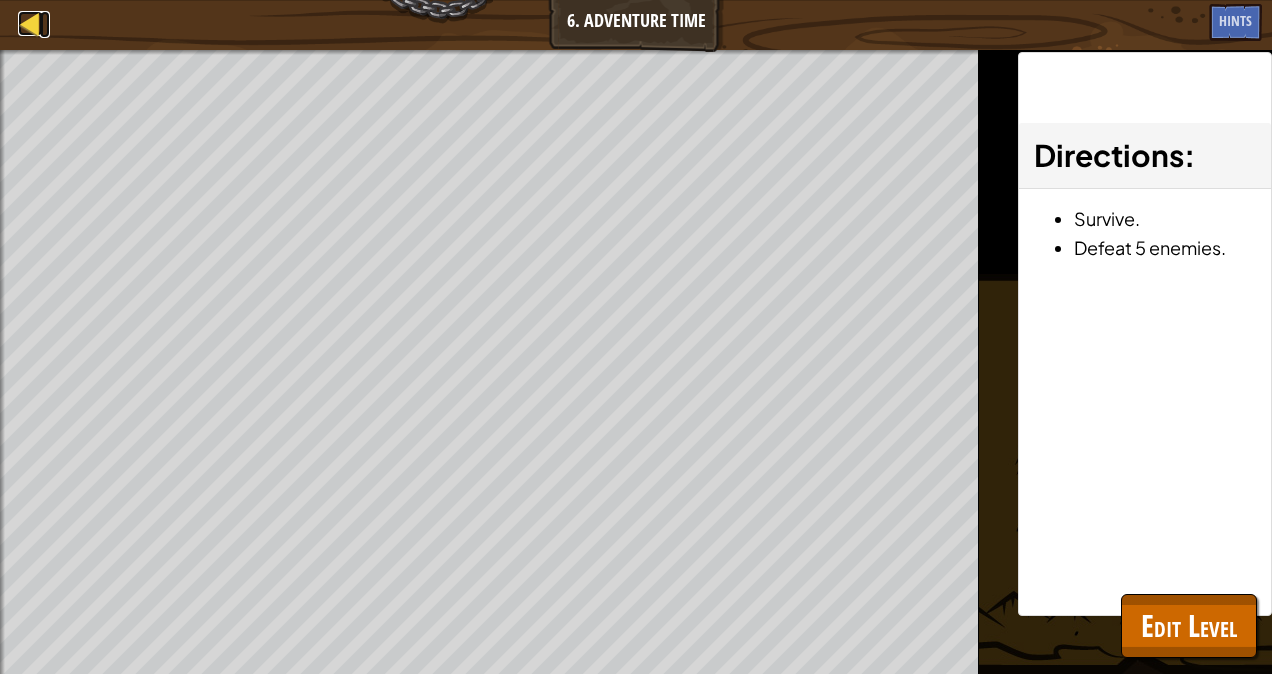 click at bounding box center (30, 23) 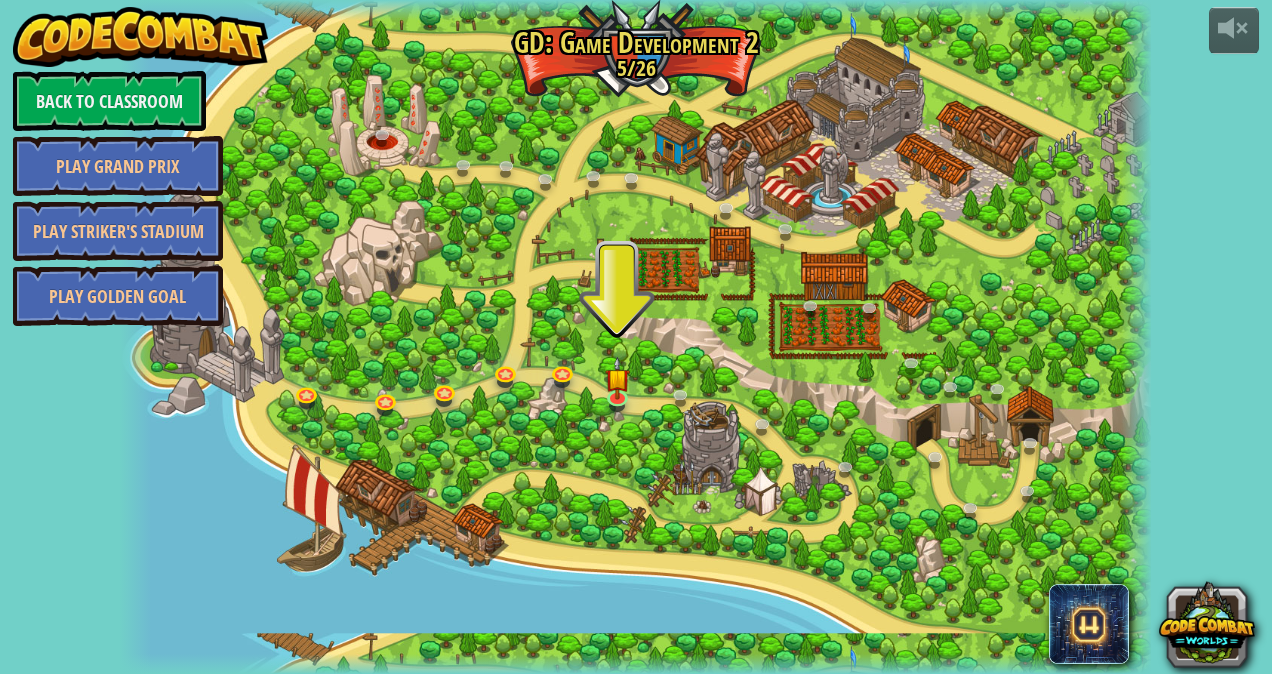 click at bounding box center (635, 337) 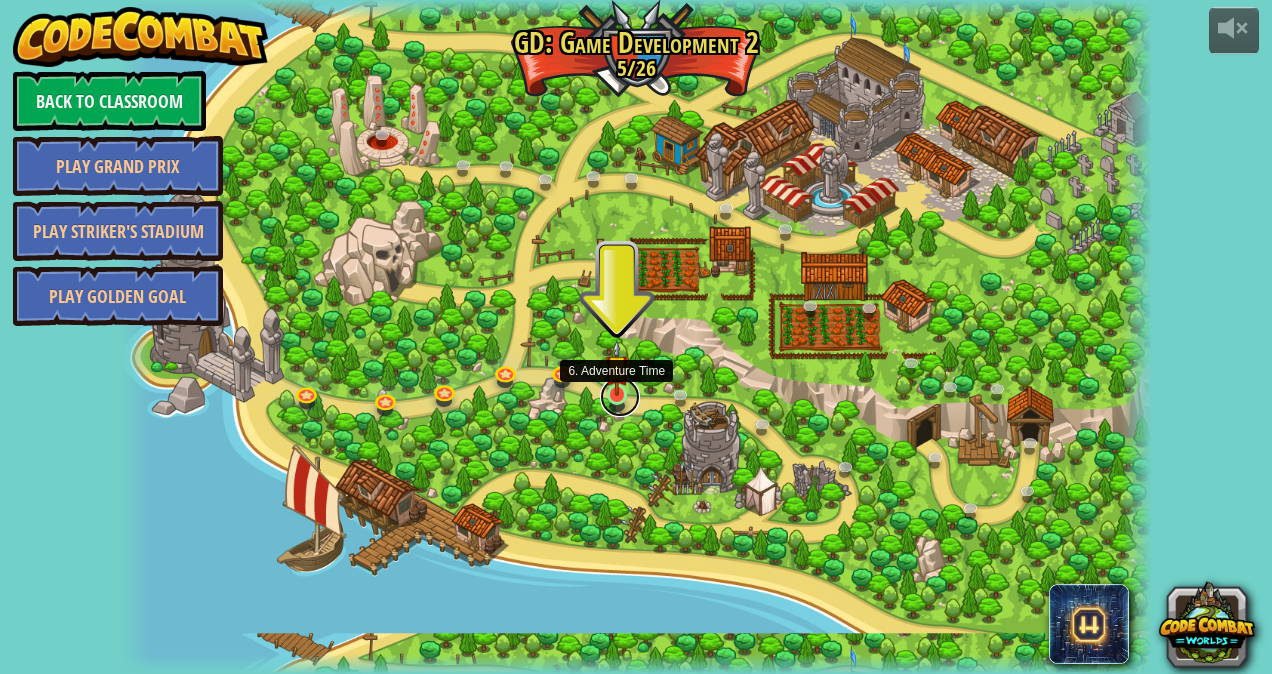 click at bounding box center [620, 397] 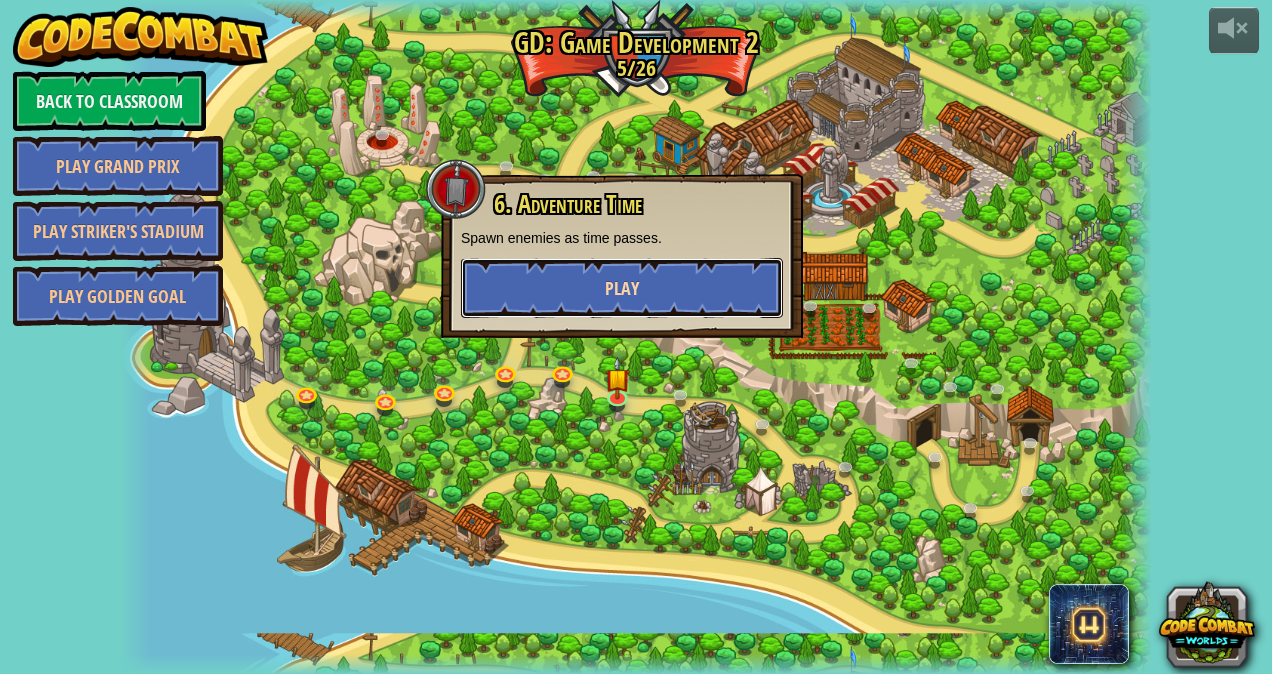 click on "Play" at bounding box center (622, 288) 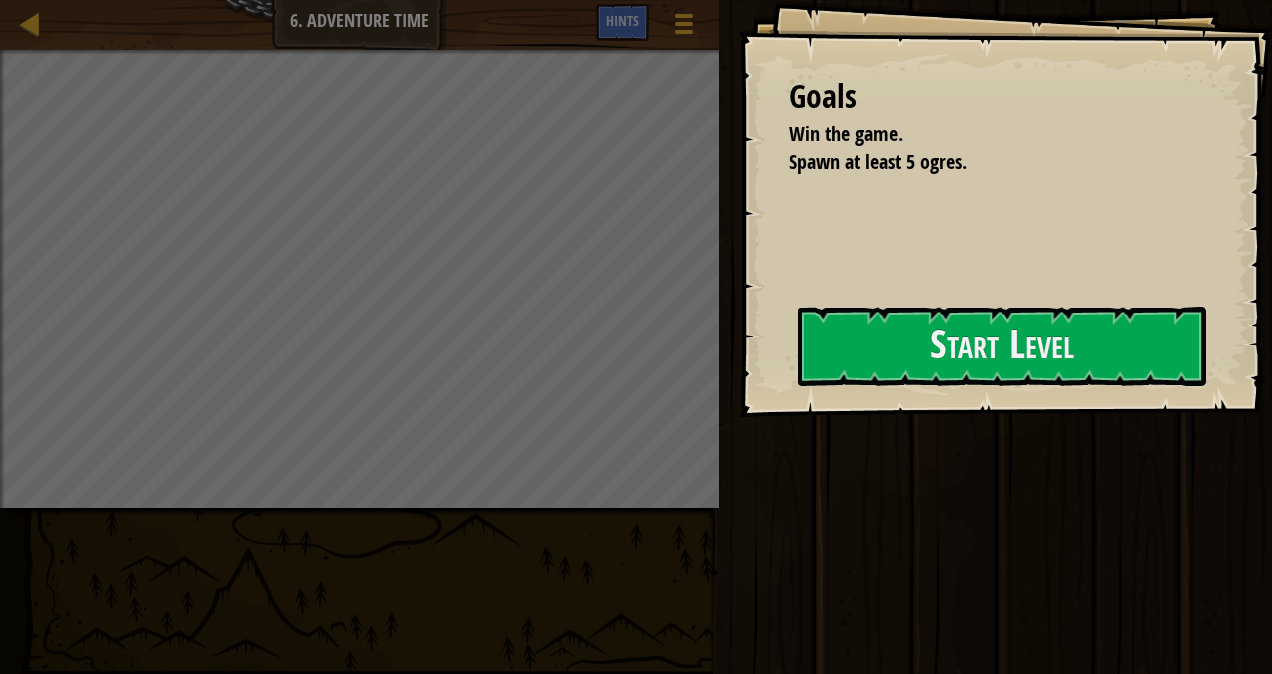 click on "Goals Win the game. Spawn at least 5 ogres. Start Level Error loading from server. Try refreshing the page. You'll need a subscription to play this level. Subscribe You'll need to join a course to play this level. Back to my courses Ask your teacher to assign a license to you so you can continue to play CodeCombat! Back to my courses This level is locked. Back to my courses" at bounding box center [1005, 208] 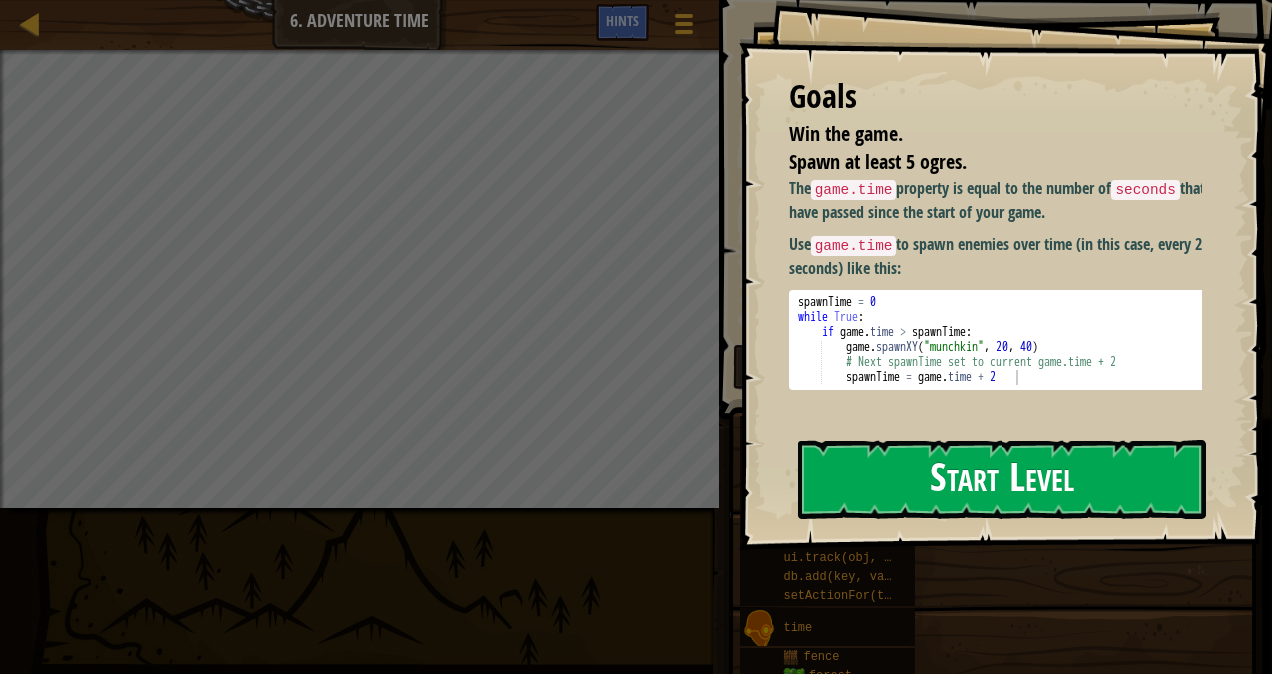 click on "Start Level" at bounding box center (1002, 479) 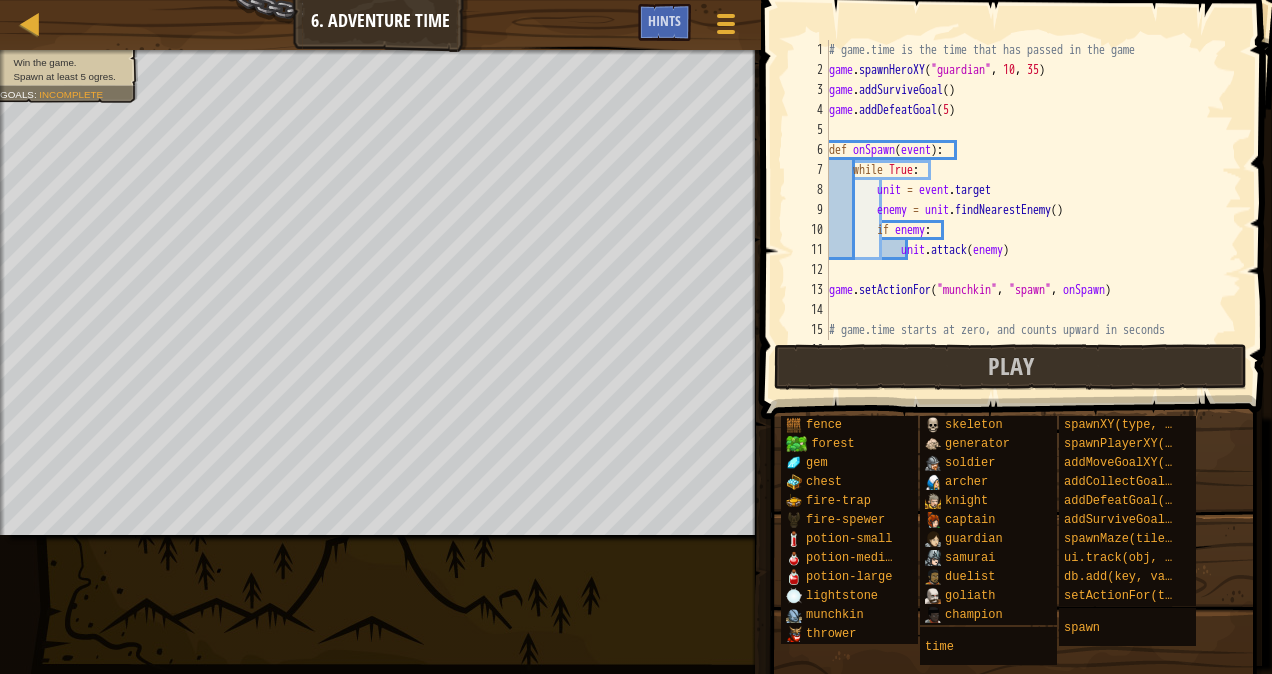 click on "Map Game Development 2 6. Adventure Time Game Menu Done Hints" at bounding box center (380, 25) 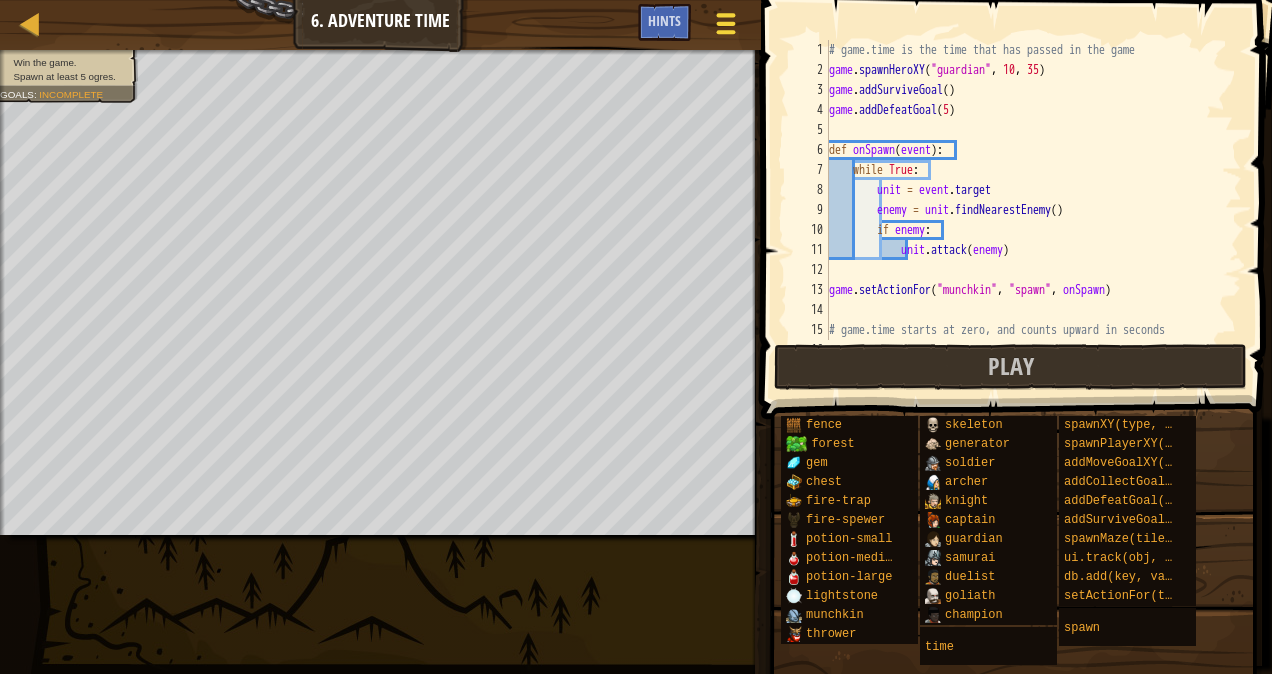click at bounding box center [725, 23] 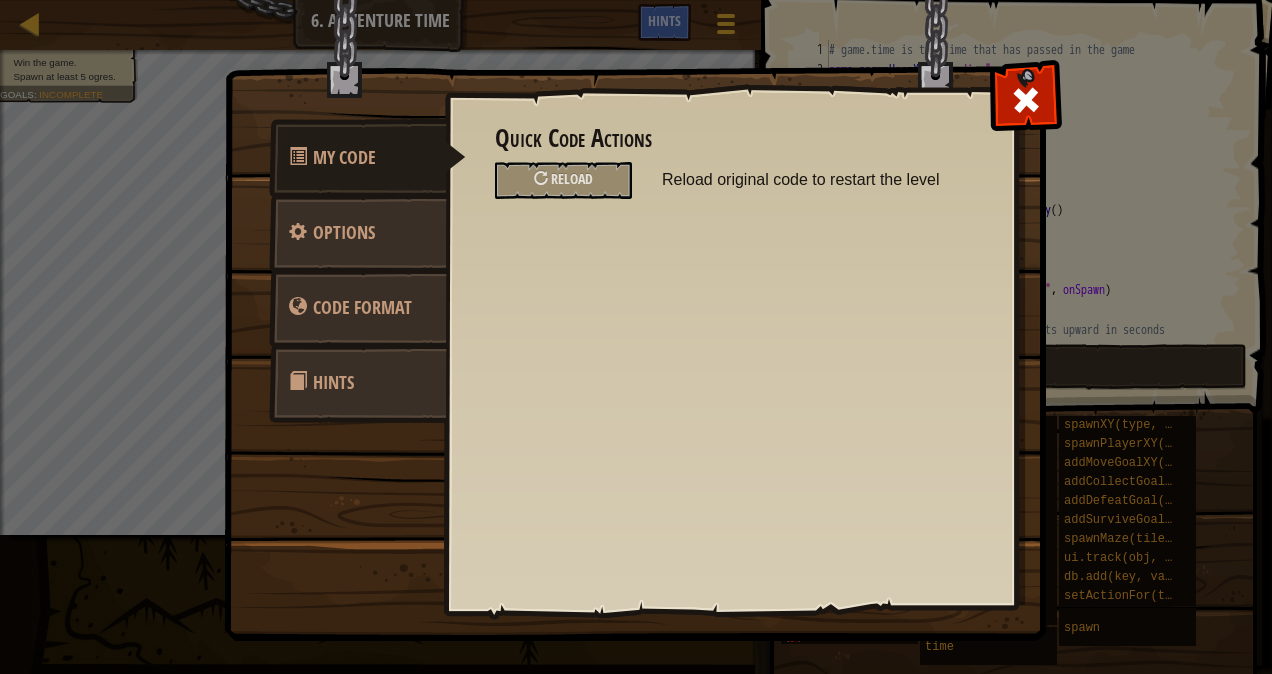 click on "Quick Code Actions Reload Reload original code to restart the level General Options Music Turn background music on/off. Editor Configuration Enable Autocomplete Displays autocomplete suggestions while typing. Your teacher has disabled your autocomplete. Enable Smart Behaviors Autocompletes brackets, braces, and quotes. Enable Wide Editor Increase the width of editor like old style Code Format Text code Blocks and code Blocks Blocks (Icons) Text code Blocks - Drag and drop blocks for tablets or younger learners Blocks and code - Blocks and text code side-by-side Blocks (Icons) - Icon-based blocks for phones or pre-readers Text code - Type text-based code in a real code editor Programming Language Python (Default) JavaScript Lua C++ Java (Experimental) Python (Default) C++ - (Subscriber Only) Game development and high performance computing. Java (Experimental) - (Subscriber Only) Android and enterprise. JavaScript - The language of the web. (Not the same as Java.) Lua - Game scripting language. Confirm" at bounding box center [730, 317] 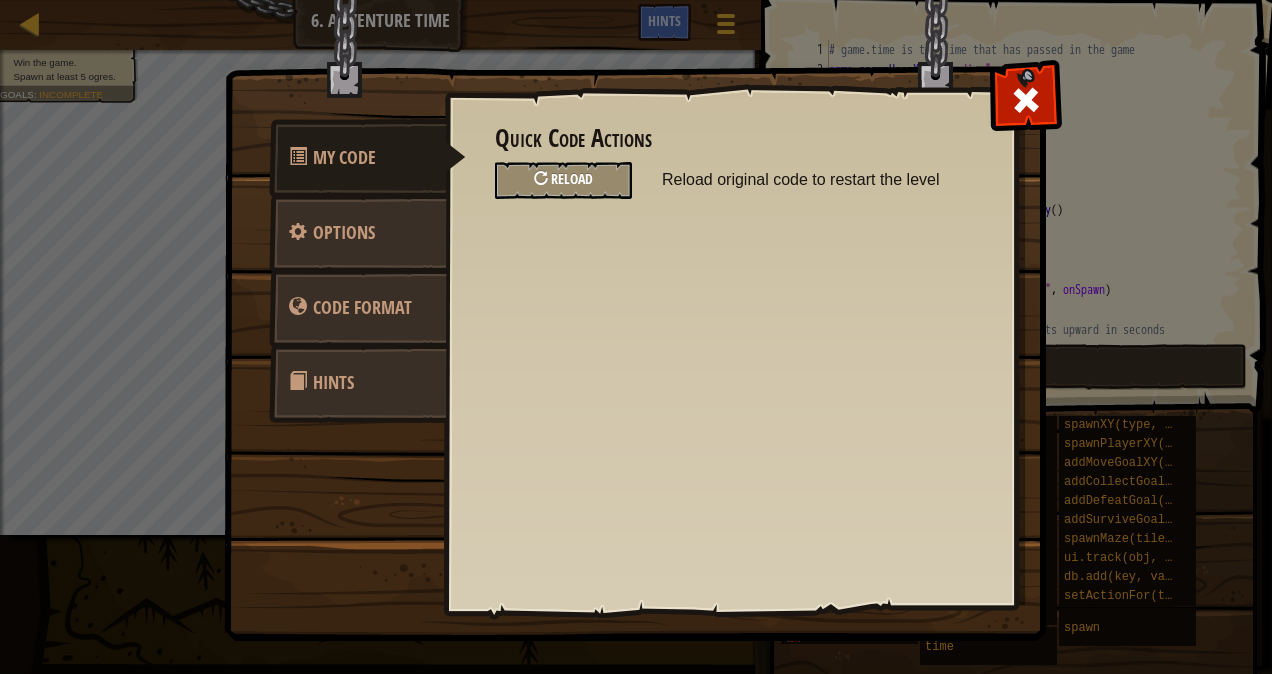 click on "Reload" at bounding box center (563, 180) 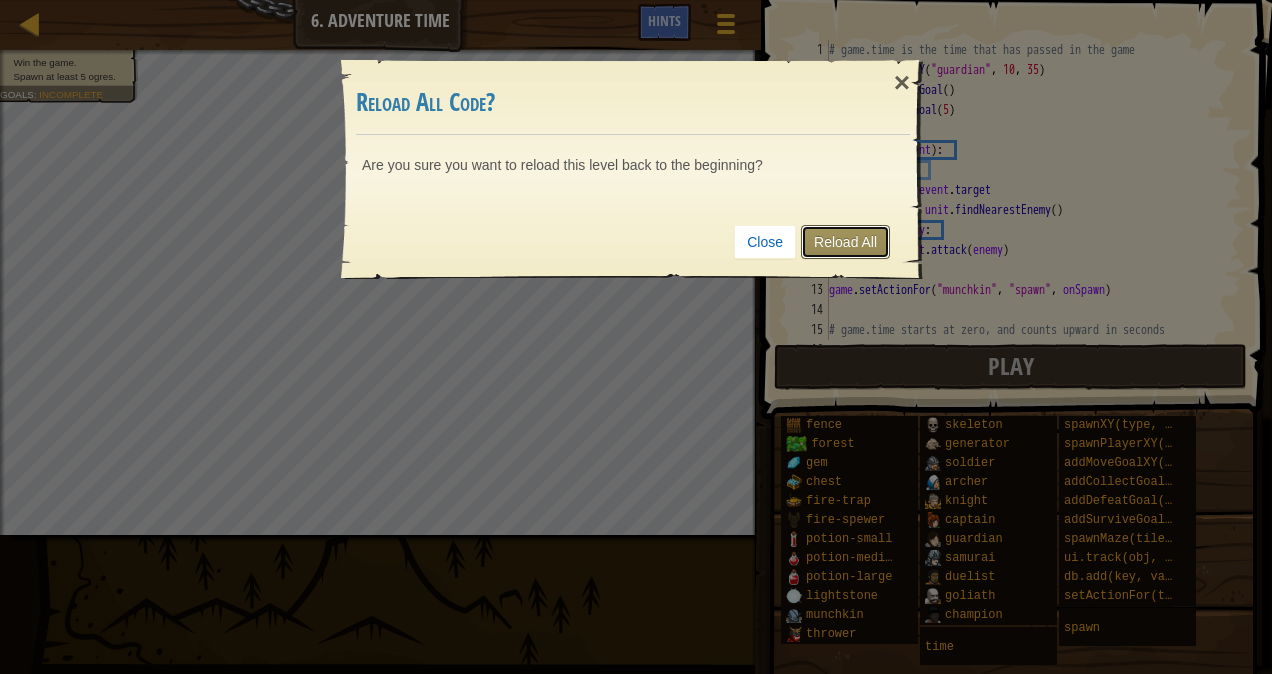 click on "Reload All" at bounding box center [845, 242] 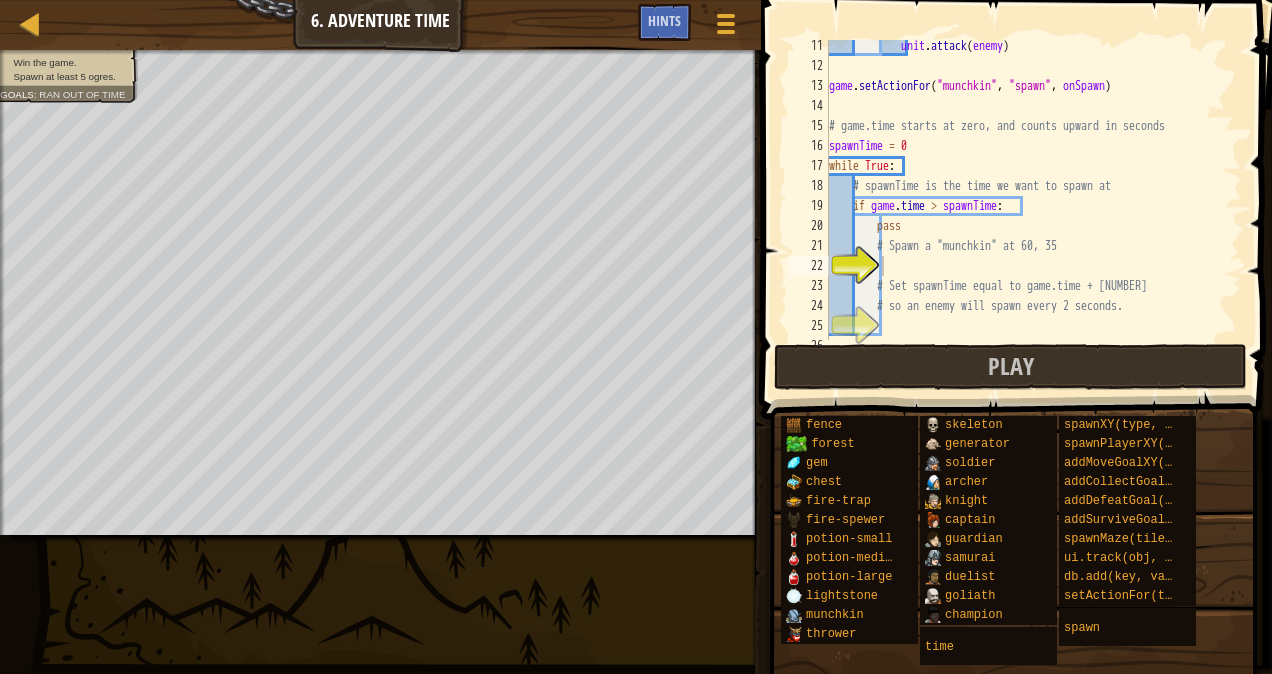 scroll, scrollTop: 220, scrollLeft: 0, axis: vertical 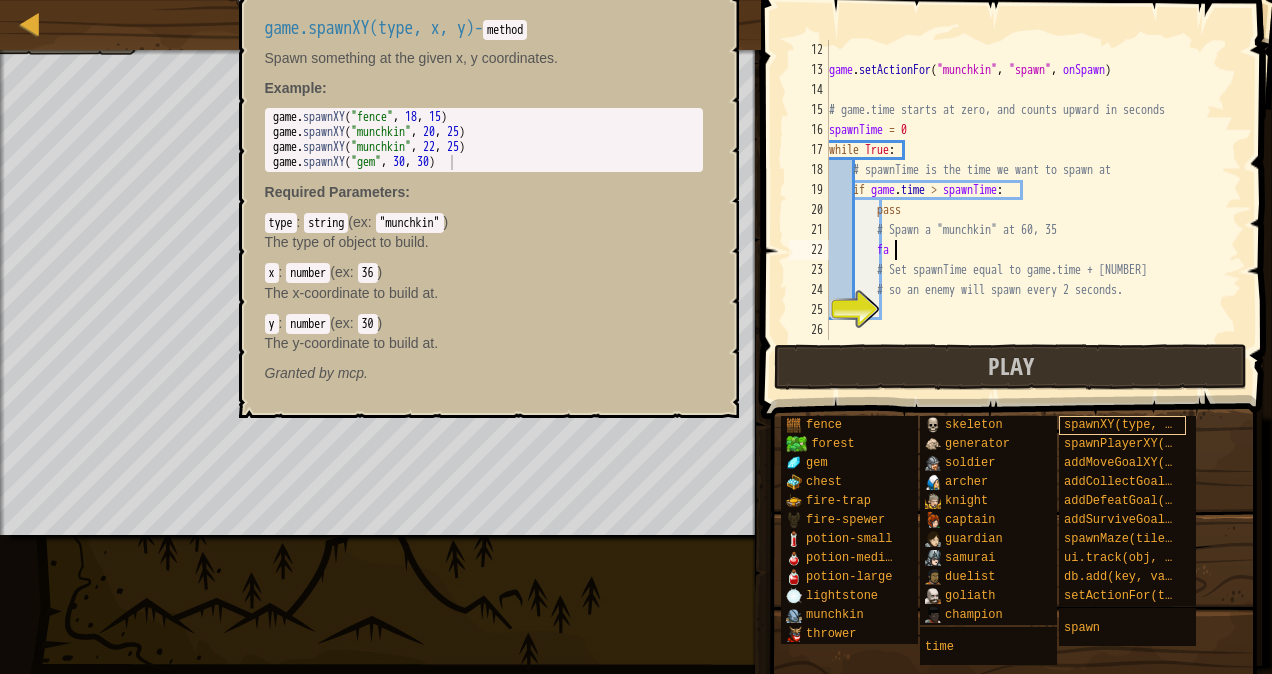 type on "f" 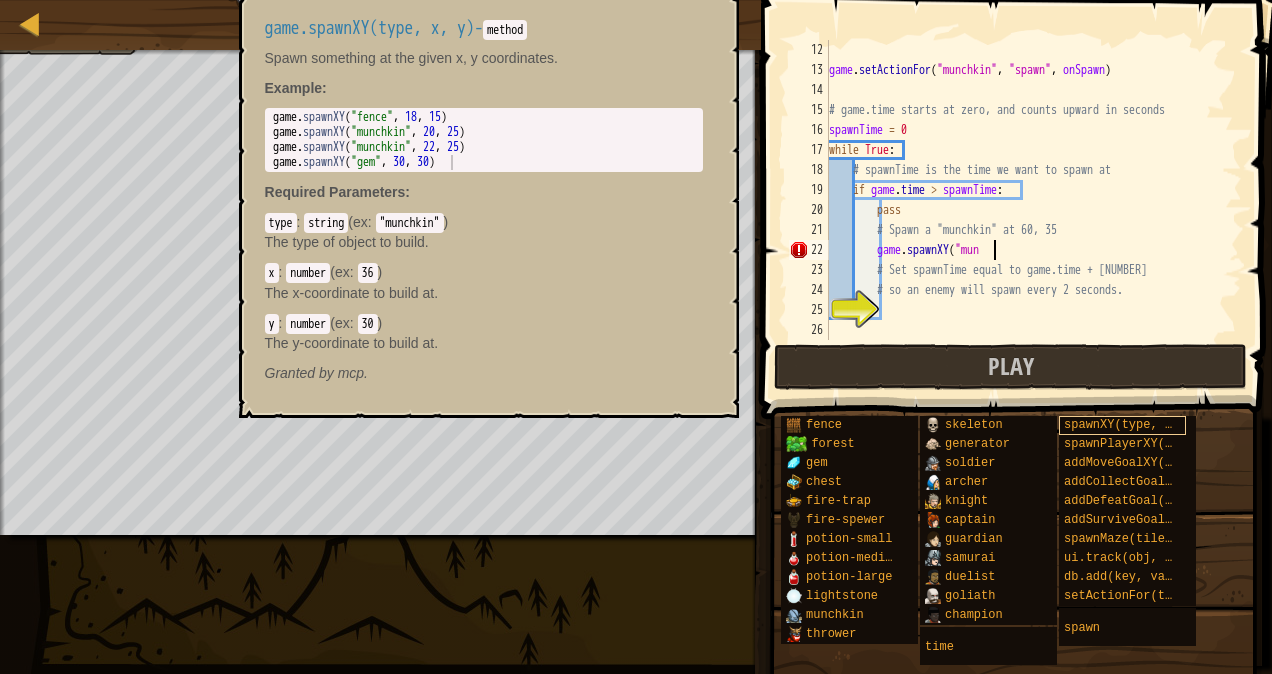 scroll, scrollTop: 9, scrollLeft: 12, axis: both 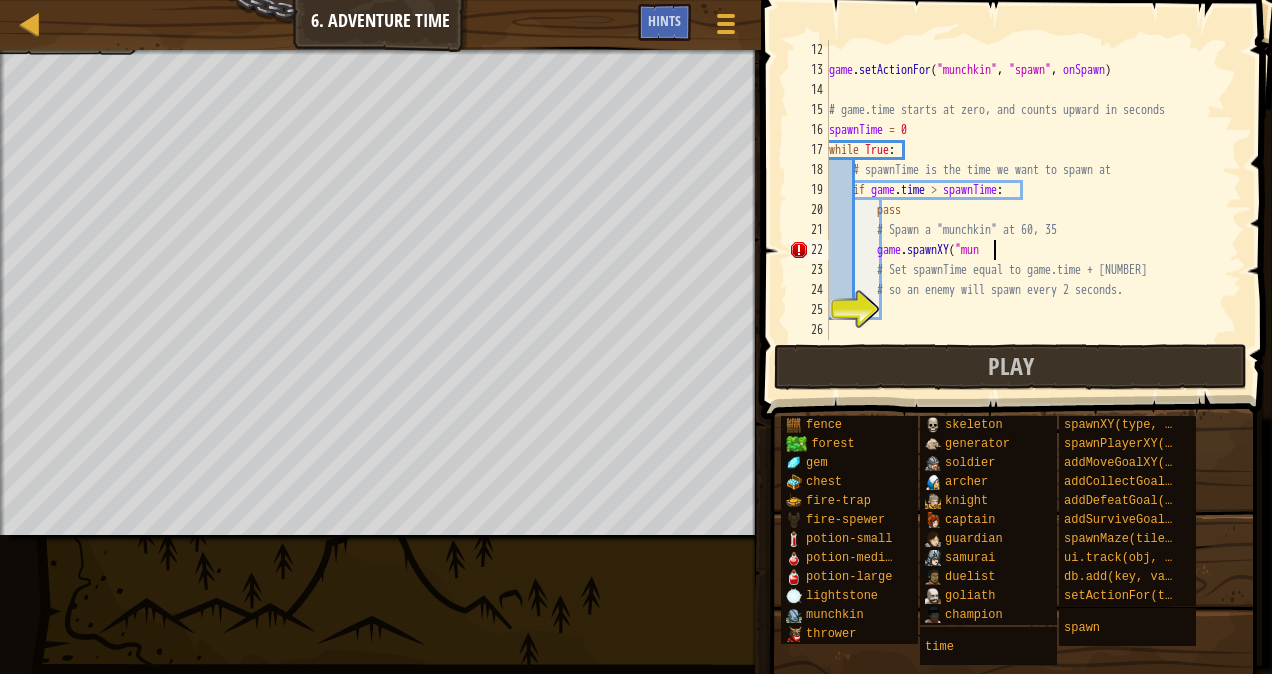 type on "game.spawnXY("mun" 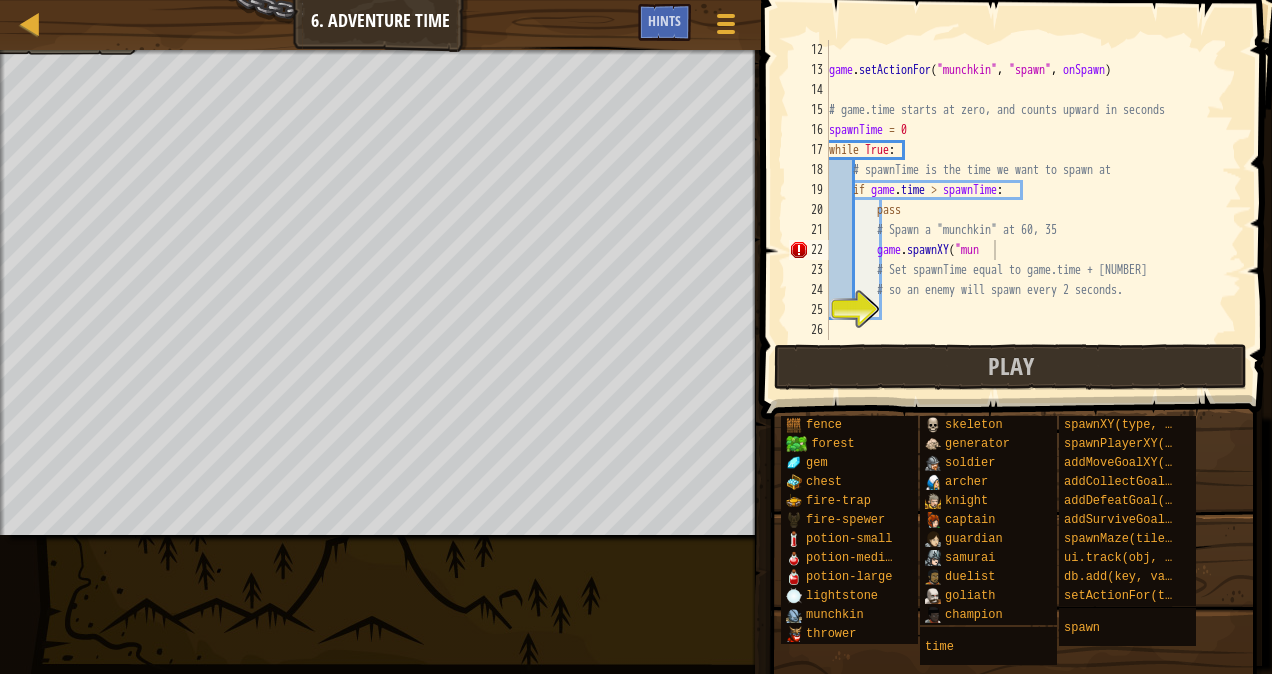 click on "Map Game Development 2 6. Adventure Time Game Menu Done Hints" at bounding box center (380, 25) 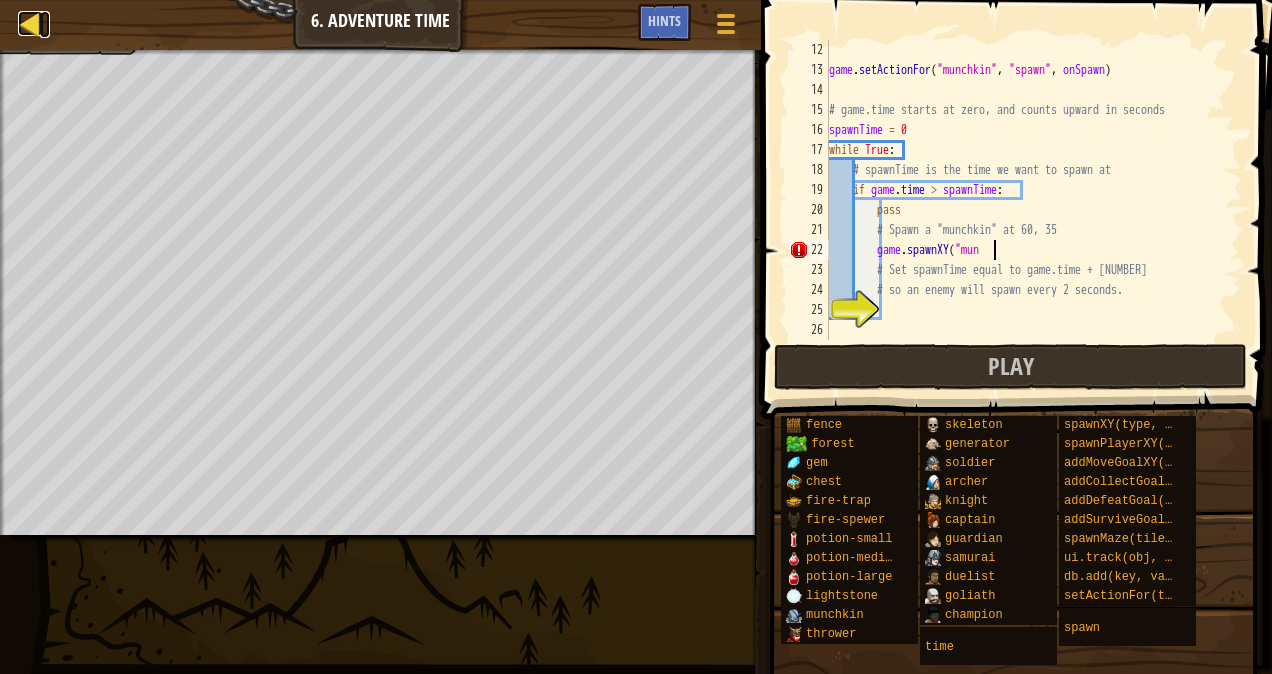 click at bounding box center (30, 23) 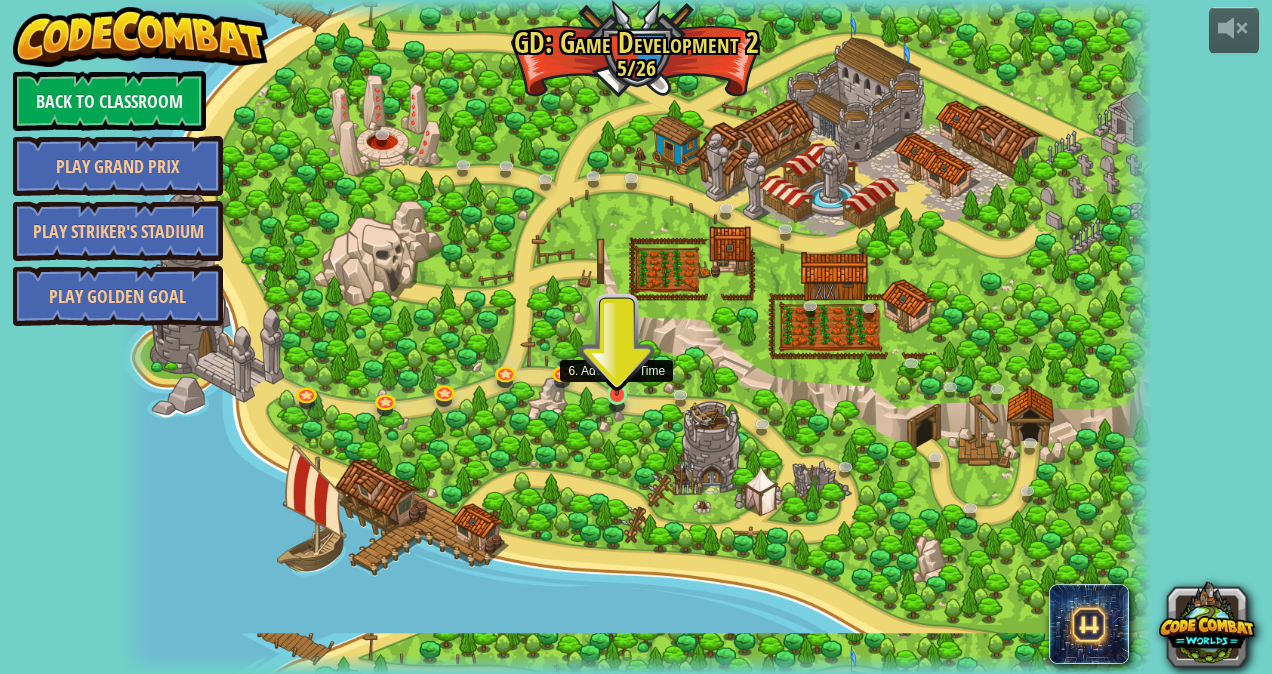 click at bounding box center [617, 367] 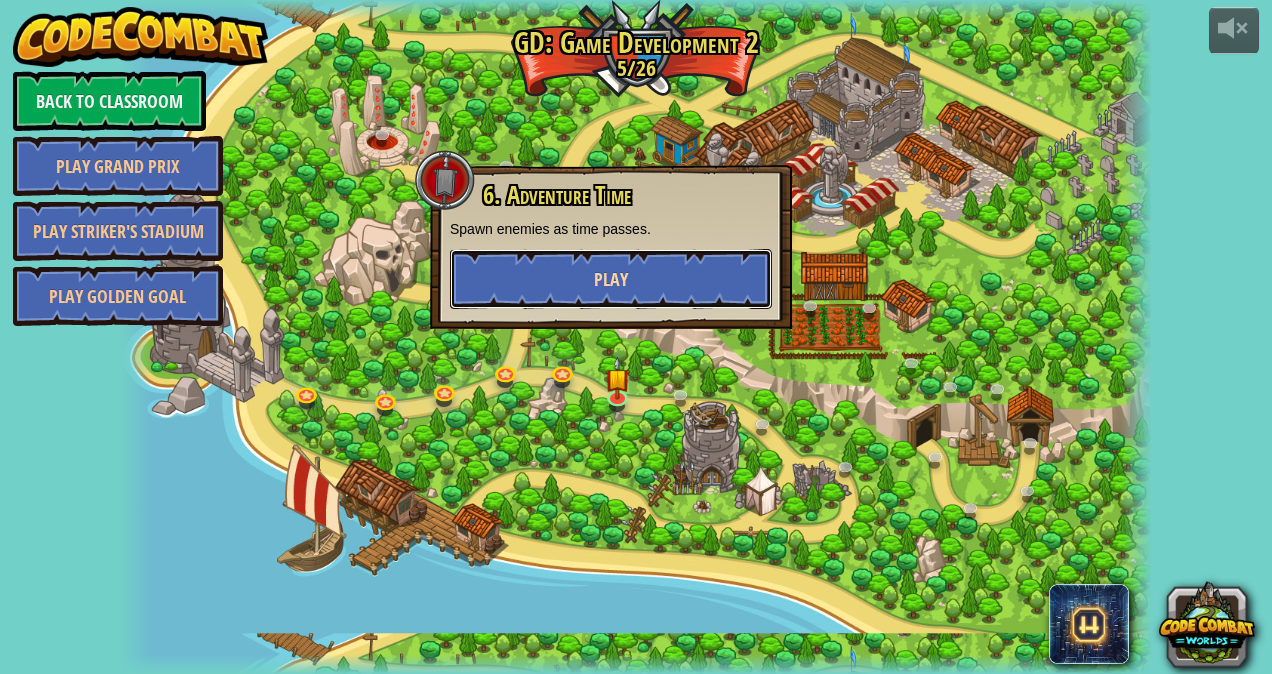 click on "Play" at bounding box center [611, 279] 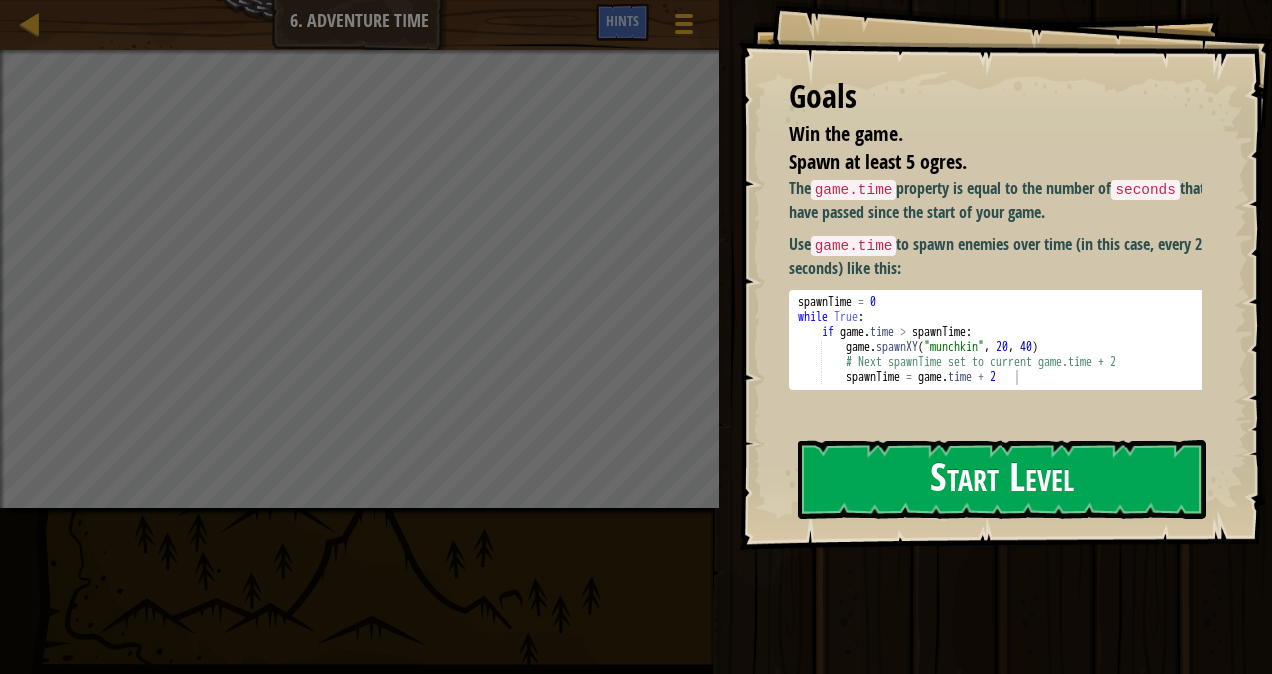 click on "Goals Win the game. Spawn at least 5 ogres. The  game.time  property is equal to the number of  seconds  that have passed since the start of your game.
Use  game.time  to spawn enemies over time (in this case, every 2 seconds) like this:
spawnTime   =   0 while   True :      if   game . time   >   spawnTime :           game . spawnXY ( "munchkin" ,   20 ,   40 )           # Next spawnTime set to current game.time + 2           spawnTime   =   game . time   +   2     הההההההההההההההההההההההההההההההההההההההההההההההההההההההההההההההההההההההההההההההההההההההההההההההההההההההההההההההההההההההההההההההההההההההההההההההההההההההההההההההההההההההההההההההההההההההההההההההההההההההההההההההההההההההההההההההההההההההההההההההההההההההההההההההה
Start Level Subscribe" at bounding box center (1005, 275) 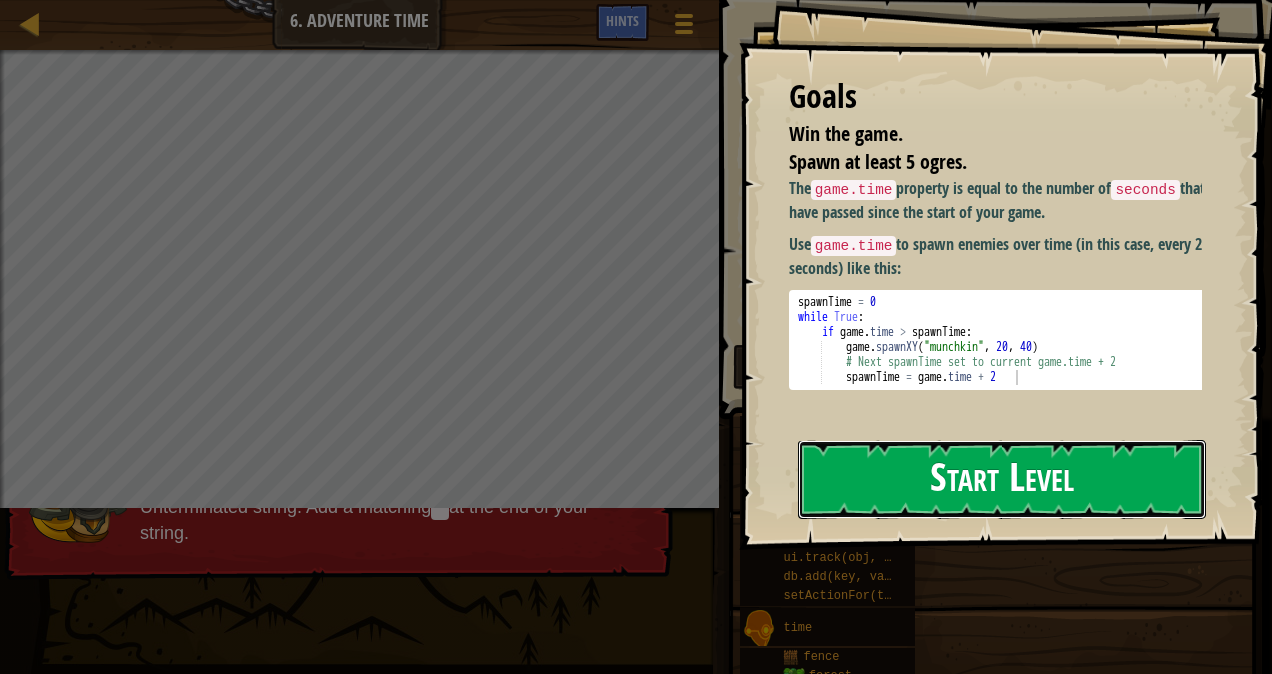 click on "Start Level" at bounding box center [1002, 479] 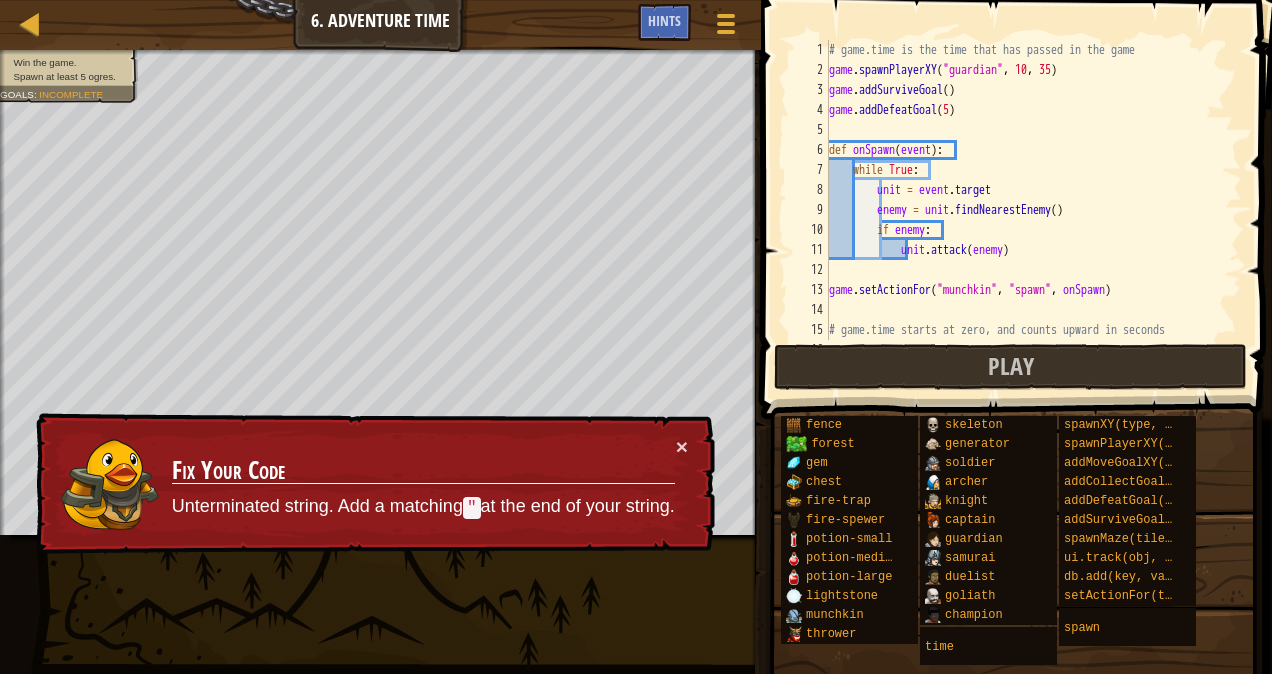 scroll, scrollTop: 220, scrollLeft: 0, axis: vertical 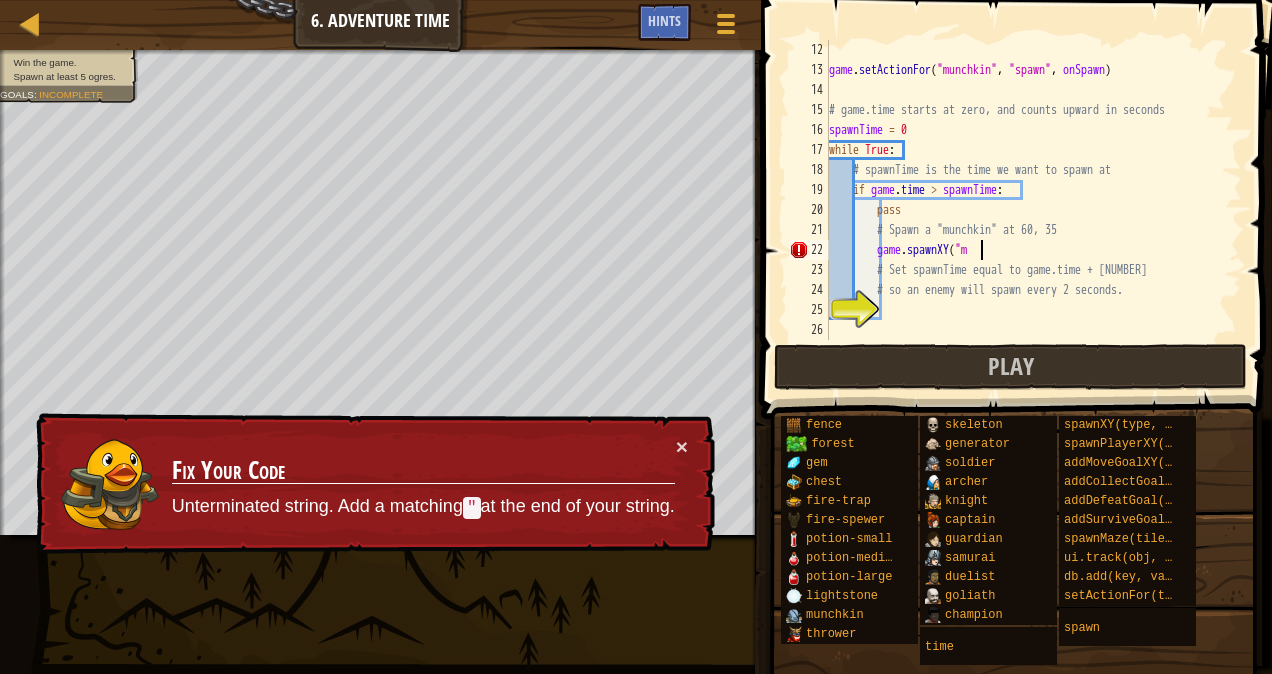 click on "game . setActionFor ( "munchkin" ,   "spawn" ,   onSpawn ) # game.time starts at zero, and counts upward in seconds spawnTime   =   0 while   True :      # spawnTime is the time we want to spawn at      if   game . time   >   spawnTime :          pass          # Spawn a "munchkin" at 60, 35          game . spawnXY ( "munchkin" ,   60 ,   35 )          # Set spawnTime equal to game.time + 2          # so an enemy will spawn every 2 seconds." at bounding box center (1026, 210) 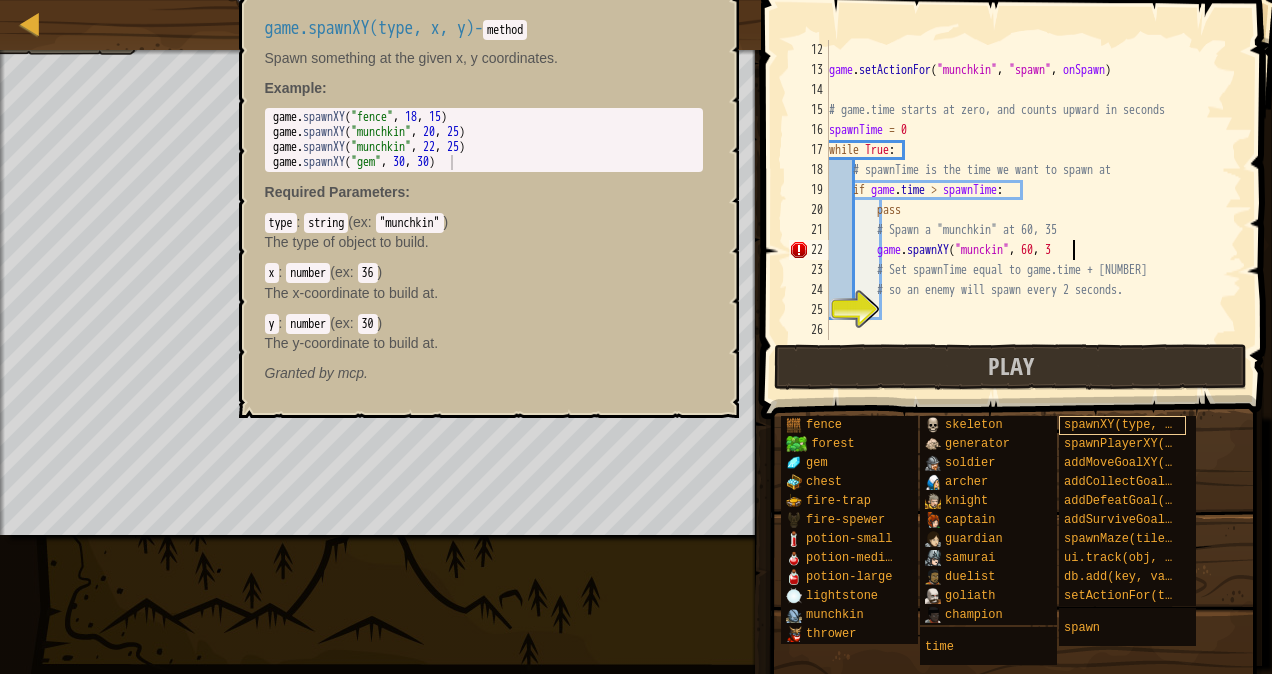 scroll, scrollTop: 9, scrollLeft: 20, axis: both 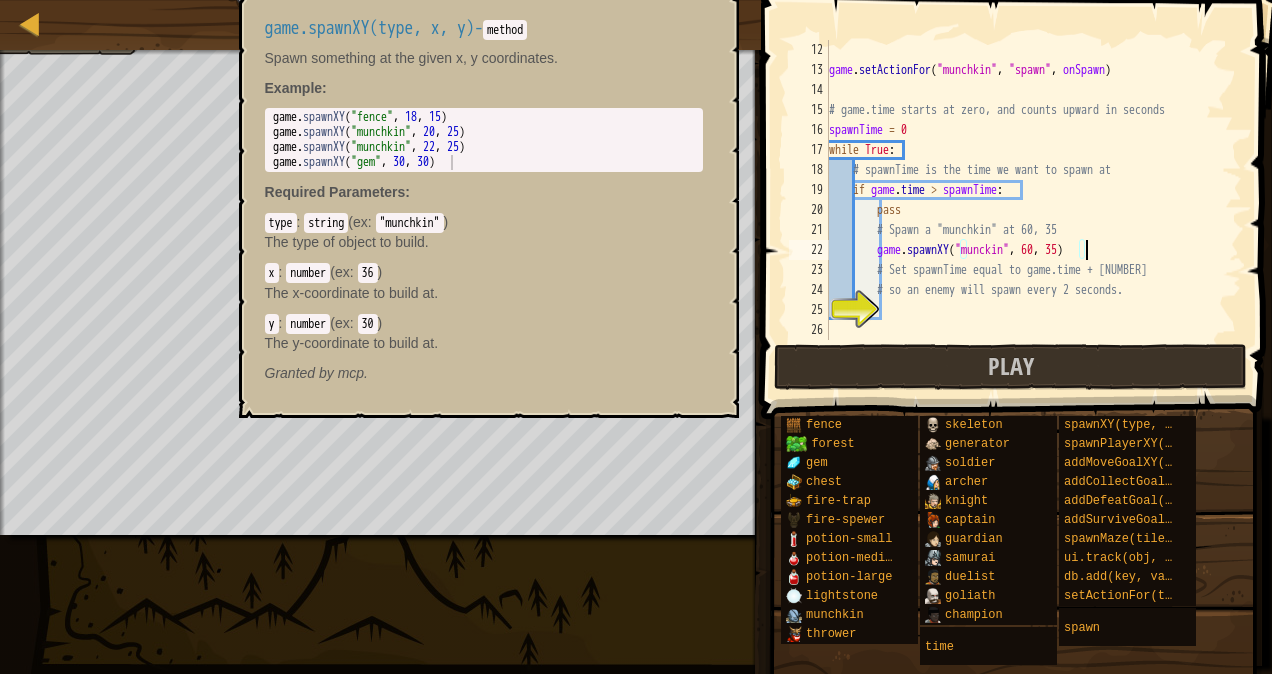 drag, startPoint x: 1119, startPoint y: 428, endPoint x: 1084, endPoint y: 392, distance: 50.20956 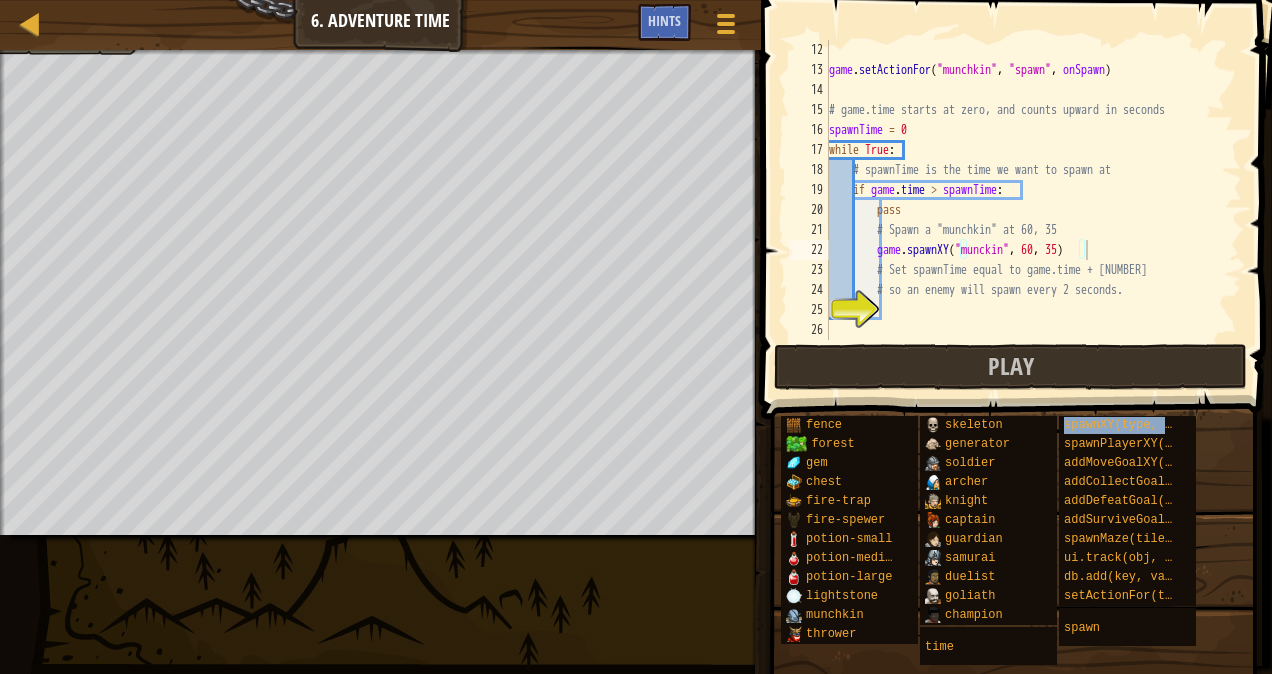 type on "pass" 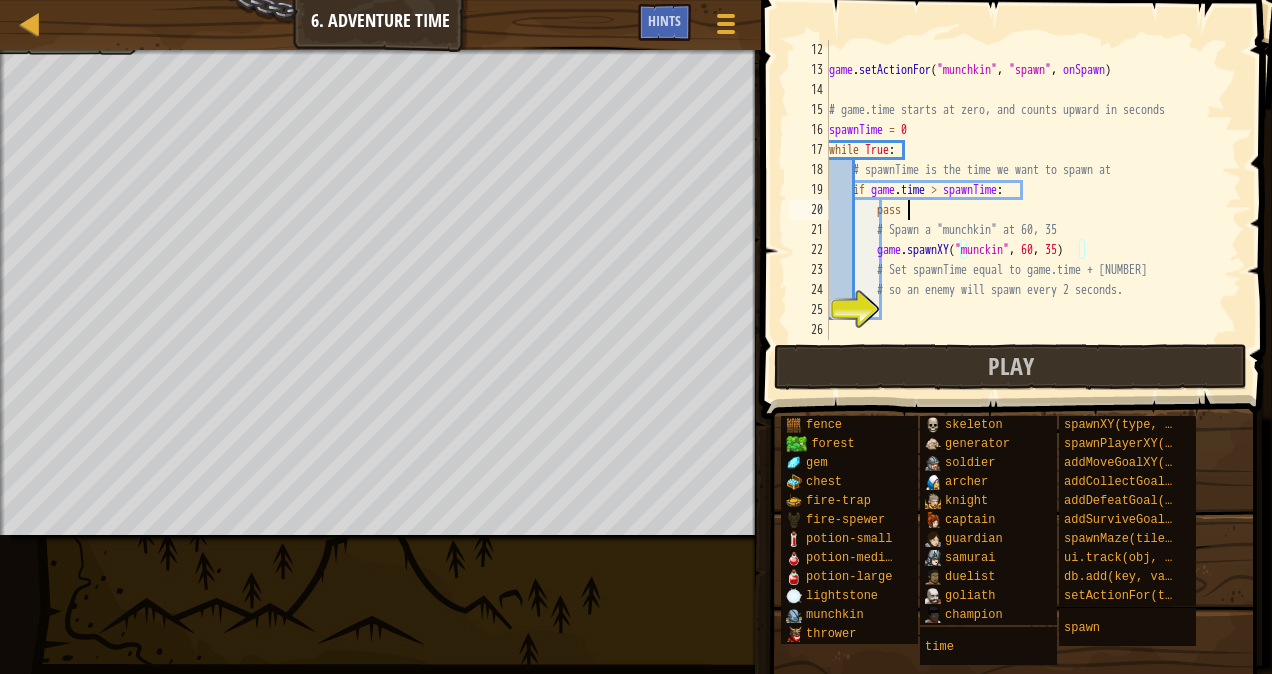 scroll, scrollTop: 9, scrollLeft: 5, axis: both 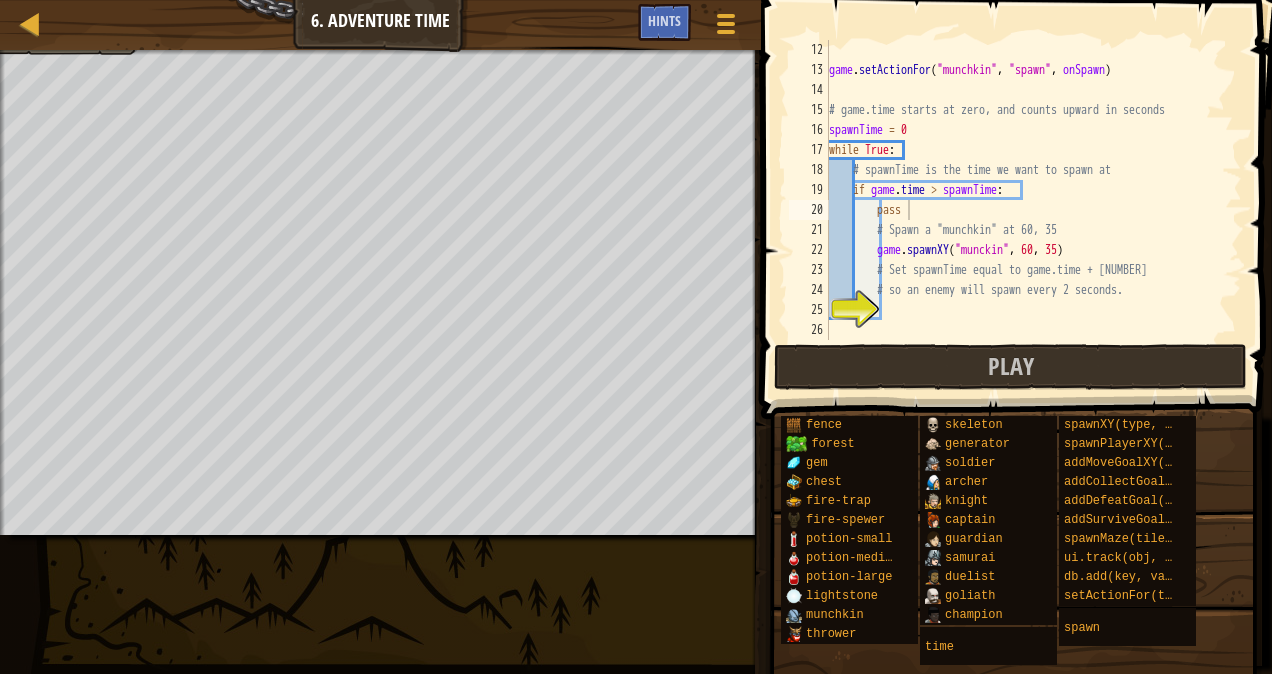 click at bounding box center (1018, 181) 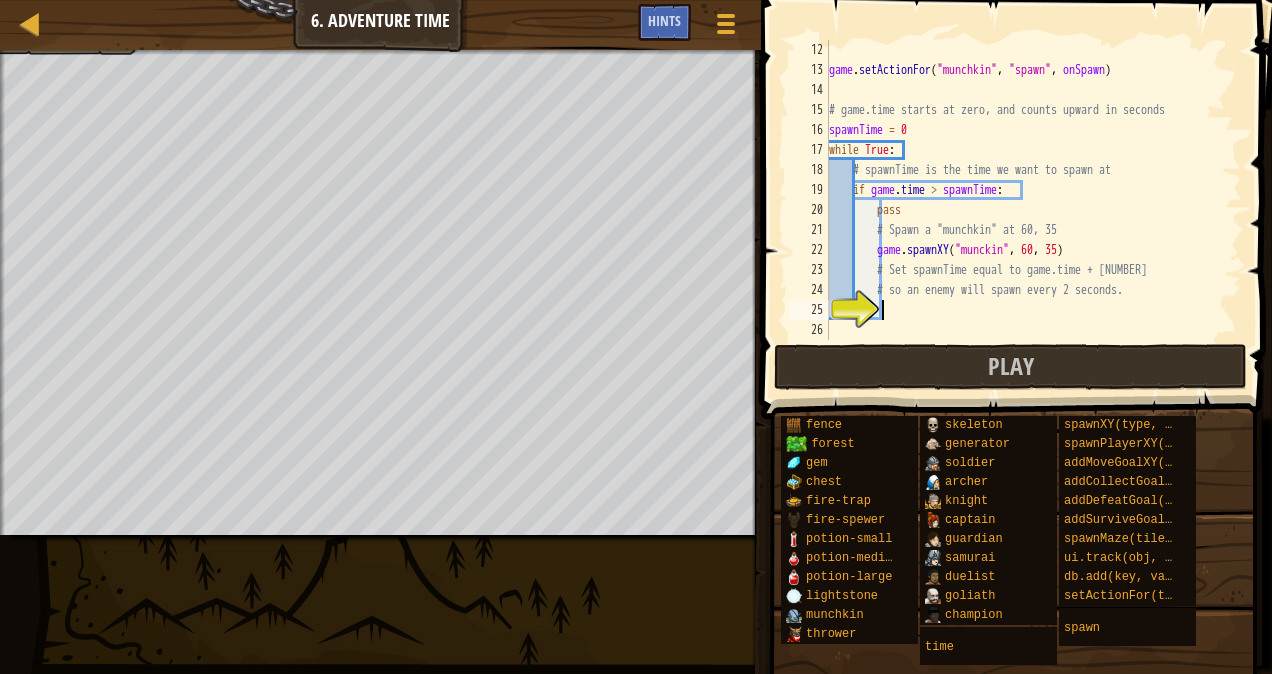 click on "game . setActionFor ( "munchkin" ,   "spawn" ,   onSpawn ) # game.time starts at zero, and counts upward in seconds spawnTime   =   0 while   True :      # spawnTime is the time we want to spawn at      if   game . time   >   spawnTime :          pass          # Spawn a "munchkin" at 60, 35          game . spawnXY ( "munckin" ,   60 ,   35 )          # Set spawnTime equal to game.time + 2          # so an enemy will spawn every 2 seconds." at bounding box center (1026, 210) 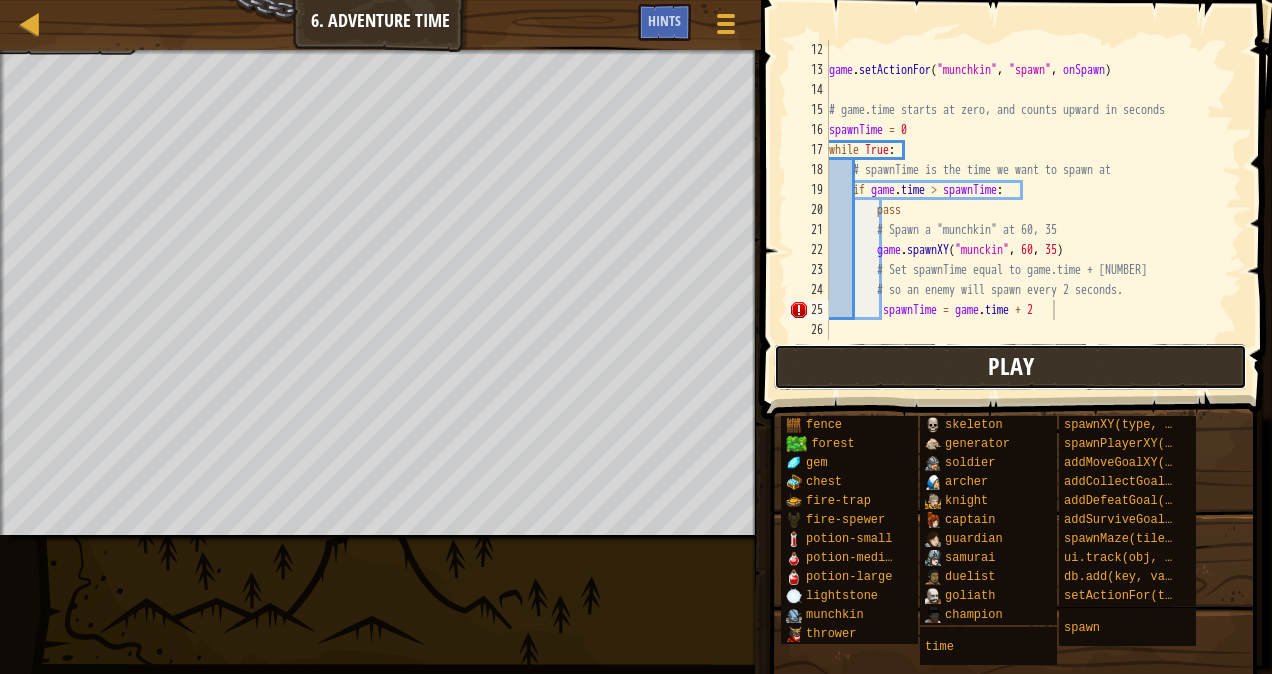 click on "Play" at bounding box center (1010, 367) 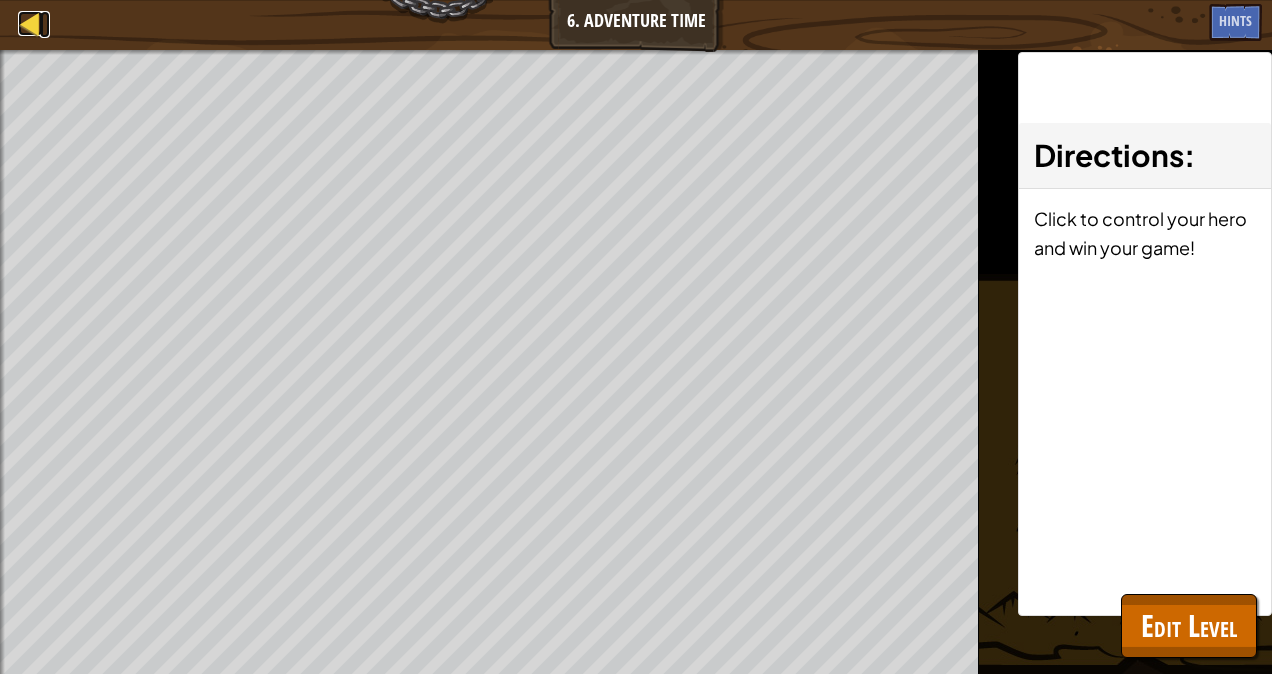 click on "Map" at bounding box center [45, 24] 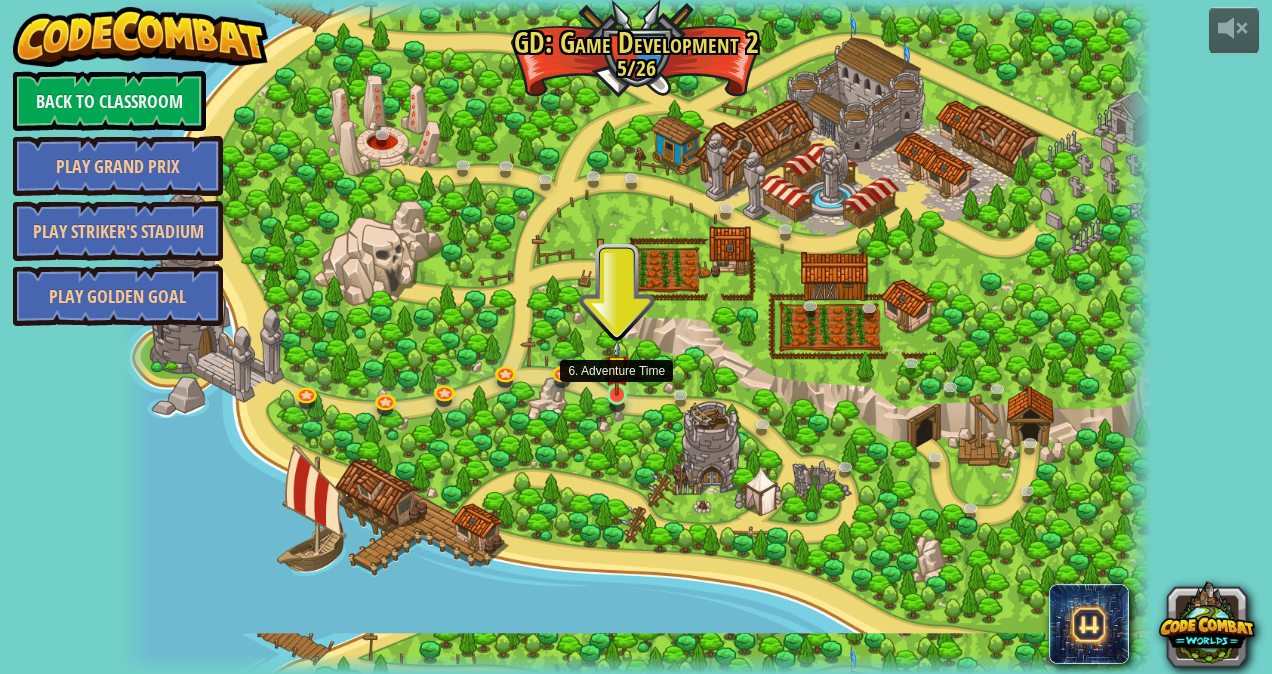 click at bounding box center (617, 367) 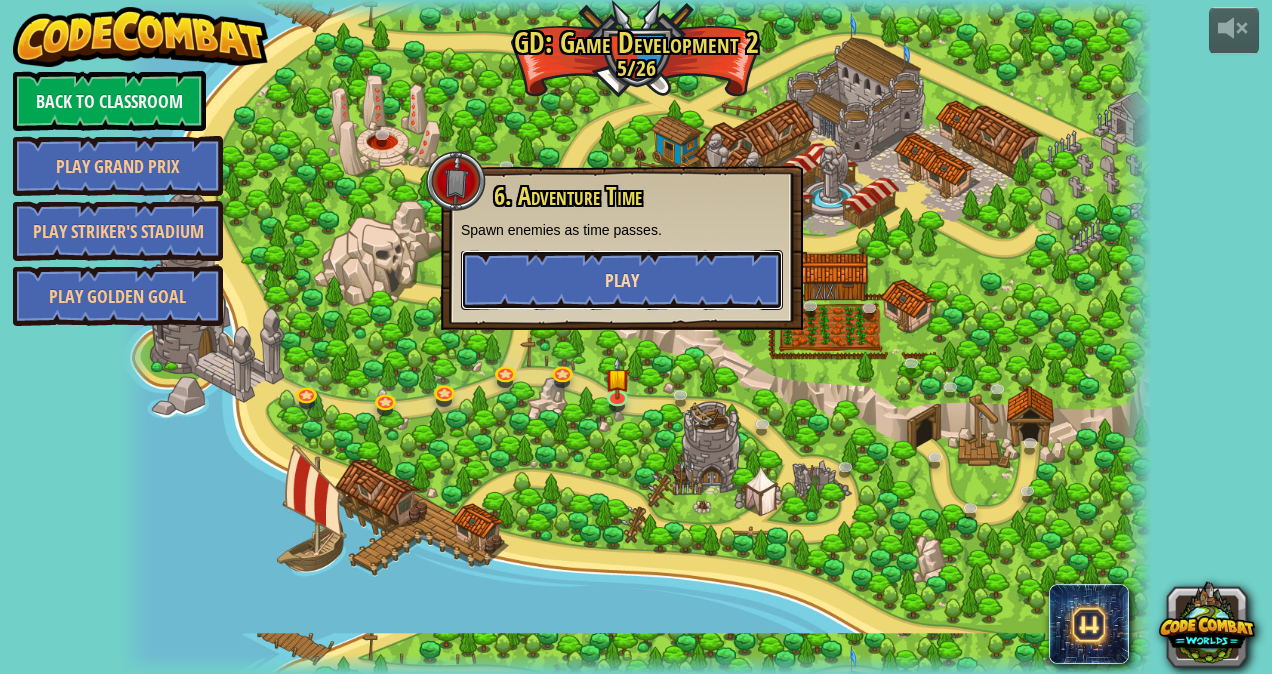 click on "Play" at bounding box center (622, 280) 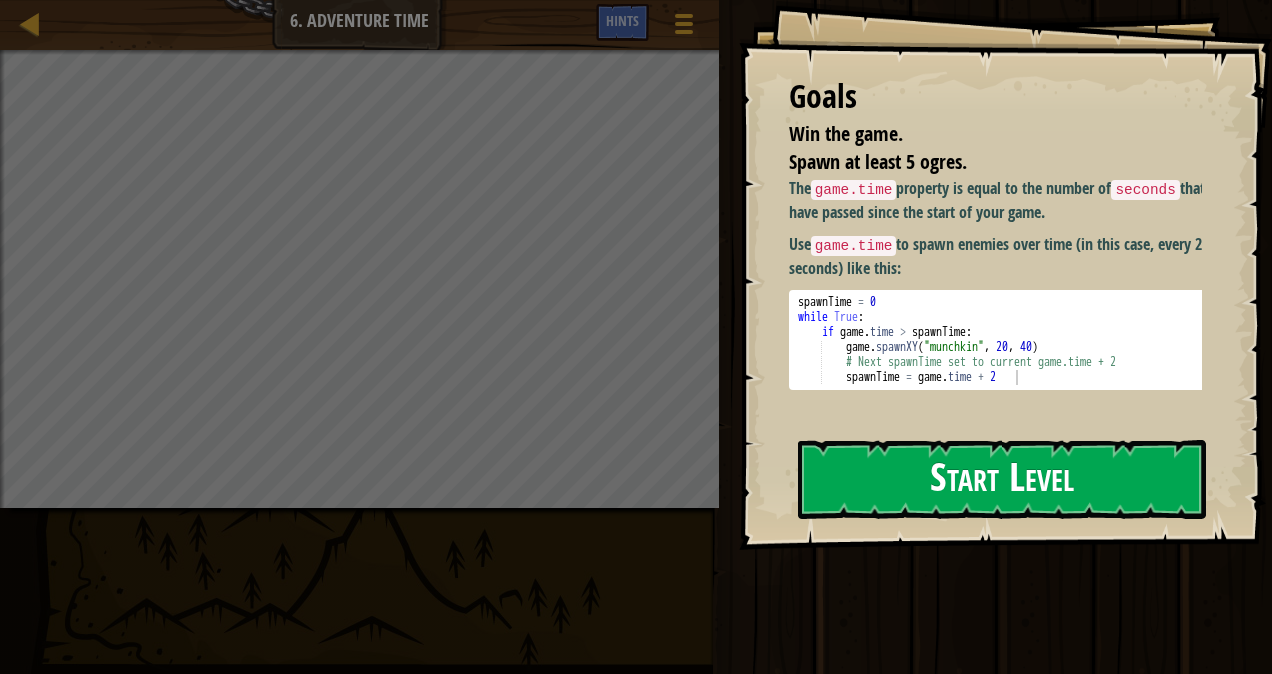 click on "Start Level" at bounding box center (1002, 479) 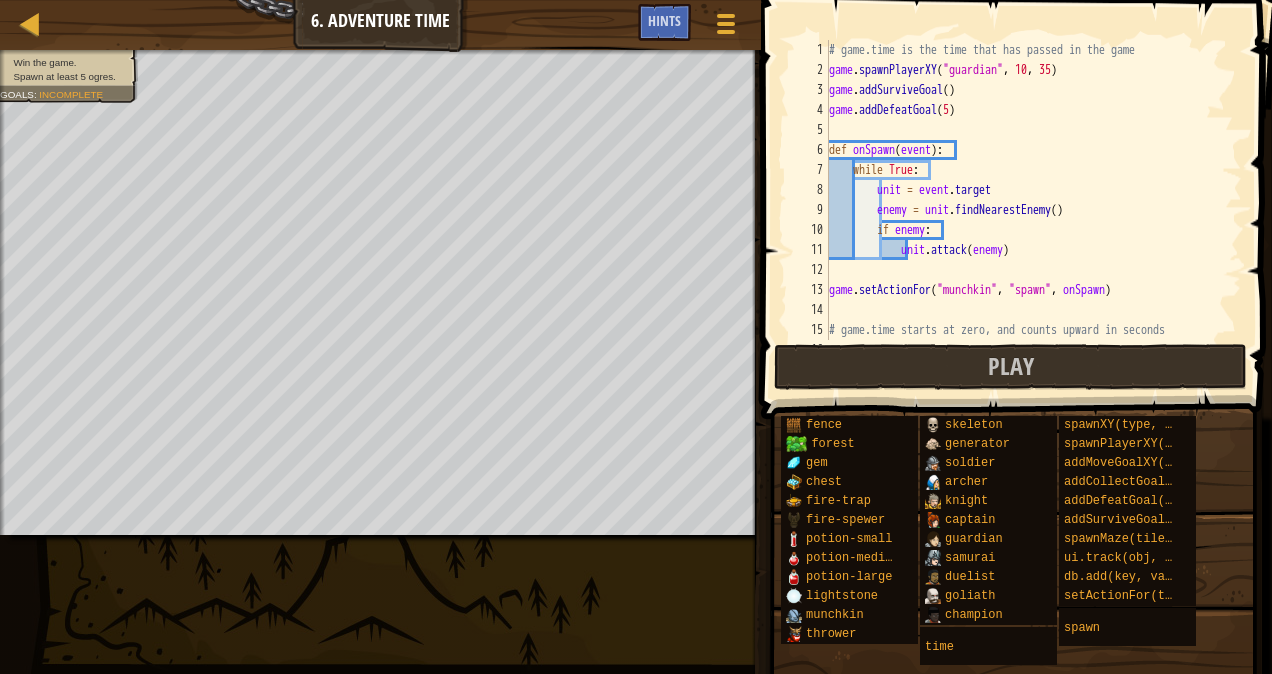 scroll, scrollTop: 220, scrollLeft: 0, axis: vertical 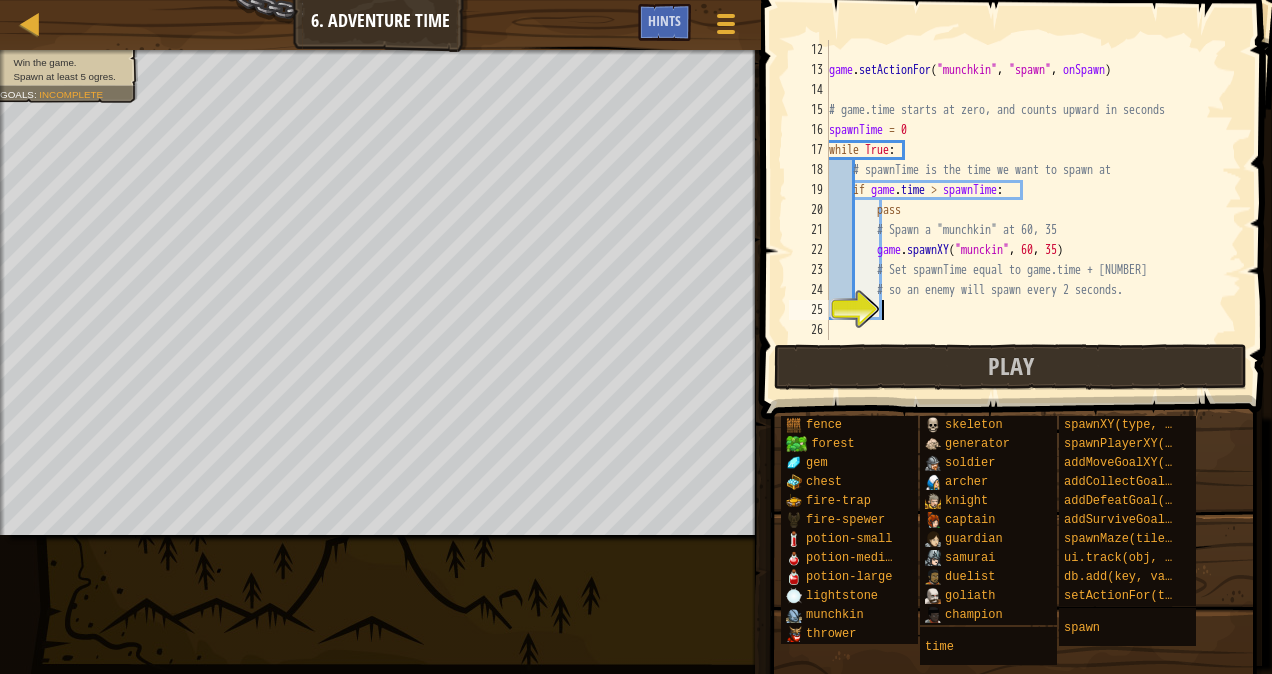drag, startPoint x: 993, startPoint y: 328, endPoint x: 931, endPoint y: 306, distance: 65.78754 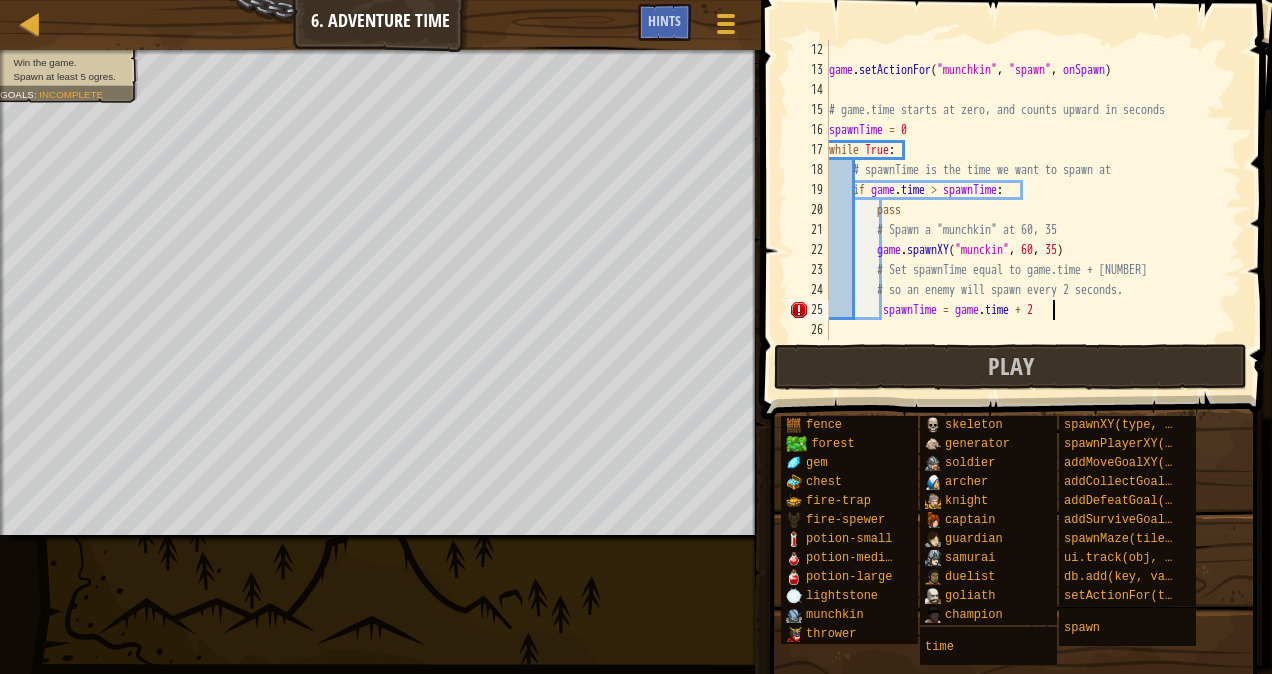 click on "spawnTime = game.time + 2 12 13 14 15 16 17 18 19 20 21 22 23 24 25 26 game . setActionFor ( "munchkin" ,   "spawn" ,   onSpawn ) # game.time starts at zero, and counts upward in seconds spawnTime   =   0 while   True :      # spawnTime is the time we want to spawn at      if   game . time   >   spawnTime :          pass          # Spawn a "munchkin" at 60, 35          game . spawnXY ( "munckin" ,   60 ,   35 )          # Set spawnTime equal to game.time + 2          # so an enemy will spawn every 2 seconds.           spawnTime   =   game . time   +   2     XXXXXXXXXXXXXXXXXXXXXXXXXXXXXXXXXXXXXXXXXXXXXXXXXXXXXXXXXXXXXXXXXXXXXXXXXXXXXXXXXXXXXXXXXXXXXXXXXXXXXXXXXXXXXXXXXXXXXXXXXXXXXXXXXXXXXXXXXXXXXXXXXXXXXXXXXXXXXXXXXXXXXXXXXXXXXXXXXXXXXXXXXXXXXXXXXXXXXXXXXXXXXXXXXXXXXXXXXXXXXXXXXXXXXXXXXXXXXXXXXXXXXXXXXXXXXXXX Indentation error." at bounding box center (1013, 190) 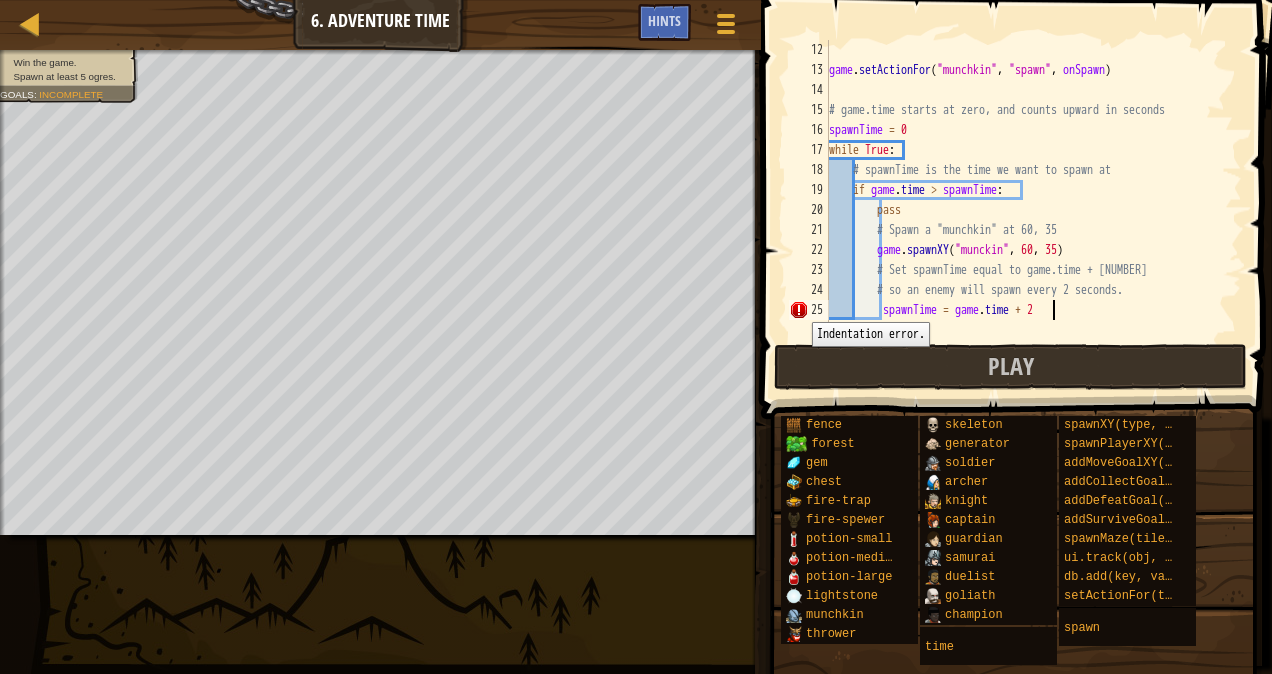 click on "25" at bounding box center (809, 310) 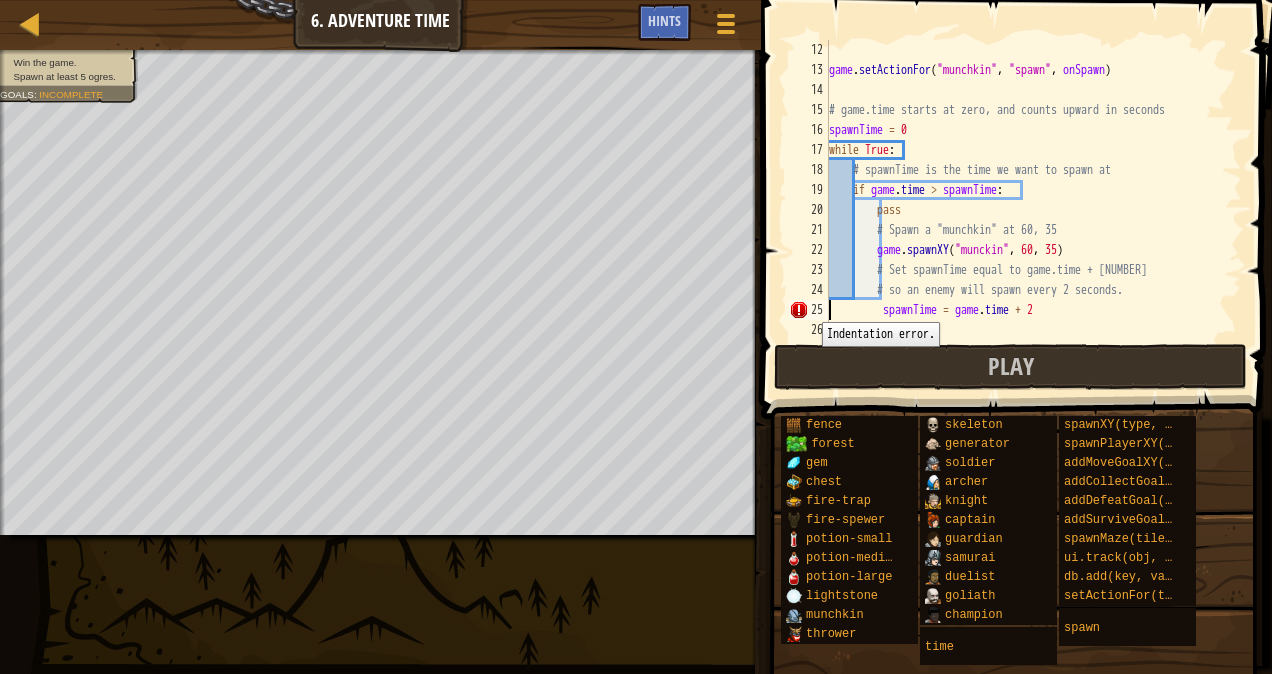 click on "25" at bounding box center [809, 310] 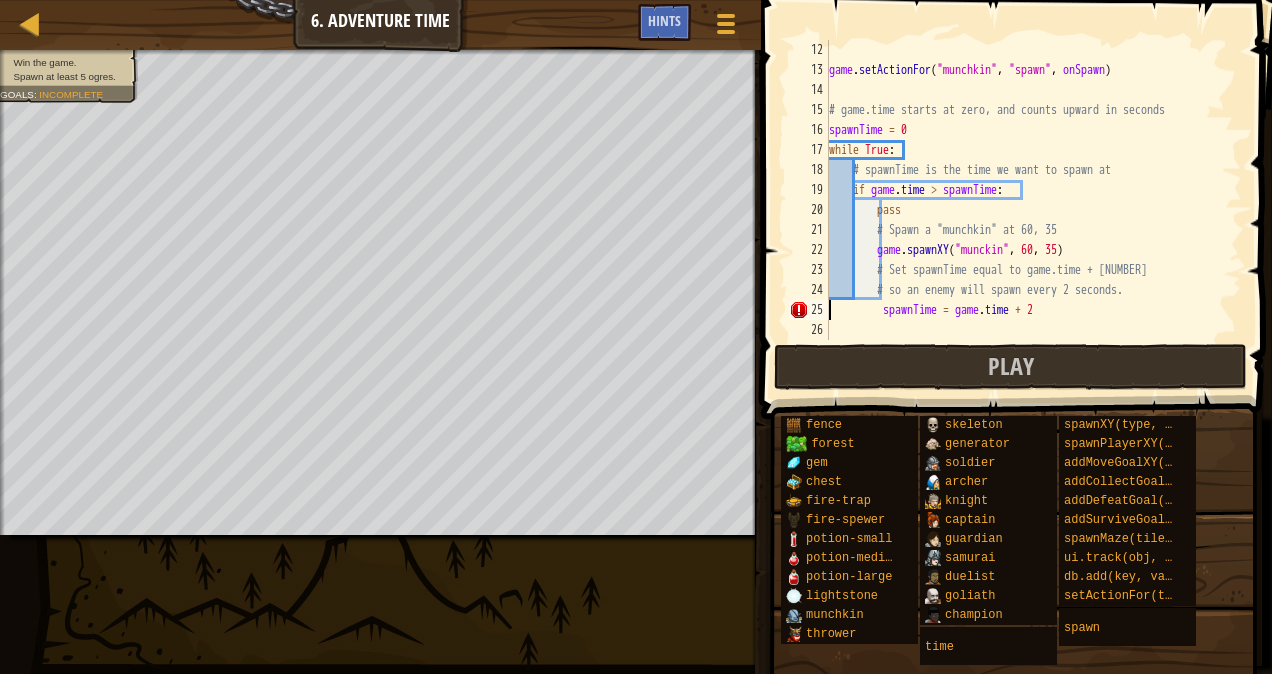 click on "game . setActionFor ( "munchkin" ,   "spawn" ,   onSpawn ) # game.time starts at zero, and counts upward in seconds spawnTime   =   0 while   True :      # spawnTime is the time we want to spawn at      if   game . time   >   spawnTime :          pass          # Spawn a "munchkin" at 60, 35          game . spawnXY ( "munckin" ,   60 ,   35 )          # Set spawnTime equal to game.time + 2          # so an enemy will spawn every 2 seconds.           spawnTime   =   game . time   +   2" at bounding box center [1026, 210] 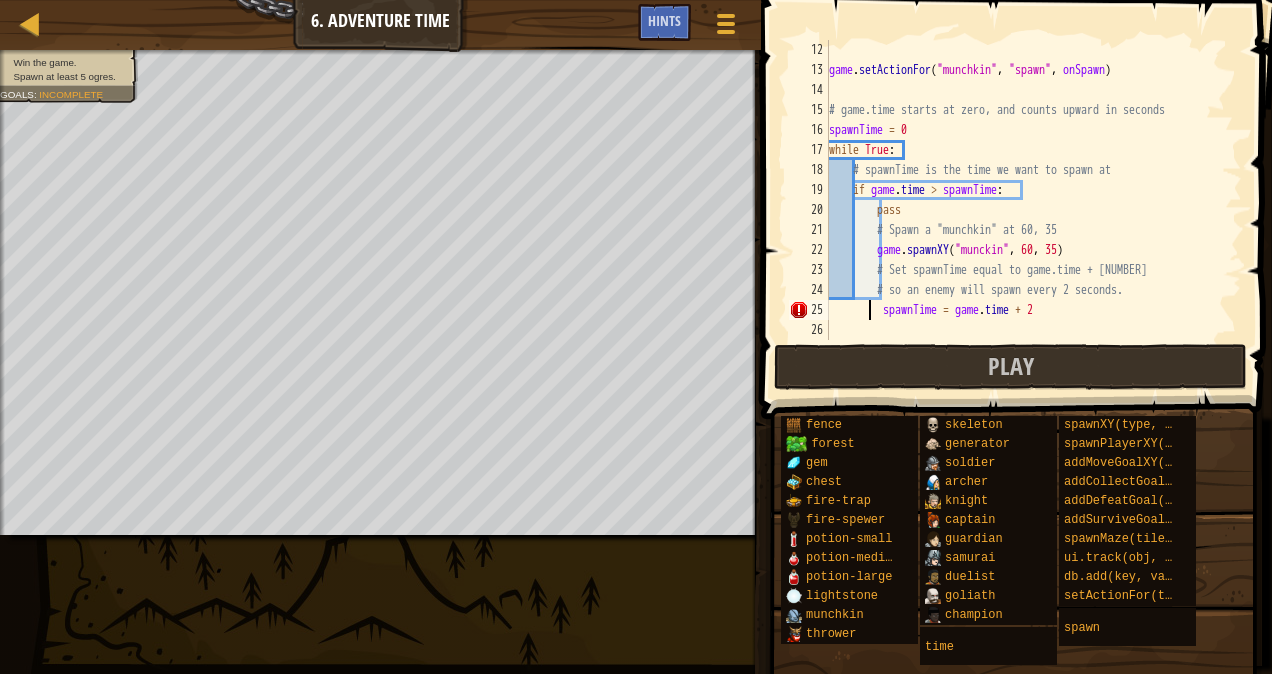 click on "game . setActionFor ( "munchkin" ,   "spawn" ,   onSpawn ) # game.time starts at zero, and counts upward in seconds spawnTime   =   0 while   True :      # spawnTime is the time we want to spawn at      if   game . time   >   spawnTime :          pass          # Spawn a "munchkin" at 60, 35          game . spawnXY ( "munckin" ,   60 ,   35 )          # Set spawnTime equal to game.time + 2          # so an enemy will spawn every 2 seconds.           spawnTime   =   game . time   +   2" at bounding box center (1026, 210) 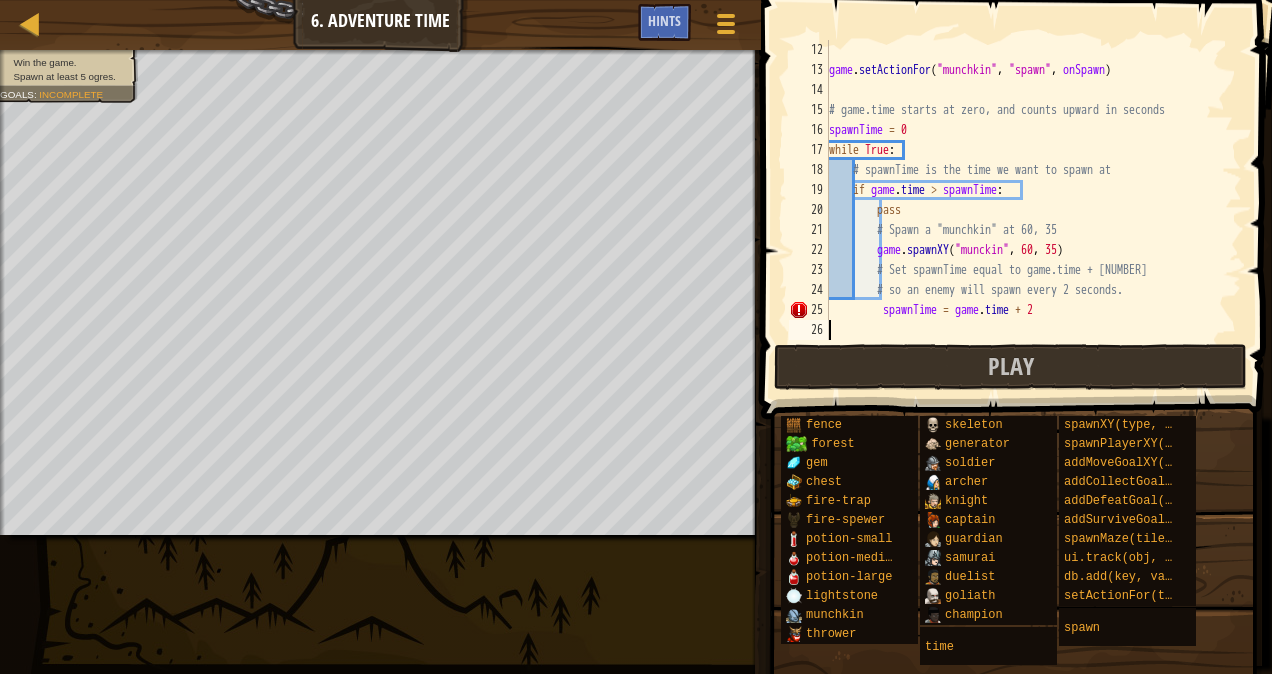 click on "game . setActionFor ( "munchkin" ,   "spawn" ,   onSpawn ) # game.time starts at zero, and counts upward in seconds spawnTime   =   0 while   True :      # spawnTime is the time we want to spawn at      if   game . time   >   spawnTime :          pass          # Spawn a "munchkin" at 60, 35          game . spawnXY ( "munckin" ,   60 ,   35 )          # Set spawnTime equal to game.time + 2          # so an enemy will spawn every 2 seconds.           spawnTime   =   game . time   +   2" at bounding box center [1026, 210] 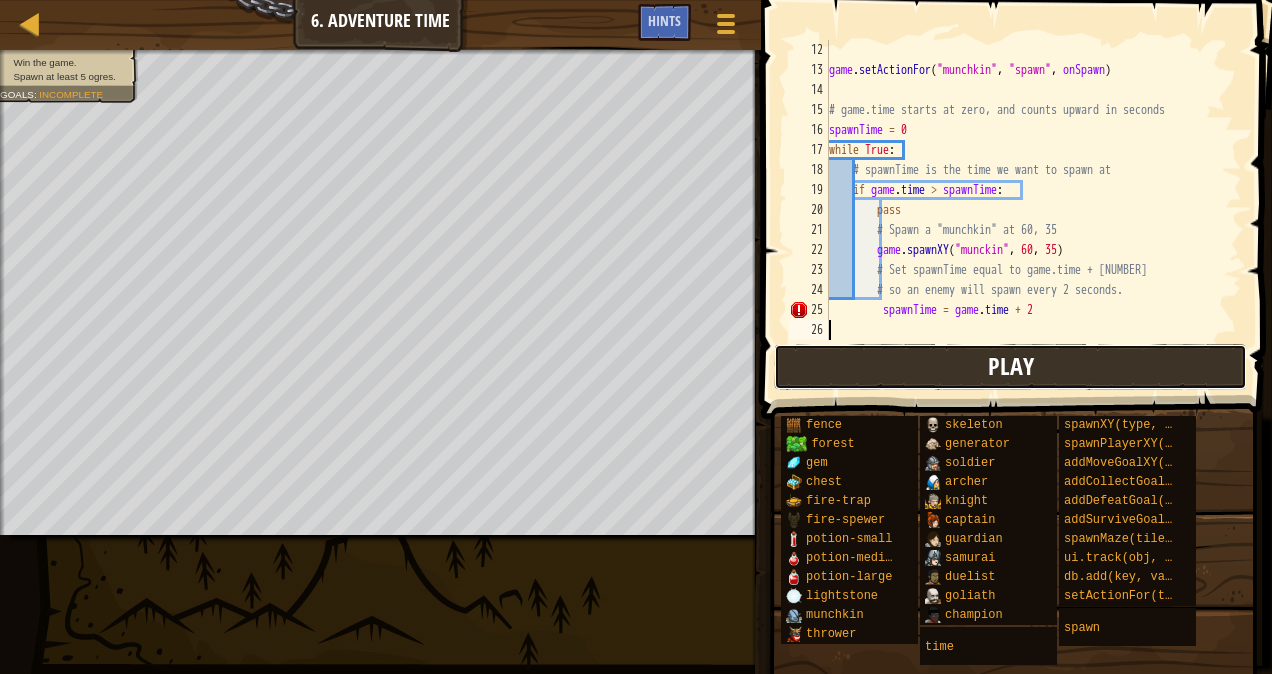 click on "Play" at bounding box center [1010, 367] 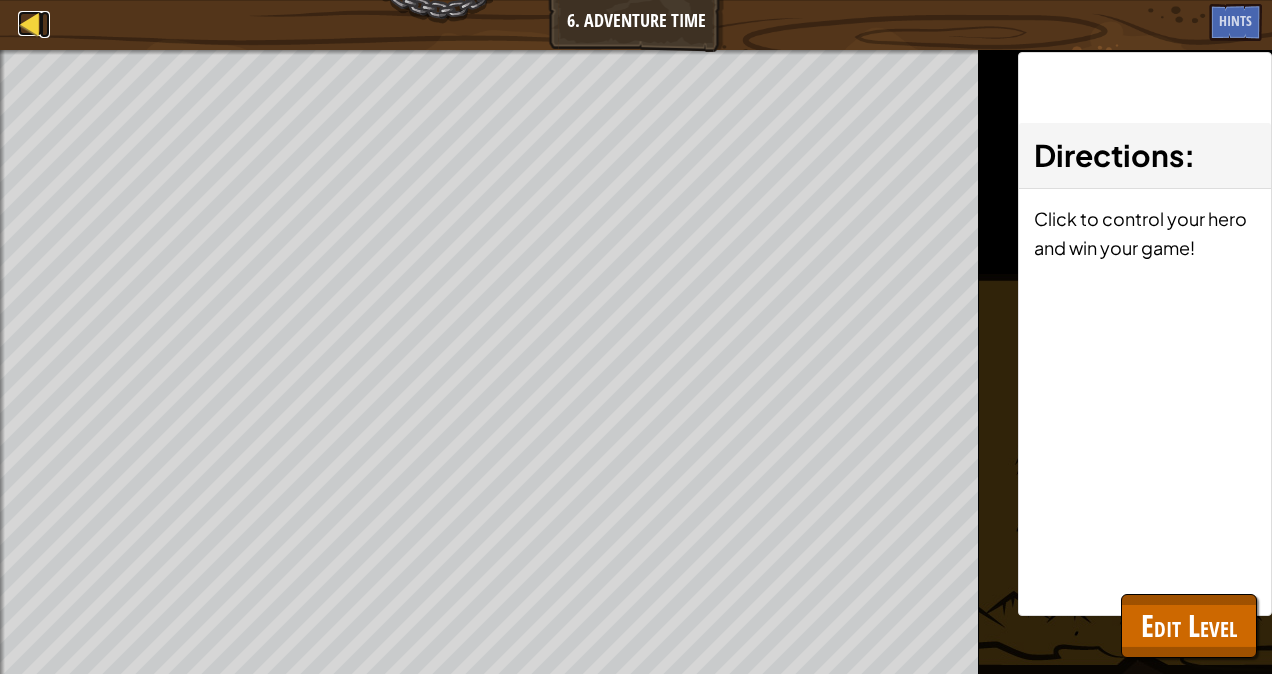click at bounding box center [30, 23] 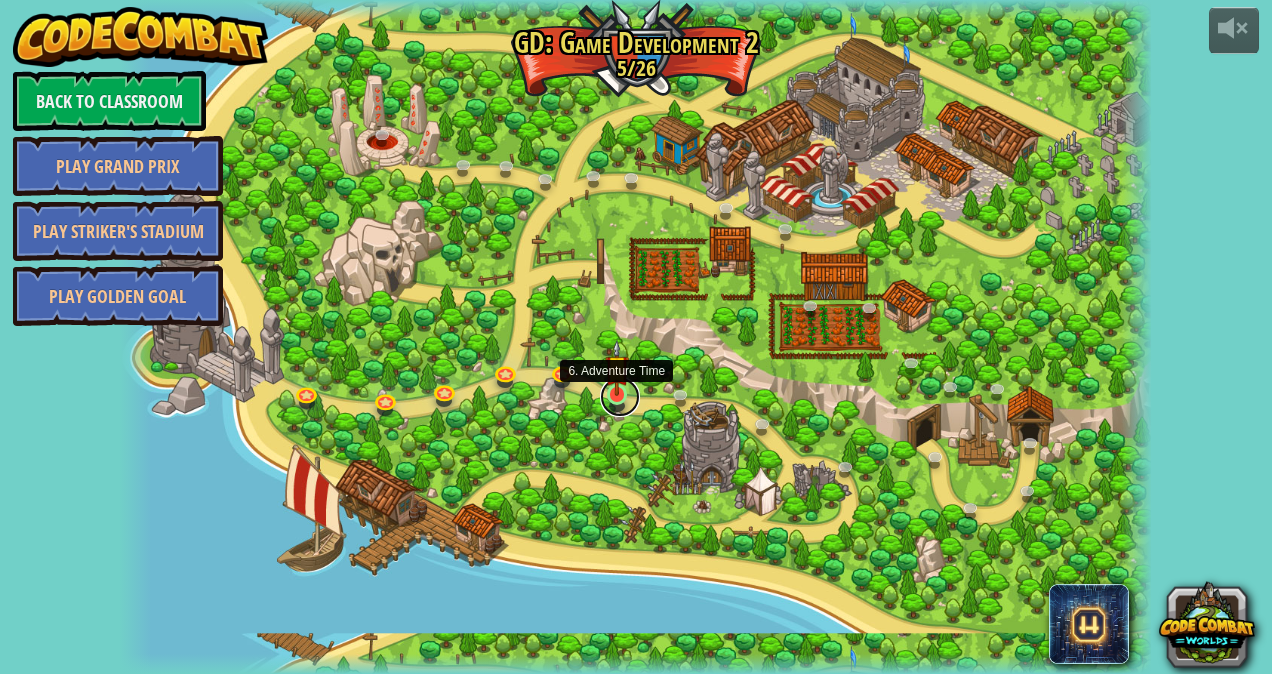 click at bounding box center (620, 397) 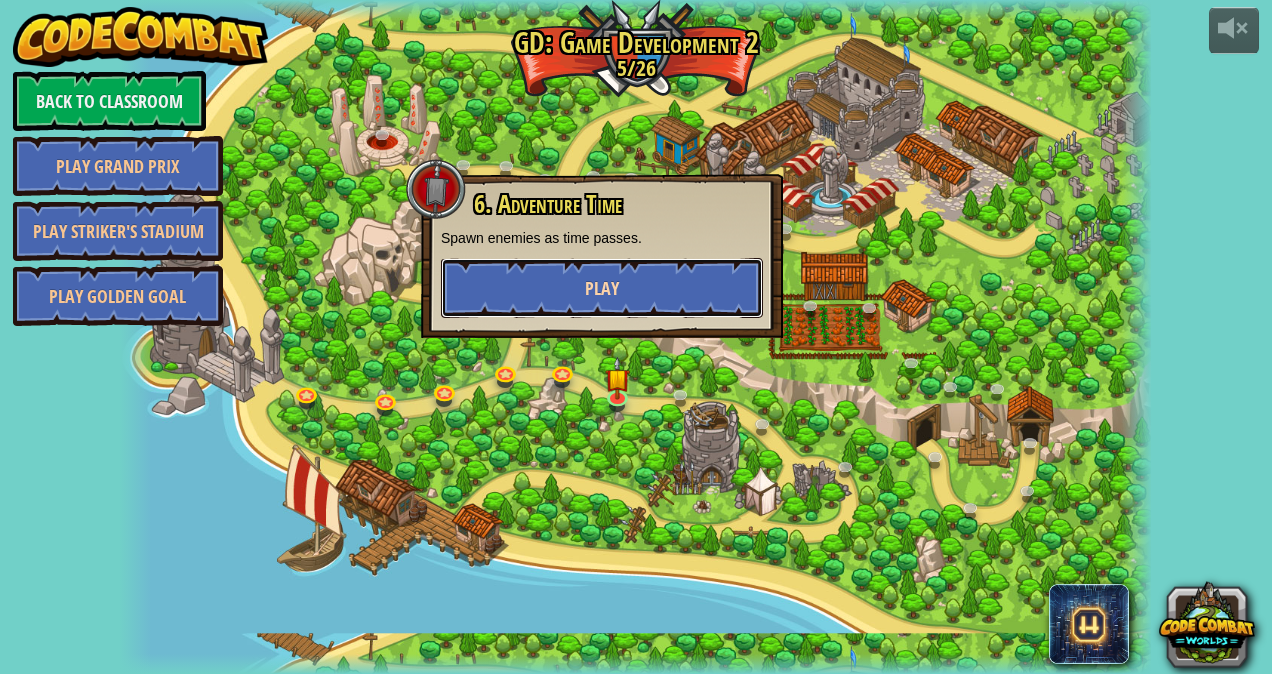 click on "Play" at bounding box center [602, 288] 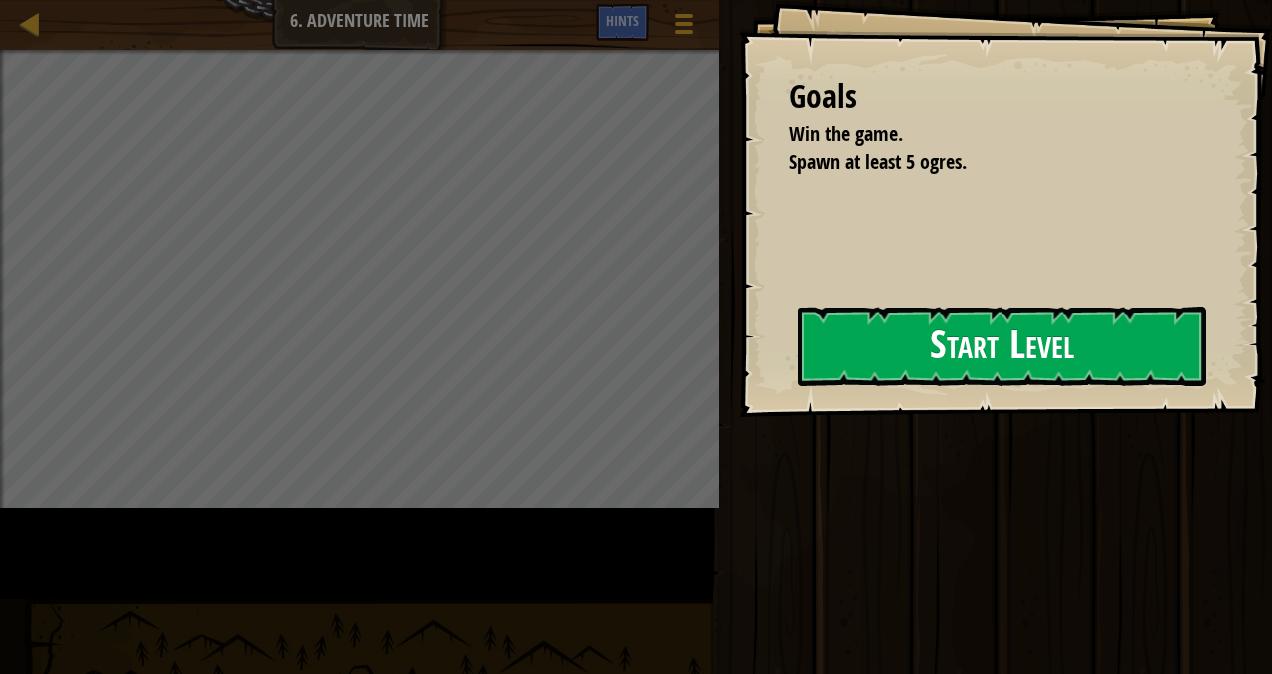 click on "Start Level" at bounding box center (1002, 346) 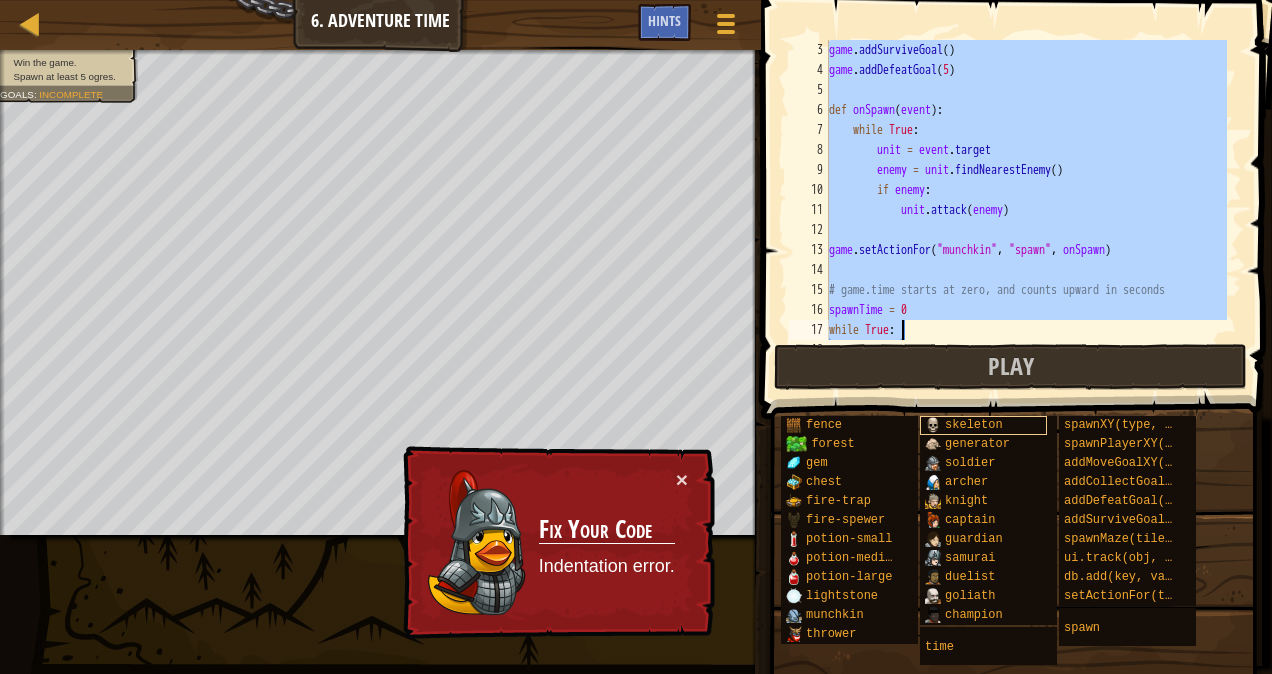 scroll, scrollTop: 220, scrollLeft: 0, axis: vertical 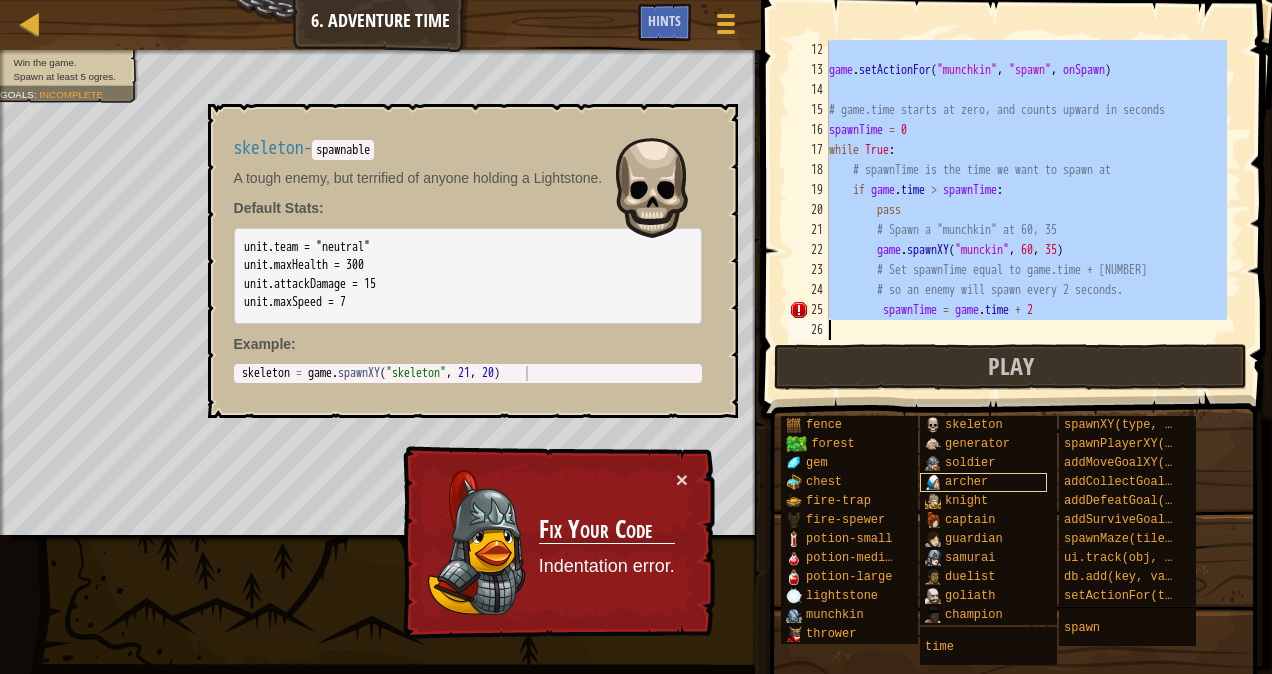 drag, startPoint x: 1170, startPoint y: 64, endPoint x: 955, endPoint y: 476, distance: 464.72464 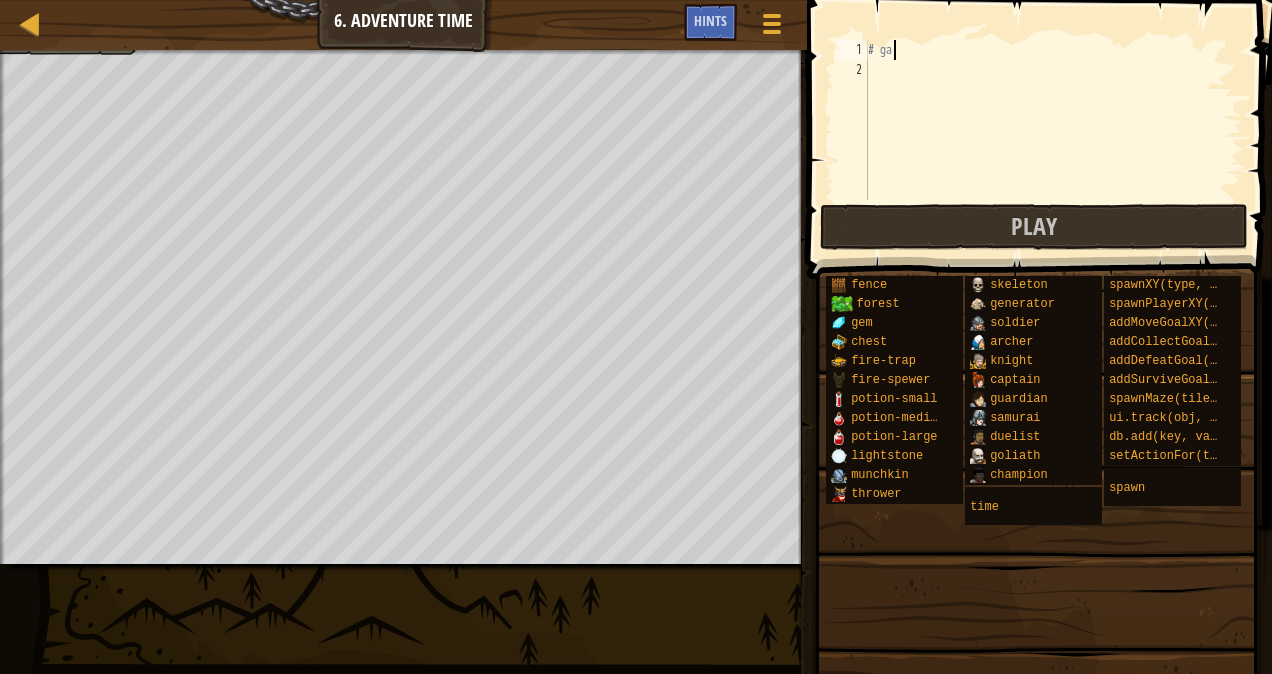 type on "#" 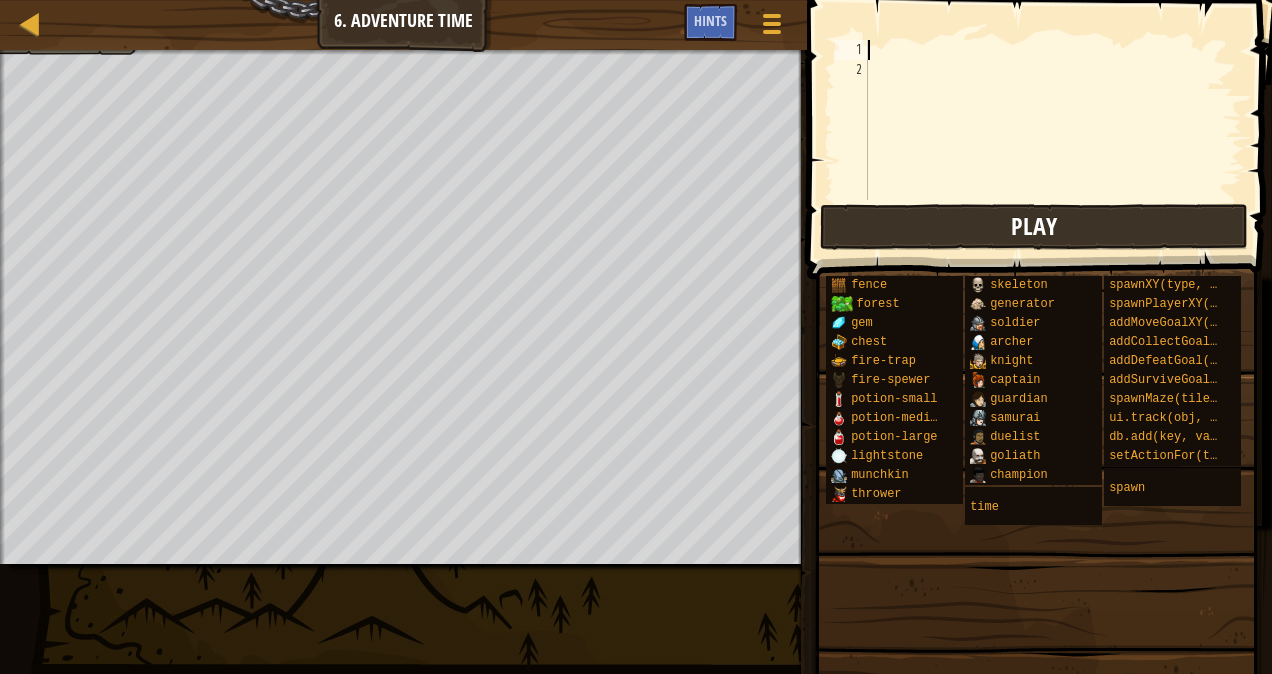 type on "spawnTime = game.time + 2" 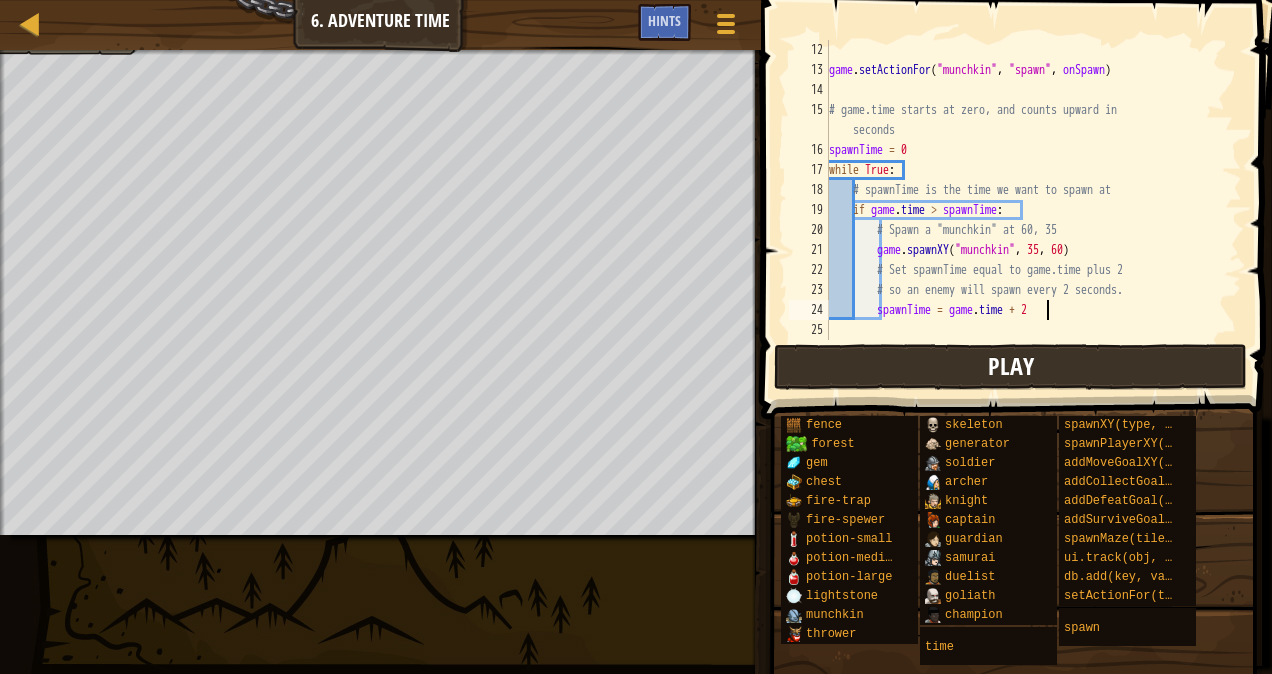 scroll, scrollTop: 200, scrollLeft: 0, axis: vertical 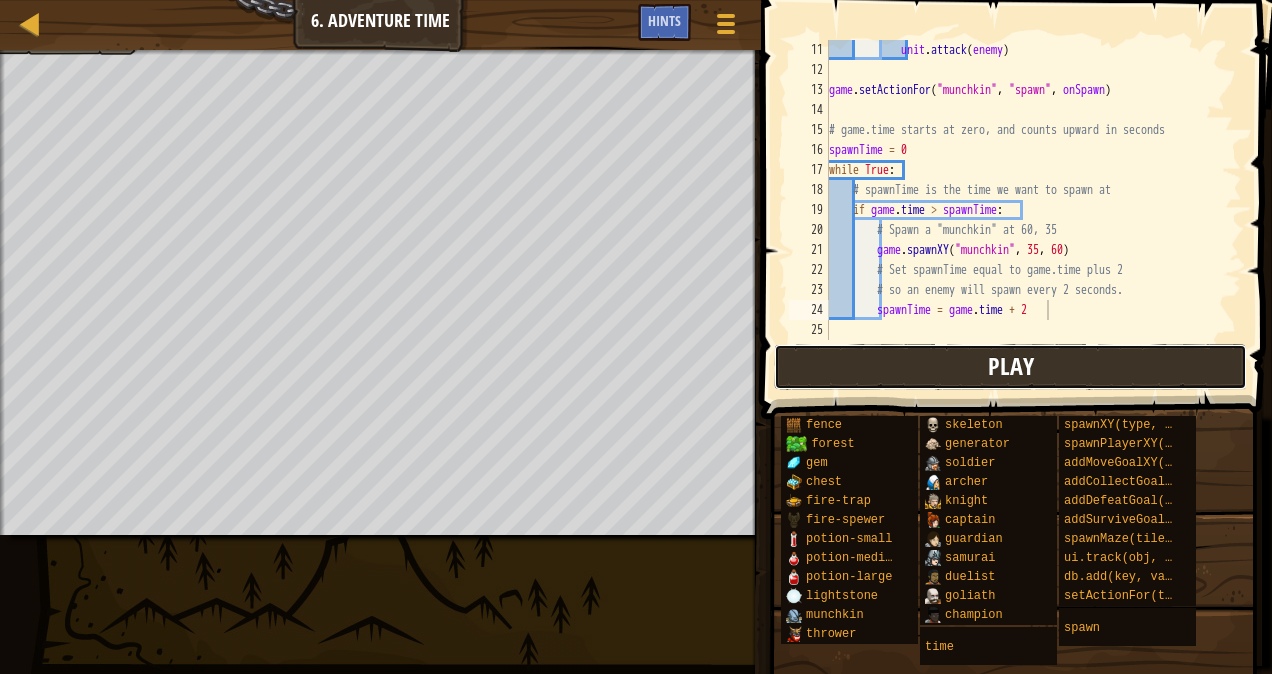click on "Play" at bounding box center (1010, 367) 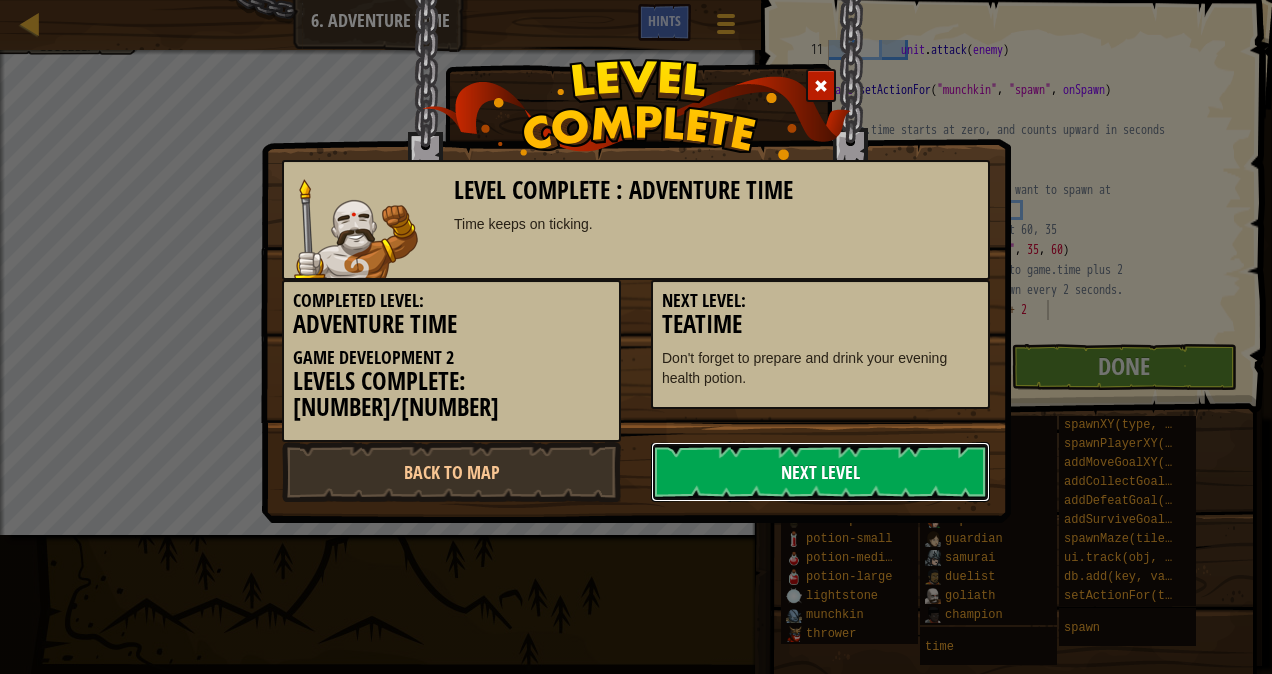 click on "Next Level" at bounding box center [820, 472] 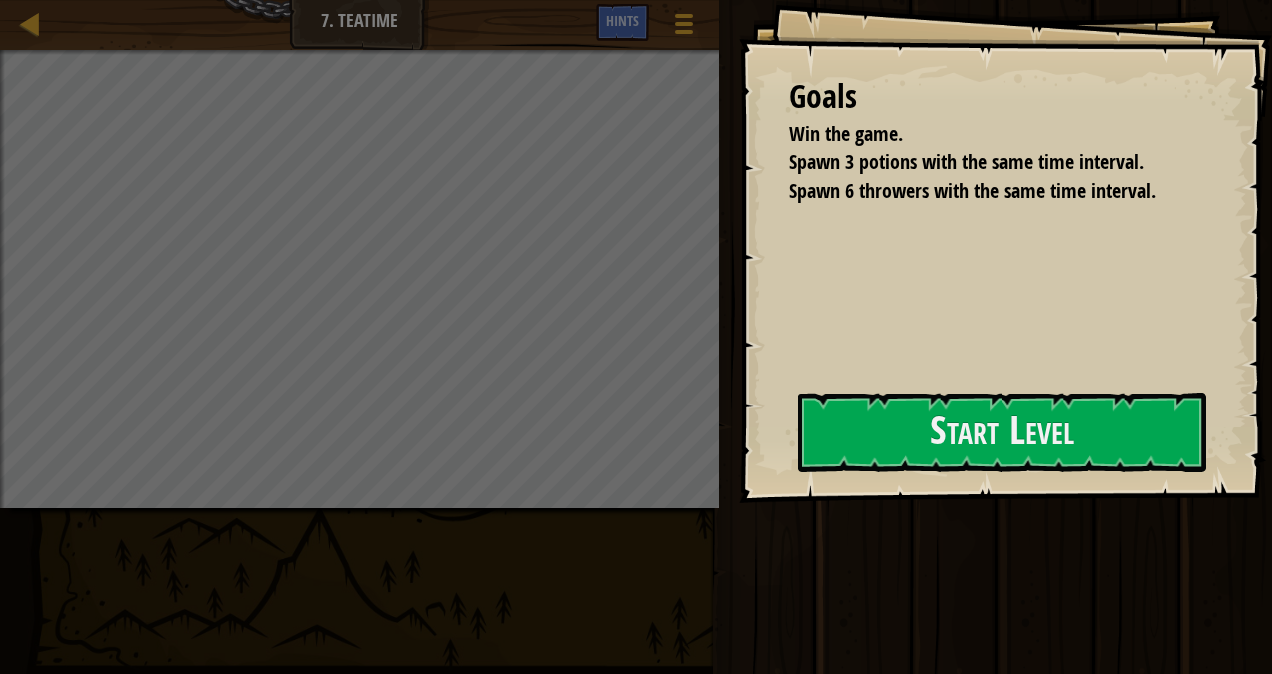 click on "Goals Win the game. Spawn 3 potions with the same time interval. Spawn 6 throwers with the same time interval. Start Level Error loading from server. Try refreshing the page. You'll need a subscription to play this level. Subscribe You'll need to join a course to play this level. Back to my courses Ask your teacher to assign a license to you so you can continue to play CodeCombat! Back to my courses This level is locked. Back to my courses" at bounding box center (1005, 251) 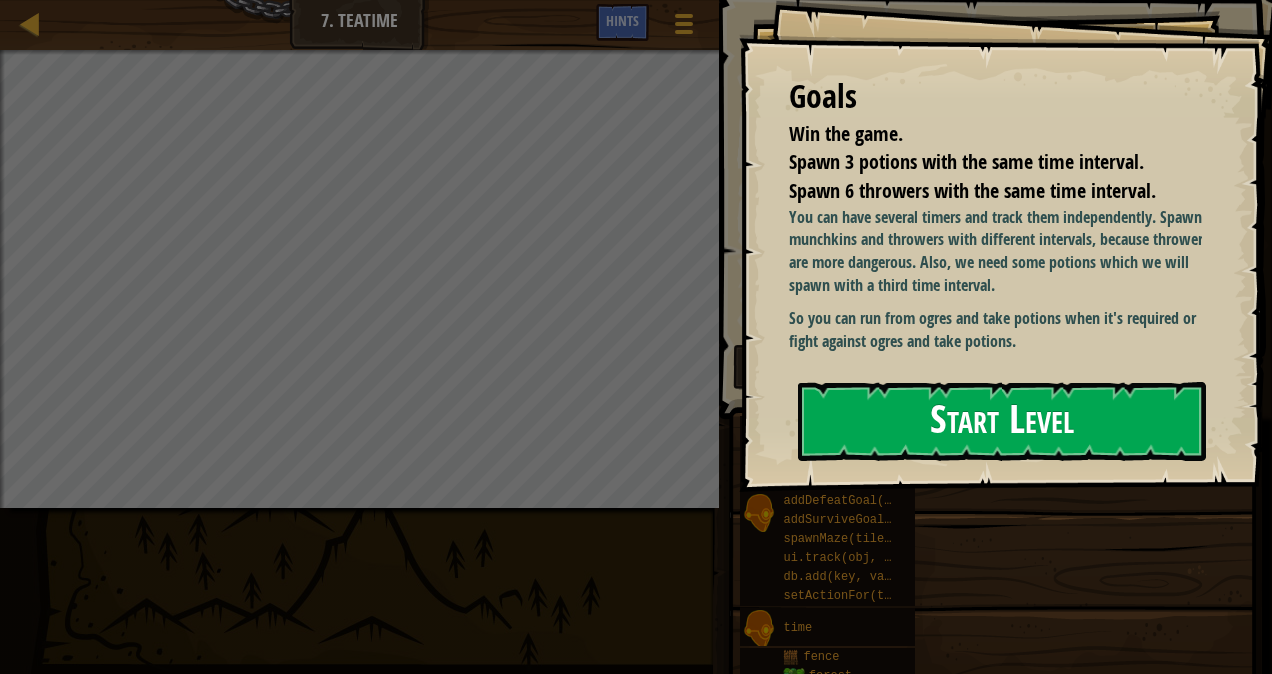 click on "Start Level" at bounding box center [1002, 421] 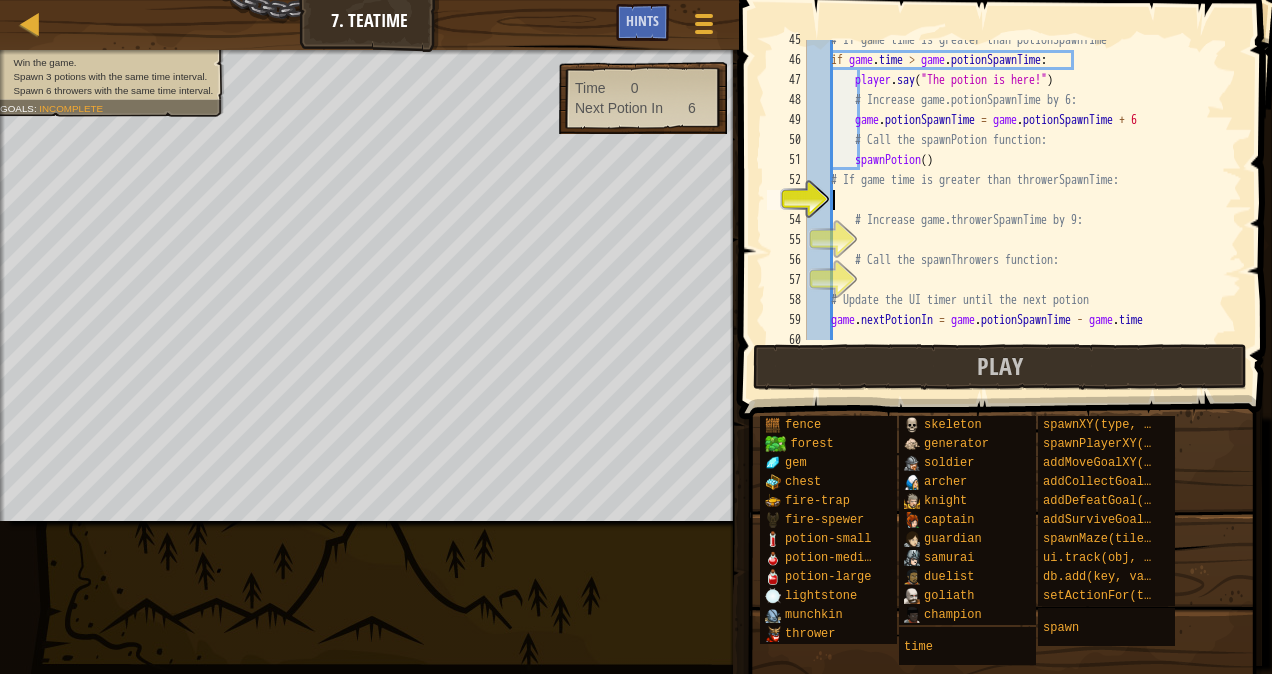 scroll, scrollTop: 890, scrollLeft: 0, axis: vertical 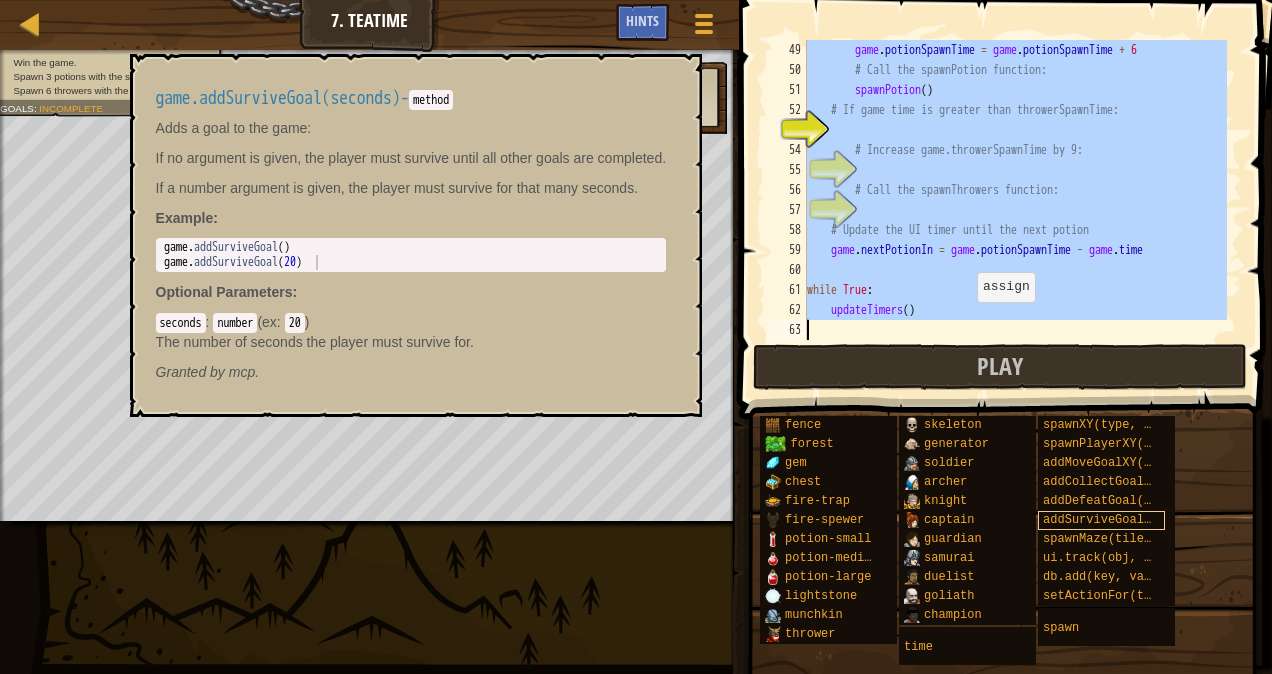 drag, startPoint x: 806, startPoint y: 47, endPoint x: 1114, endPoint y: 514, distance: 559.422 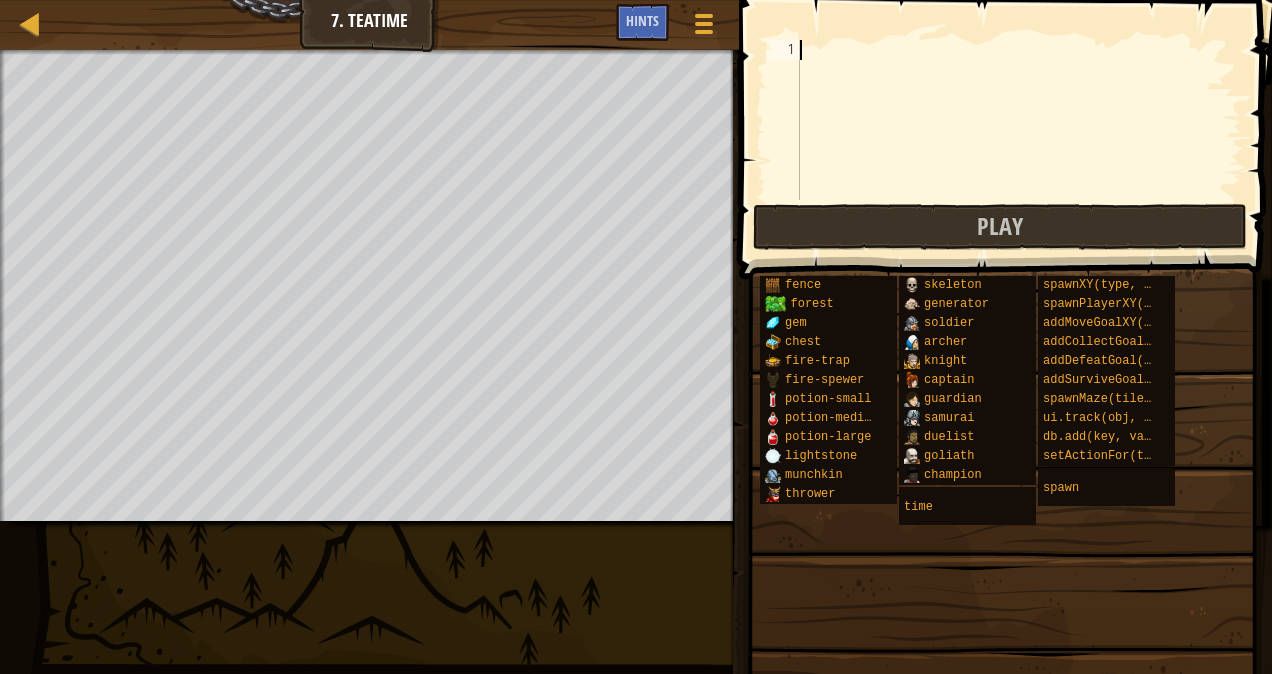 paste on "updateTimers()" 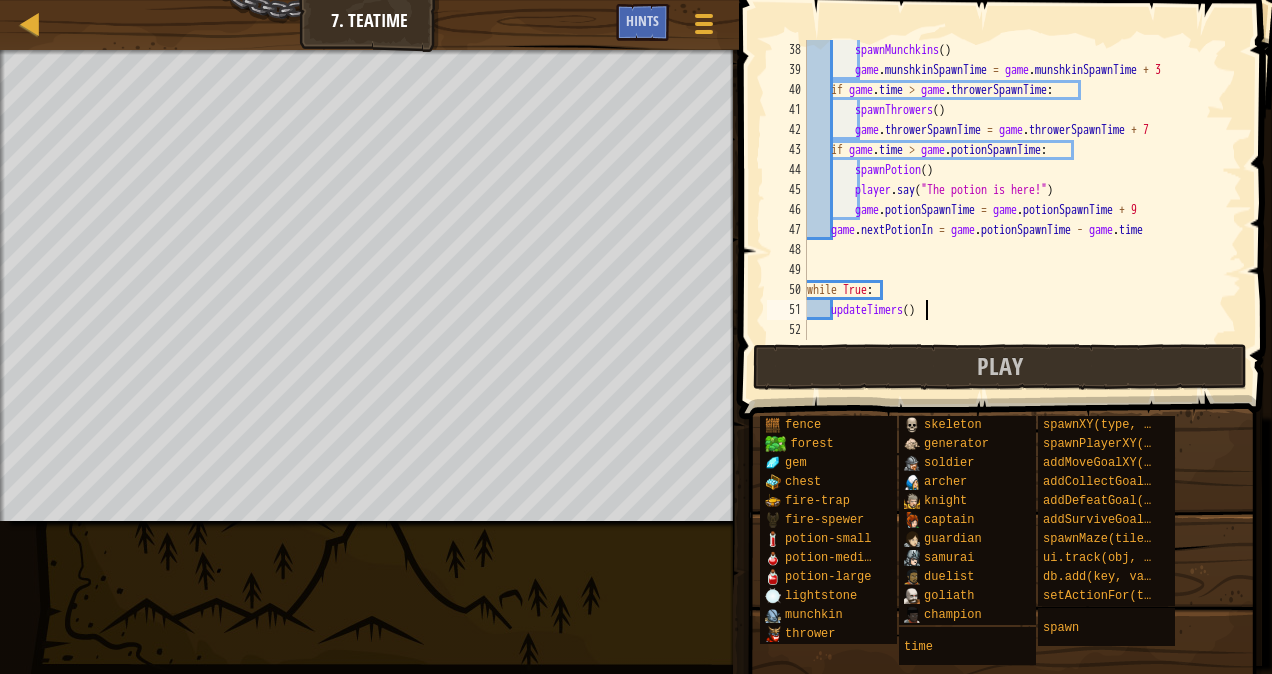 scroll, scrollTop: 740, scrollLeft: 0, axis: vertical 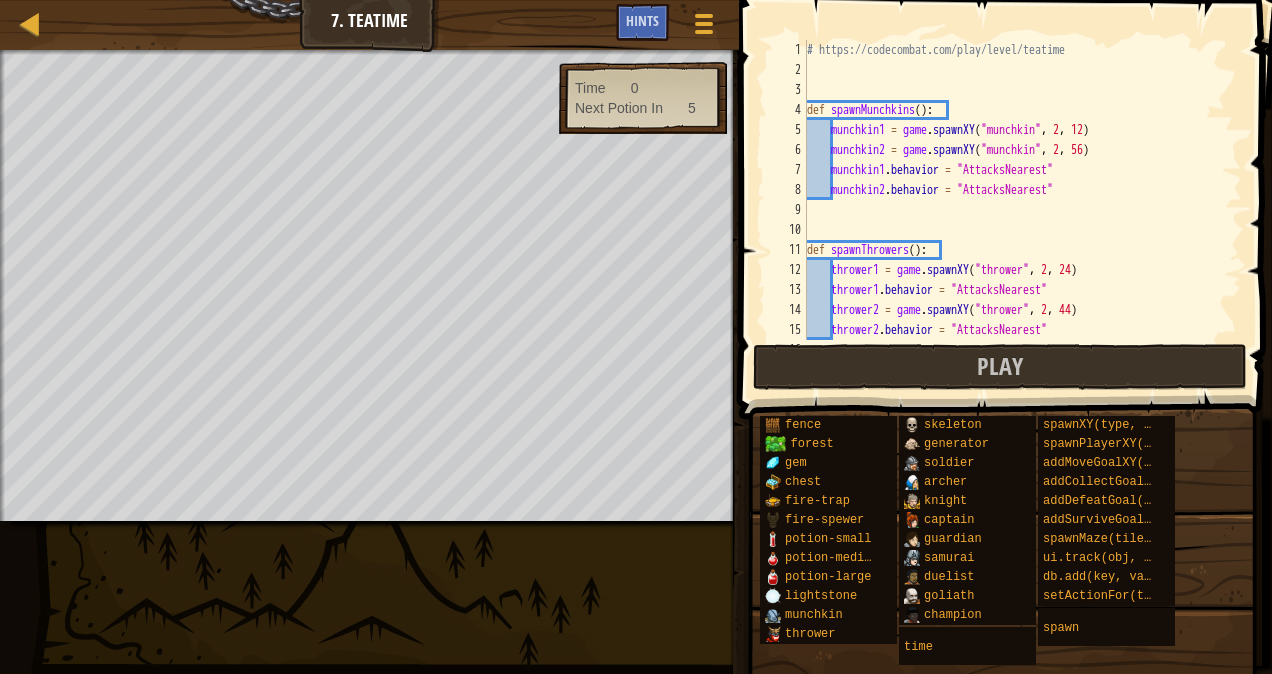 click at bounding box center (1007, 181) 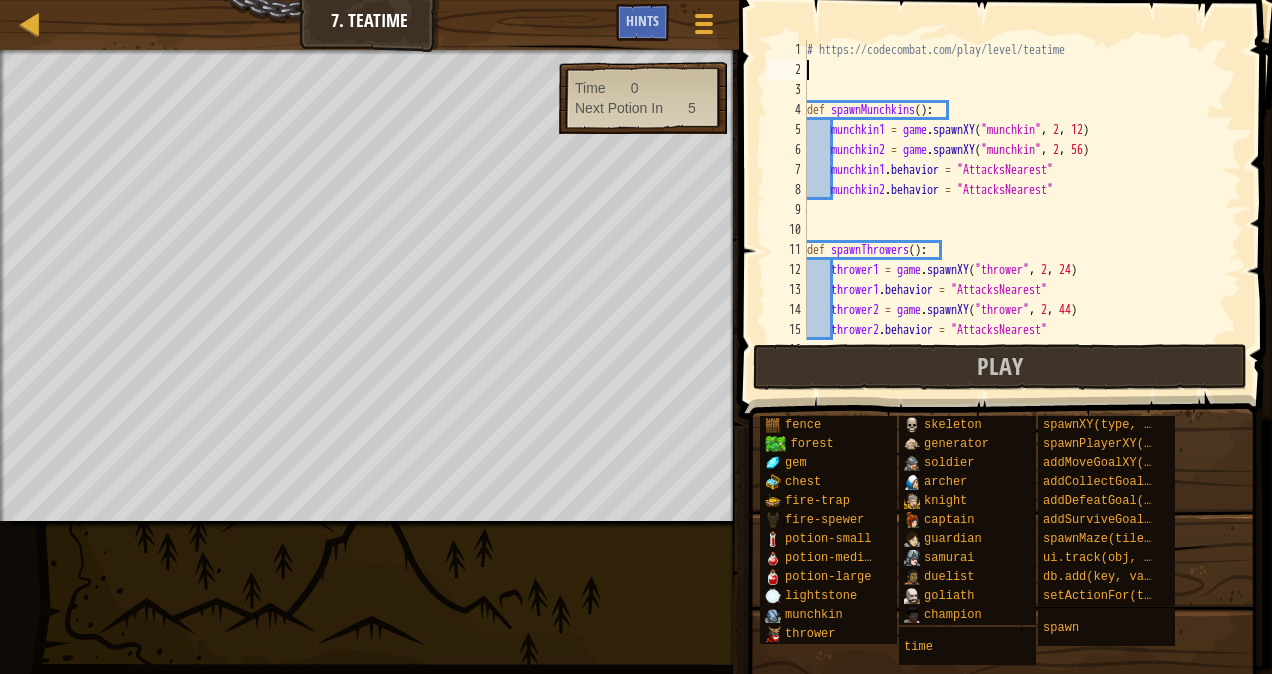 drag, startPoint x: 1138, startPoint y: 66, endPoint x: 953, endPoint y: 53, distance: 185.45619 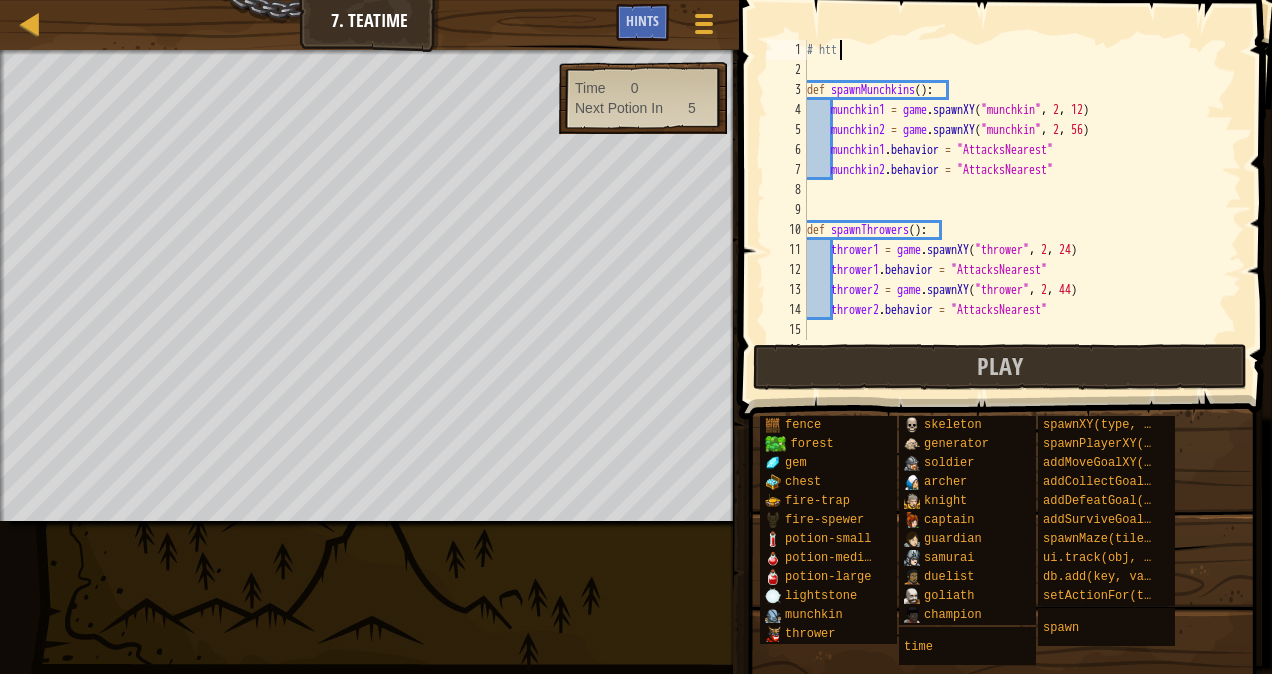 type on "#" 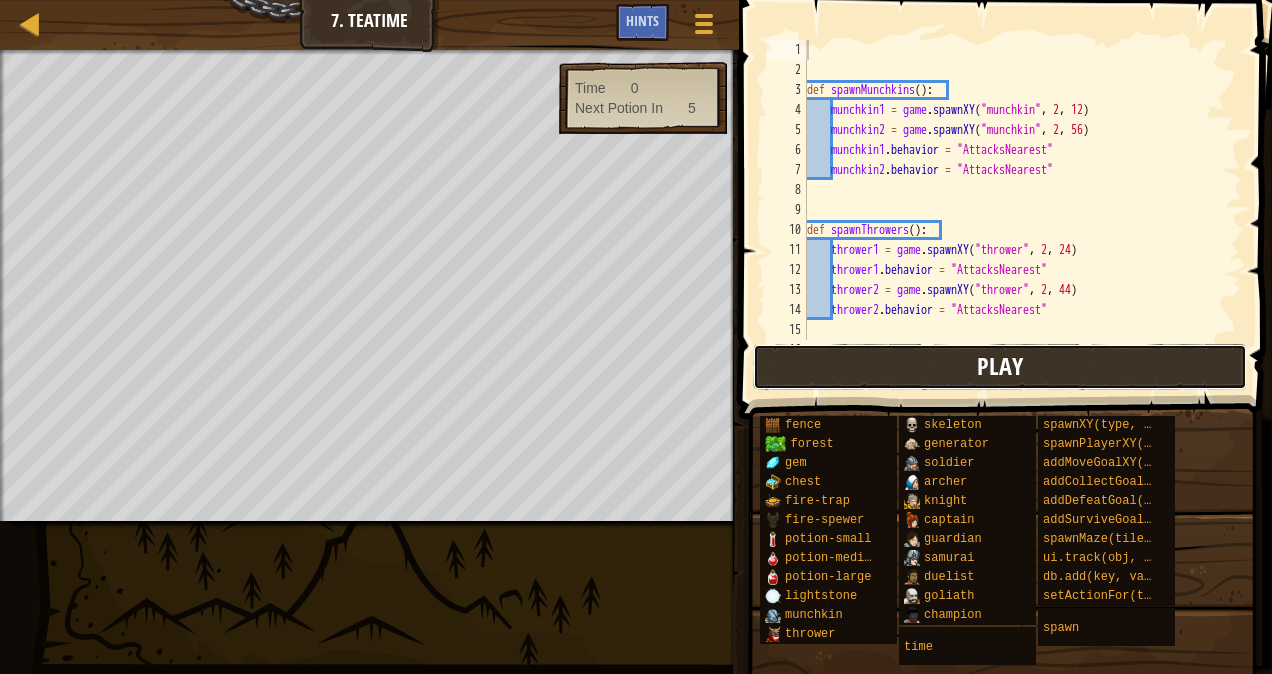 click on "Play" at bounding box center (1000, 366) 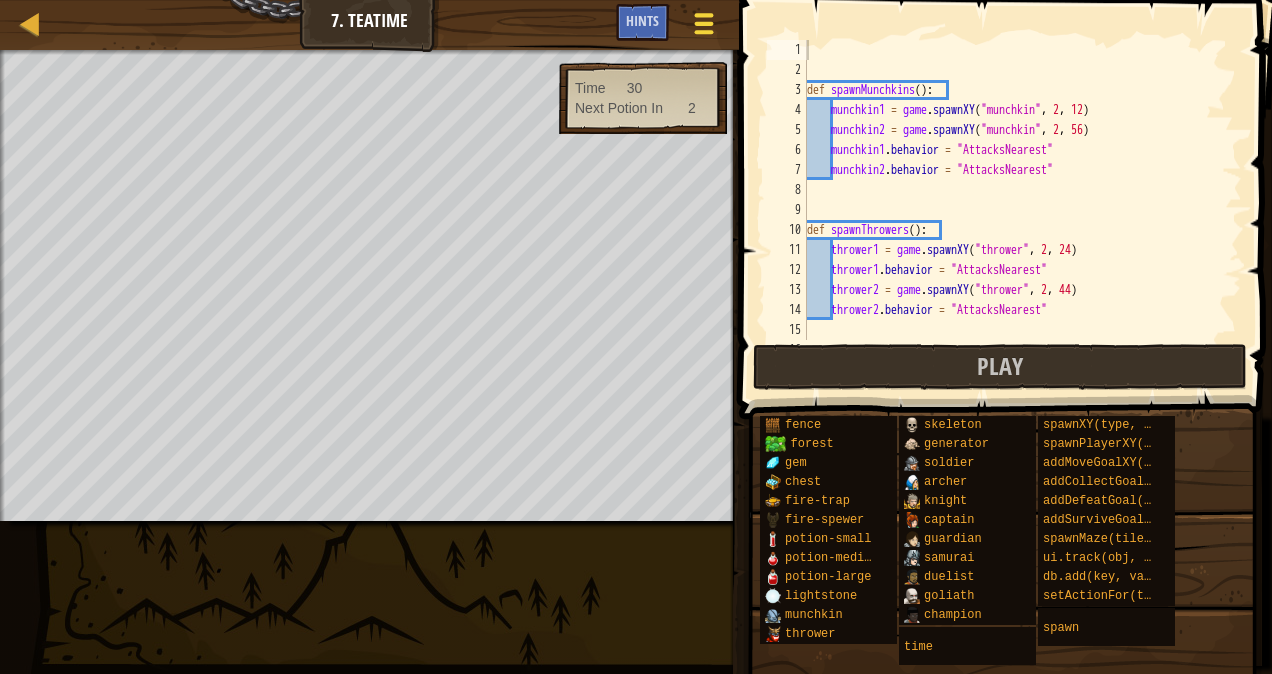 click at bounding box center [703, 23] 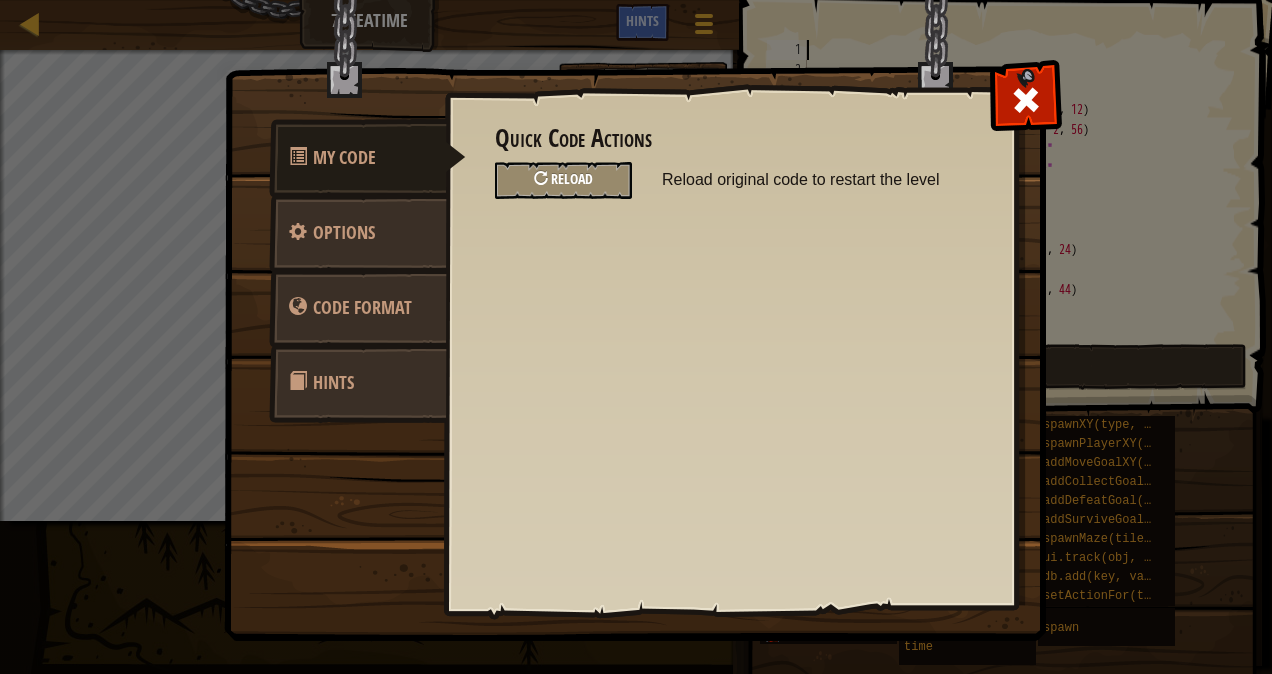 click on "Reload" at bounding box center (572, 178) 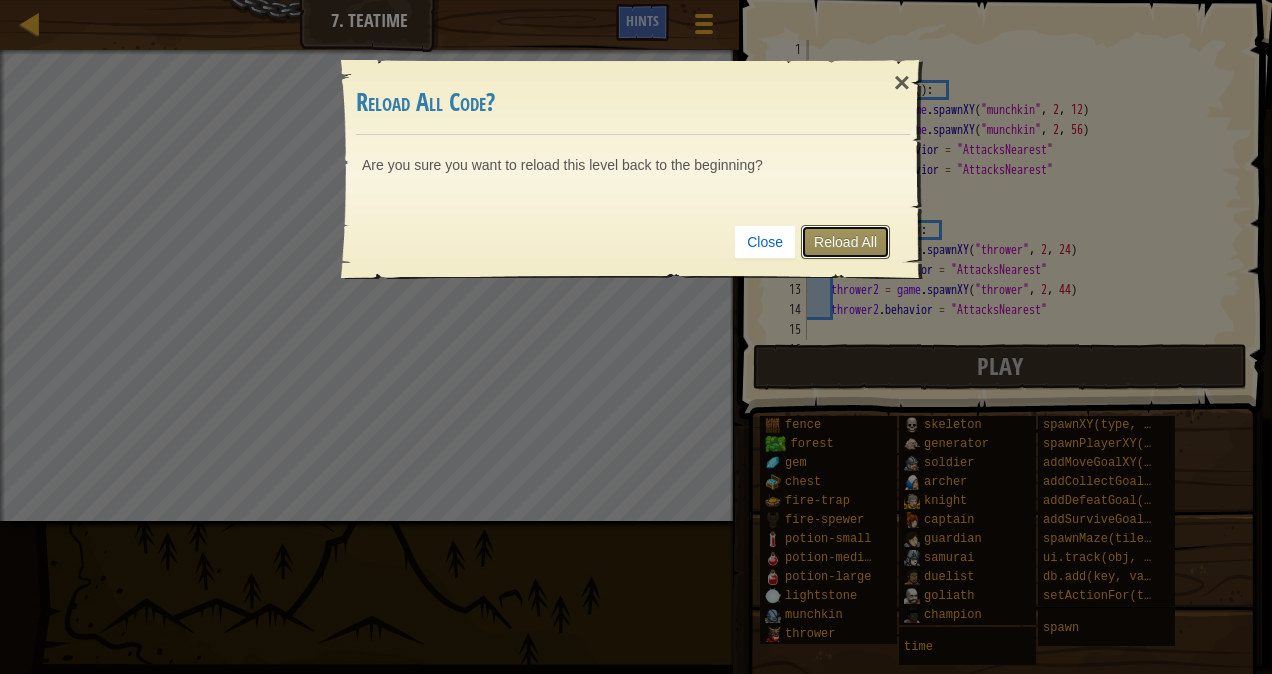 click on "Reload All" at bounding box center (845, 242) 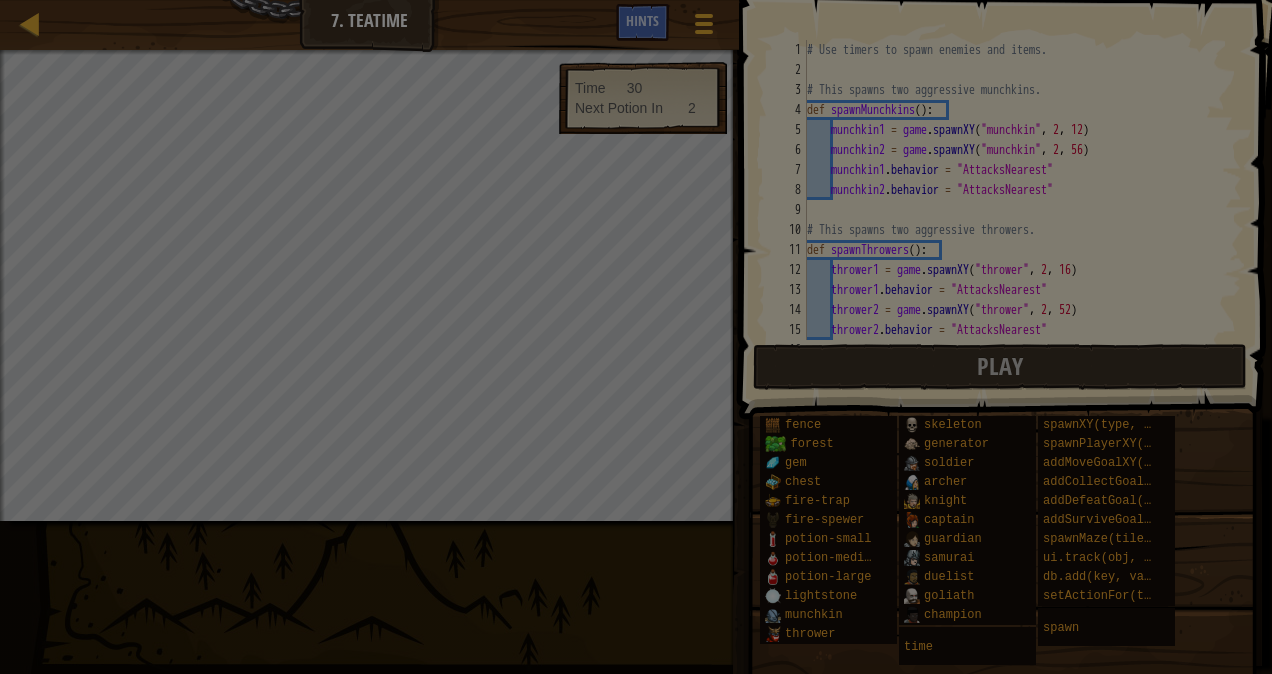 type 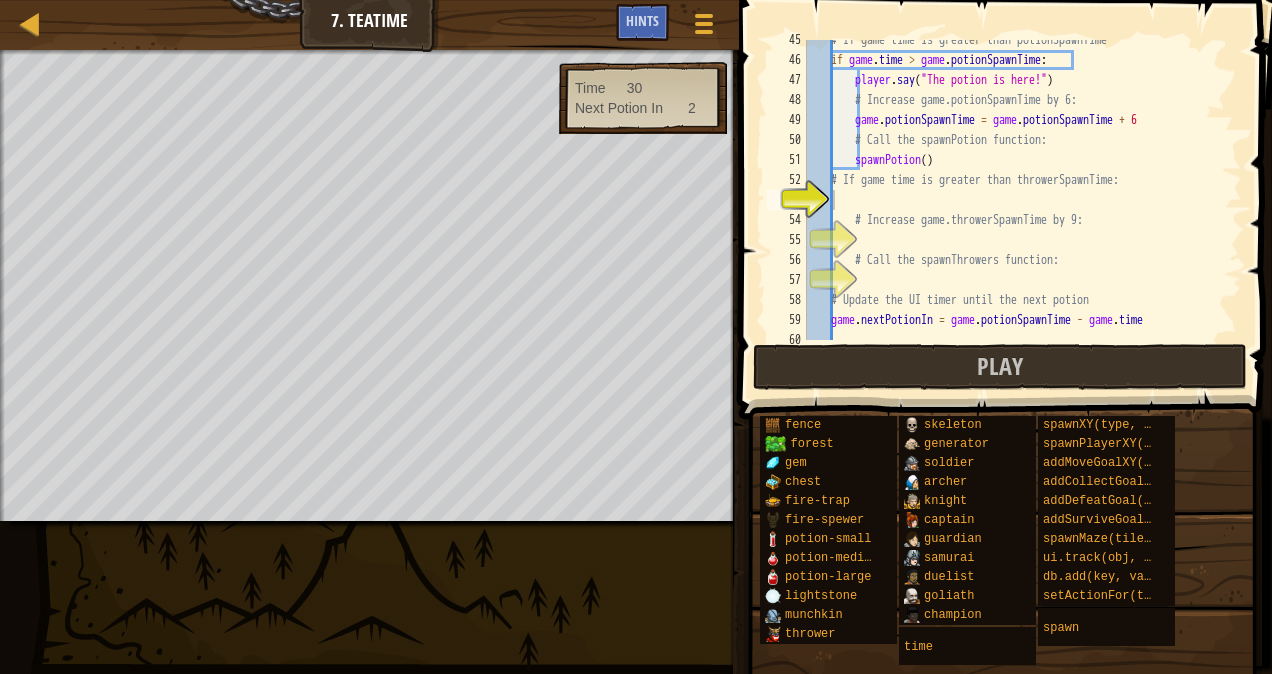 scroll, scrollTop: 890, scrollLeft: 0, axis: vertical 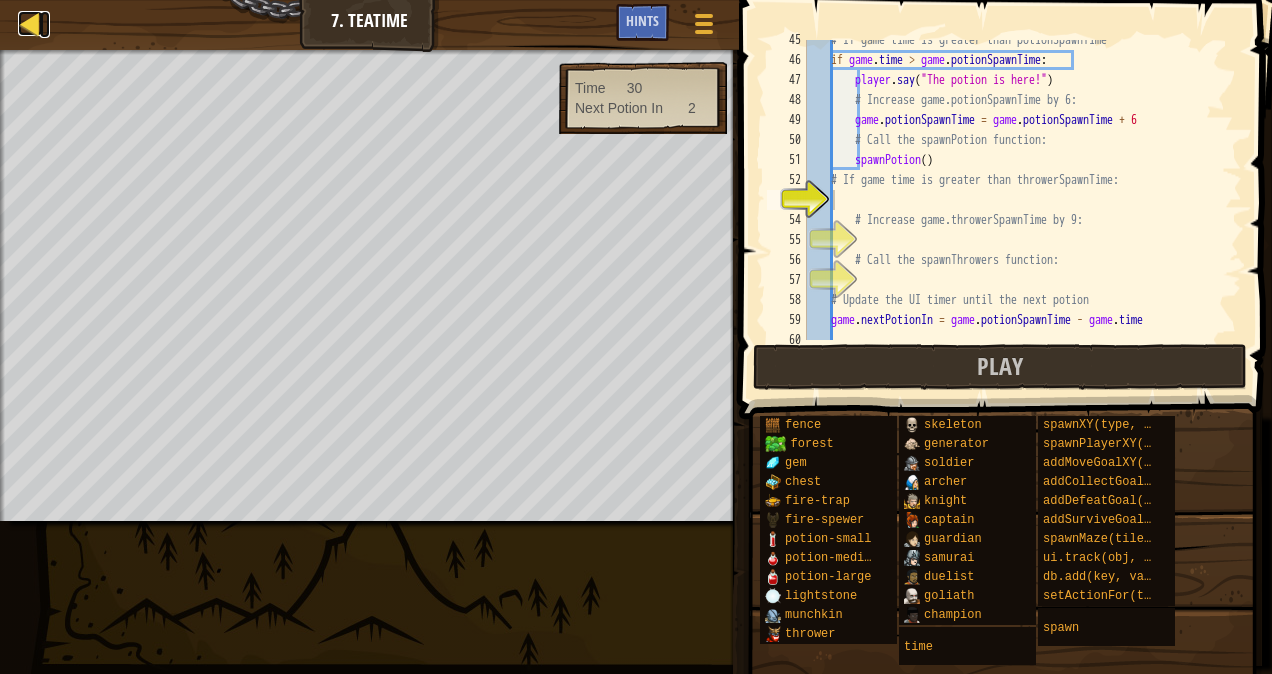 click at bounding box center [30, 23] 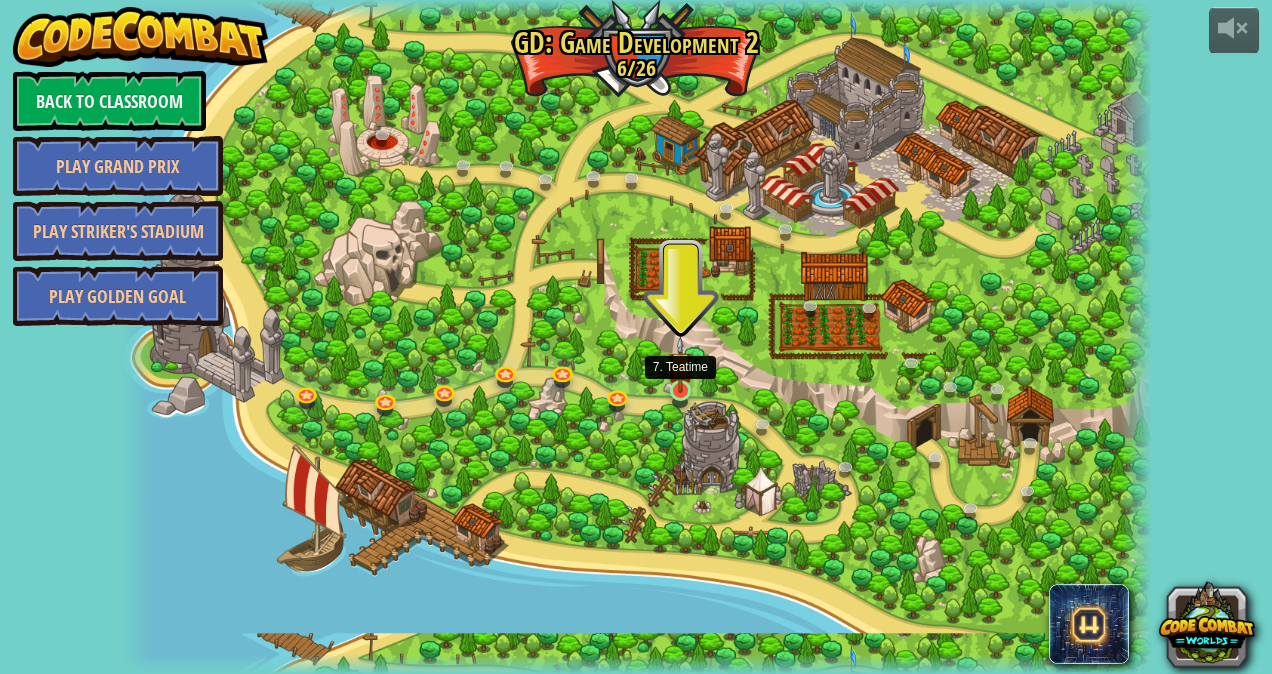 click at bounding box center [680, 390] 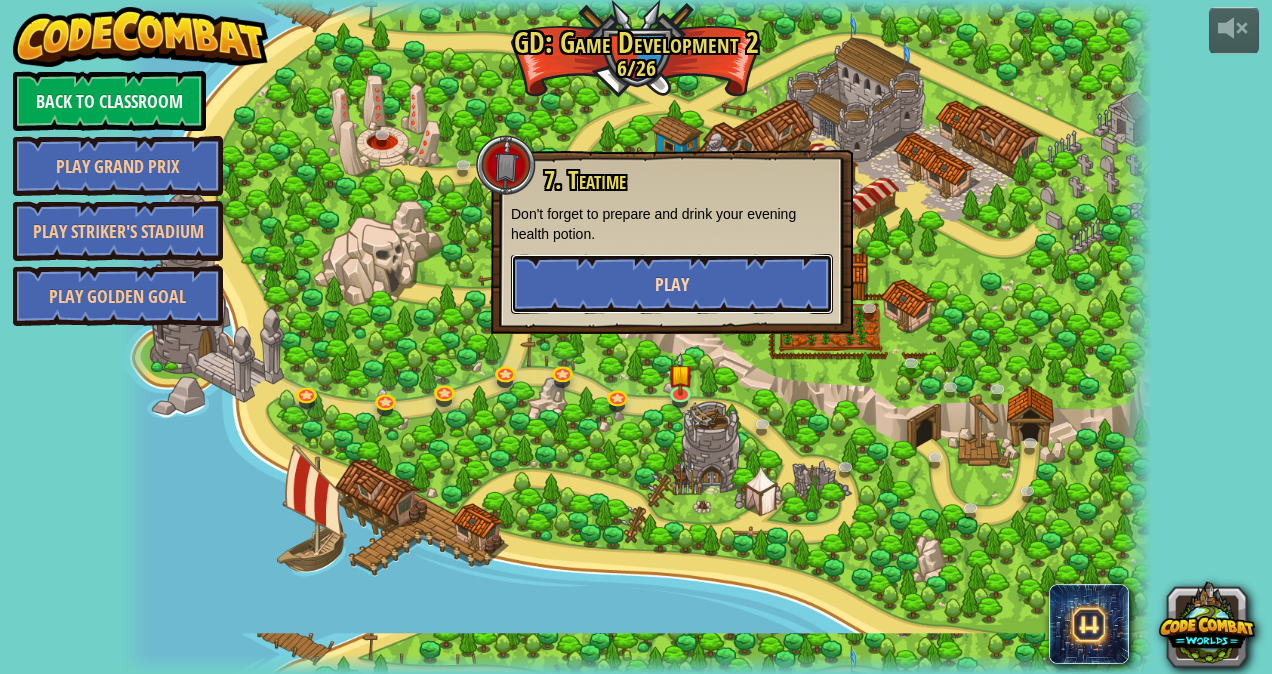 click on "Play" at bounding box center [672, 284] 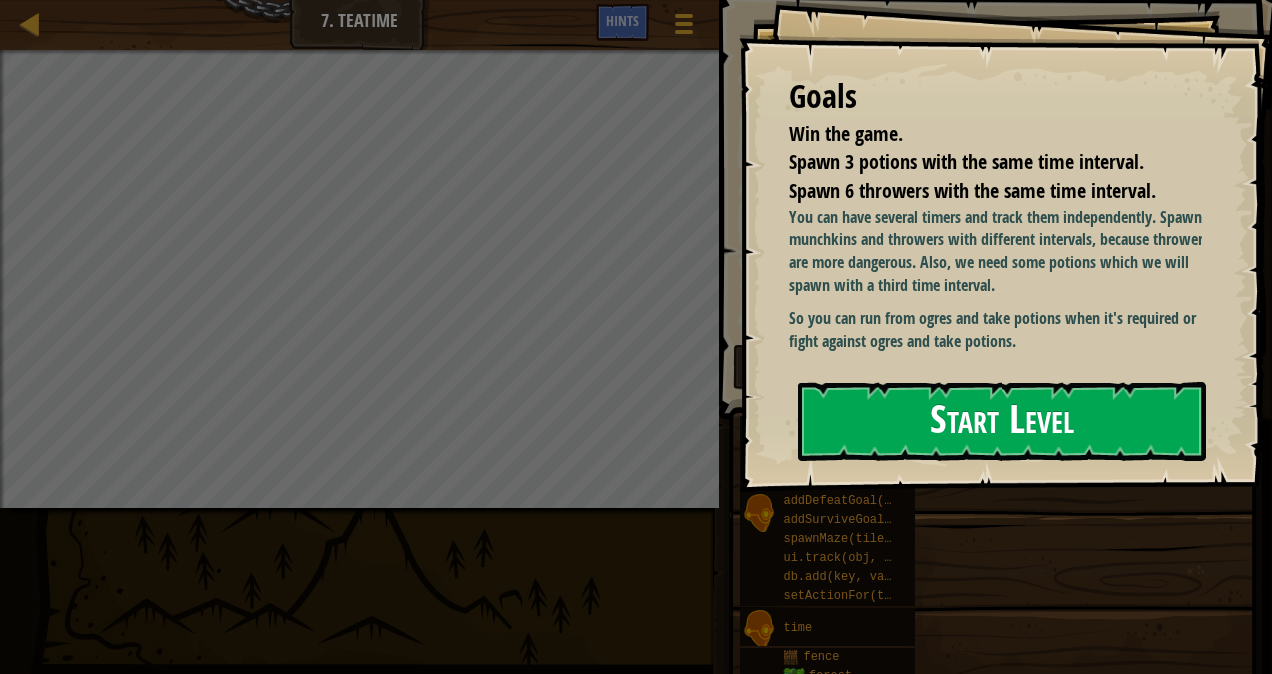 click on "Start Level" at bounding box center (1002, 421) 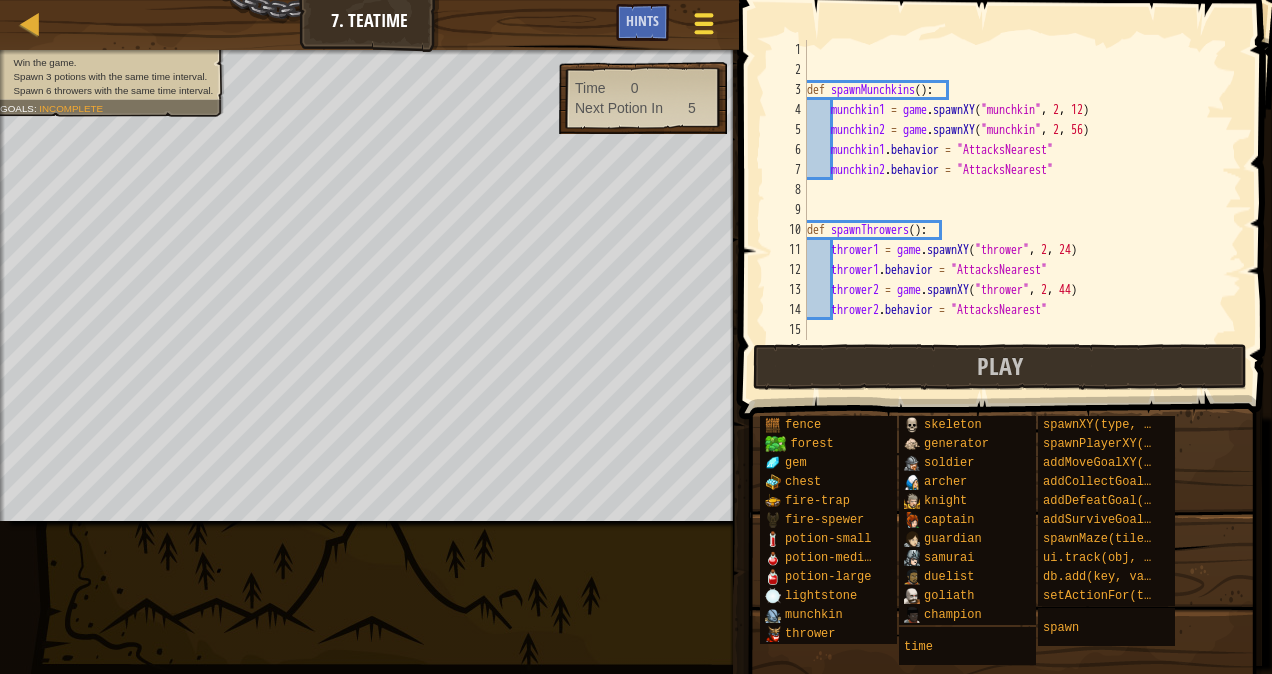 click at bounding box center (703, 24) 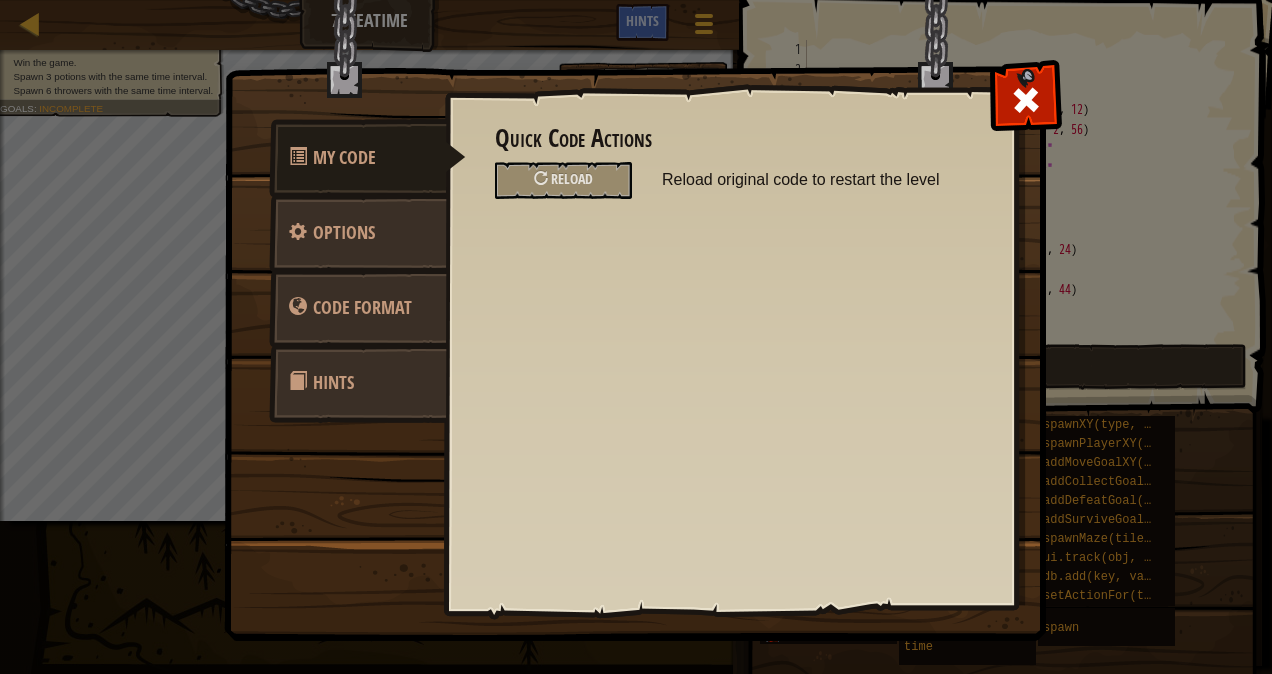 click on "Quick Code Actions Reload Reload original code to restart the level General Options Music Turn background music on/off. Editor Configuration Enable Autocomplete Displays autocomplete suggestions while typing. Your teacher has disabled your autocomplete. Enable Smart Behaviors Autocompletes brackets, braces, and quotes. Enable Wide Editor Increase the width of editor like old style Code Format Text code Blocks and code Blocks Blocks (Icons) Text code Blocks - Drag and drop blocks for tablets or younger learners Blocks and code - Blocks and text code side-by-side Blocks (Icons) - Icon-based blocks for phones or pre-readers Text code - Type text-based code in a real code editor Programming Language Python (Default) JavaScript Lua C++ Java (Experimental) Python (Default) C++ - (Subscriber Only) Game development and high performance computing. Java (Experimental) - (Subscriber Only) Android and enterprise. JavaScript - The language of the web. (Not the same as Java.) Lua - Game scripting language. Confirm" at bounding box center [730, 317] 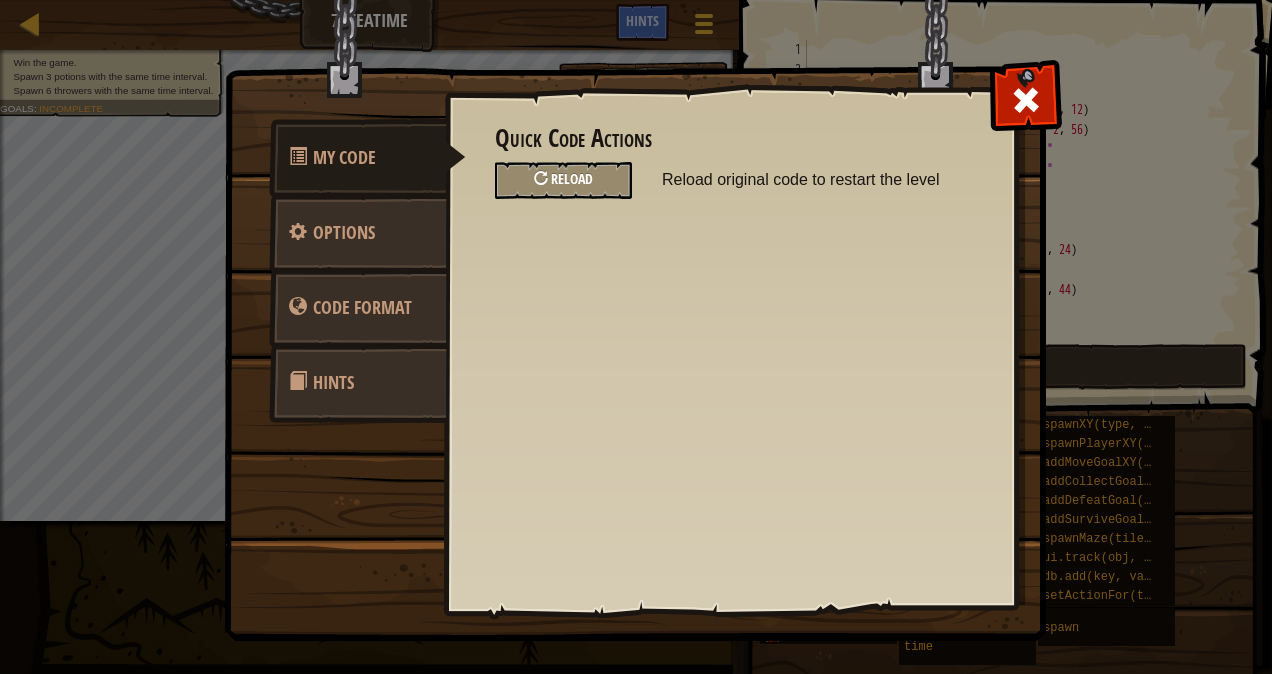 click on "Reload" at bounding box center (563, 180) 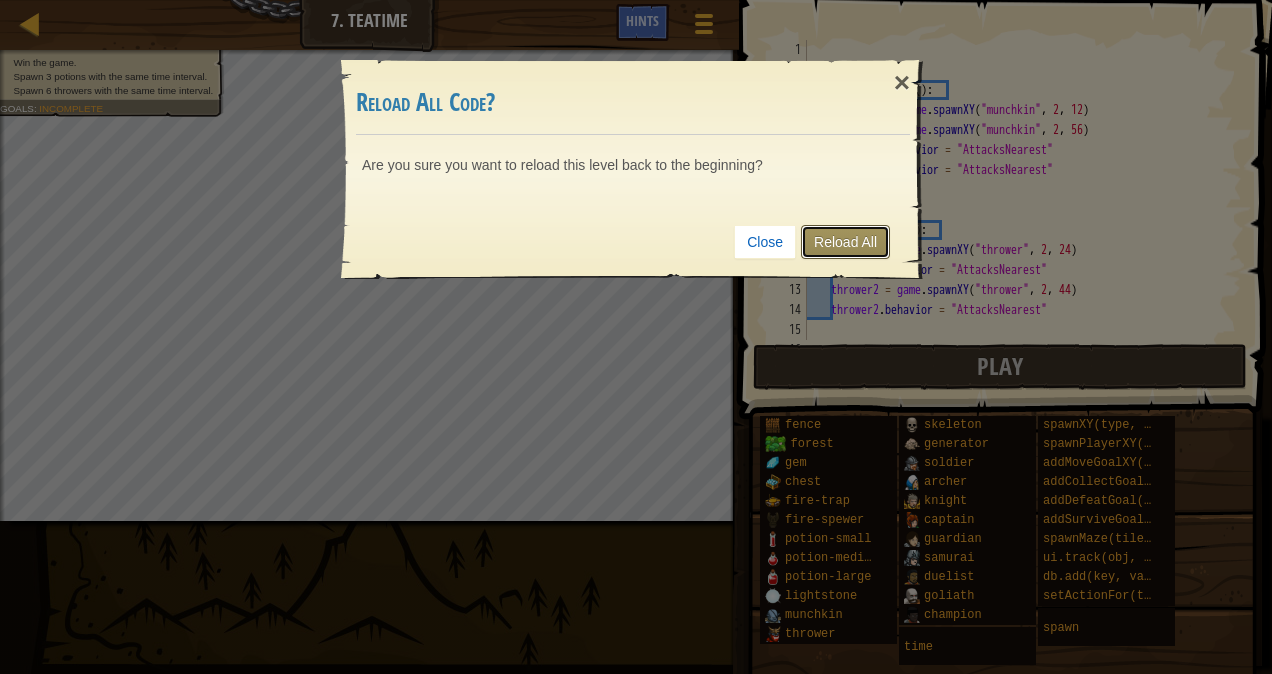 click on "Reload All" at bounding box center (845, 242) 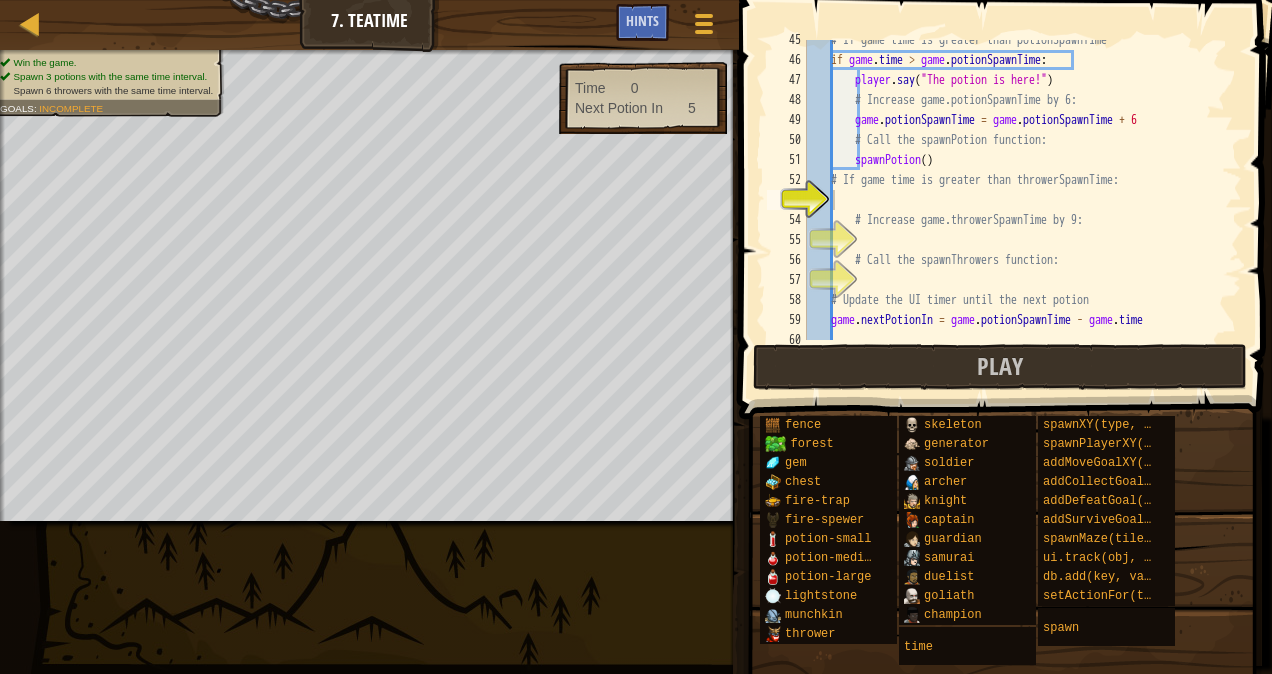 scroll, scrollTop: 890, scrollLeft: 0, axis: vertical 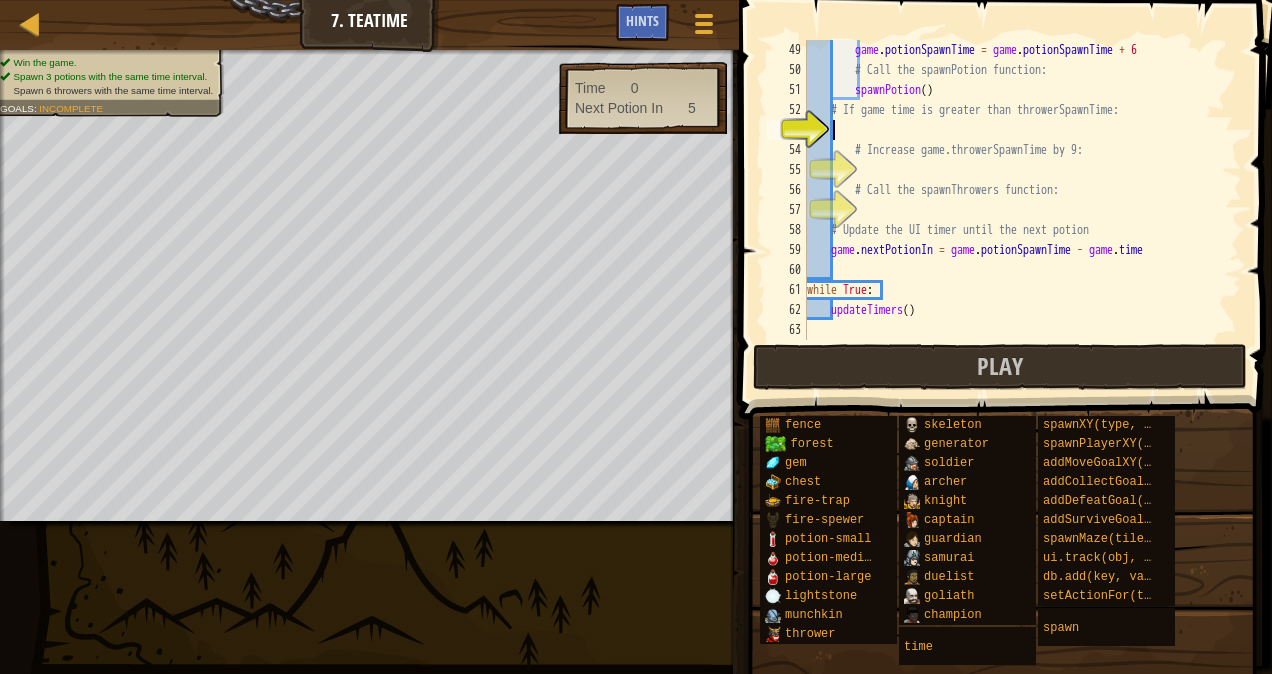 click on "game . potionSpawnTime = game . potionSpawnTime + [NUMBER] # Call the spawnPotion function: spawnPotion ( ) # If game time is greater than throwerSpawnTime: # Increase game.throwerSpawnTime by [NUMBER]: # Call the spawnThrowers function: # Update the UI timer until the next potion game . nextPotionIn = game . potionSpawnTime - game . time while True : updateTimers ( )" at bounding box center (1015, 210) 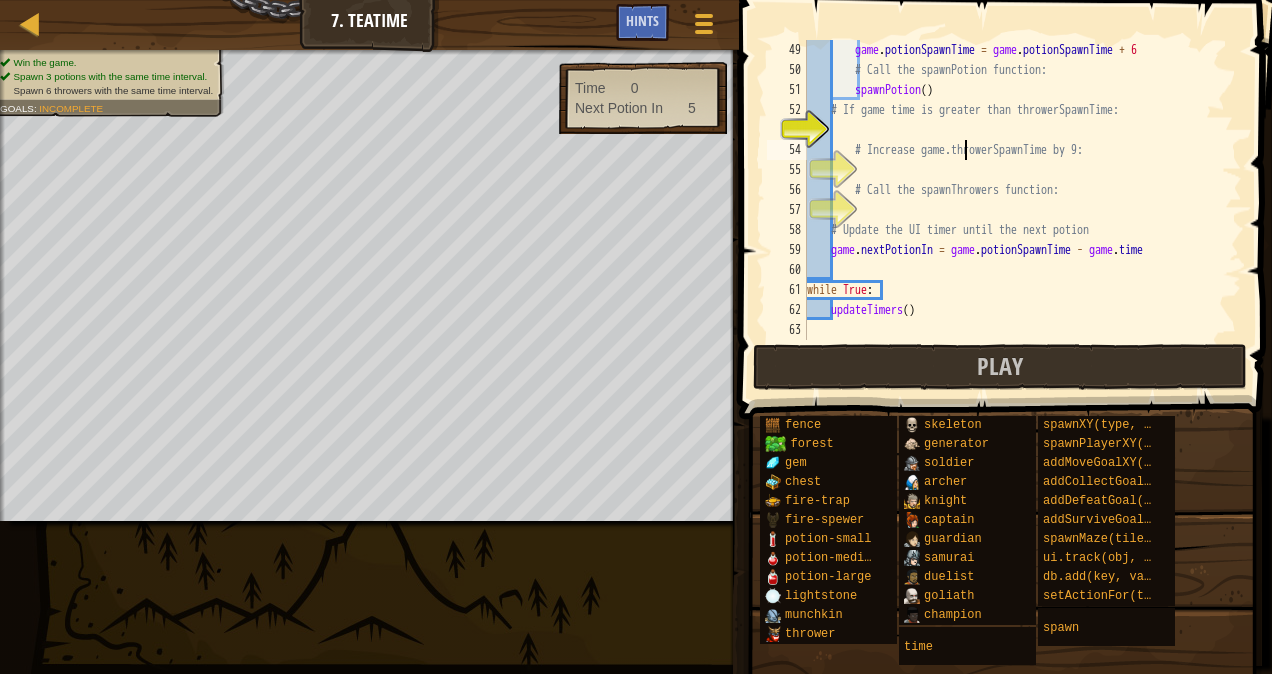 click on "game . potionSpawnTime = game . potionSpawnTime + [NUMBER] # Call the spawnPotion function: spawnPotion ( ) # If game time is greater than throwerSpawnTime: # Increase game.throwerSpawnTime by [NUMBER]: # Call the spawnThrowers function: # Update the UI timer until the next potion game . nextPotionIn = game . potionSpawnTime - game . time while True : updateTimers ( )" at bounding box center (1015, 210) 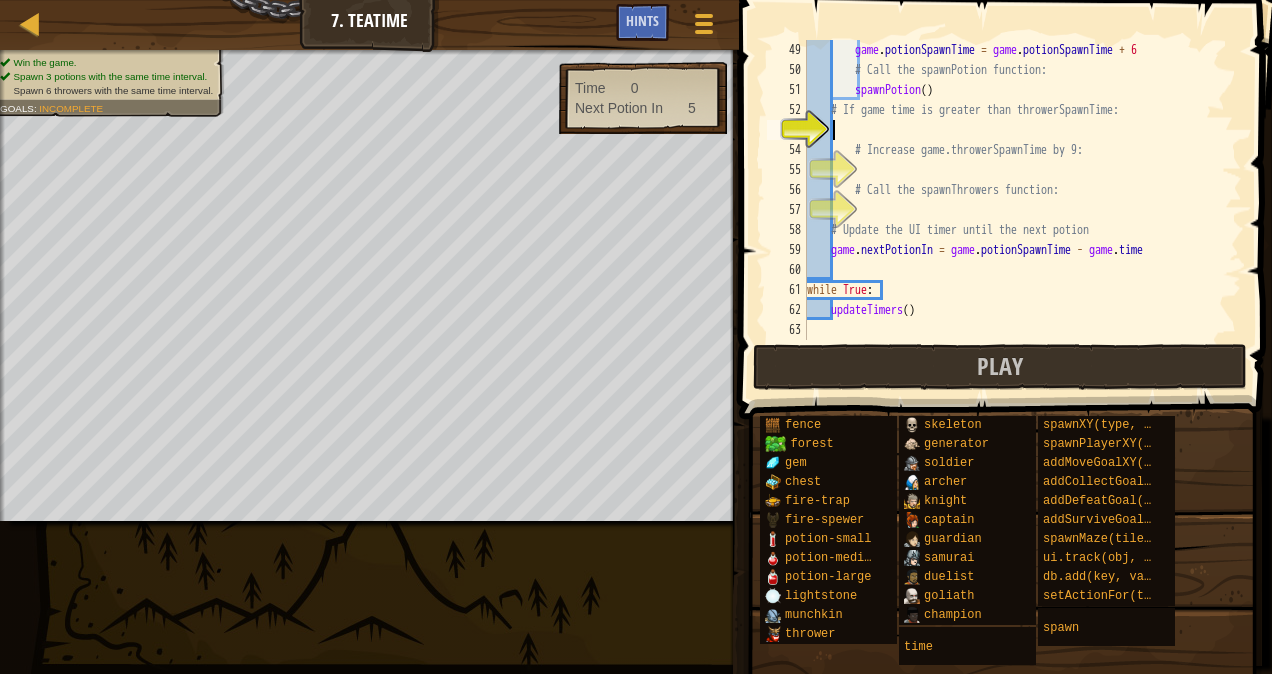 click on "game . potionSpawnTime = game . potionSpawnTime + [NUMBER] # Call the spawnPotion function: spawnPotion ( ) # If game time is greater than throwerSpawnTime: # Increase game.throwerSpawnTime by [NUMBER]: # Call the spawnThrowers function: # Update the UI timer until the next potion game . nextPotionIn = game . potionSpawnTime - game . time while True : updateTimers ( )" at bounding box center (1015, 210) 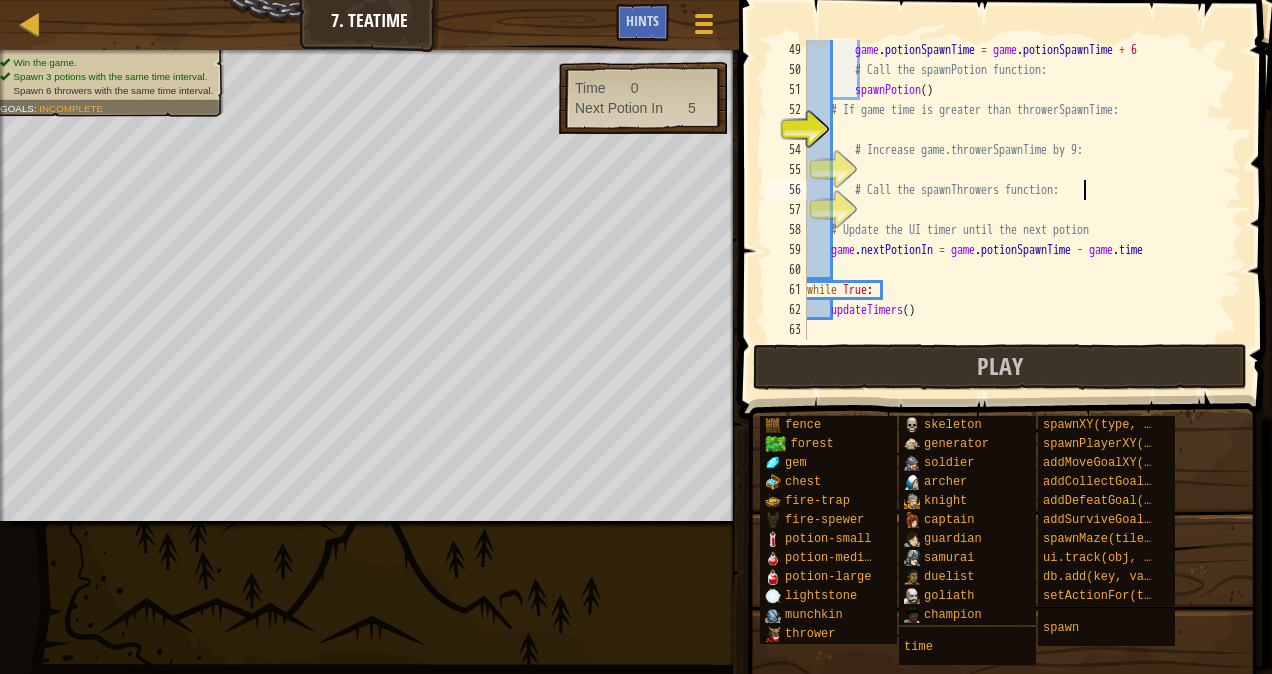click on "game . potionSpawnTime = game . potionSpawnTime + [NUMBER] # Call the spawnPotion function: spawnPotion ( ) # If game time is greater than throwerSpawnTime: # Increase game.throwerSpawnTime by [NUMBER]: # Call the spawnThrowers function: # Update the UI timer until the next potion game . nextPotionIn = game . potionSpawnTime - game . time while True : updateTimers ( )" at bounding box center (1015, 210) 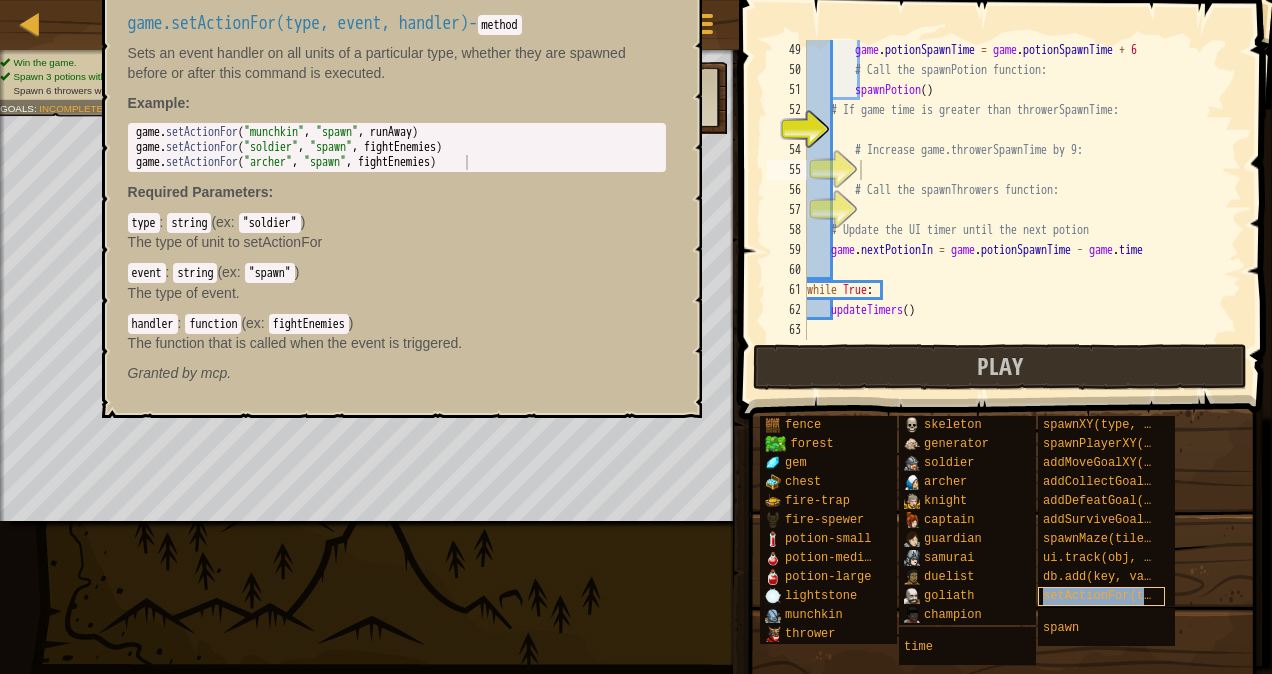 click on "setActionFor(type, event, handler)" at bounding box center (1165, 596) 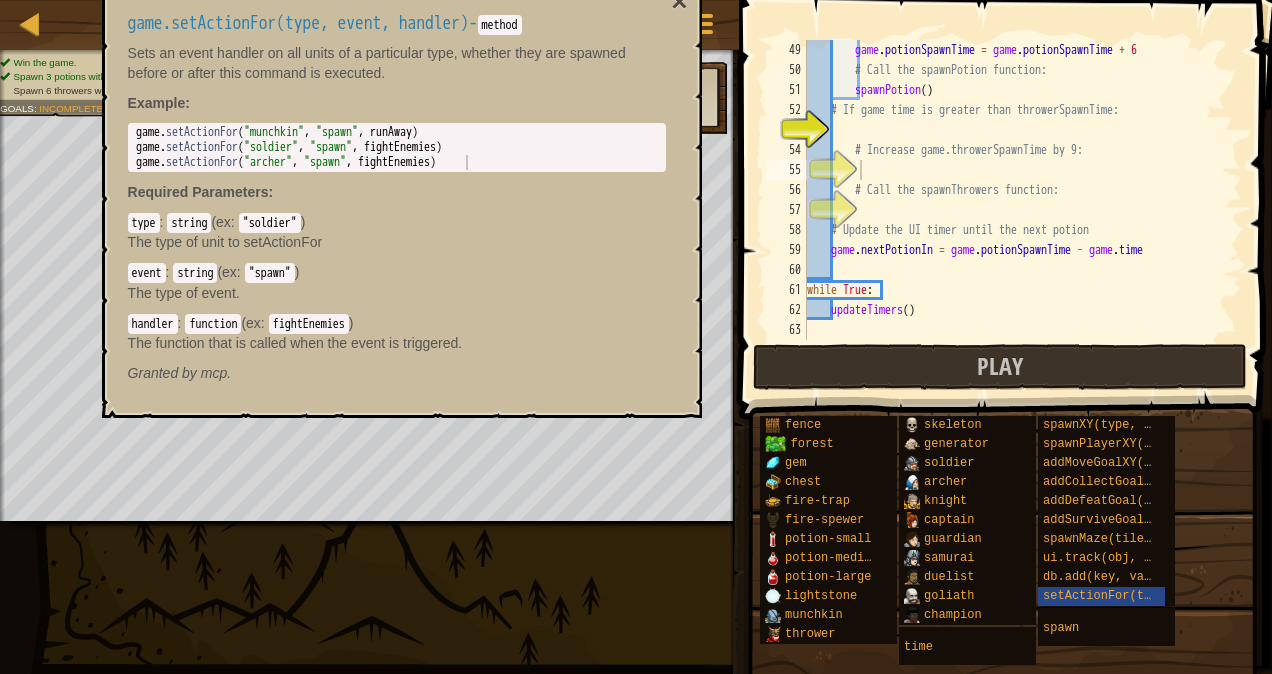 click on "fence forest gem chest fire-trap fire-spewer potion-small potion-medium potion-large lightstone munchkin thrower skeleton generator soldier archer knight captain guardian samurai duelist goliath champion time spawnXY(type, x, y) spawnPlayerXY(type, x, y) addMoveGoalXY(x, y) addCollectGoal(amount) addDefeatGoal(amount) addSurviveGoal(seconds) spawnMaze(tileType, seed) ui.track(obj, prop) db.add(key, value) setActionFor(type, event, handler) spawn" at bounding box center [1008, 540] 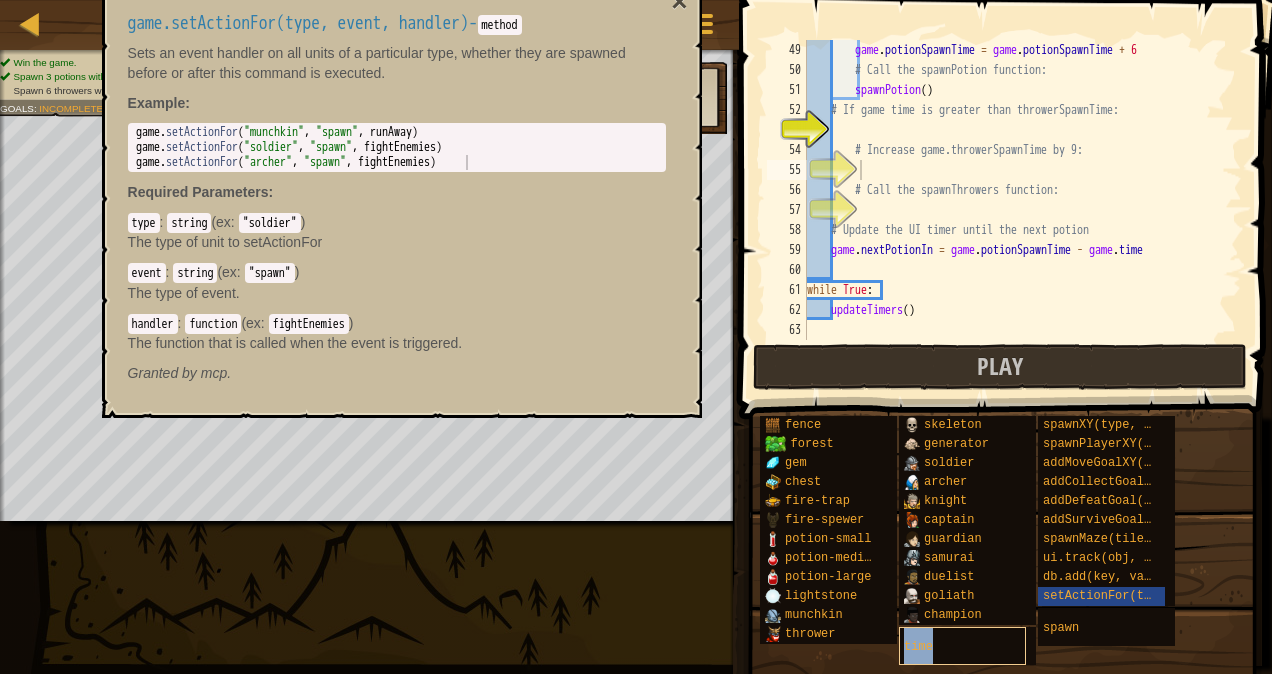 click on "time" at bounding box center [962, 646] 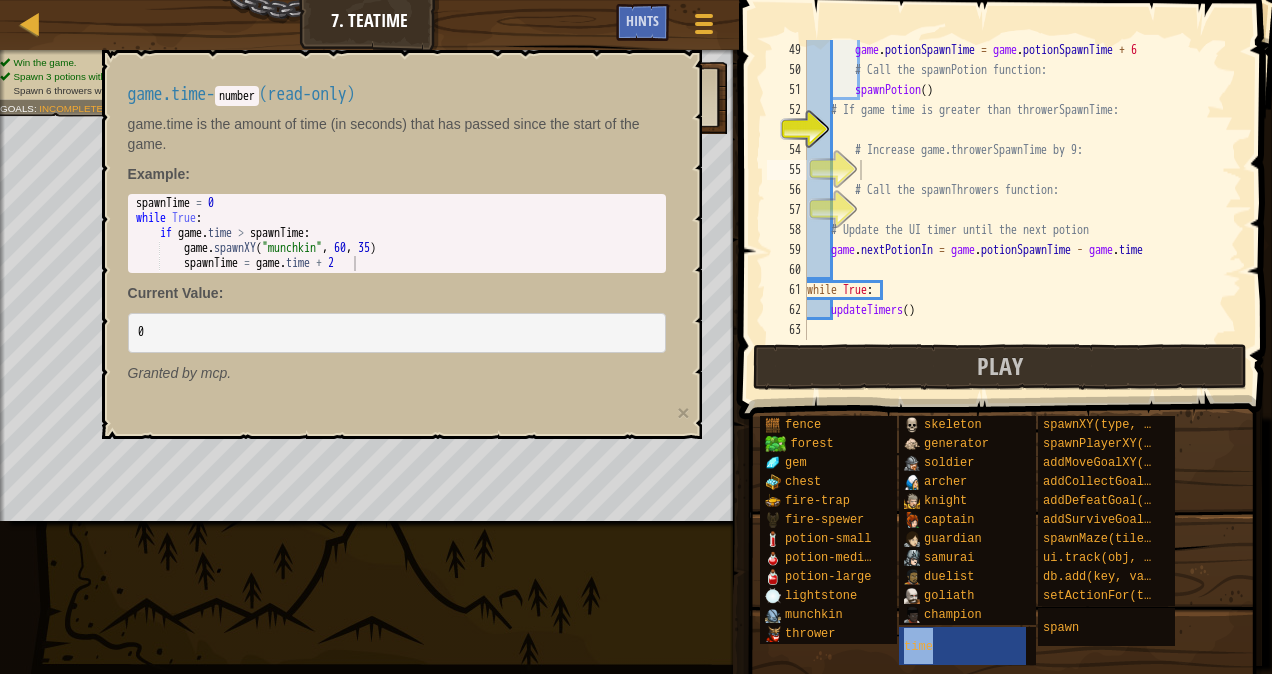 click on "fence forest gem chest fire-trap fire-spewer potion-small potion-medium potion-large lightstone munchkin thrower skeleton generator soldier archer knight captain guardian samurai duelist goliath champion time spawnXY(type, x, y) spawnPlayerXY(type, x, y) addMoveGoalXY(x, y) addCollectGoal(amount) addDefeatGoal(amount) addSurviveGoal(seconds) spawnMaze(tileType, seed) ui.track(obj, prop) db.add(key, value) setActionFor(type, event, handler) spawn" at bounding box center (1008, 540) 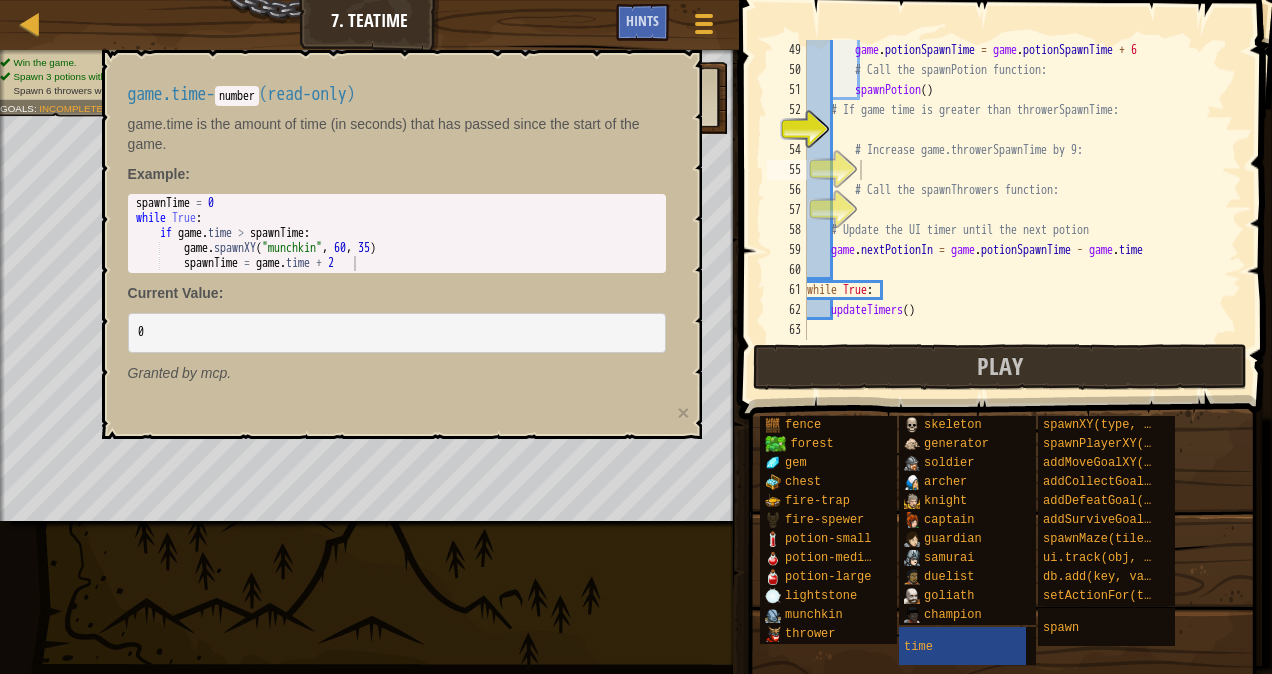 click on "Map Game Development 2 7. Teatime Game Menu Done Hints 1     הההההההההההההההההההההההההההההההההההההההההההההההההההההההההההההההההההההההההההההההההההההההההההההההההההההההההההההההההההההההההההההההההההההההההההההההההההההההההההההההההההההההההההההההההההההההההההההההההההההההההההההההההההההההההההההההההההההההההההההההההההההההההההההההה XXXXXXXXXXXXXXXXXXXXXXXXXXXXXXXXXXXXXXXXXXXXXXXXXXXXXXXXXXXXXXXXXXXXXXXXXXXXXXXXXXXXXXXXXXXXXXXXXXXXXXXXXXXXXXXXXXXXXXXXXXXXXXXXXXXXXXXXXXXXXXXXXXXXXXXXXXXXXXXXXXXXXXXXXXXXXXXXXXXXXXXXXXXXXXXXXXXXXXXXXXXXXXXXXXXXXXXXXXXXXXXXXXXXXXXXXXXXXXXXXXXXXXXXXXXXXXXX Solution × Hints 49 50 51 52 53 54 55 56 57 58 59 60 61 62 63          game . potionSpawnTime   =   game . potionSpawnTime   +   6          # Call the spawnPotion function:          ( )" at bounding box center (636, 337) 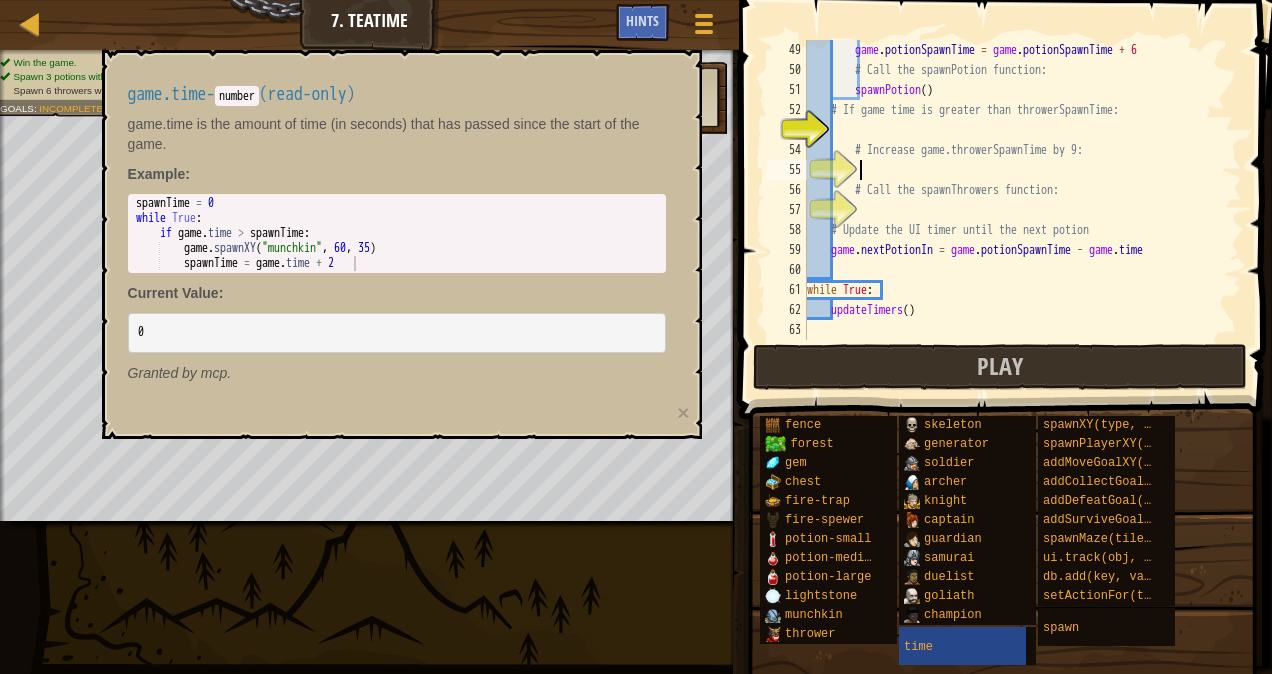 click on "game . potionSpawnTime = game . potionSpawnTime + [NUMBER] # Call the spawnPotion function: spawnPotion ( ) # If game time is greater than throwerSpawnTime: # Increase game.throwerSpawnTime by [NUMBER]: # Call the spawnThrowers function: # Update the UI timer until the next potion game . nextPotionIn = game . potionSpawnTime - game . time while True : updateTimers ( )" at bounding box center (1015, 210) 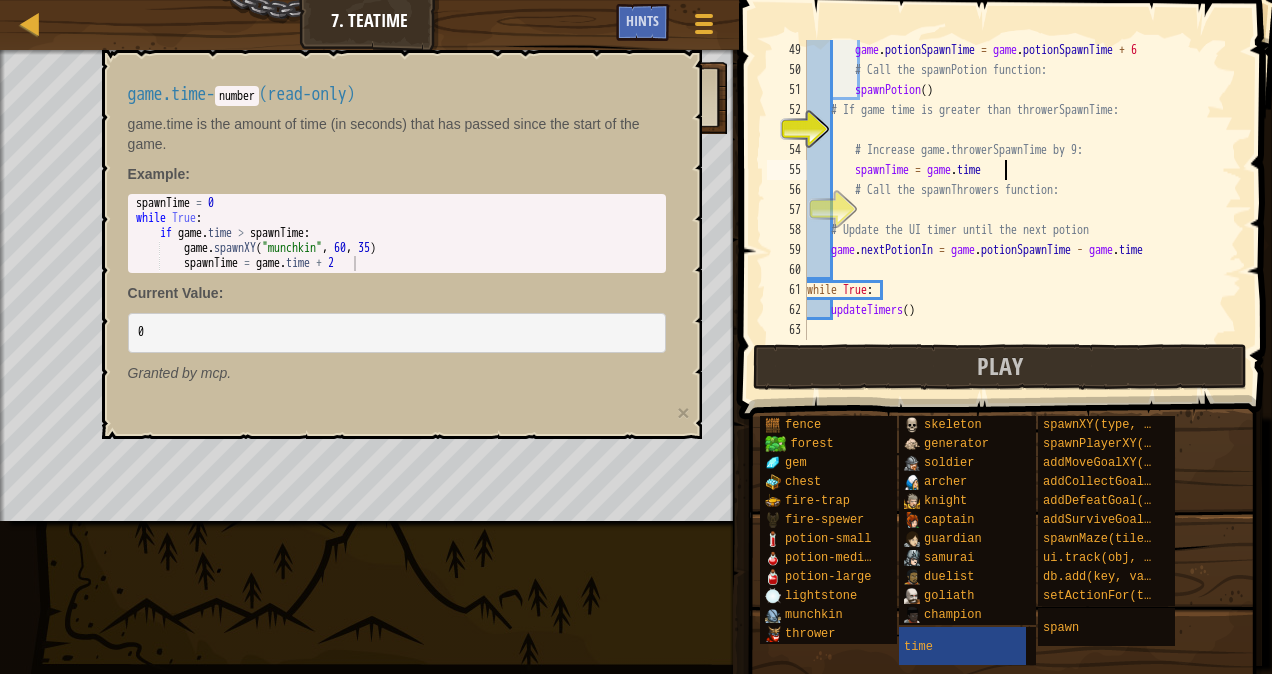 scroll, scrollTop: 9, scrollLeft: 16, axis: both 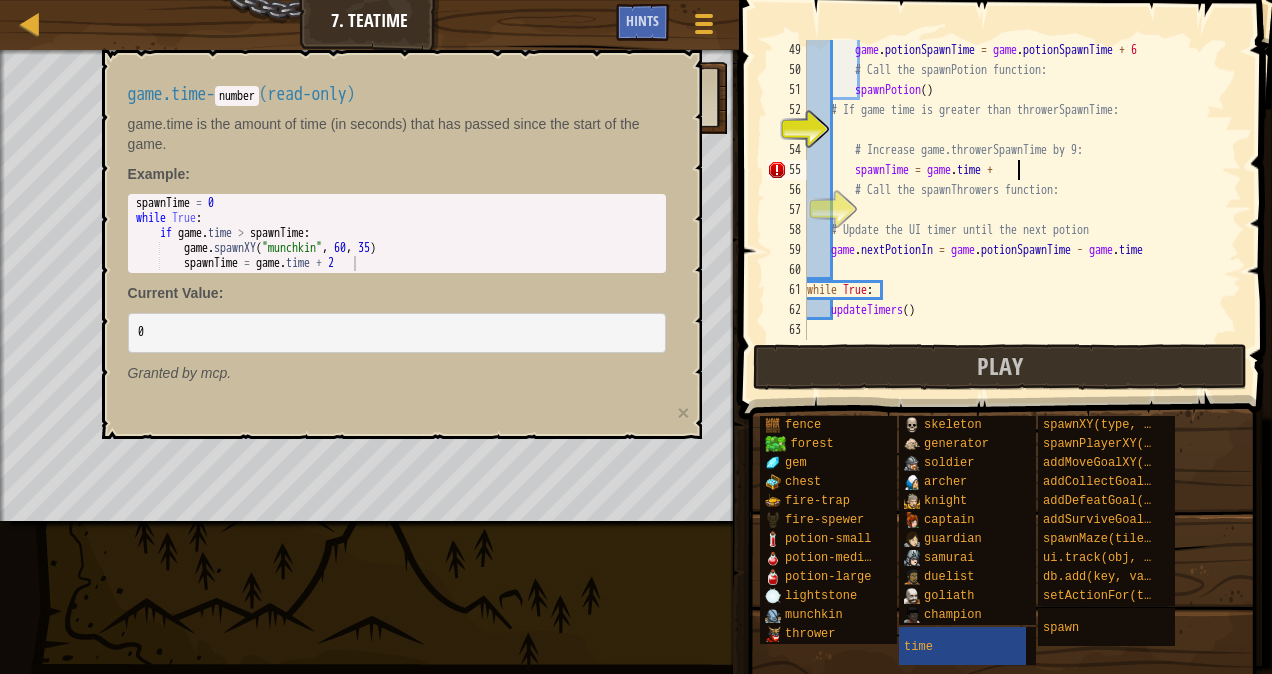 type on "spawnTime = game.time + [NUMBER]" 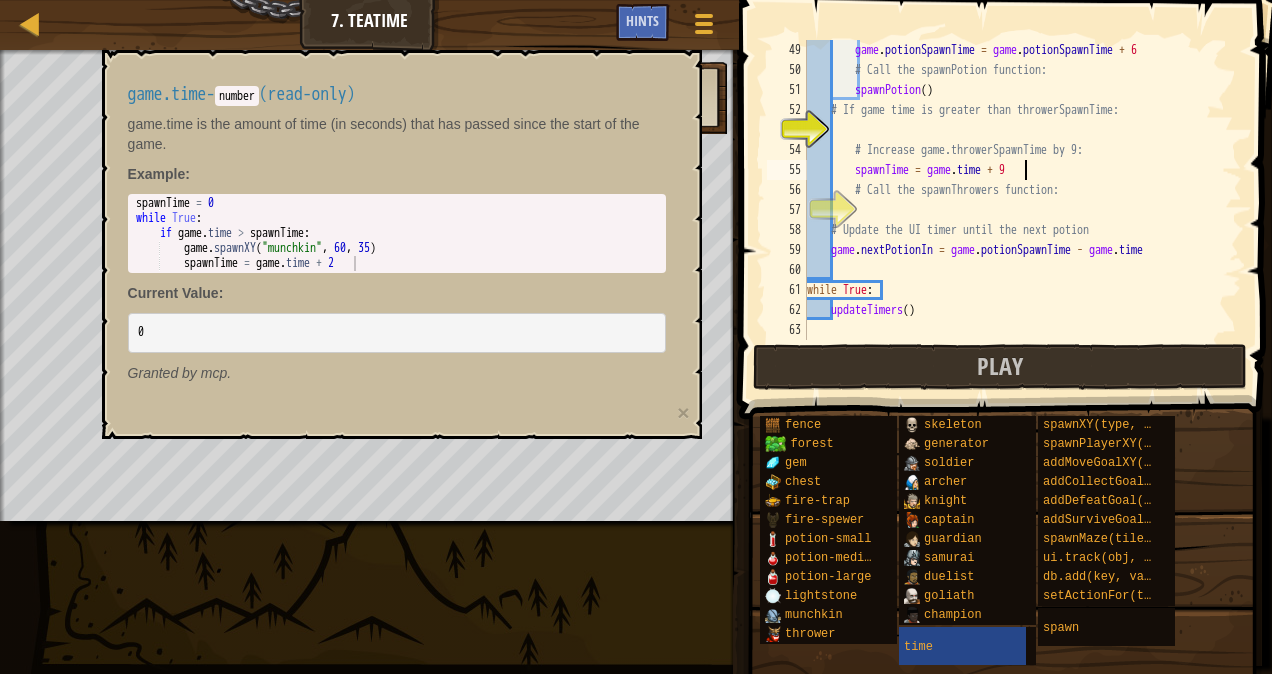 scroll, scrollTop: 9, scrollLeft: 17, axis: both 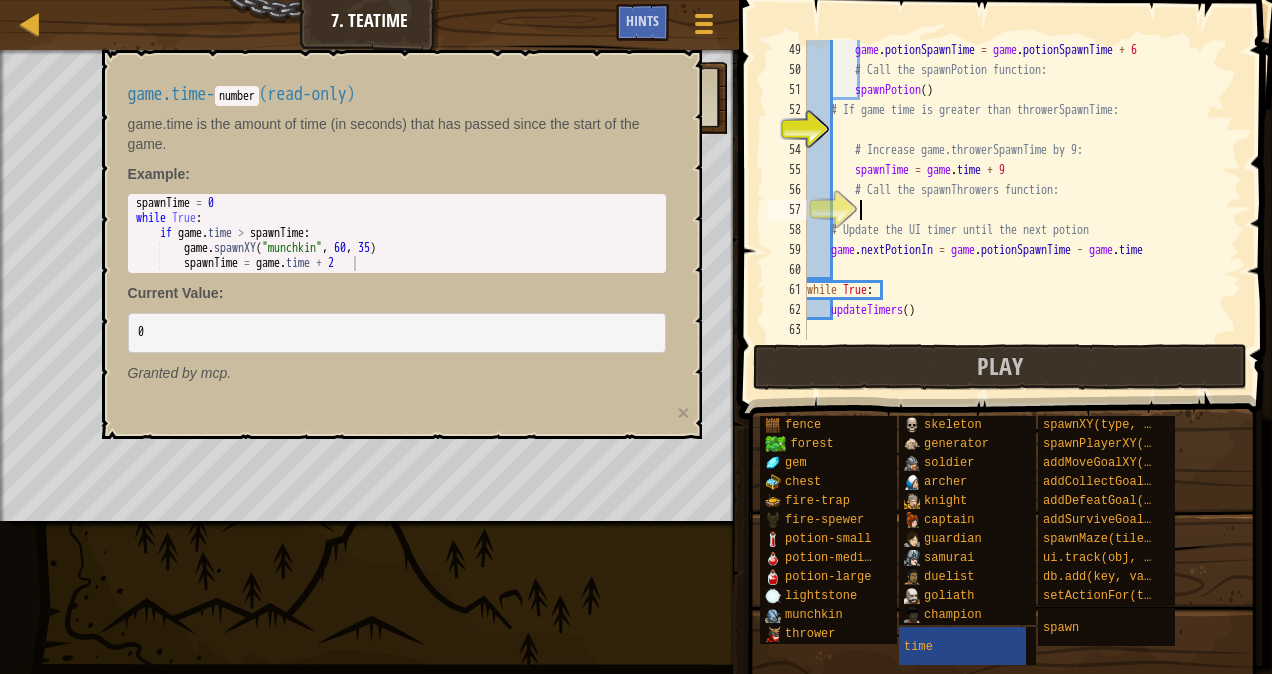 paste on "game.potionSpawnTime = game.potionSpawnTime + [NUMBER]" 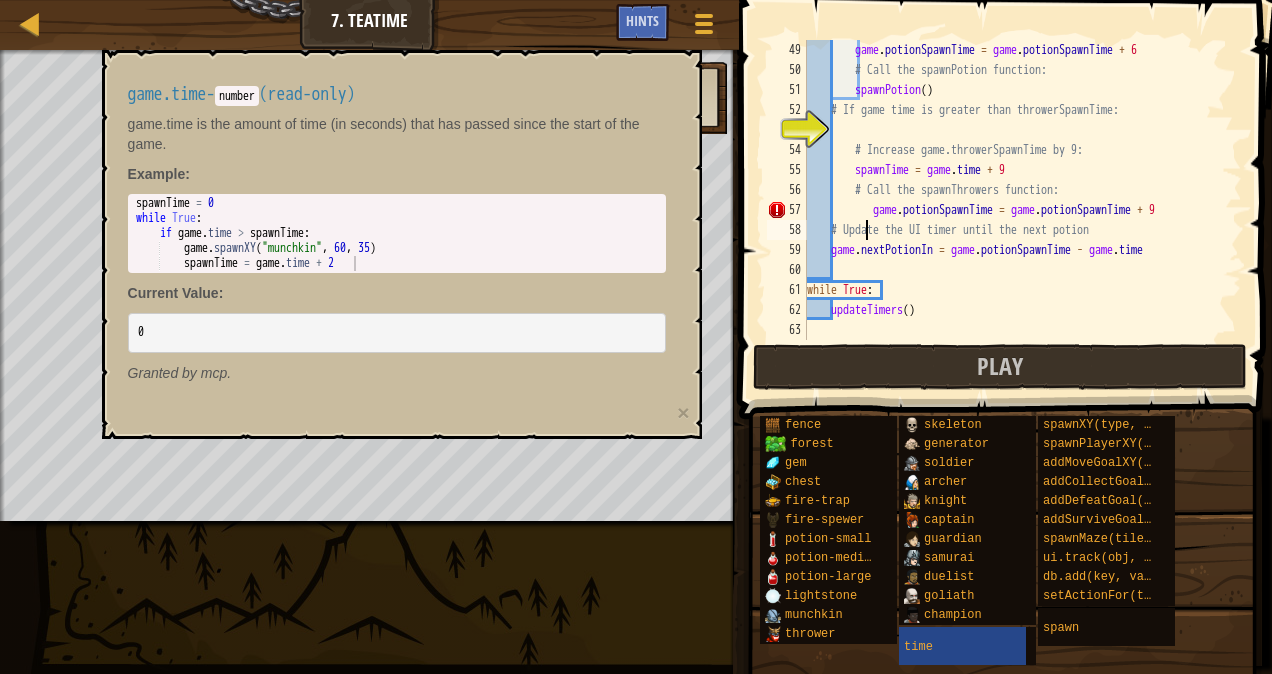 click on "game . potionSpawnTime   =   game . potionSpawnTime   +   6          # Call the spawnPotion function:          spawnPotion ( )      # If game time is greater than throwerSpawnTime:               # Increase game.throwerSpawnTime by 9:          spawnTime   =   game . time   +   9          # Call the spawnThrowers function:             game . potionSpawnTime   =   game . potionSpawnTime   +   9      # Update the UI timer until the next potion      game . nextPotionIn   =   game . potionSpawnTime   -   game . time      while   True :      updateTimers ( )" at bounding box center (1015, 210) 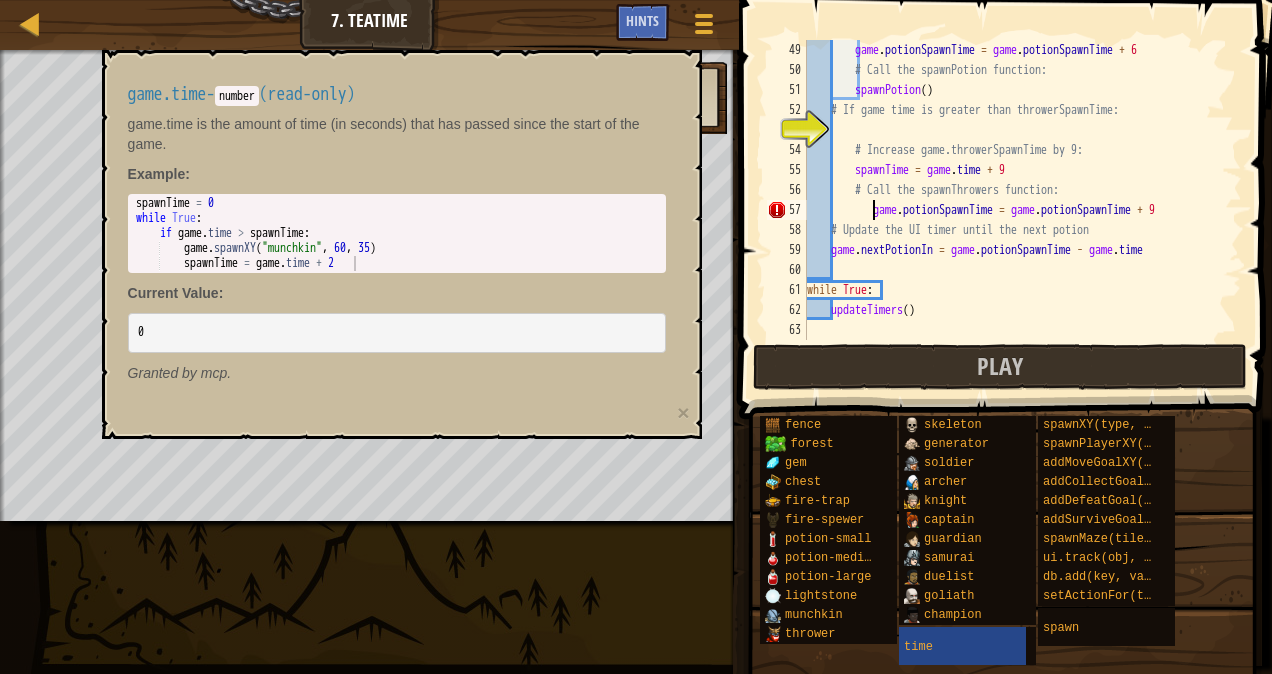 click on "game . potionSpawnTime   =   game . potionSpawnTime   +   6          # Call the spawnPotion function:          spawnPotion ( )      # If game time is greater than throwerSpawnTime:               # Increase game.throwerSpawnTime by 9:          spawnTime   =   game . time   +   9          # Call the spawnThrowers function:             game . potionSpawnTime   =   game . potionSpawnTime   +   9      # Update the UI timer until the next potion      game . nextPotionIn   =   game . potionSpawnTime   -   game . time      while   True :      updateTimers ( )" at bounding box center (1015, 210) 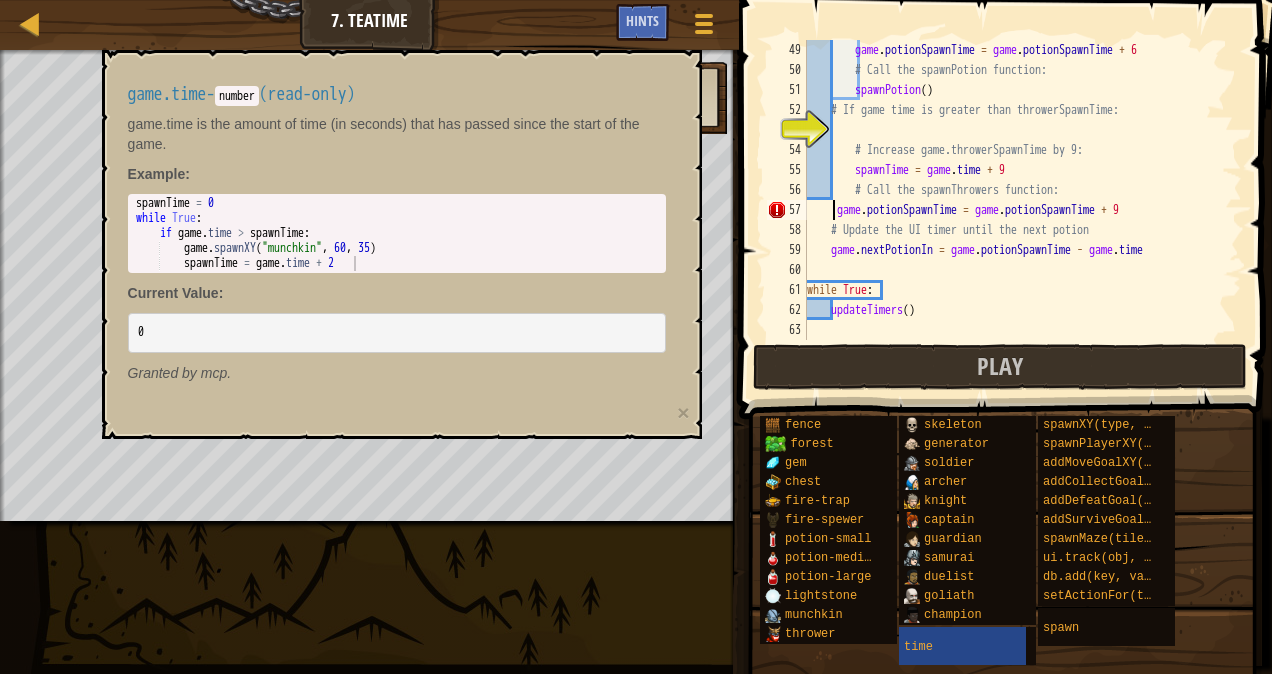 type on "game.potionSpawnTime = game.potionSpawnTime + [NUMBER]" 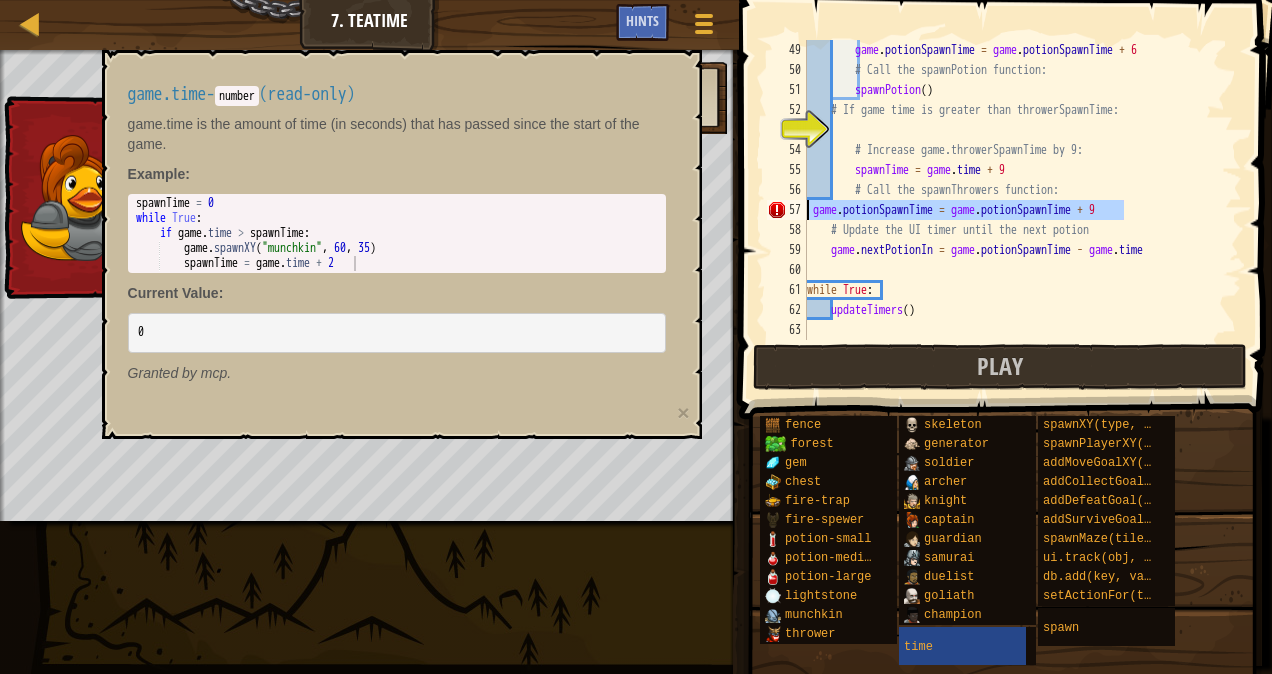 drag, startPoint x: 1148, startPoint y: 214, endPoint x: 786, endPoint y: 206, distance: 362.08838 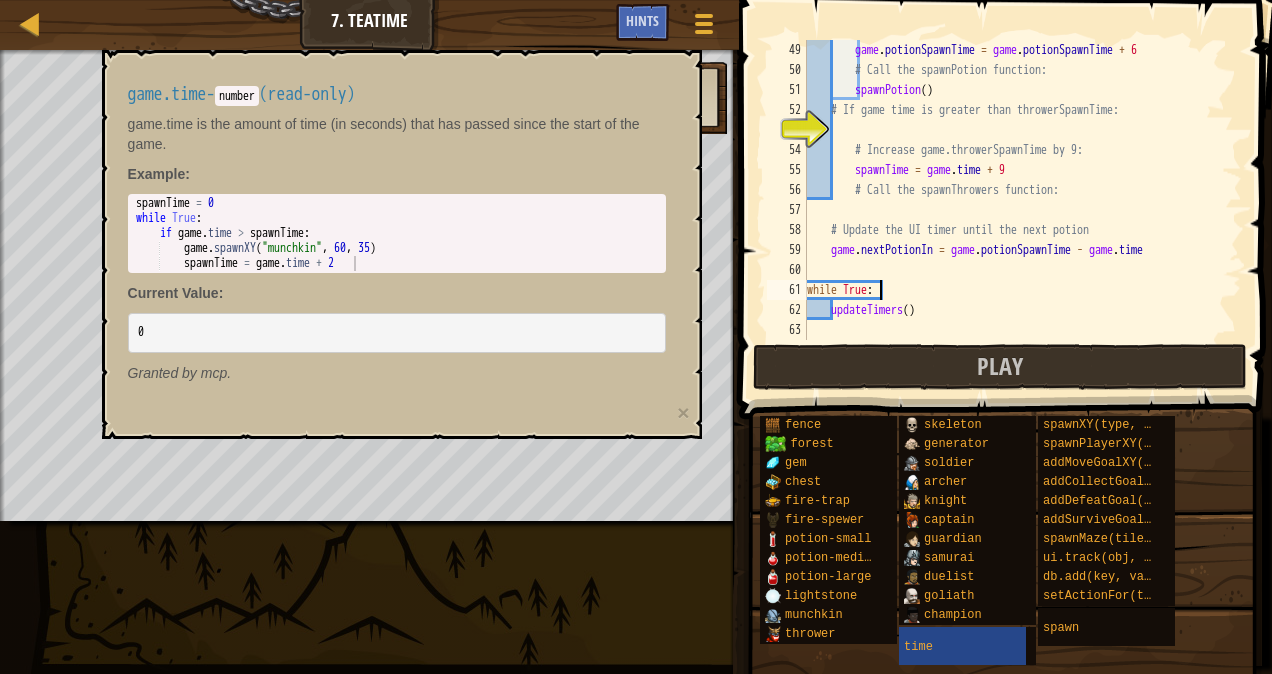click on "game . potionSpawnTime   =   game . potionSpawnTime   +   6          # Call the spawnPotion function:          spawnPotion ( )      # If game time is greater than throwerSpawnTime:               # Increase game.throwerSpawnTime by 9:          spawnTime   =   game . time   +   9          # Call the spawnThrowers function:           # Update the UI timer until the next potion      game . nextPotionIn   =   game . potionSpawnTime   -   game . time      while   True :      updateTimers ( )" at bounding box center [1015, 210] 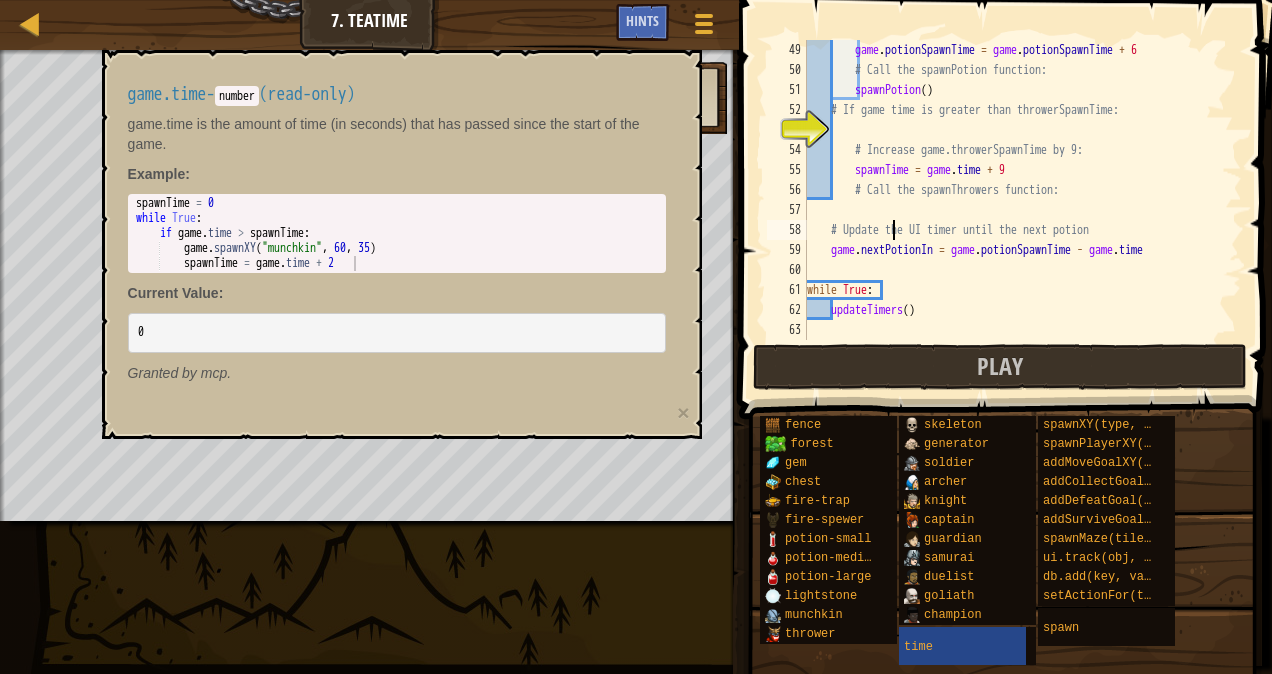 click on "game . potionSpawnTime   =   game . potionSpawnTime   +   6          # Call the spawnPotion function:          spawnPotion ( )      # If game time is greater than throwerSpawnTime:               # Increase game.throwerSpawnTime by 9:          spawnTime   =   game . time   +   9          # Call the spawnThrowers function:           # Update the UI timer until the next potion      game . nextPotionIn   =   game . potionSpawnTime   -   game . time      while   True :      updateTimers ( )" at bounding box center (1015, 210) 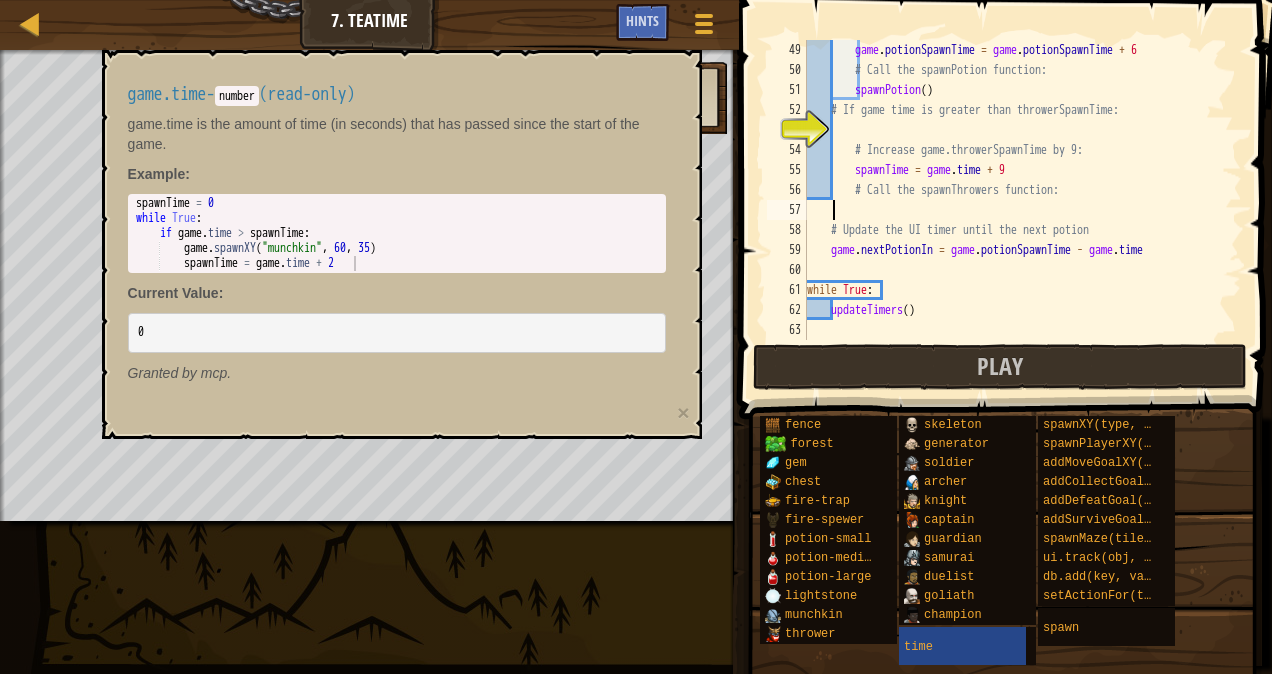 click on "game . potionSpawnTime   =   game . potionSpawnTime   +   6          # Call the spawnPotion function:          spawnPotion ( )      # If game time is greater than throwerSpawnTime:               # Increase game.throwerSpawnTime by 9:          spawnTime   =   game . time   +   9          # Call the spawnThrowers function:           # Update the UI timer until the next potion      game . nextPotionIn   =   game . potionSpawnTime   -   game . time      while   True :      updateTimers ( )" at bounding box center (1015, 210) 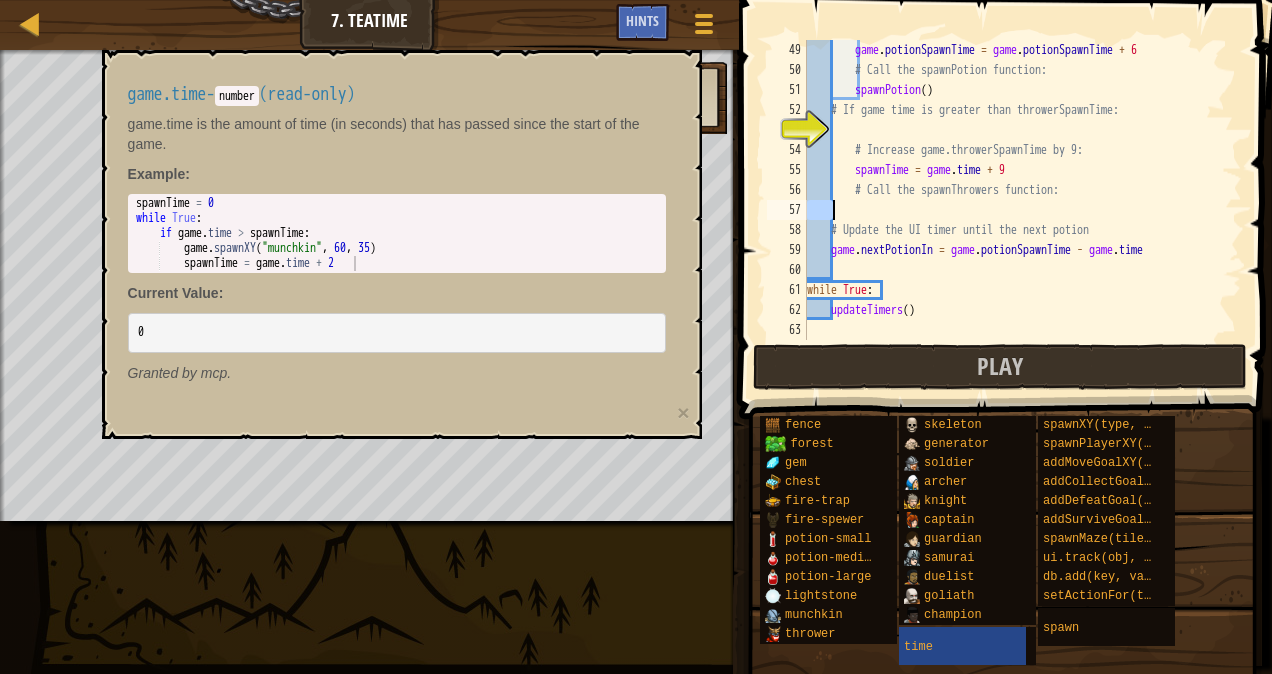 click on "game . potionSpawnTime   =   game . potionSpawnTime   +   6          # Call the spawnPotion function:          spawnPotion ( )      # If game time is greater than throwerSpawnTime:               # Increase game.throwerSpawnTime by 9:          spawnTime   =   game . time   +   9          # Call the spawnThrowers function:           # Update the UI timer until the next potion      game . nextPotionIn   =   game . potionSpawnTime   -   game . time      while   True :      updateTimers ( )" at bounding box center [1015, 210] 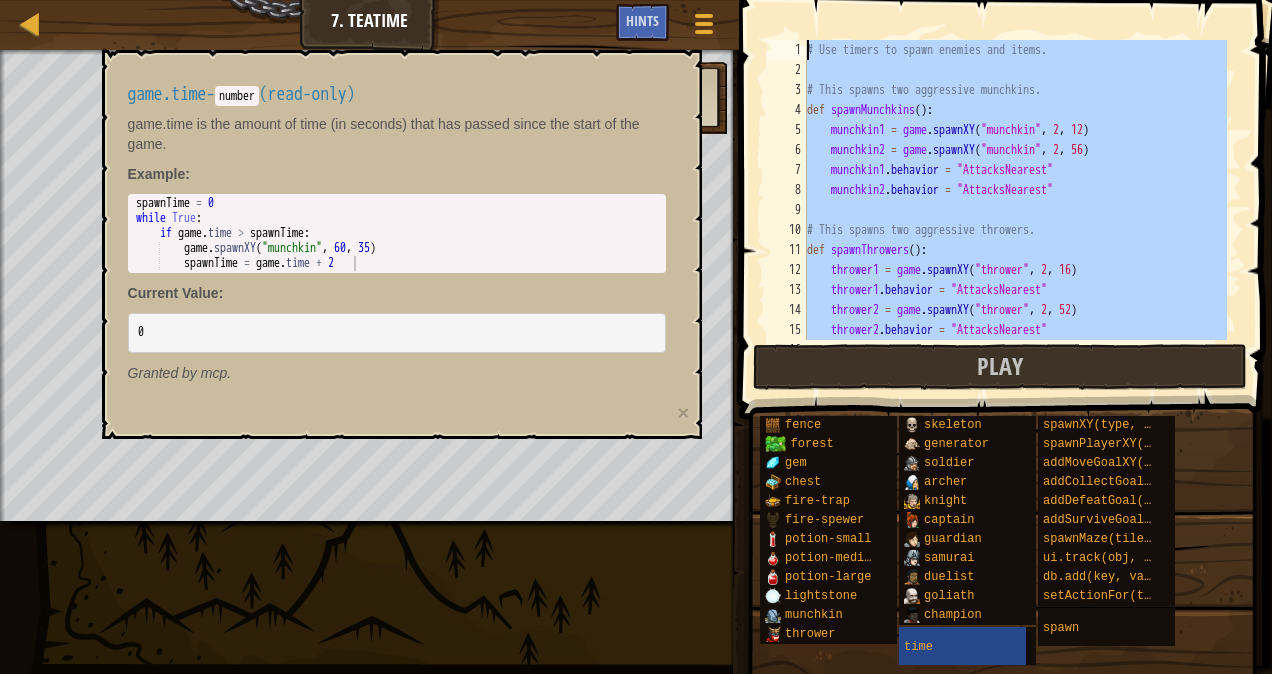 scroll, scrollTop: 0, scrollLeft: 0, axis: both 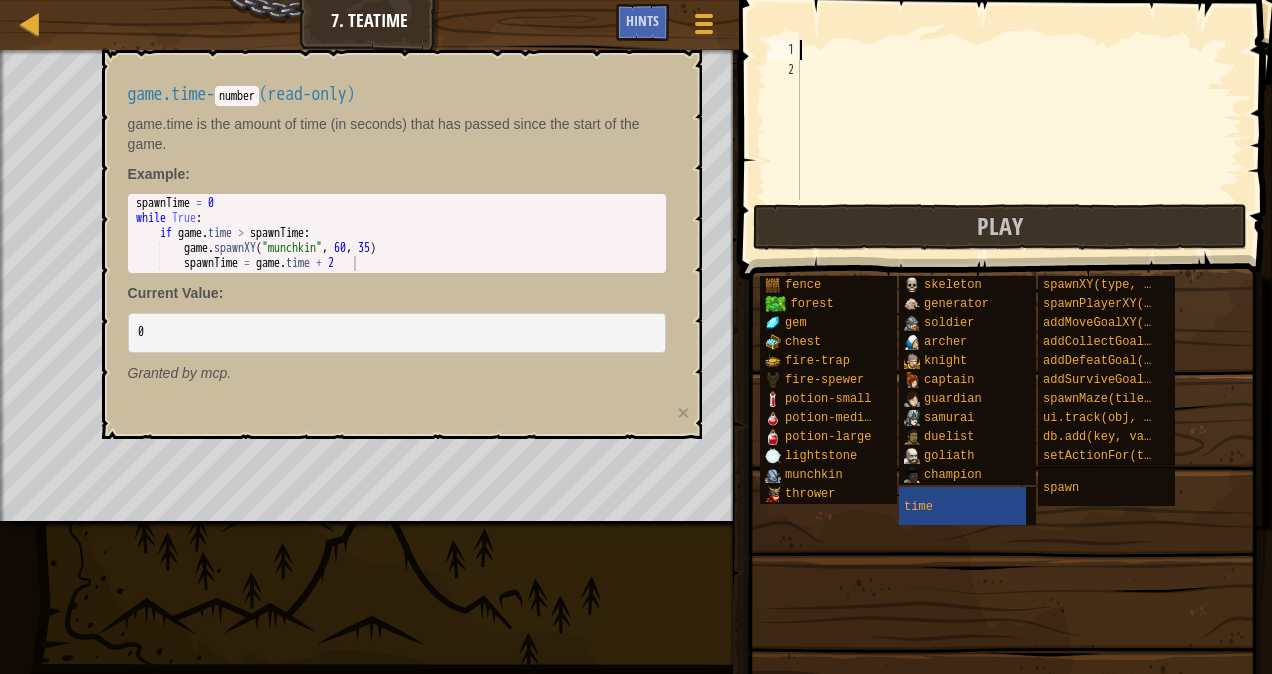 paste on "updateTimers()" 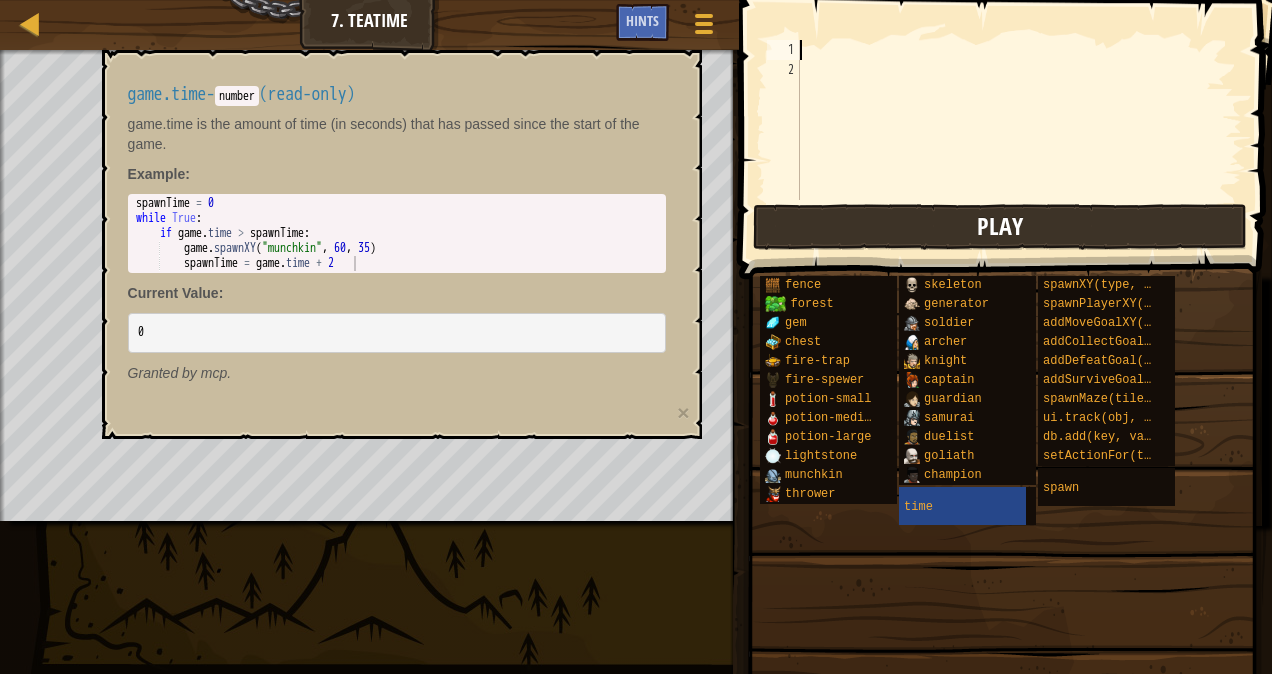 type on "updateTimers()" 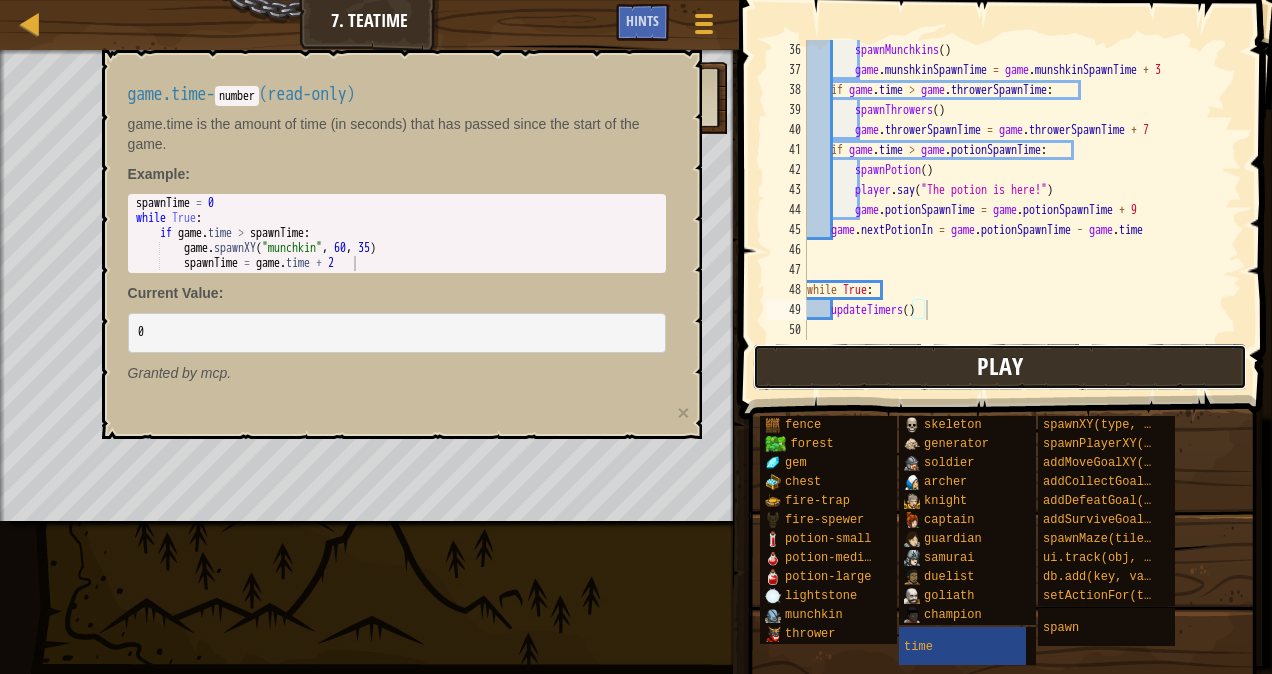click on "Play" at bounding box center [1000, 367] 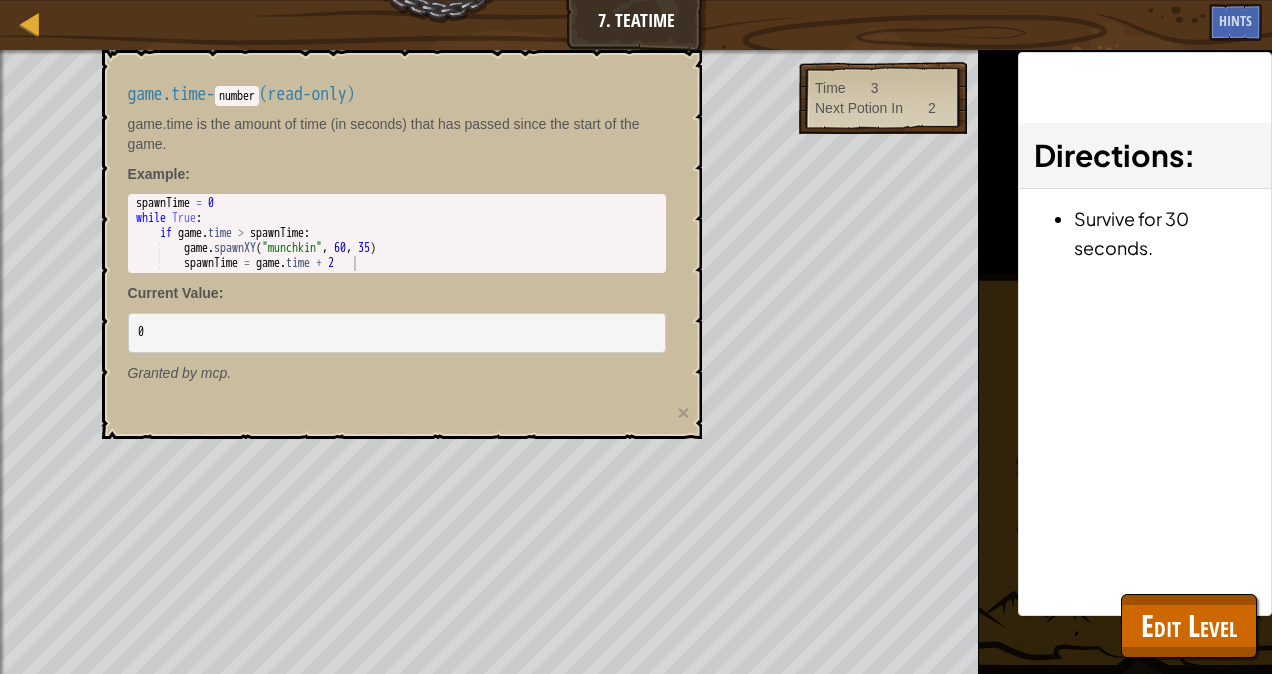 click on "Map Game Development 2 7. Teatime Game Menu Done Hints" at bounding box center (636, 25) 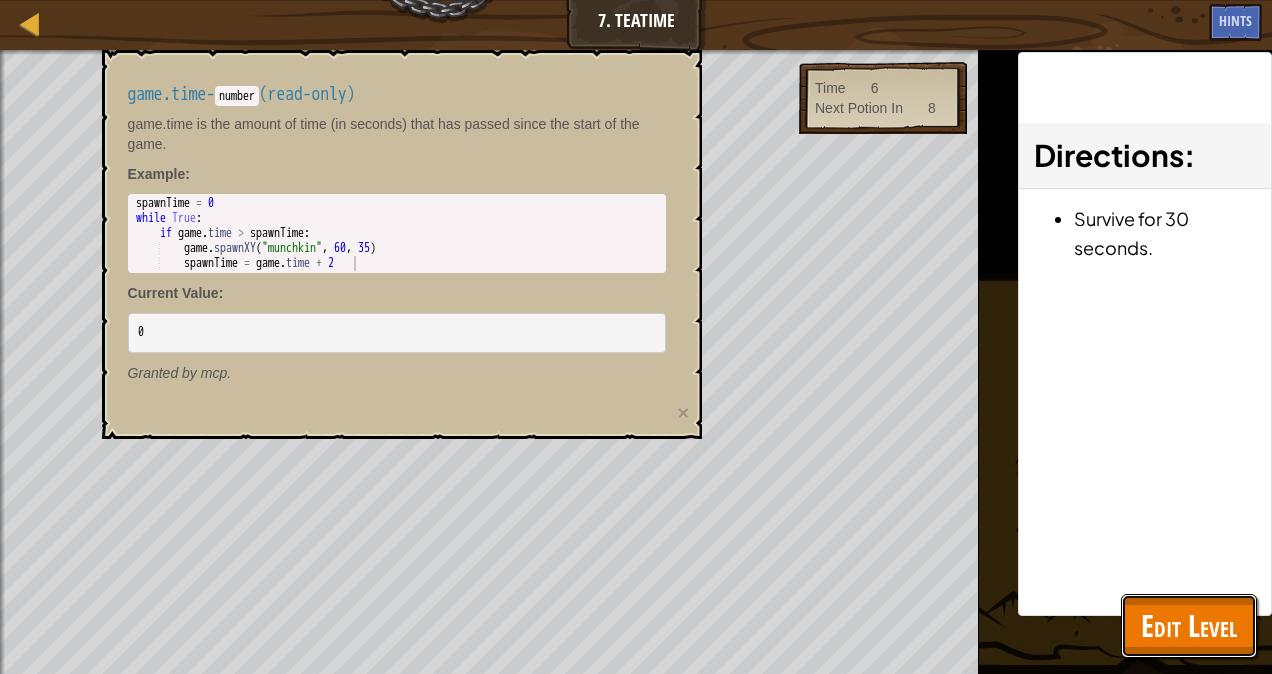 click on "Edit Level" at bounding box center [1189, 625] 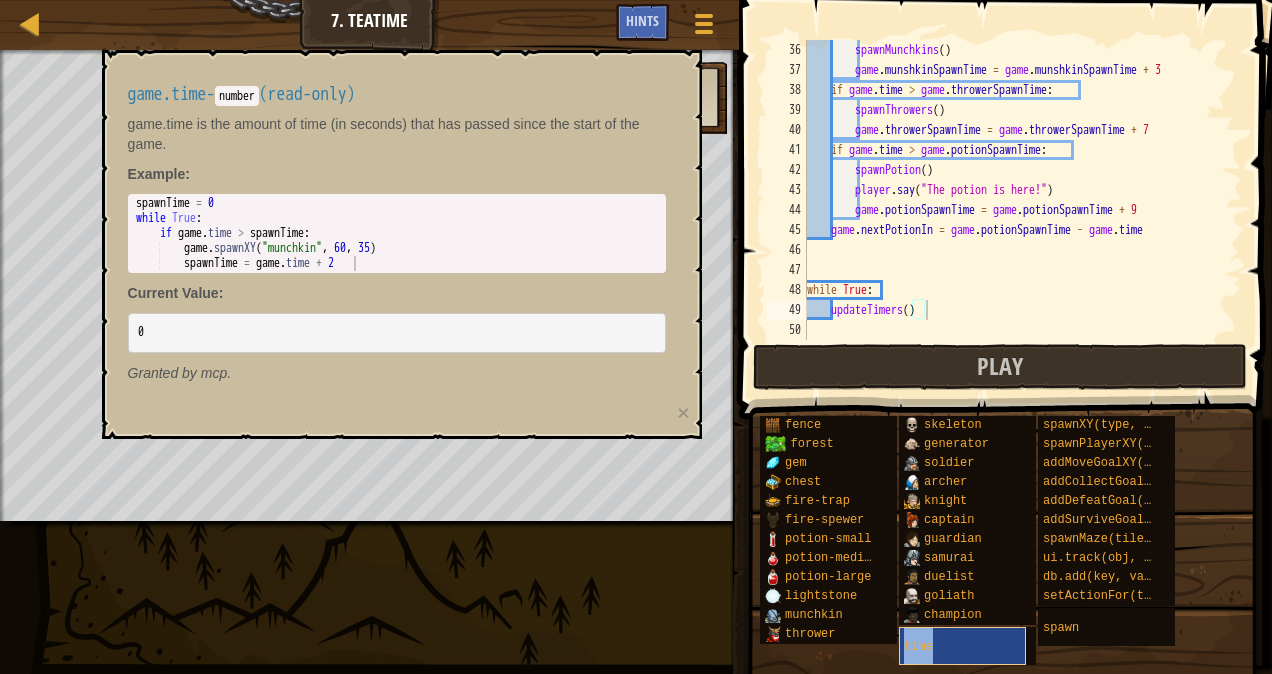 click on "time" at bounding box center (962, 646) 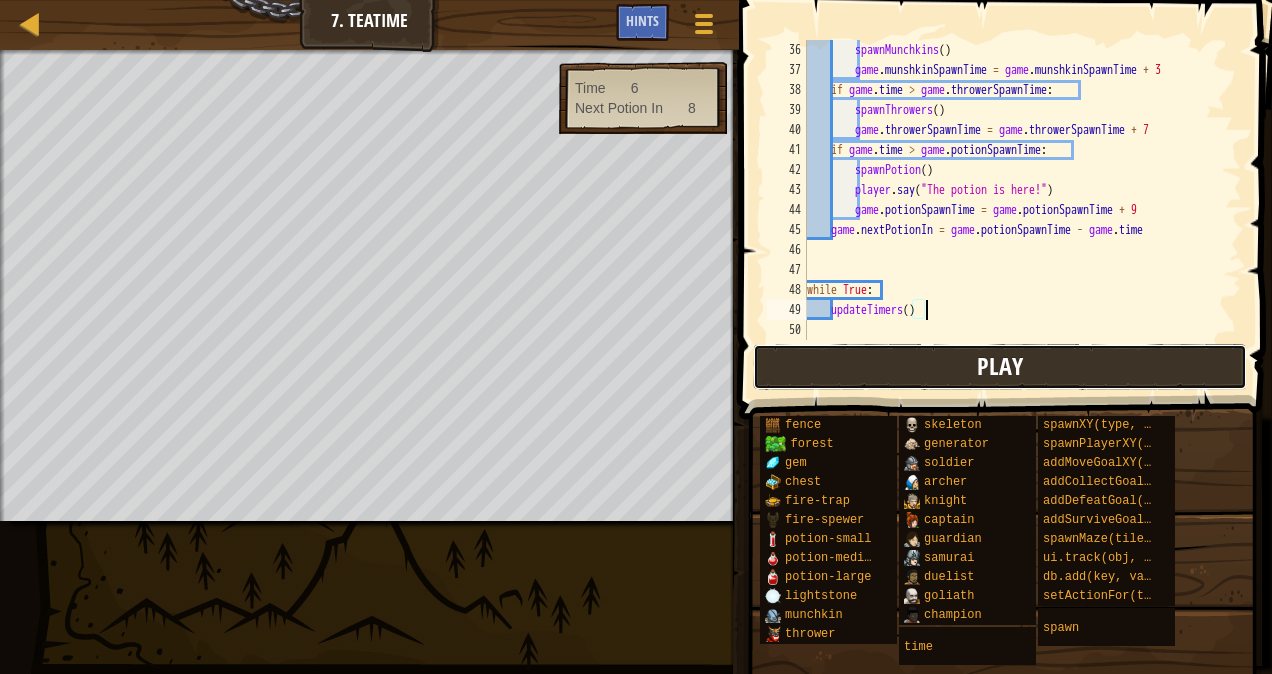 click on "Play" at bounding box center (1000, 367) 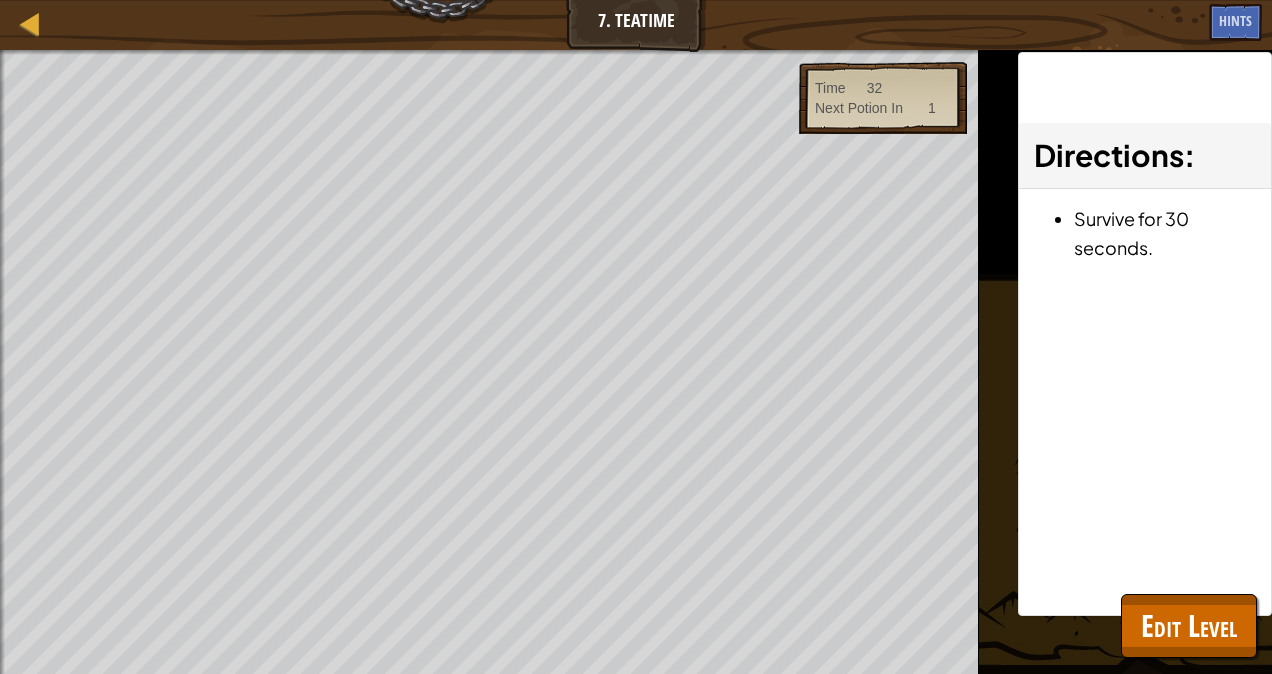 click on "Map Game Development 2 7. Teatime Game Menu Done Hints 1     הההההההההההההההההההההההההההההההההההההההההההההההההההההההההההההההההההההההההההההההההההההההההההההההההההההההההההההההההההההההההההההההההההההההההההההההההההההההההההההההההההההההההההההההההההההההההההההההההההההההההההההההההההההההההההההההההההההההההההההההההההההההההההההההה XXXXXXXXXXXXXXXXXXXXXXXXXXXXXXXXXXXXXXXXXXXXXXXXXXXXXXXXXXXXXXXXXXXXXXXXXXXXXXXXXXXXXXXXXXXXXXXXXXXXXXXXXXXXXXXXXXXXXXXXXXXXXXXXXXXXXXXXXXXXXXXXXXXXXXXXXXXXXXXXXXXXXXXXXXXXXXXXXXXXXXXXXXXXXXXXXXXXXXXXXXXXXXXXXXXXXXXXXXXXXXXXXXXXXXXXXXXXXXXXXXXXXXXXXXXXXXXX Solution × Hints updateTimers() 36 37 38 39 40 41 42 43 44 45 46 47 48 49 50          spawnMunchkins ( )          game . munshkinSpawnTime   =   game . munshkinSpawnTime   +   3      if   ." at bounding box center (636, 0) 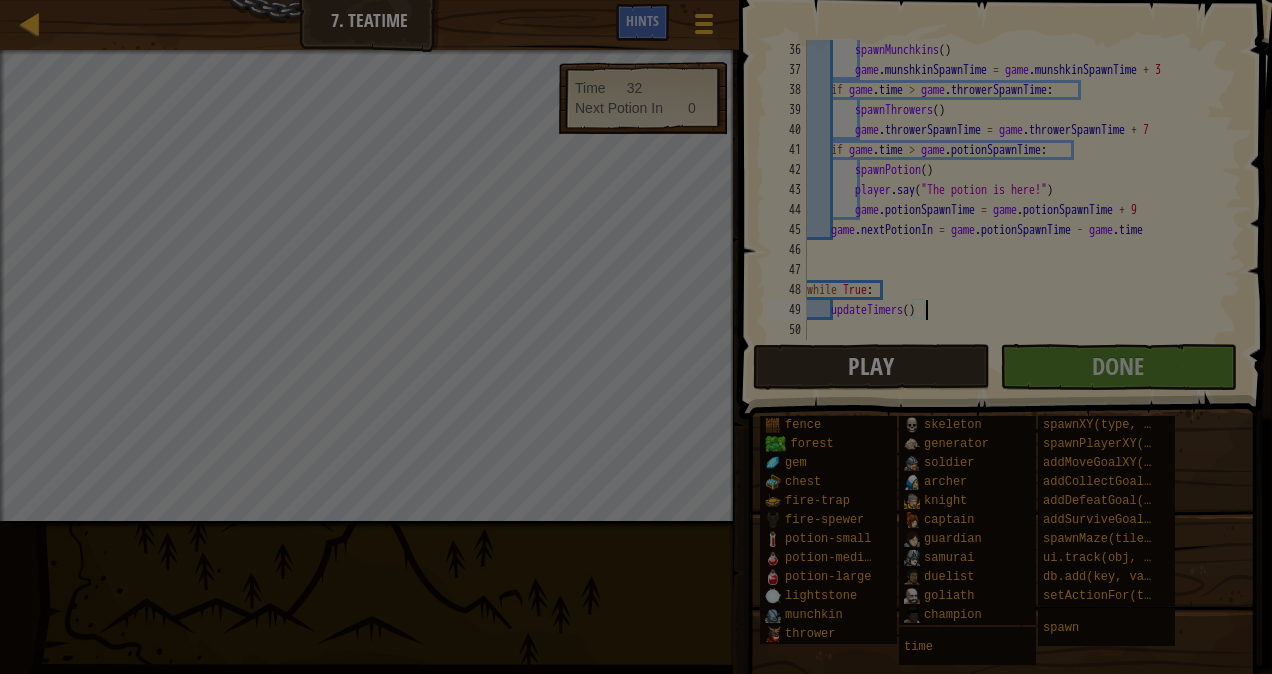 click on "Loading..." at bounding box center (0, 0) 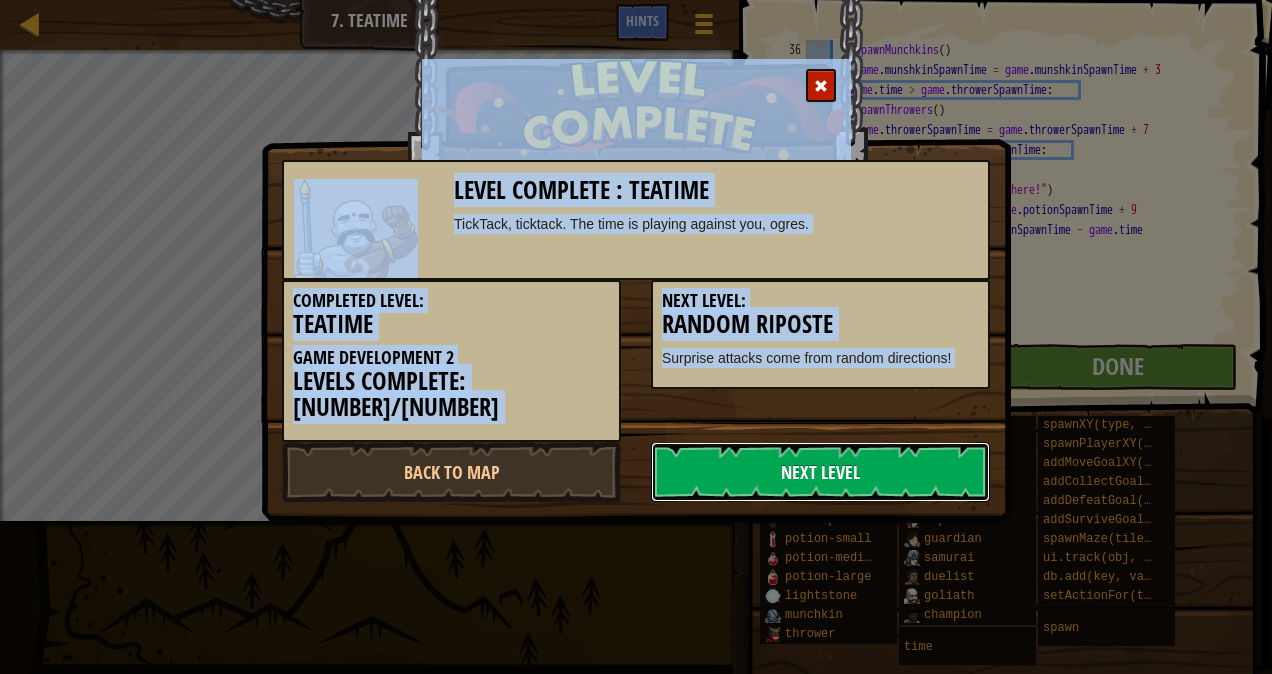 click on "Next Level" at bounding box center (820, 472) 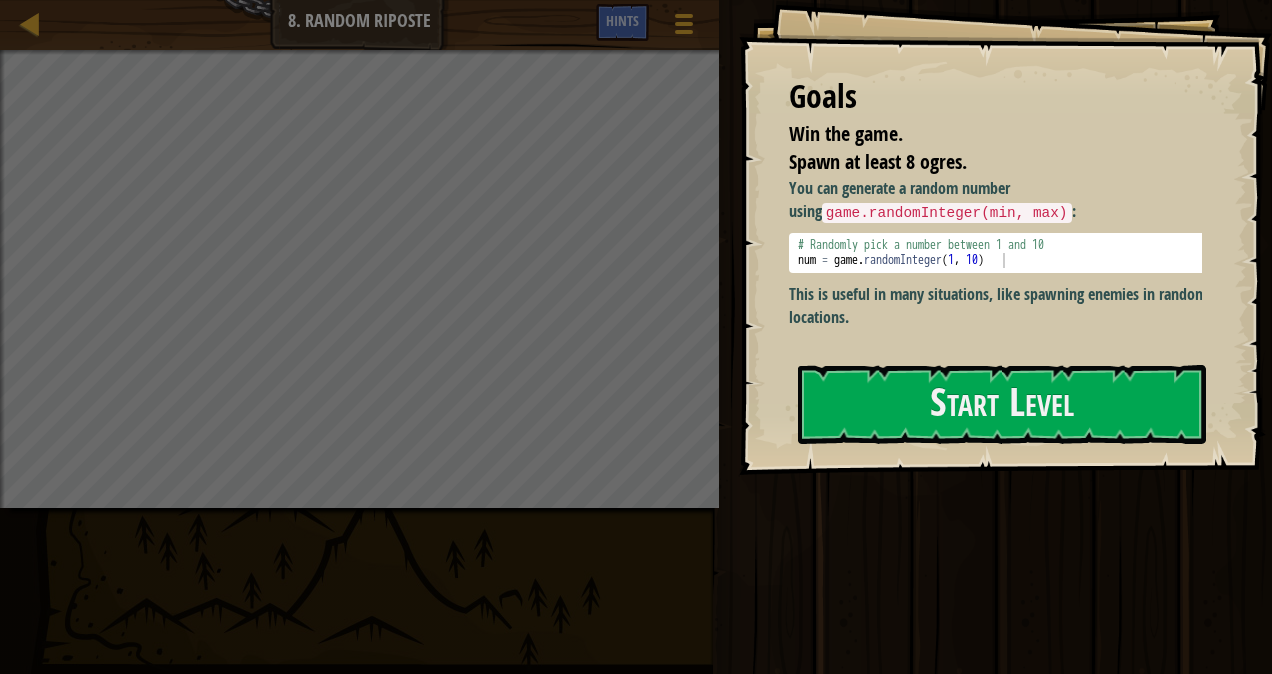 click on "Start Level" at bounding box center [1002, 405] 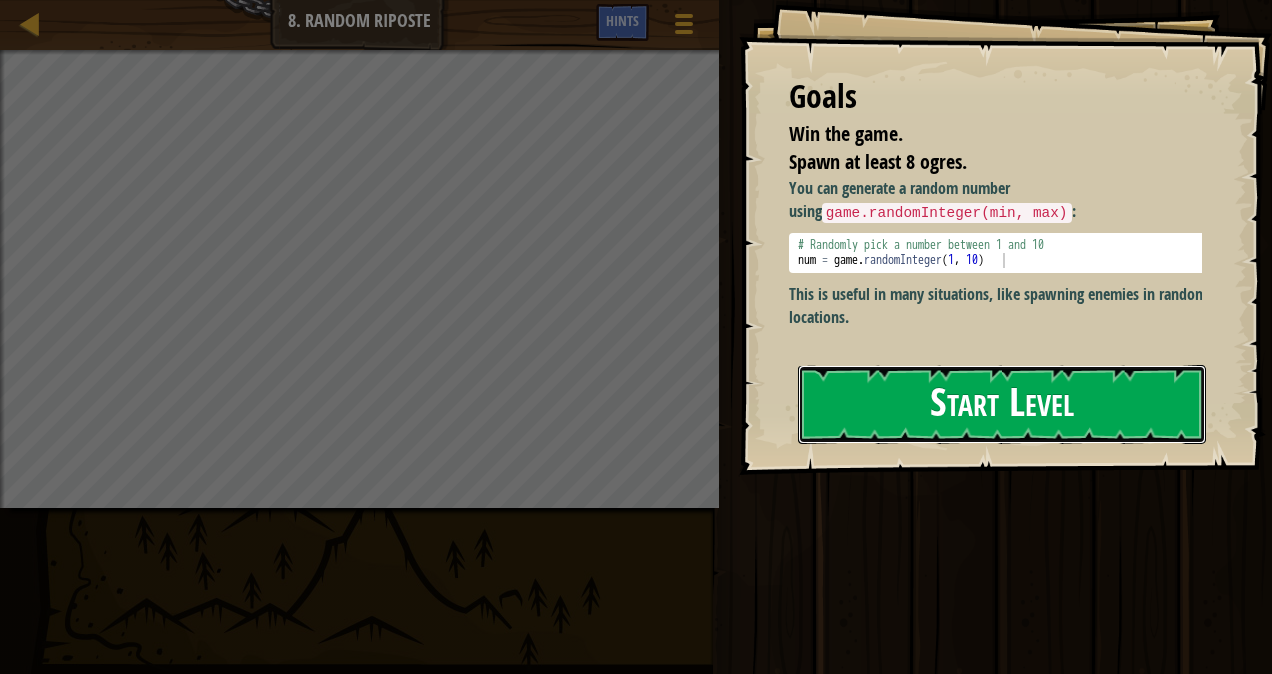 click on "Start Level" at bounding box center [1002, 404] 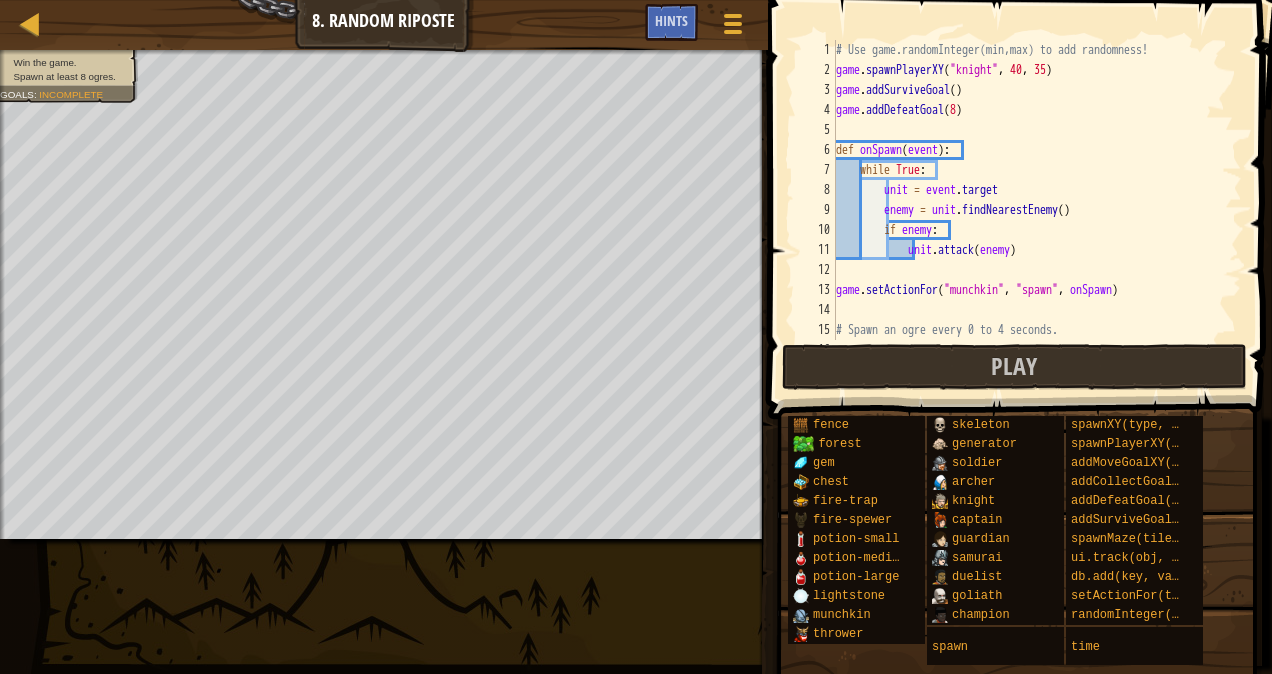 scroll, scrollTop: 260, scrollLeft: 0, axis: vertical 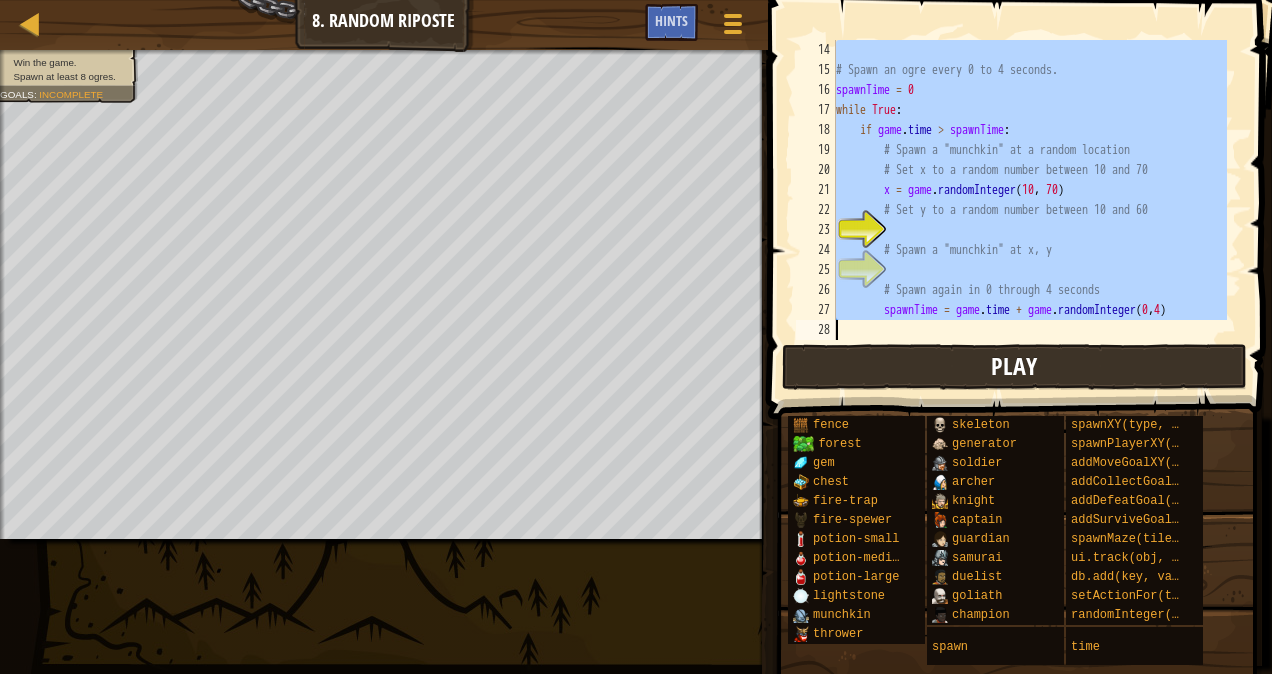 drag, startPoint x: 1186, startPoint y: 61, endPoint x: 979, endPoint y: 368, distance: 370.26746 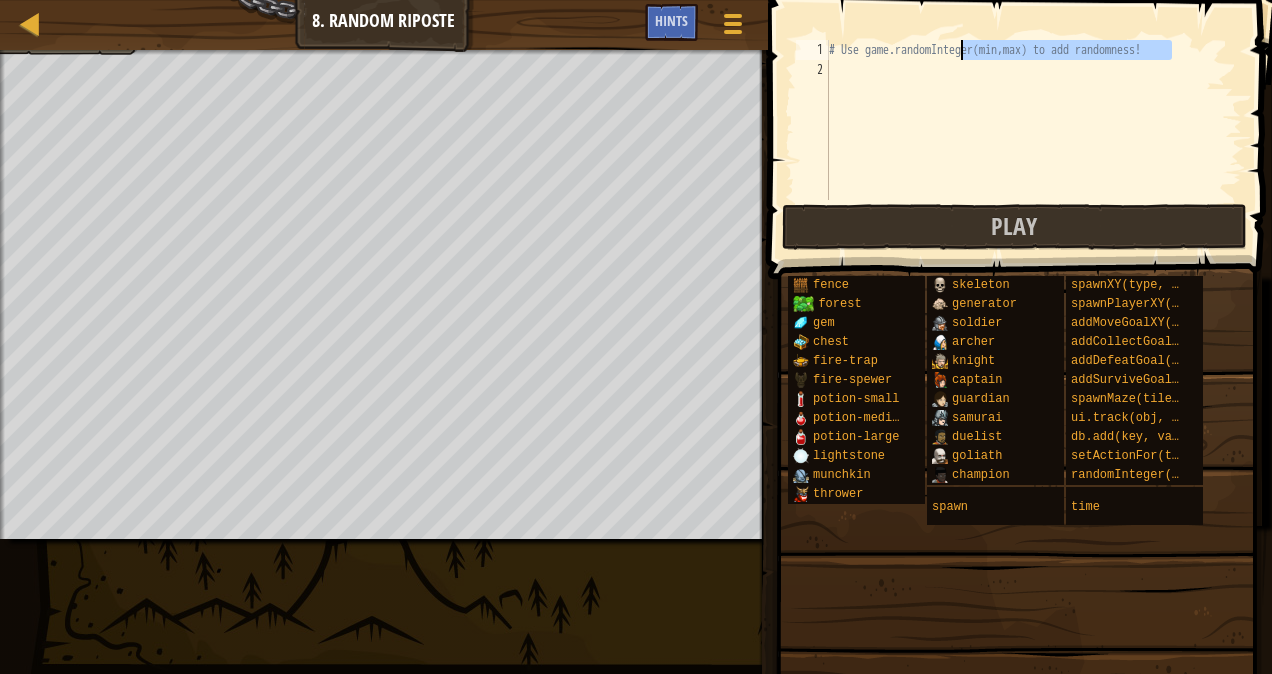 drag, startPoint x: 960, startPoint y: 50, endPoint x: 603, endPoint y: 14, distance: 358.81055 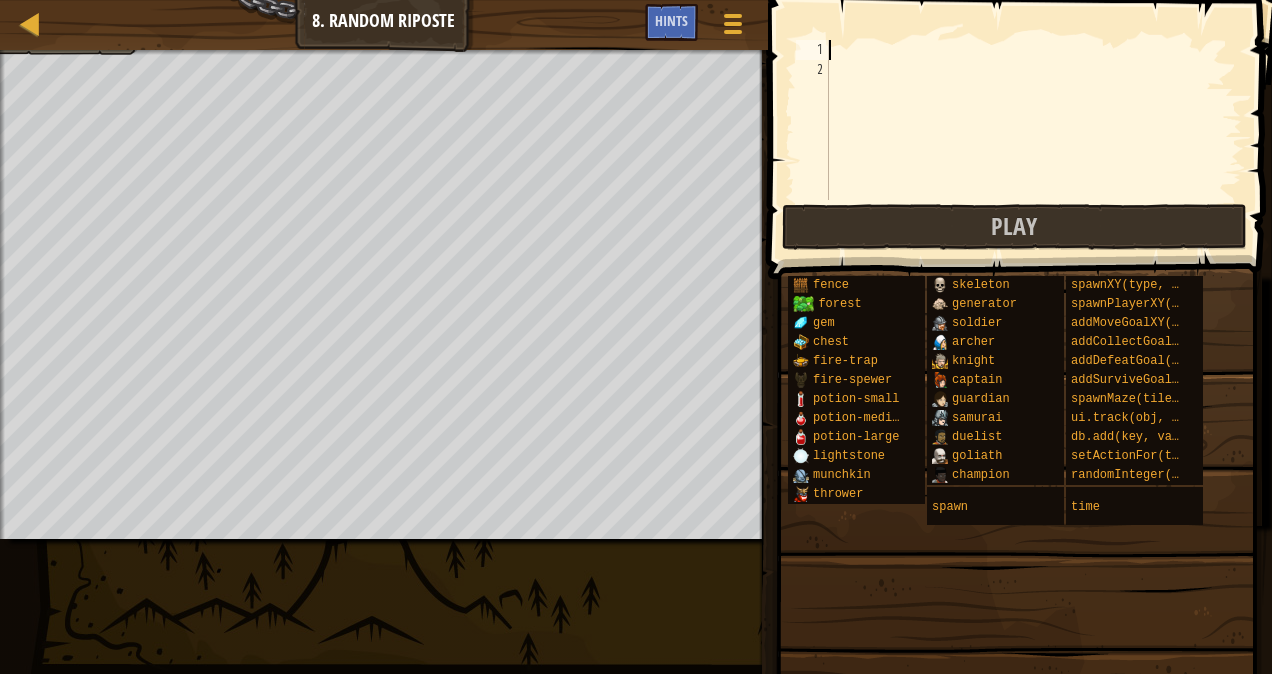 paste on "spawnTime = game.time + game.randomInteger(0,4)" 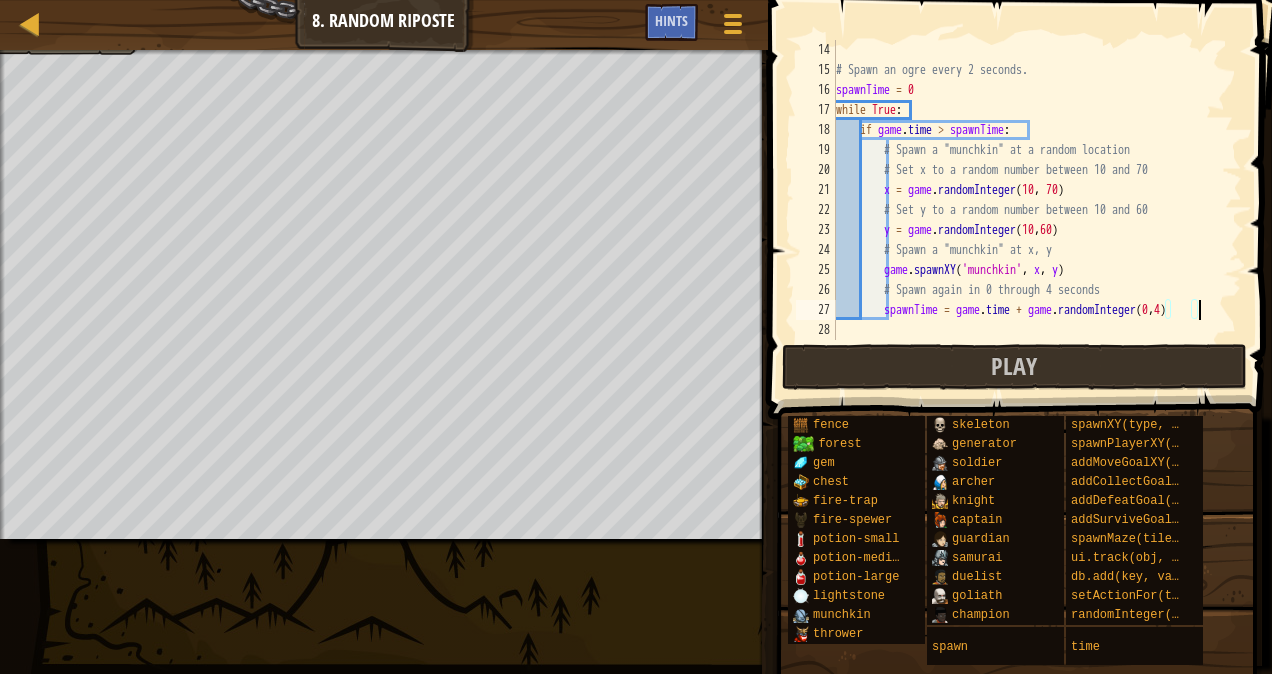 scroll, scrollTop: 260, scrollLeft: 0, axis: vertical 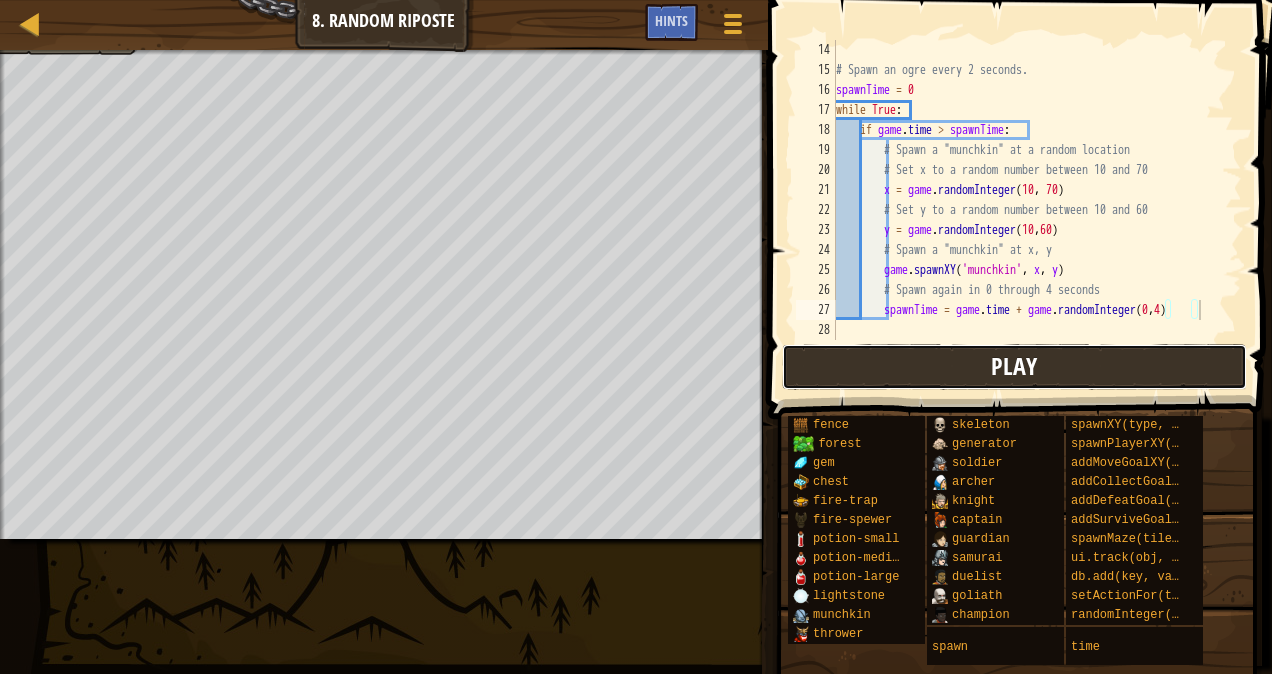 click on "Play" at bounding box center [1014, 366] 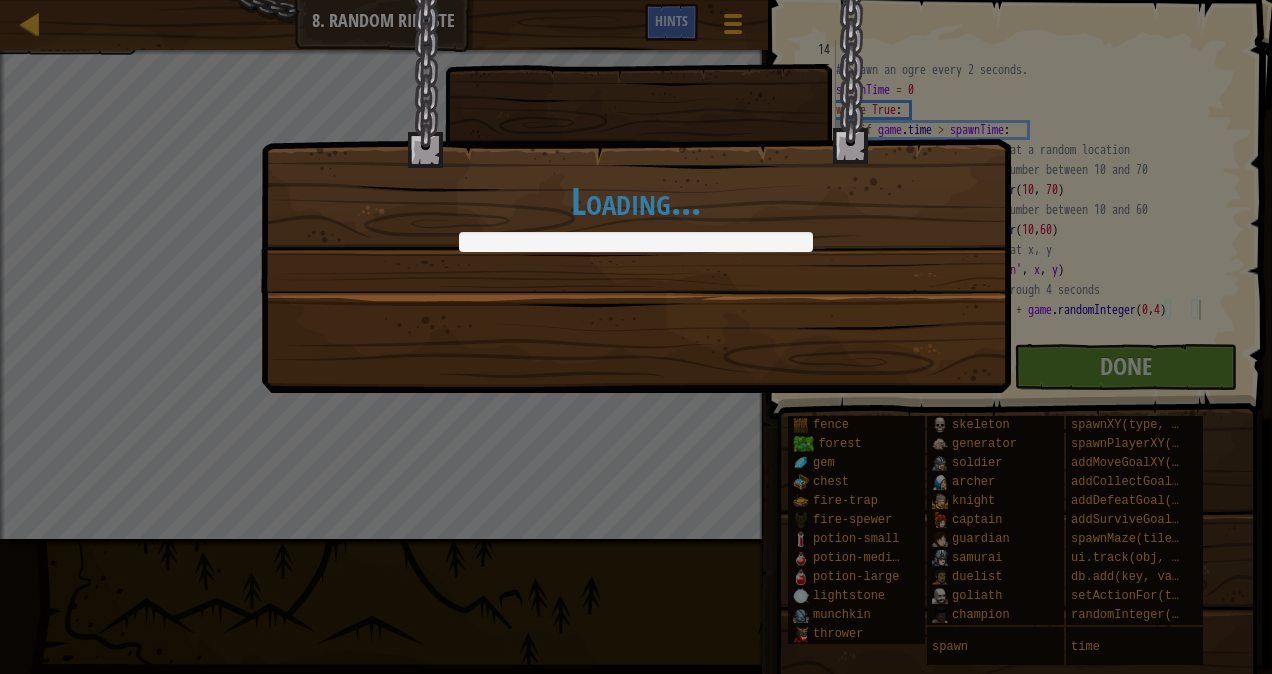 click on "Loading..." at bounding box center (636, 337) 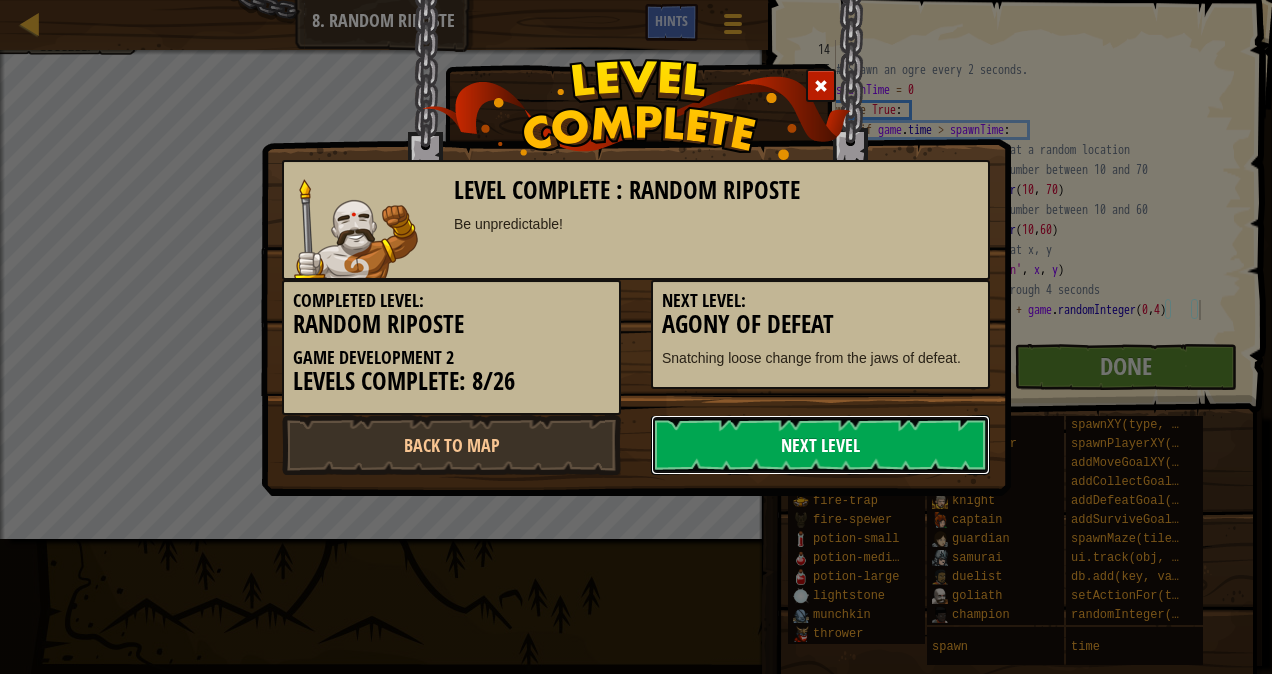 click on "Next Level" at bounding box center [820, 445] 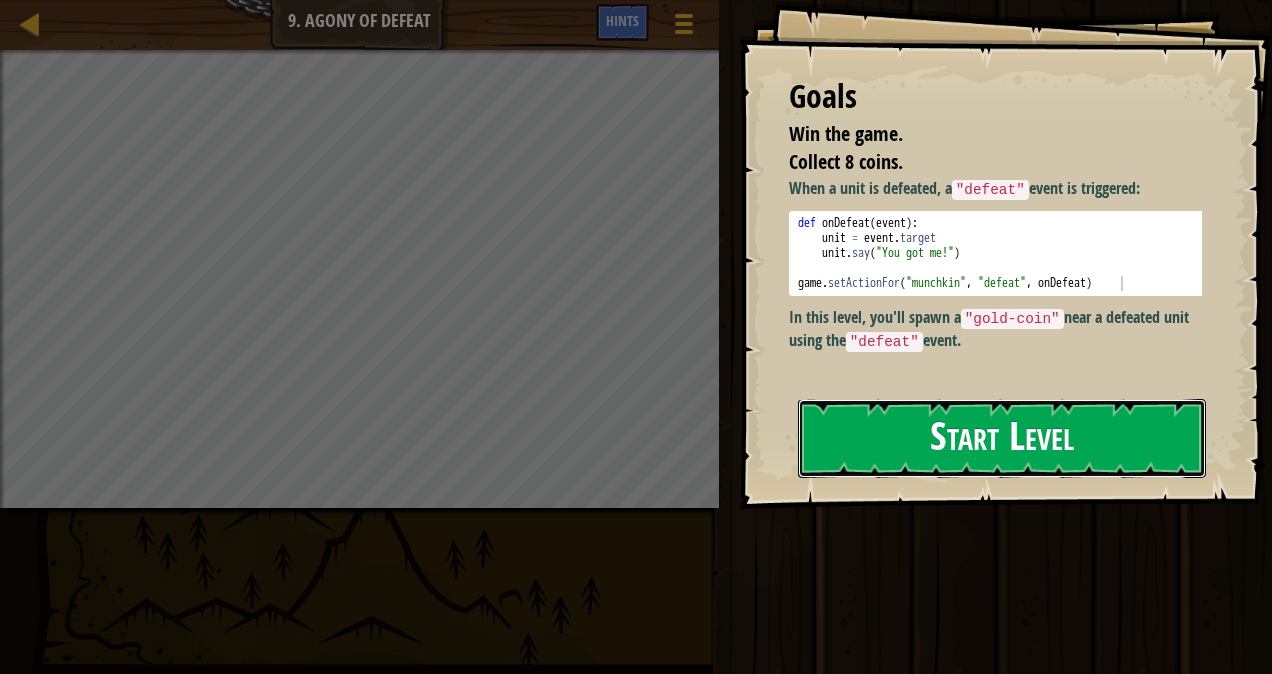 click on "Start Level" at bounding box center [1002, 438] 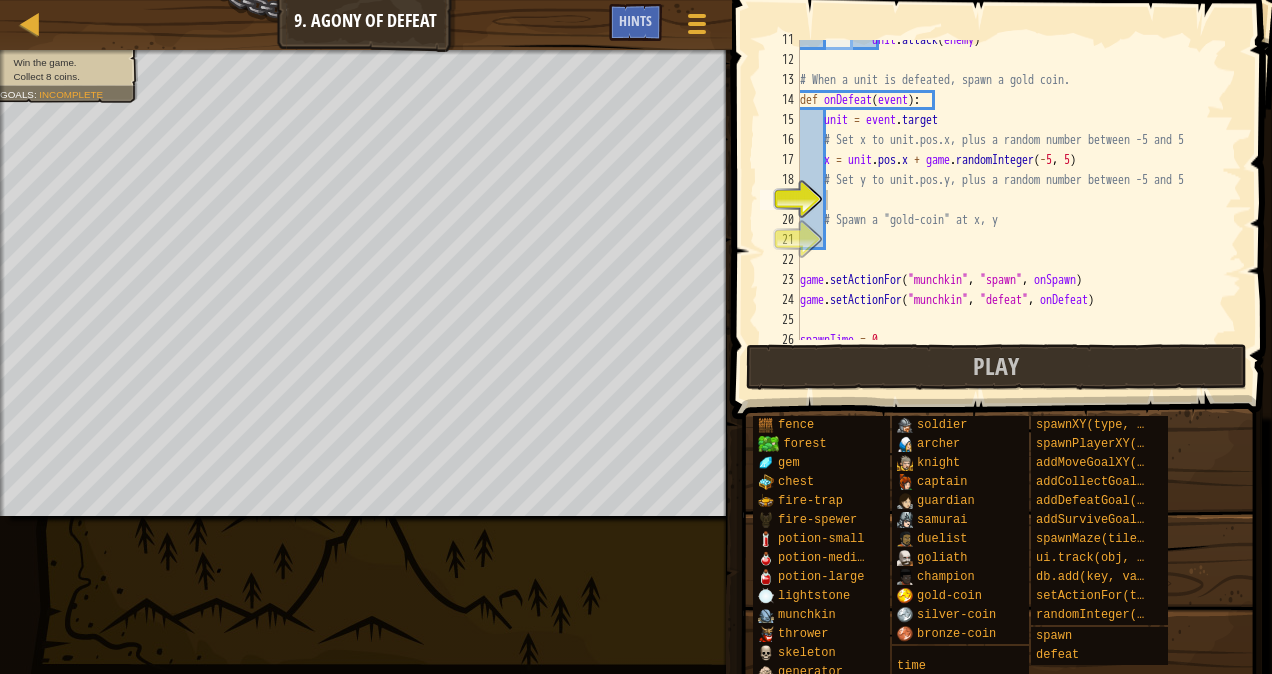 scroll, scrollTop: 210, scrollLeft: 0, axis: vertical 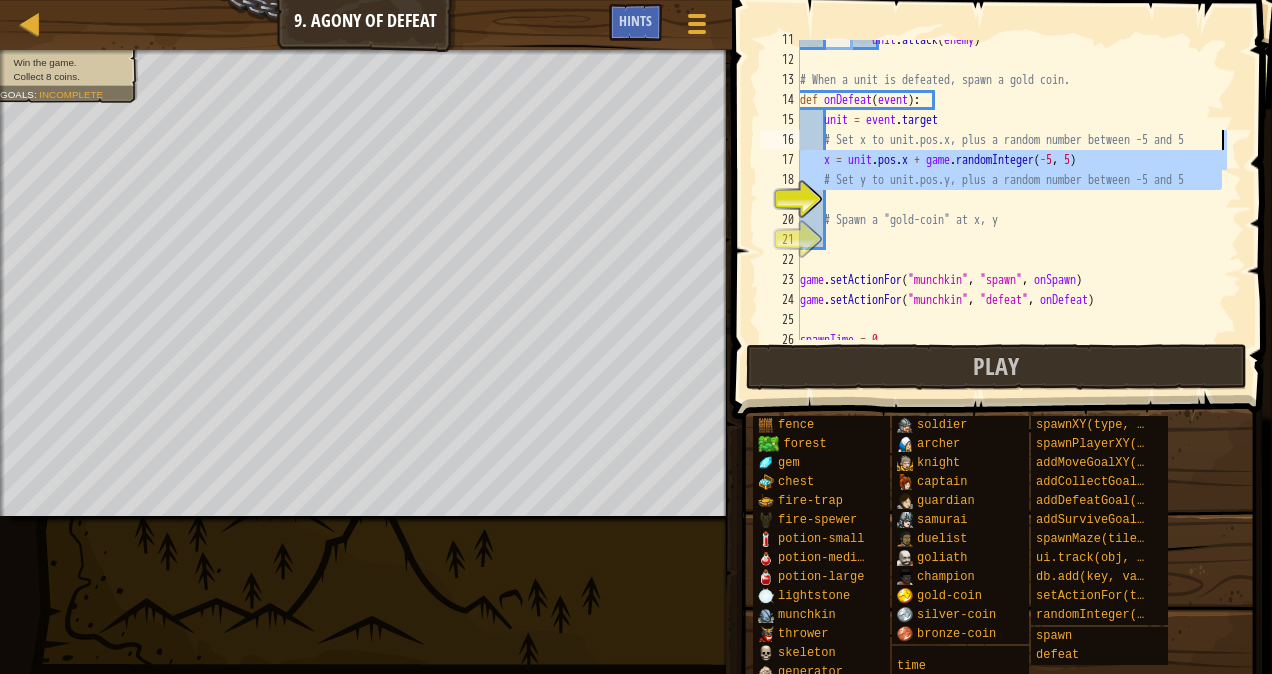 drag, startPoint x: 1222, startPoint y: 186, endPoint x: 1228, endPoint y: 124, distance: 62.289646 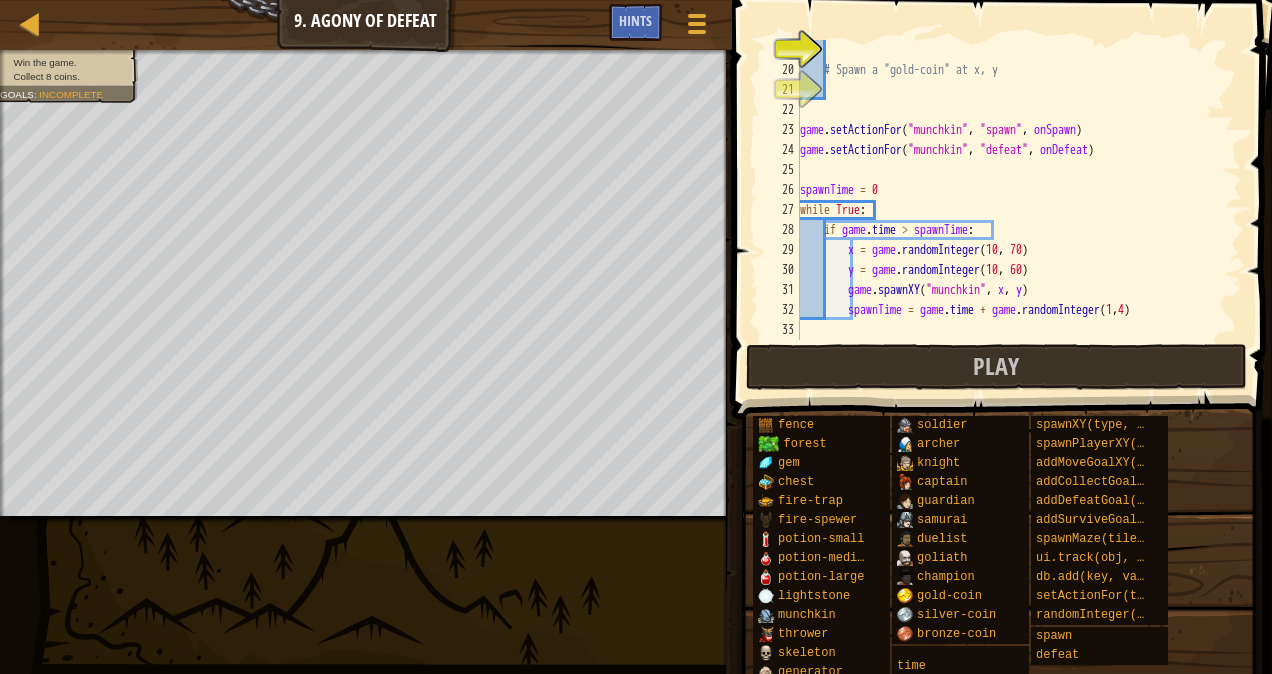 scroll, scrollTop: 360, scrollLeft: 0, axis: vertical 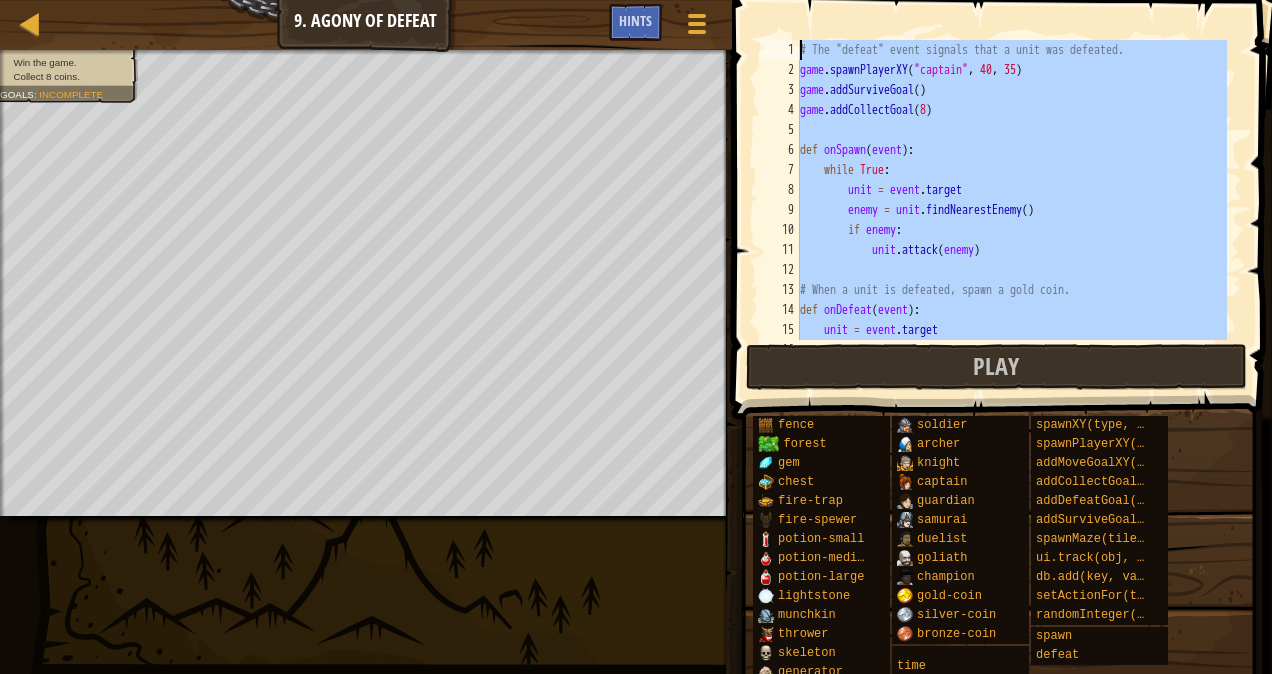 drag, startPoint x: 1113, startPoint y: 299, endPoint x: 896, endPoint y: -22, distance: 387.46613 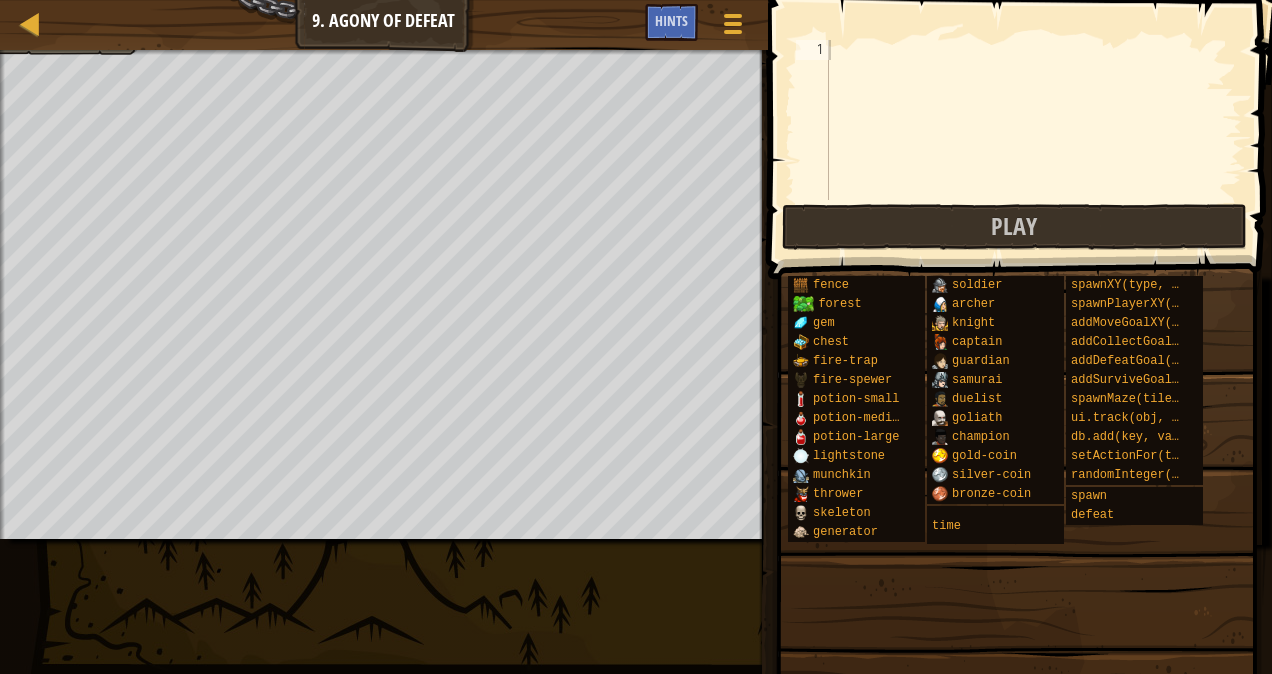 drag, startPoint x: 952, startPoint y: 39, endPoint x: 892, endPoint y: 70, distance: 67.53518 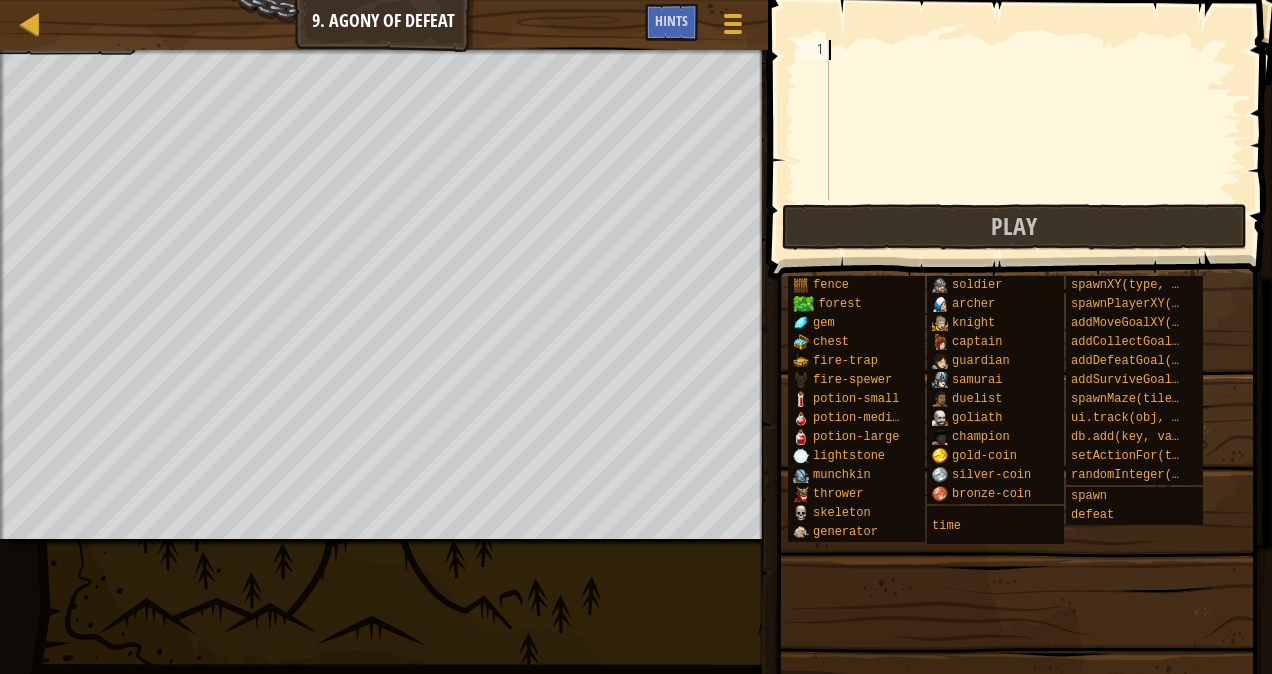 paste on "spawnTime = game.time + game.randomInteger(5,10)" 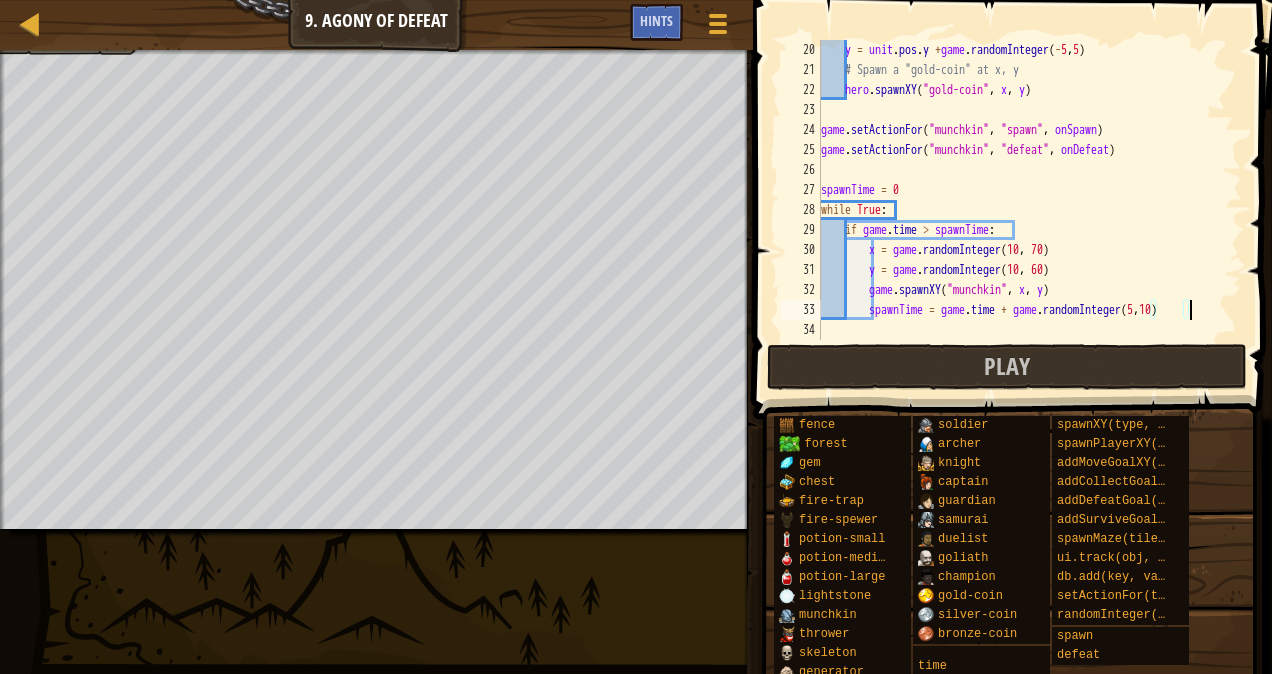 scroll, scrollTop: 0, scrollLeft: 0, axis: both 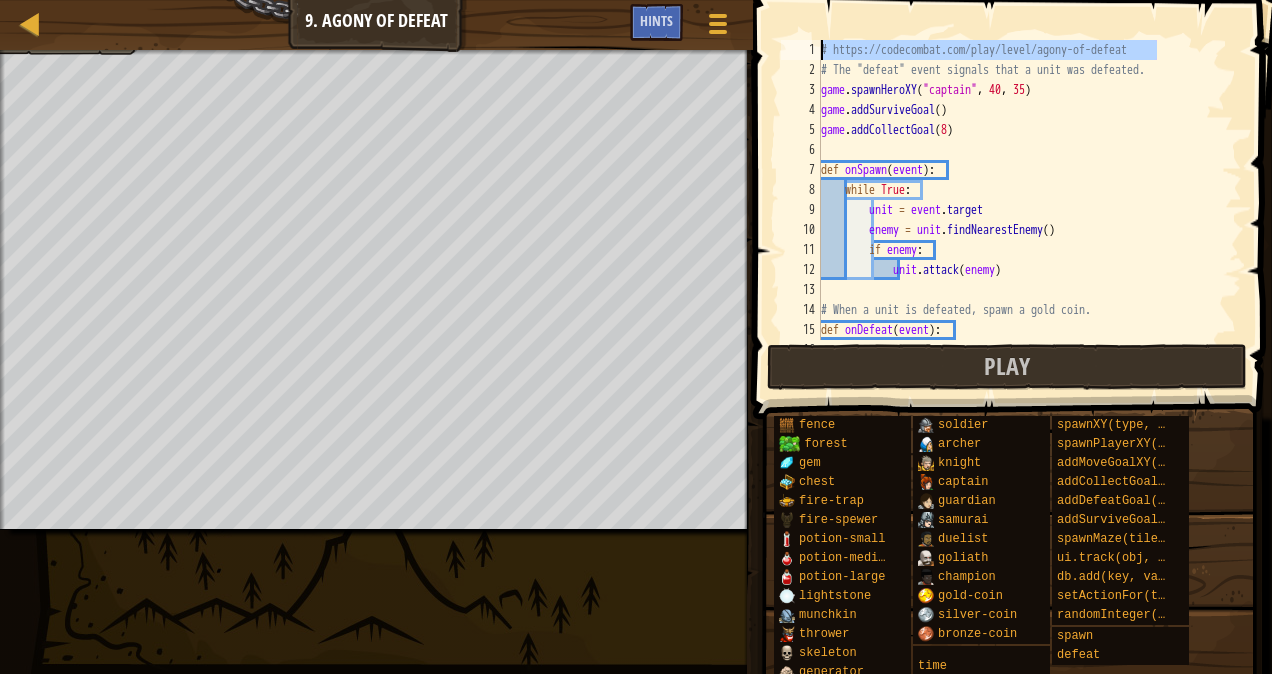 drag, startPoint x: 1216, startPoint y: 44, endPoint x: 864, endPoint y: 28, distance: 352.36343 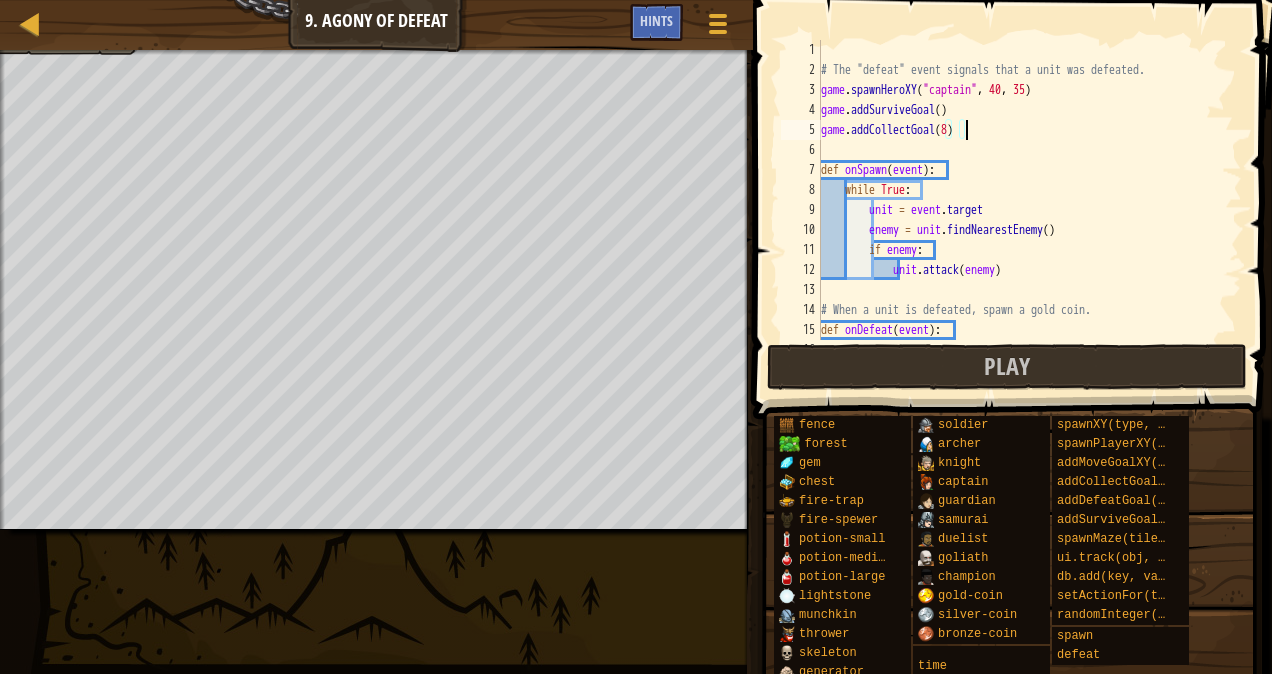 click on "# This spawns two aggressive munchkins. # The "defeat" event signals that a unit was defeated. game . spawnHeroXY ( "captain" , [NUMBER] , [NUMBER] ) game . addSurviveGoal ( ) game . addCollectGoal ( [NUMBER] ) def onSpawn ( event ) : while True : unit = event . target enemy = unit . findNearestEnemy ( ) if enemy : unit . attack ( enemy ) # When a unit is defeated, spawn a gold coin. def onDefeat ( event ) : unit = event . target" at bounding box center (1022, 210) 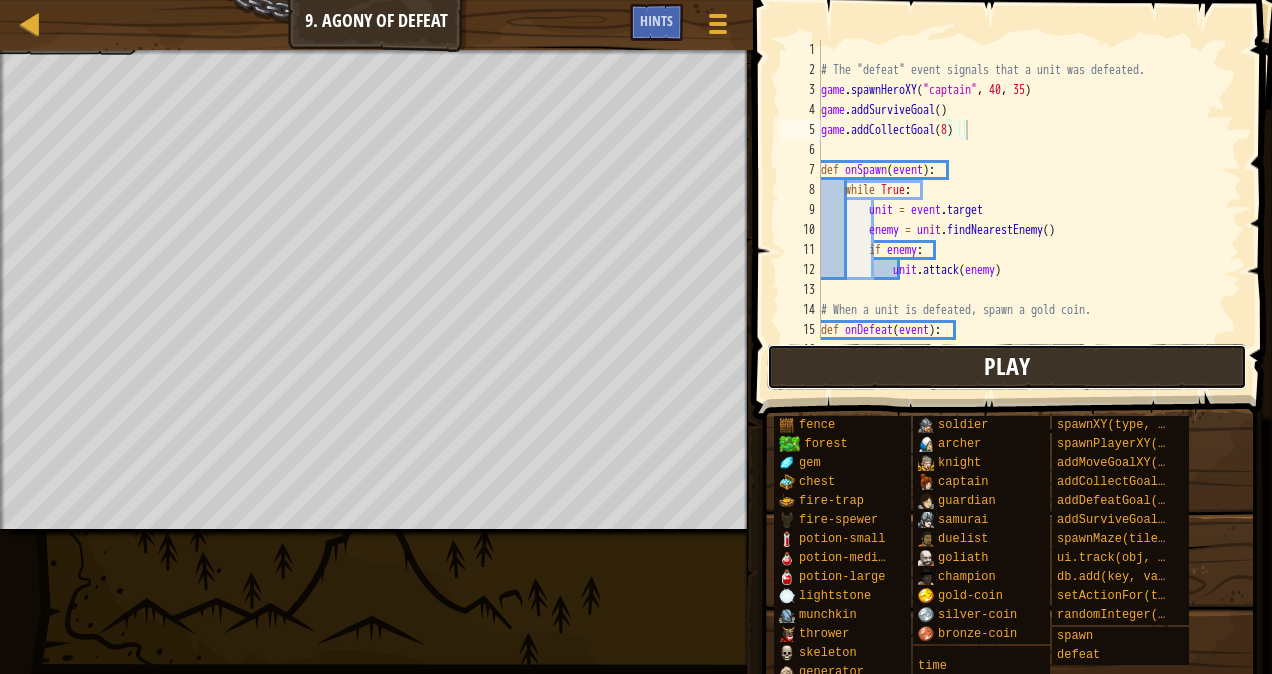 click on "Play" at bounding box center [1007, 367] 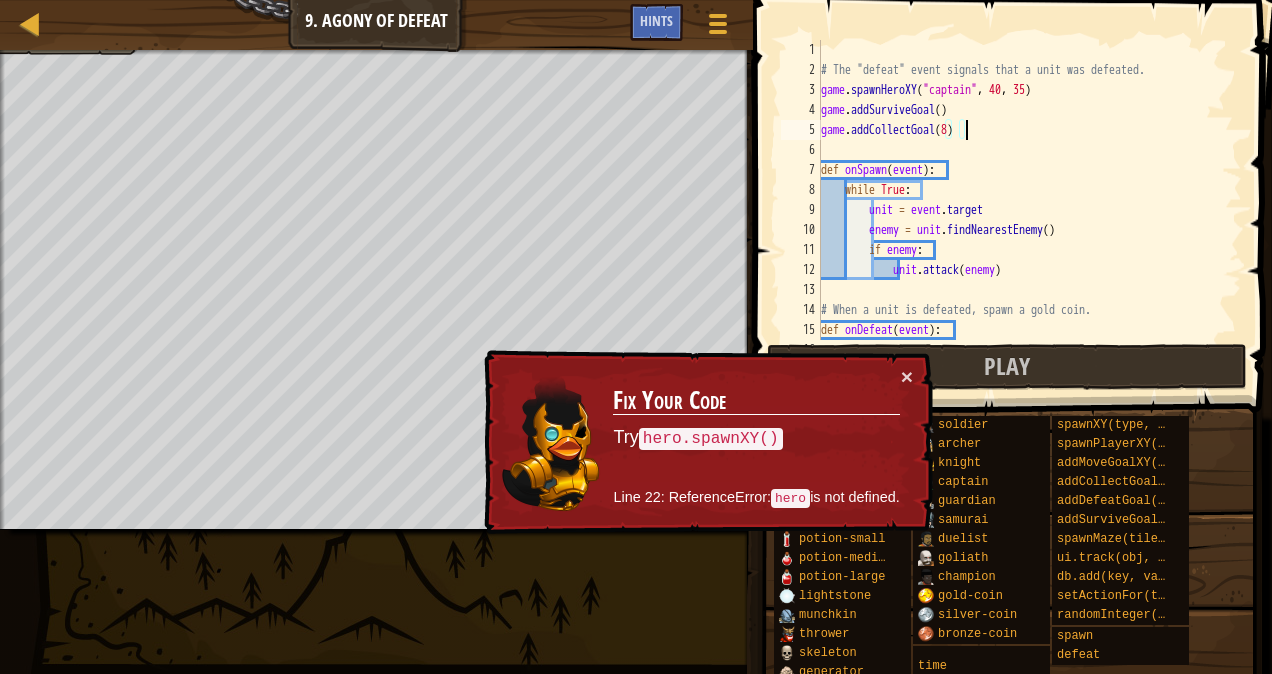 click on "Fix Your Code Try  hero.spawnXY()
Line 22: ReferenceError:  hero  is not defined." at bounding box center [756, 442] 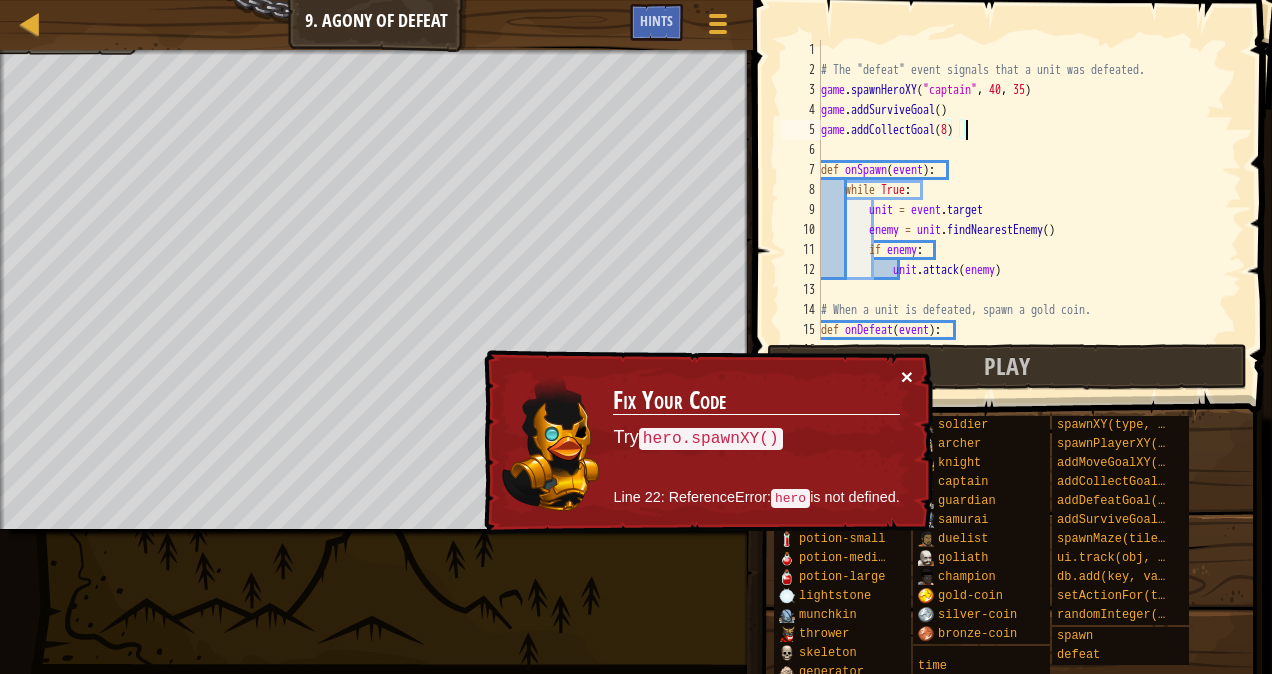 click on "×" at bounding box center [907, 376] 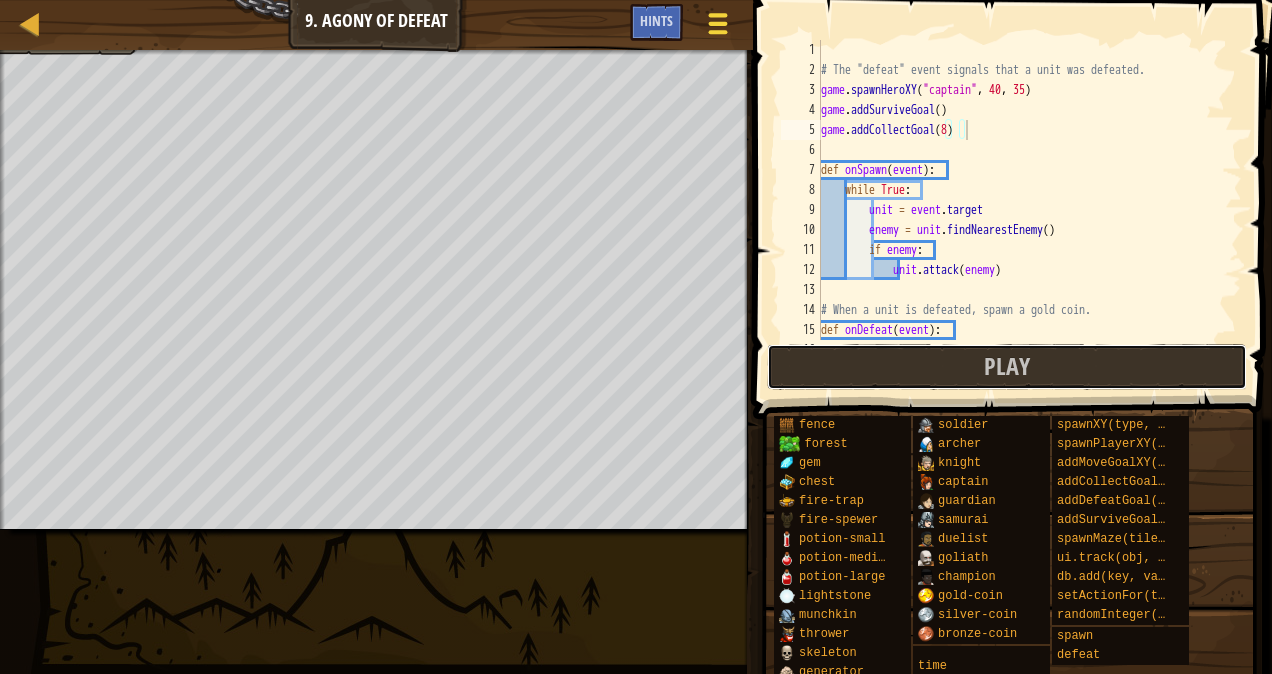 drag, startPoint x: 1030, startPoint y: 367, endPoint x: 702, endPoint y: 13, distance: 482.59714 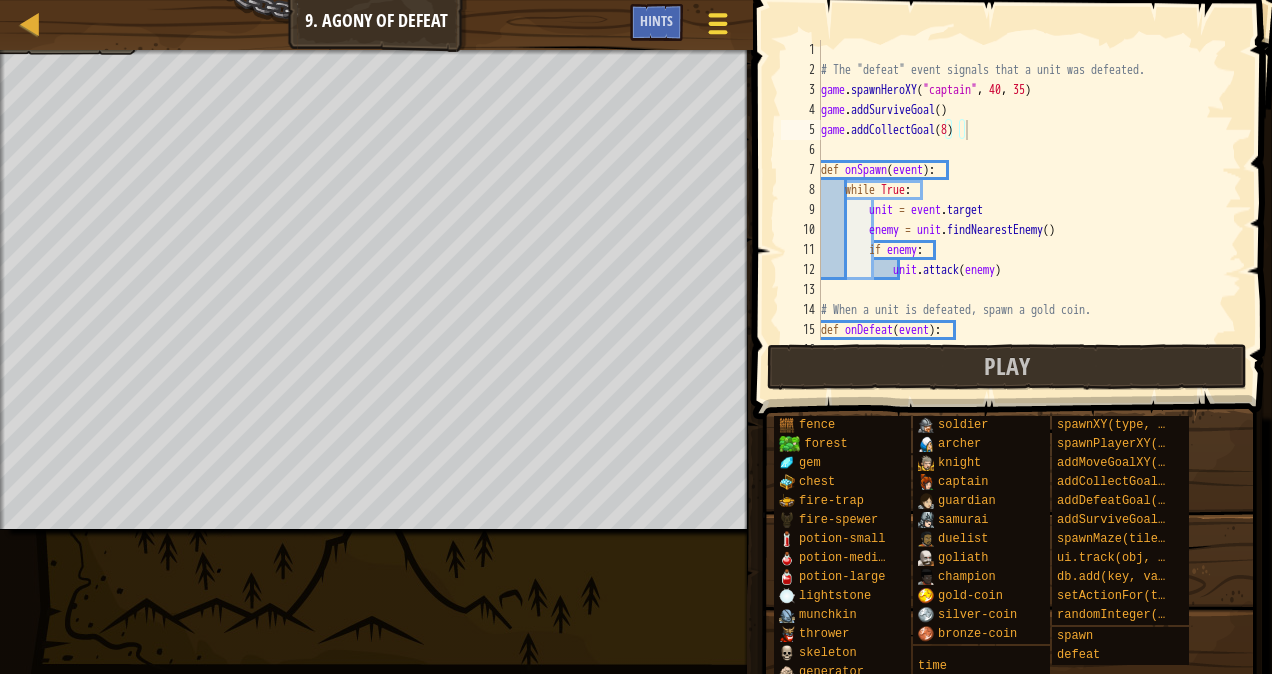 click at bounding box center [718, 24] 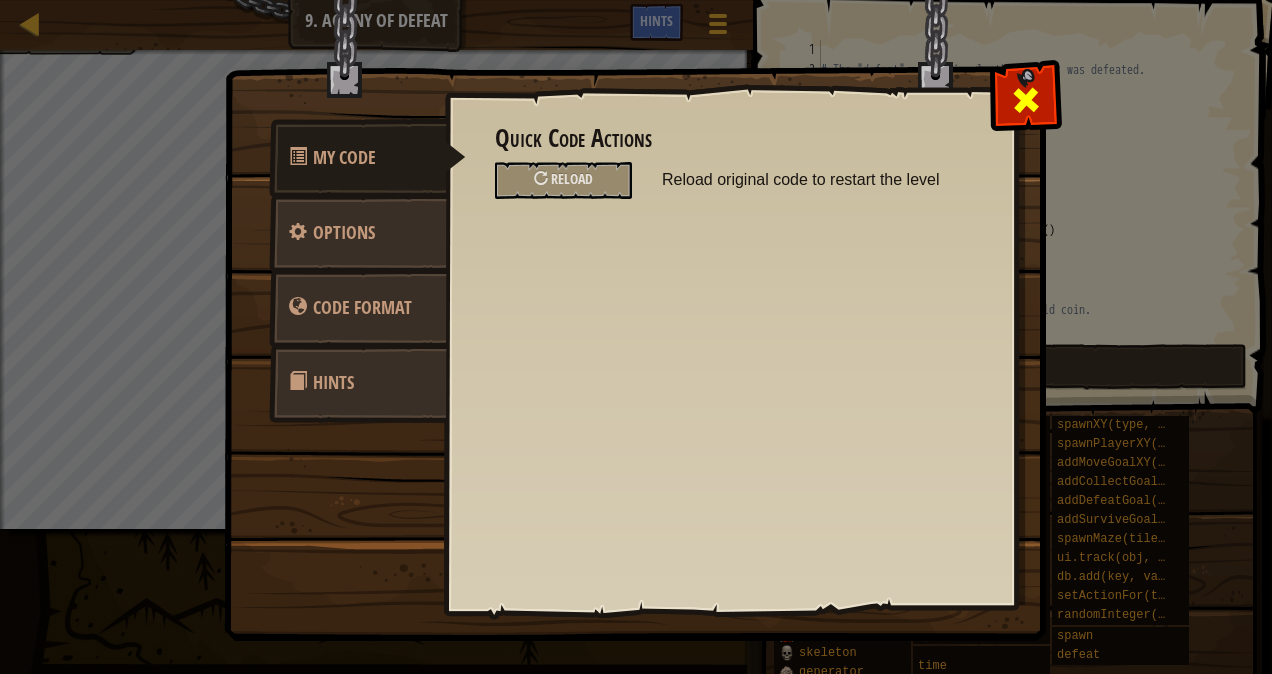 click at bounding box center (1026, 100) 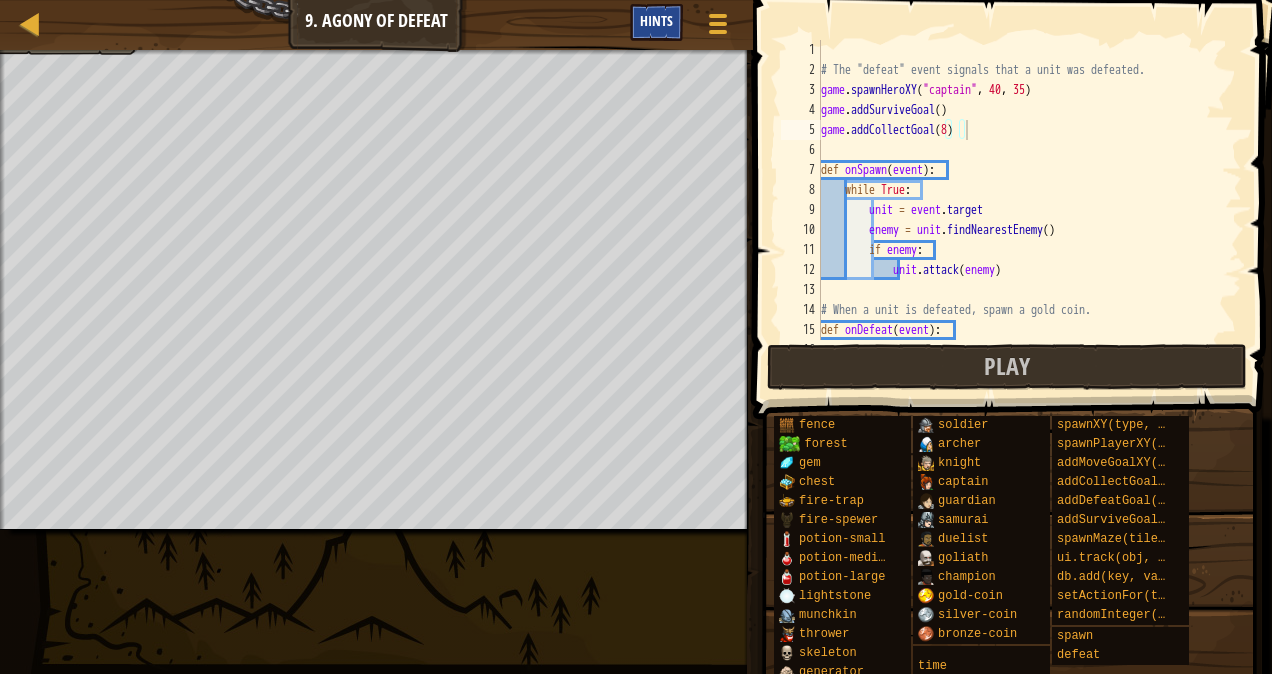 click on "Hints" at bounding box center [656, 20] 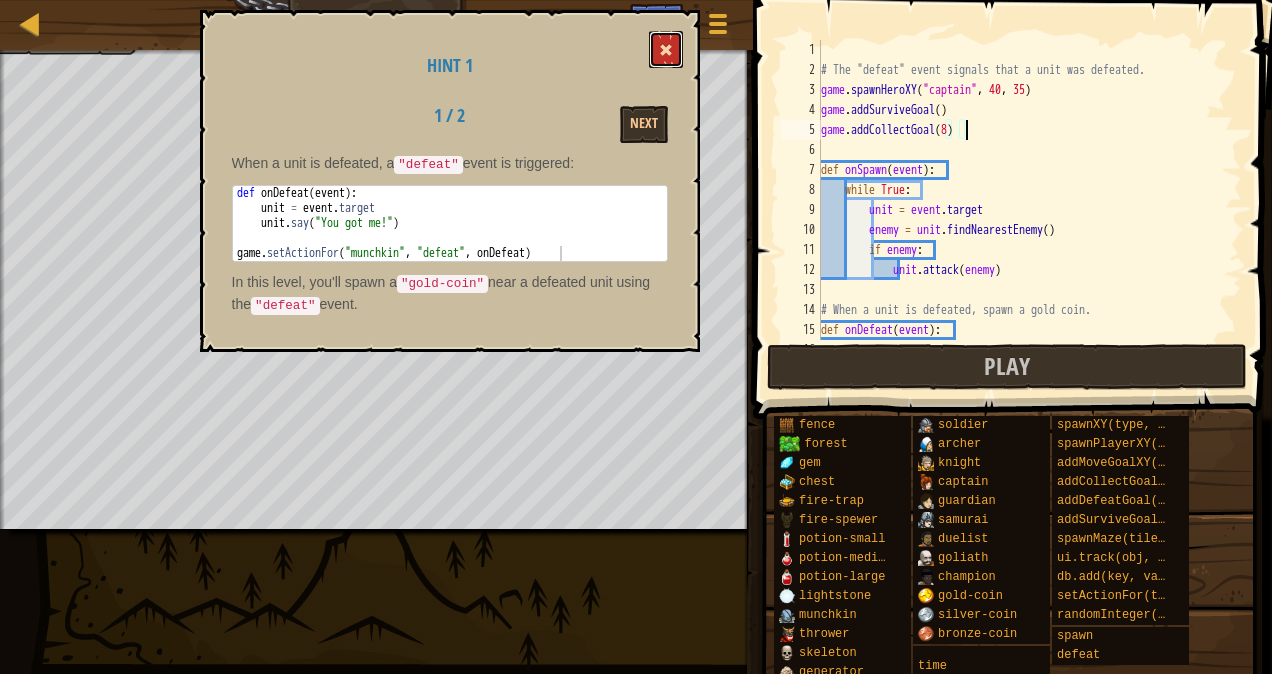 click at bounding box center (666, 49) 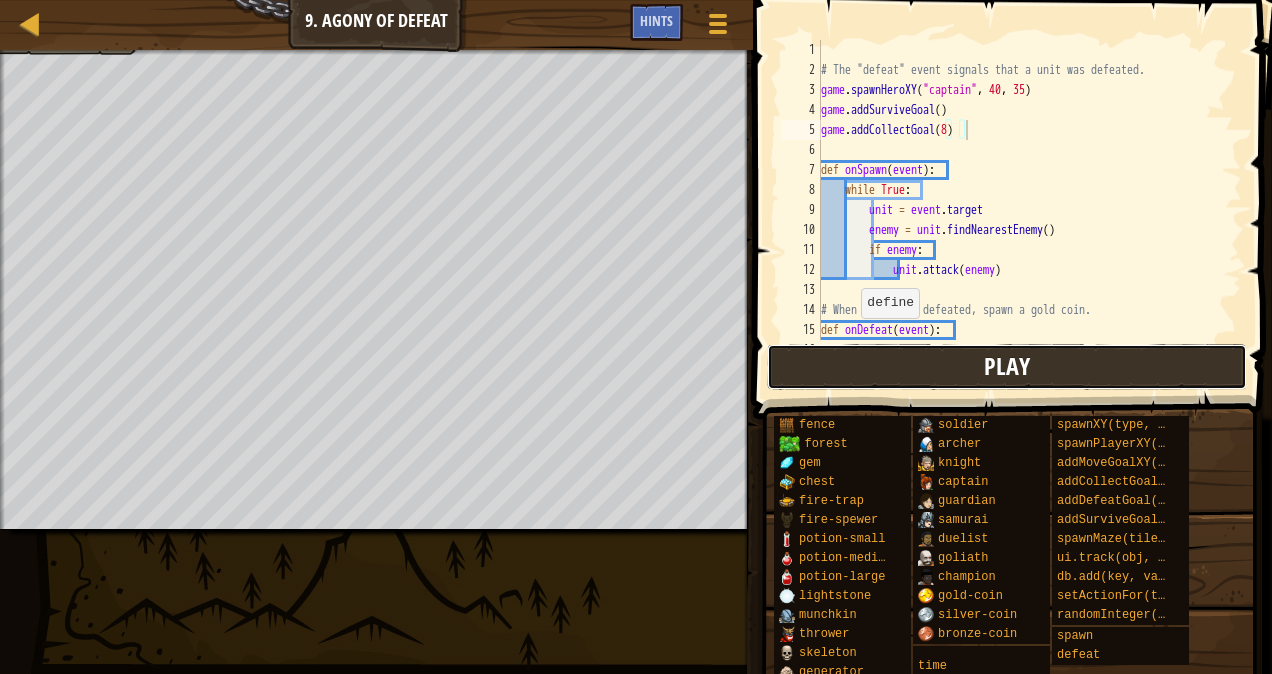 click on "Play" at bounding box center [1007, 367] 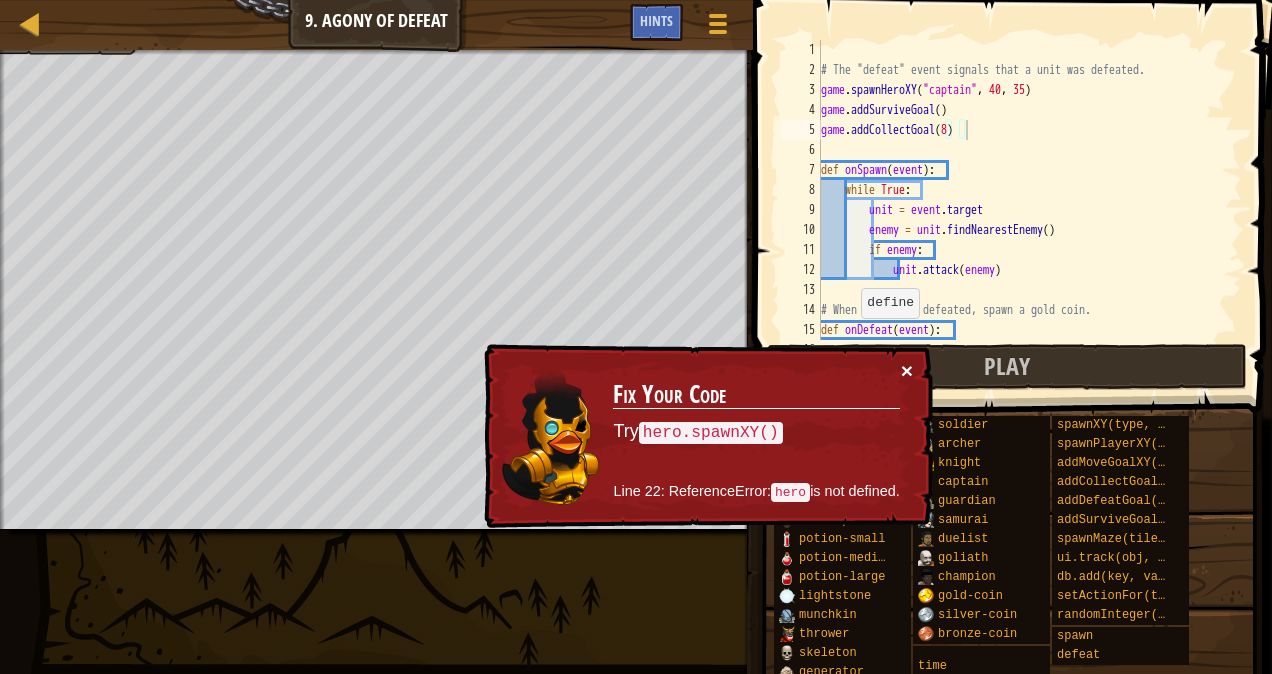 click on "×" at bounding box center (907, 370) 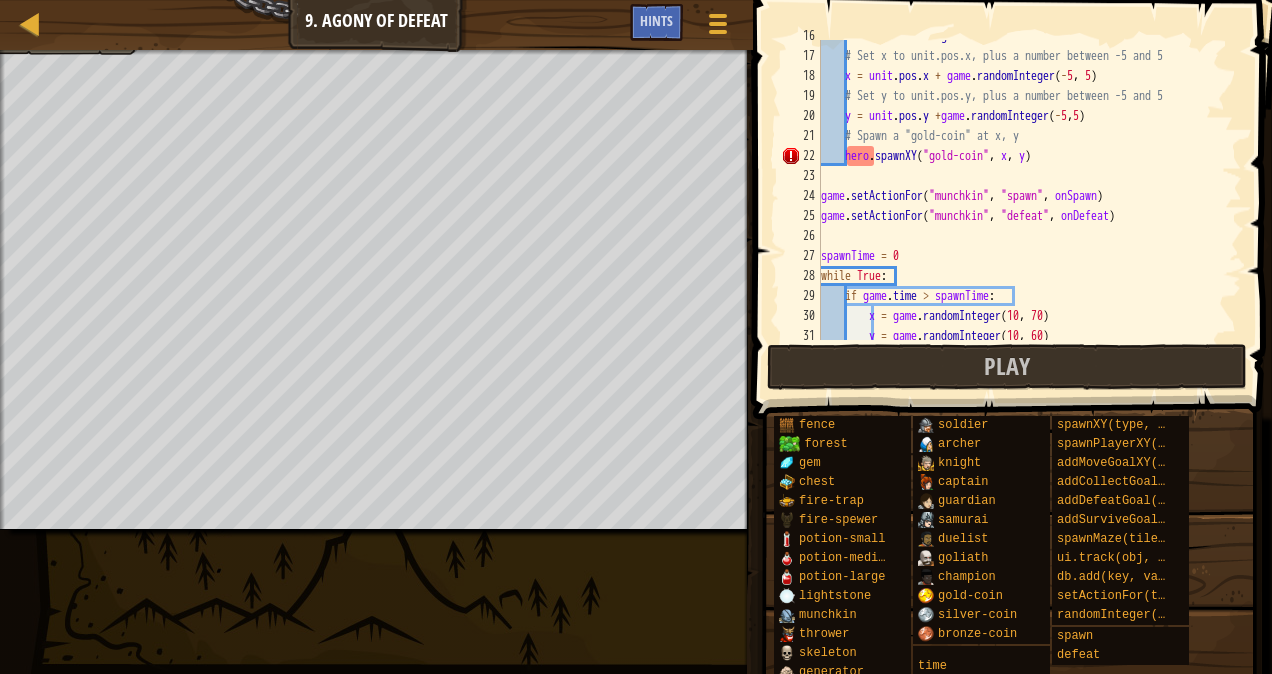 scroll, scrollTop: 297, scrollLeft: 0, axis: vertical 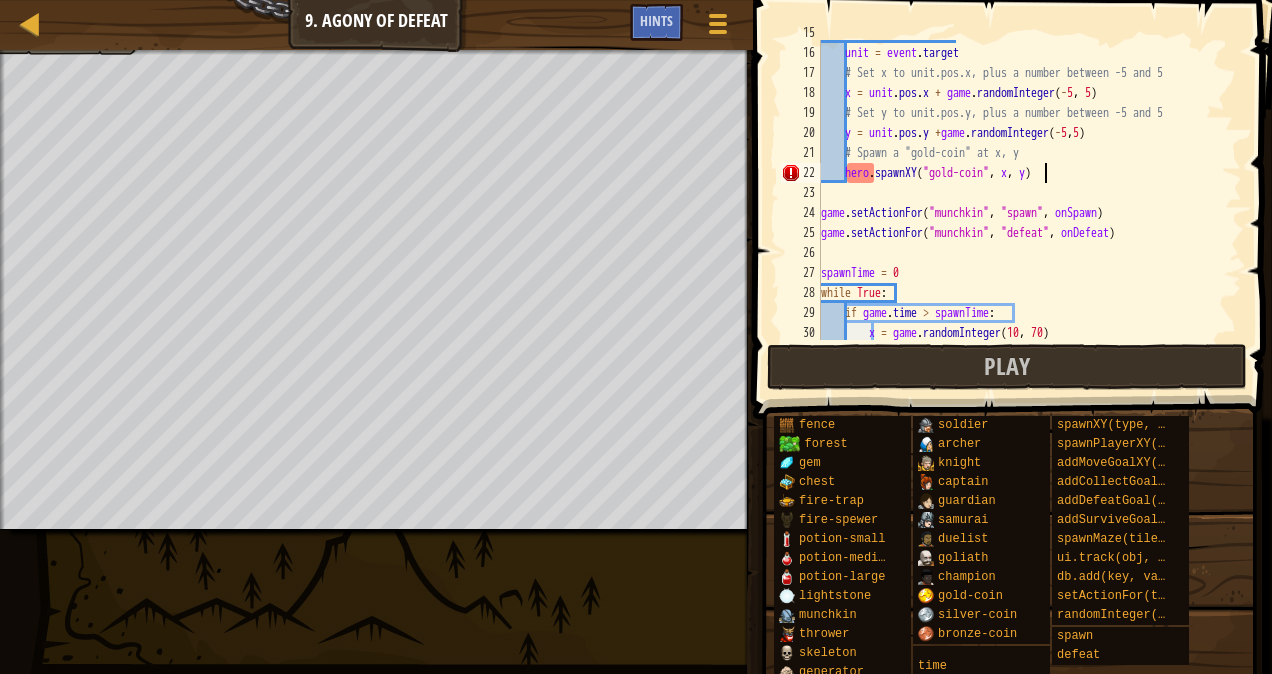 click on "def   onDefeat ( event ) :      unit   =   event . target      # Set x to unit.pos.x, plus a number between -5 and 5      x   =   unit . pos . x   +   game . randomInteger ( - 5 ,   5 )      # Set y to unit.pos.y, plus a number between -5 and 5      y   =   unit . pos . y   + game . randomInteger ( - 5 , 5 )      # Spawn a "gold-coin" at x, y      hero . spawnXY ( "gold-coin" ,   x ,   y ) game . setActionFor ( "munchkin" ,   "spawn" ,   onSpawn ) game . setActionFor ( "munchkin" ,   "defeat" ,   onDefeat ) spawnTime   =   0 while   True :      if   game . time   >   spawnTime :          x   =   game . randomInteger ( 10 ,   70 )" at bounding box center (1022, 193) 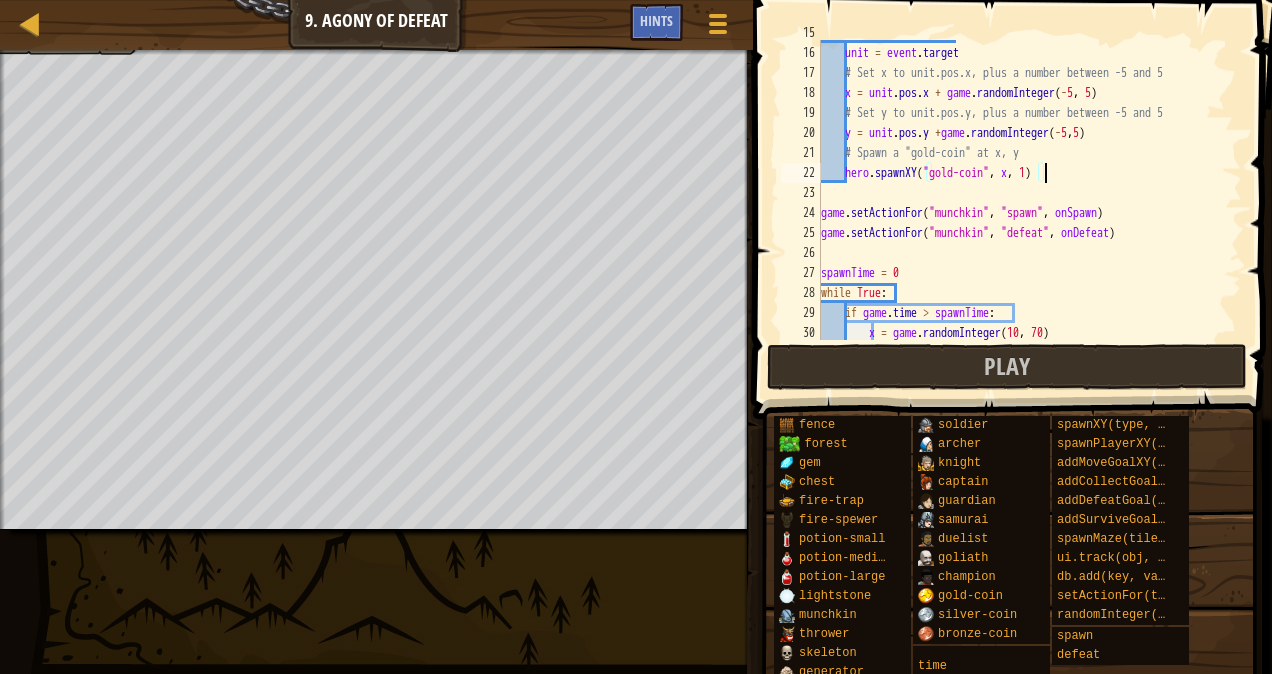 scroll, scrollTop: 9, scrollLeft: 18, axis: both 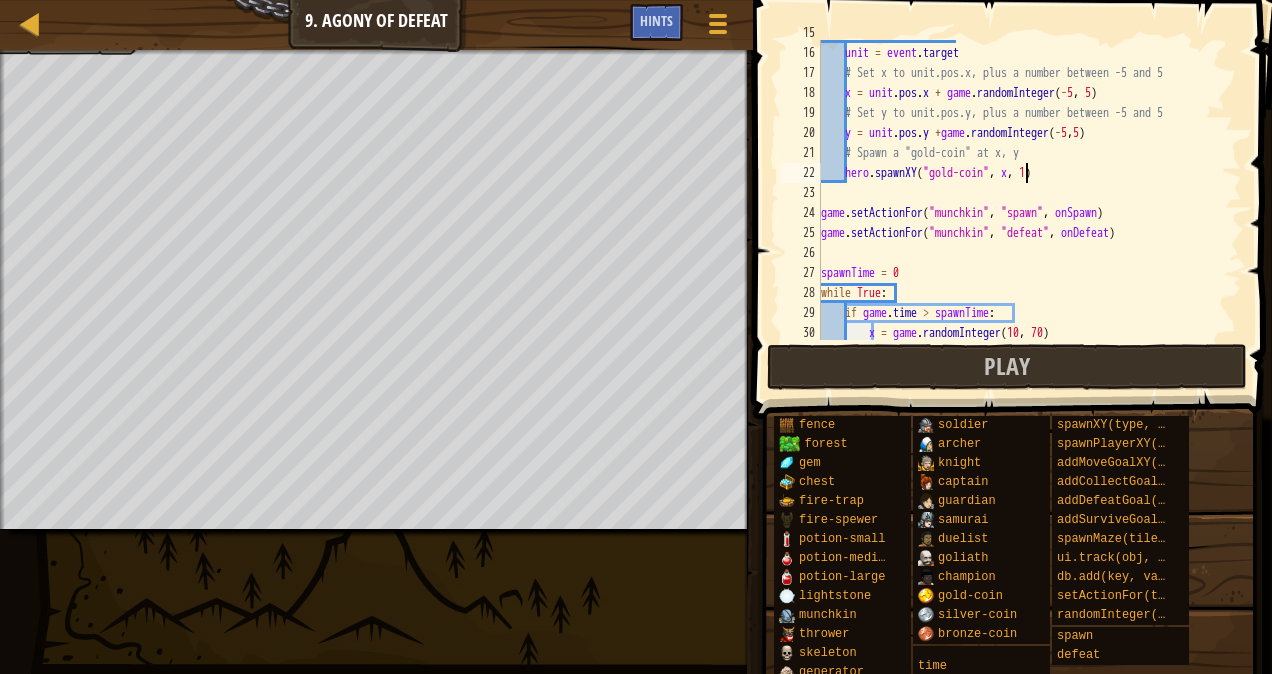 click on "def   onDefeat ( event ) :      unit   =   event . target      # Set x to unit.pos.x, plus a number between -5 and 5      x   =   unit . pos . x   +   game . randomInteger ( - 5 ,   5 )      # Set y to unit.pos.y, plus a number between -5 and 5      y   =   unit . pos . y   + game . randomInteger ( - 5 , 5 )      # Spawn a "gold-coin" at x, y      hero . spawnXY ( "gold-coin" ,   x ,   1 ) game . setActionFor ( "munchkin" ,   "spawn" ,   onSpawn ) game . setActionFor ( "munchkin" ,   "defeat" ,   onDefeat ) spawnTime   =   0 while   True :      if   game . time   >   spawnTime :          x   =   game . randomInteger ( 10 ,   70 )" at bounding box center [1022, 193] 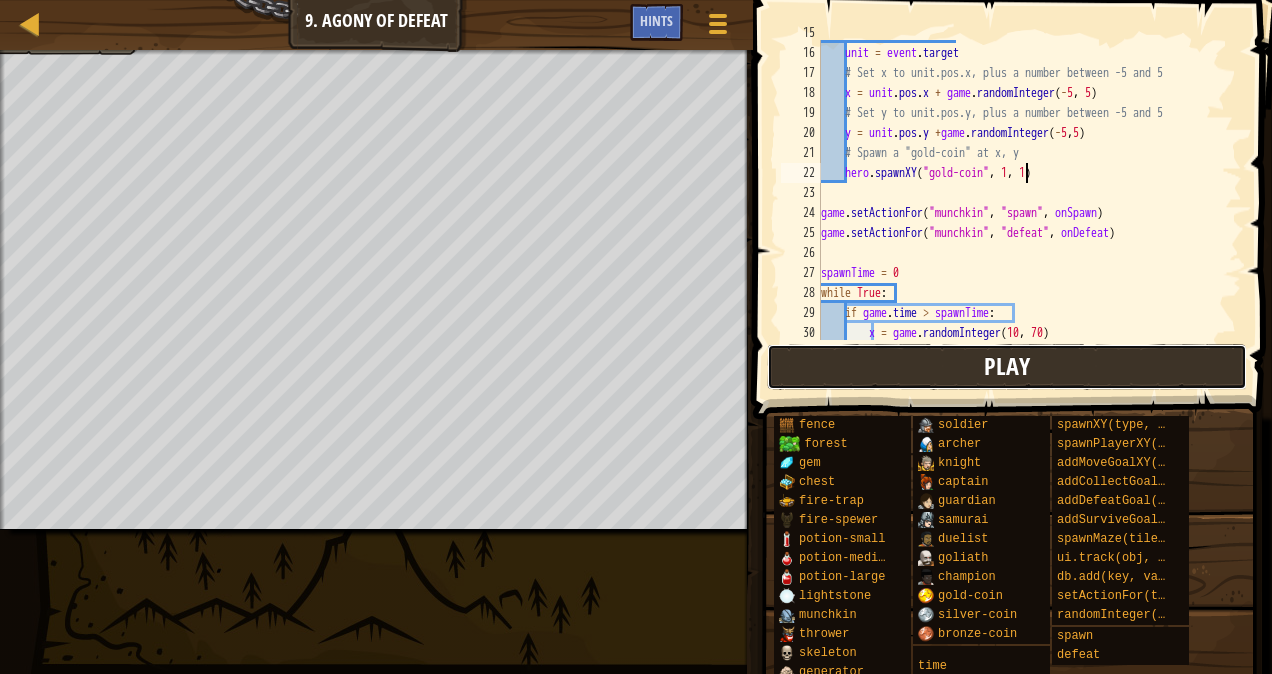 click on "Play" at bounding box center (1007, 367) 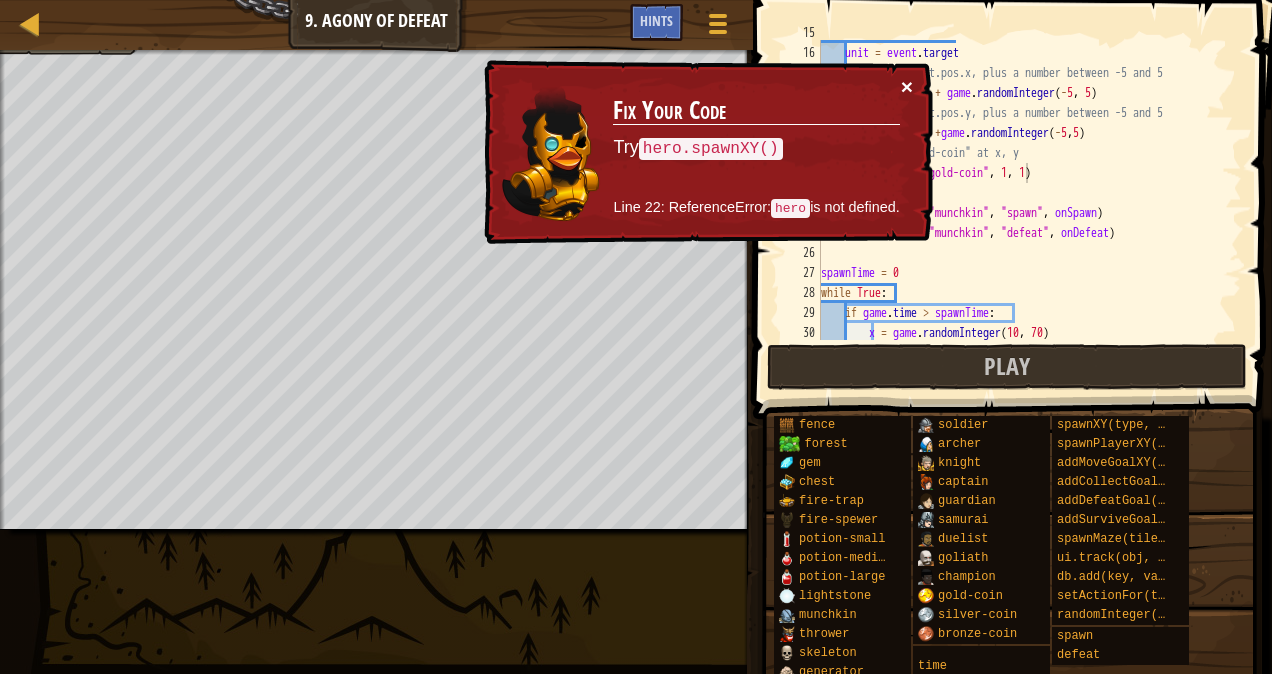 click on "×" at bounding box center [907, 86] 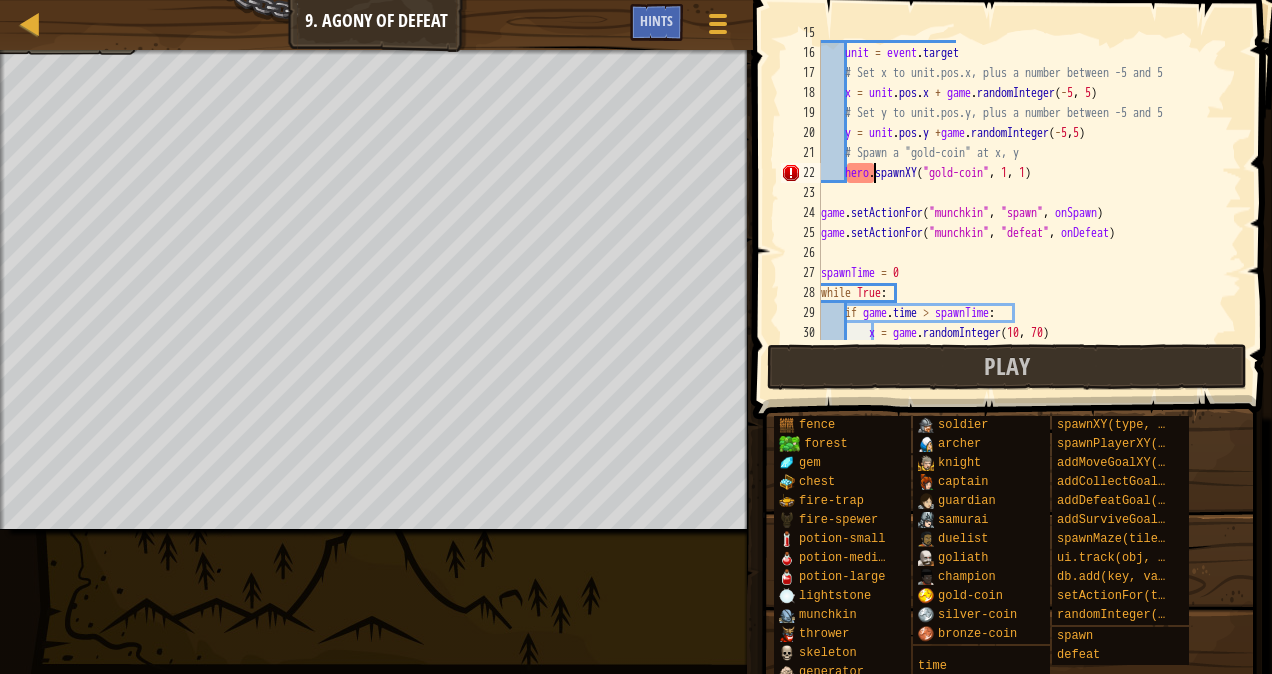 click on "def   onDefeat ( event ) :      unit   =   event . target      # Set x to unit.pos.x, plus a number between -5 and 5      x   =   unit . pos . x   +   game . randomInteger ( - 5 ,   5 )      # Set y to unit.pos.y, plus a number between -5 and 5      y   =   unit . pos . y   + game . randomInteger ( - 5 , 5 )      # Spawn a "gold-coin" at x, y      hero . spawnXY ( "gold-coin" ,   1 ,   1 ) game . setActionFor ( "munchkin" ,   "spawn" ,   onSpawn ) game . setActionFor ( "munchkin" ,   "defeat" ,   onDefeat ) spawnTime   =   0 while   True :      if   game . time   >   spawnTime :          x   =   game . randomInteger ( 10 ,   70 )" at bounding box center [1022, 193] 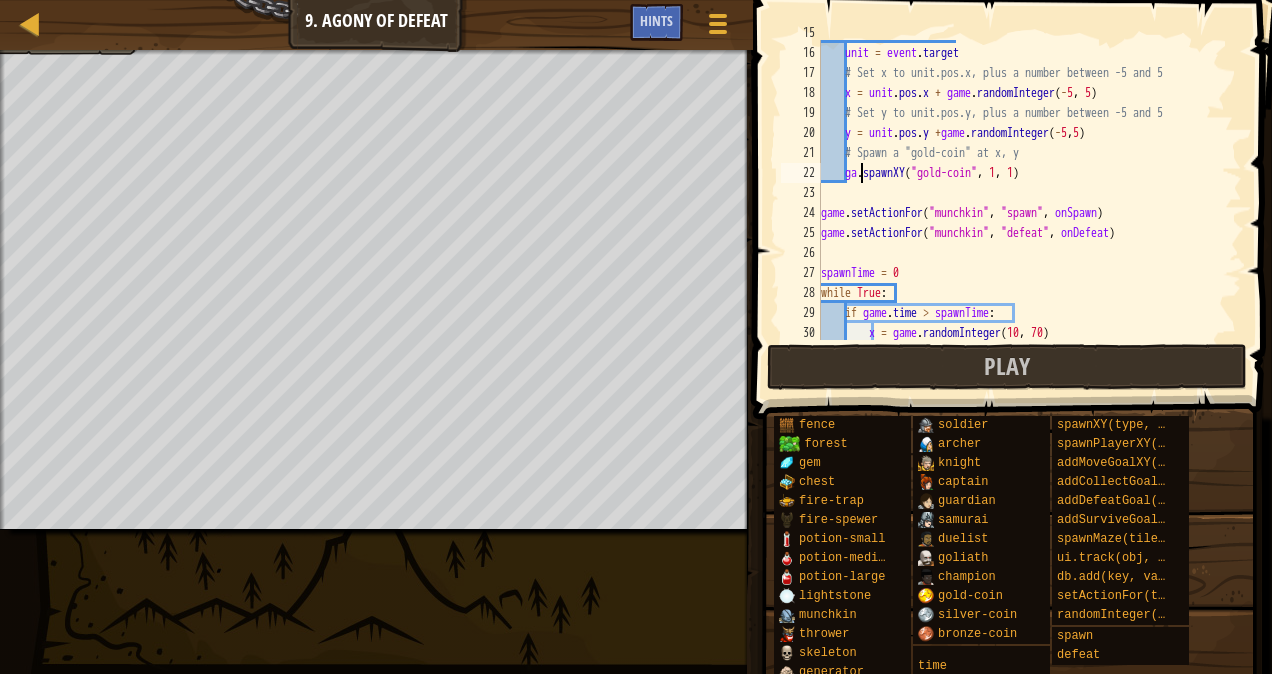 scroll, scrollTop: 9, scrollLeft: 4, axis: both 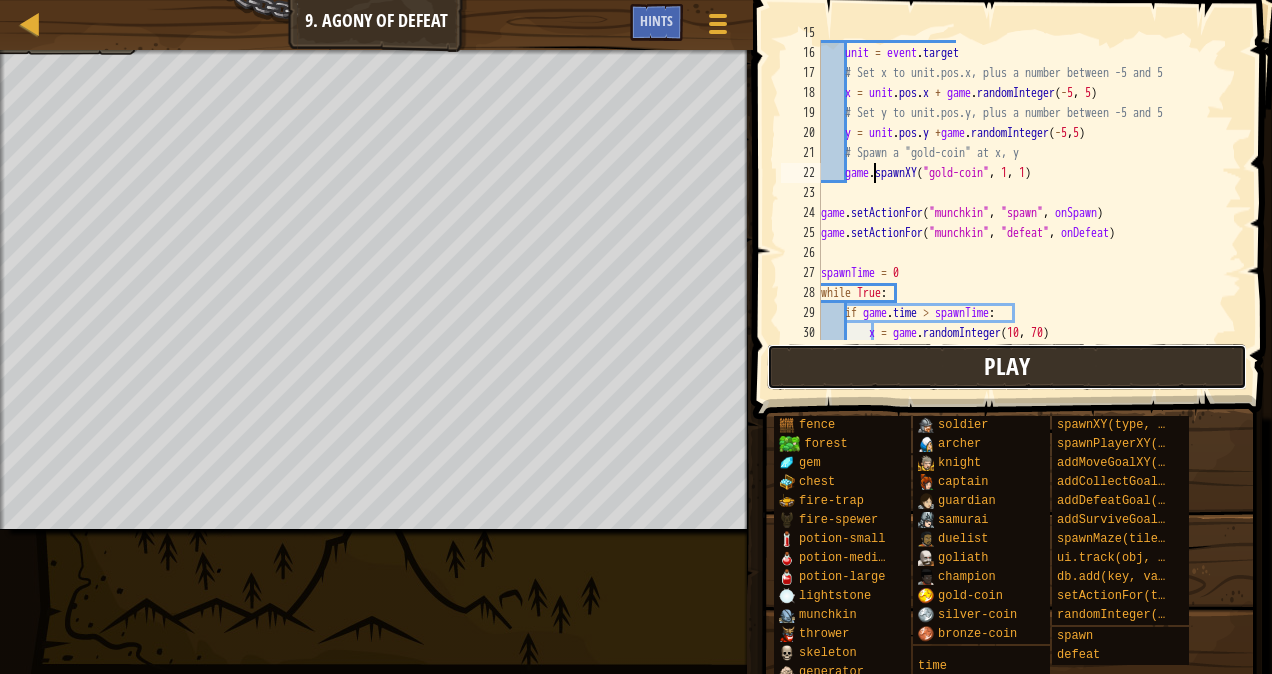 click on "Play" at bounding box center [1007, 367] 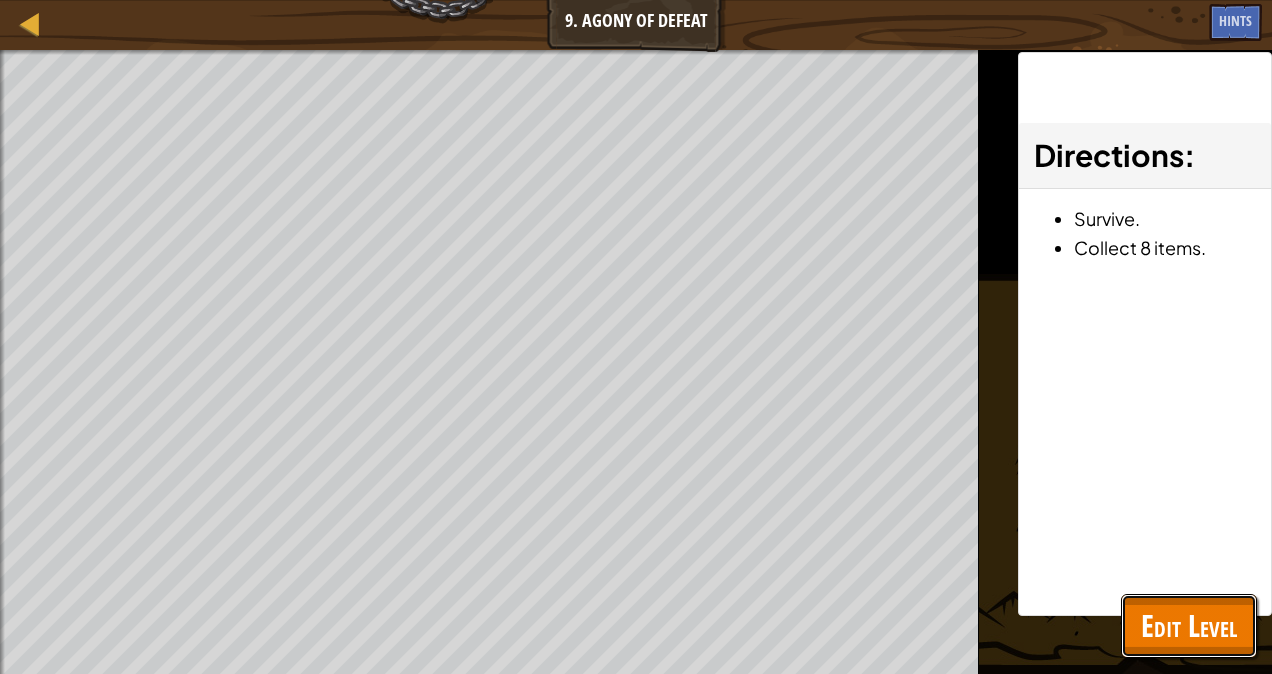 click on "Edit Level" at bounding box center [1189, 625] 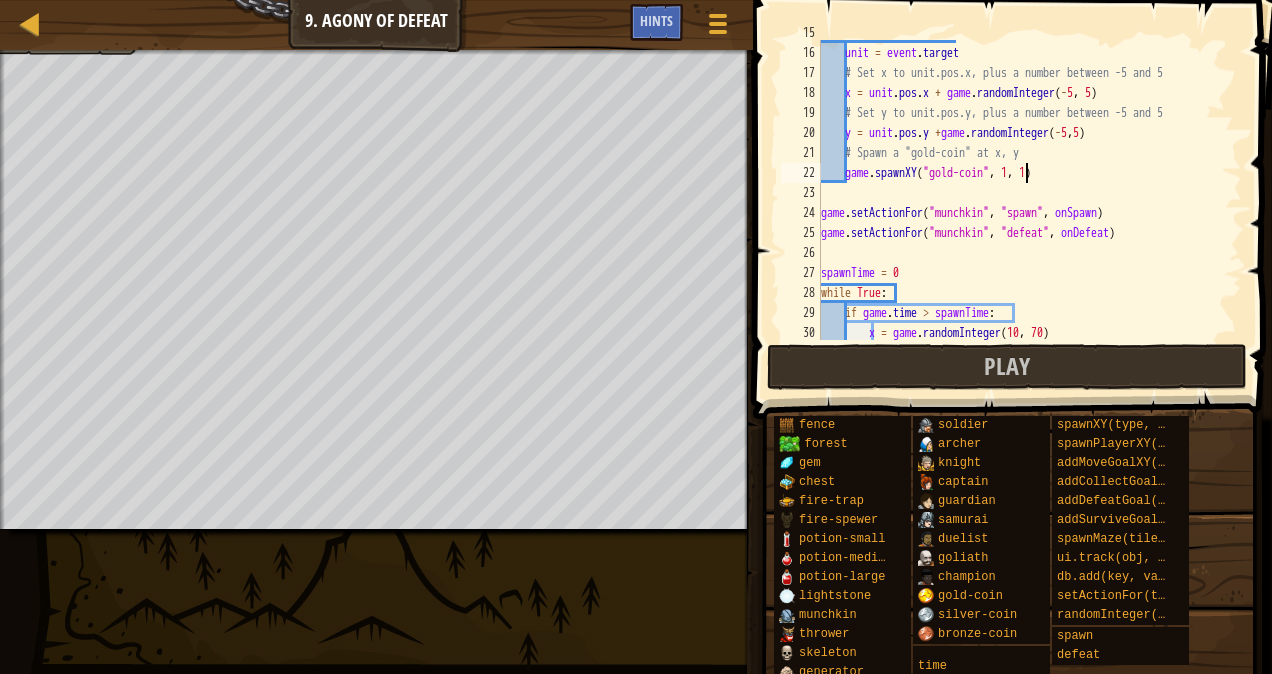 click on "def onDefeat ( event ) : unit = event . target # Set x to unit.pos.x, plus a number between -5 and 5 x = unit . pos . x + game . randomInteger ( - [NUMBER] , [NUMBER] ) # Set y to unit.pos.y, plus a number between -5 and 5 y = unit . pos . y + game . randomInteger ( - [NUMBER] , [NUMBER] ) # Spawn a "gold-coin" at x, y game . spawnXY ( "gold-coin" , [NUMBER] , [NUMBER] ) game . setActionFor ( "munchkin" , "spawn" , onSpawn ) game . setActionFor ( "munchkin" , "defeat" , onDefeat ) spawnTime = [NUMBER] while True : if game . time > spawnTime : x = game . randomInteger ( [NUMBER] , [NUMBER] )" at bounding box center (1022, 193) 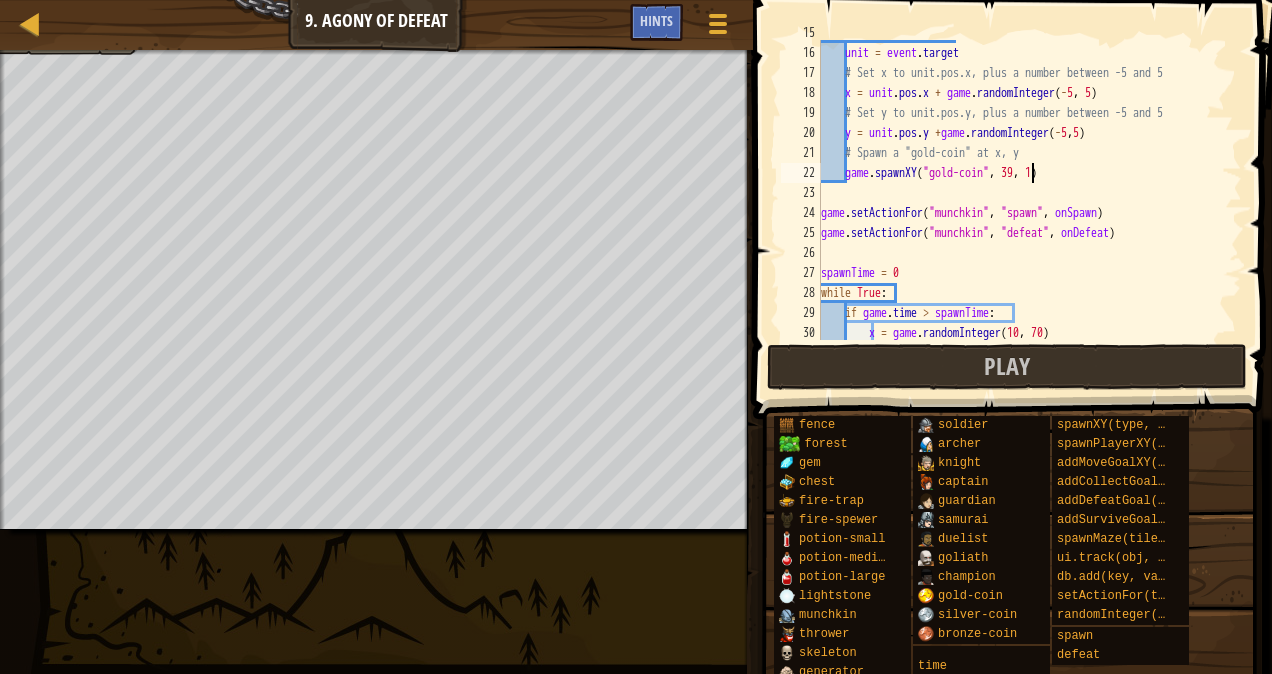 scroll, scrollTop: 9, scrollLeft: 17, axis: both 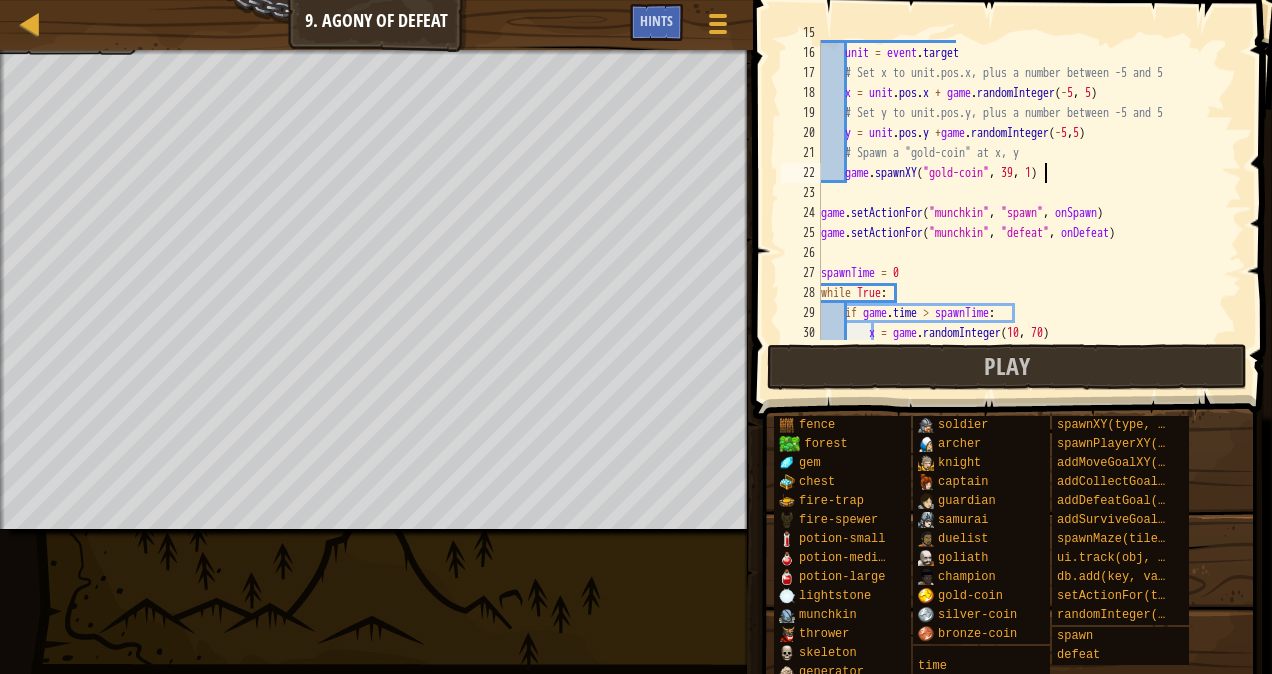 click on "def   onDefeat ( event ) :      unit   =   event . target      # Set x to unit.pos.x, plus a number between -5 and 5      x   =   unit . pos . x   +   game . randomInteger ( - 5 ,   5 )      # Set y to unit.pos.y, plus a number between -5 and 5      y   =   unit . pos . y   + game . randomInteger ( - 5 , 5 )      # Spawn a "gold-coin" at x, y      game . spawnXY ( "gold-coin" ,   39 ,   1 ) game . setActionFor ( "munchkin" ,   "spawn" ,   onSpawn ) game . setActionFor ( "munchkin" ,   "defeat" ,   onDefeat ) spawnTime   =   0 while   True :      if   game . time   >   spawnTime :          x   =   game . randomInteger ( 10 ,   70 )" at bounding box center [1022, 193] 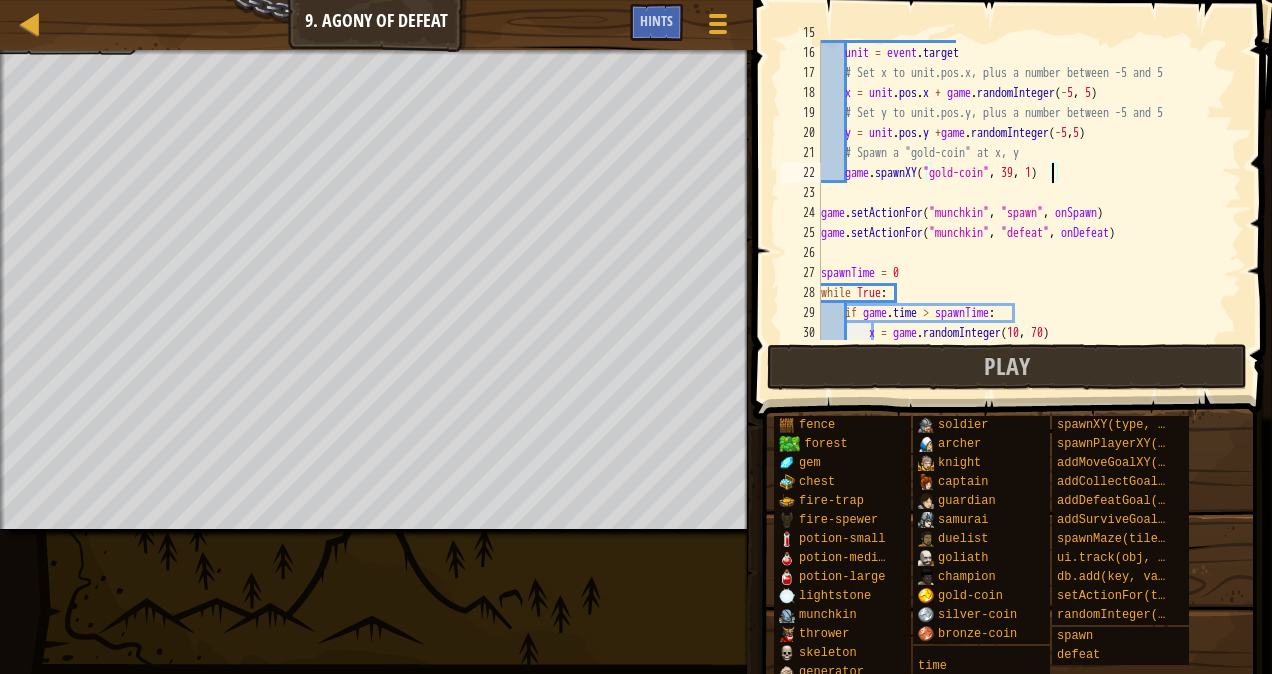 click on "def   onDefeat ( event ) :      unit   =   event . target      # Set x to unit.pos.x, plus a number between -5 and 5      x   =   unit . pos . x   +   game . randomInteger ( - 5 ,   5 )      # Set y to unit.pos.y, plus a number between -5 and 5      y   =   unit . pos . y   + game . randomInteger ( - 5 , 5 )      # Spawn a "gold-coin" at x, y      game . spawnXY ( "gold-coin" ,   39 ,   1 ) game . setActionFor ( "munchkin" ,   "spawn" ,   onSpawn ) game . setActionFor ( "munchkin" ,   "defeat" ,   onDefeat ) spawnTime   =   0 while   True :      if   game . time   >   spawnTime :          x   =   game . randomInteger ( 10 ,   70 )" at bounding box center [1022, 193] 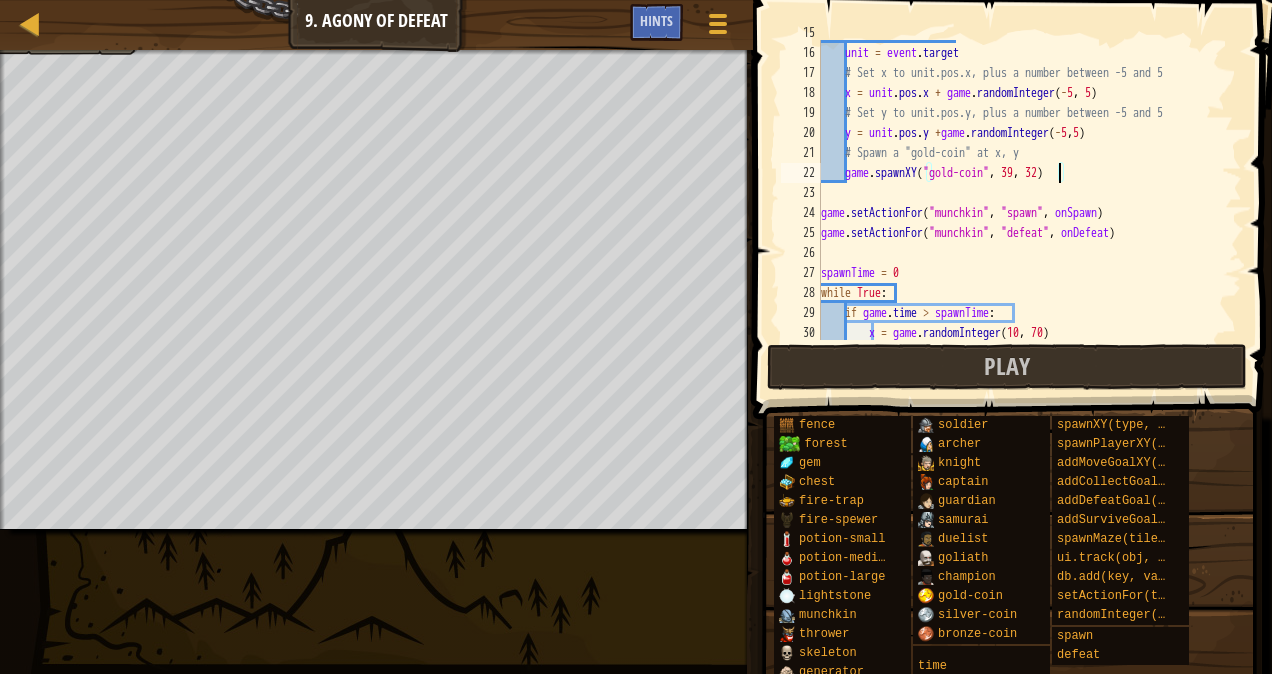 scroll, scrollTop: 9, scrollLeft: 19, axis: both 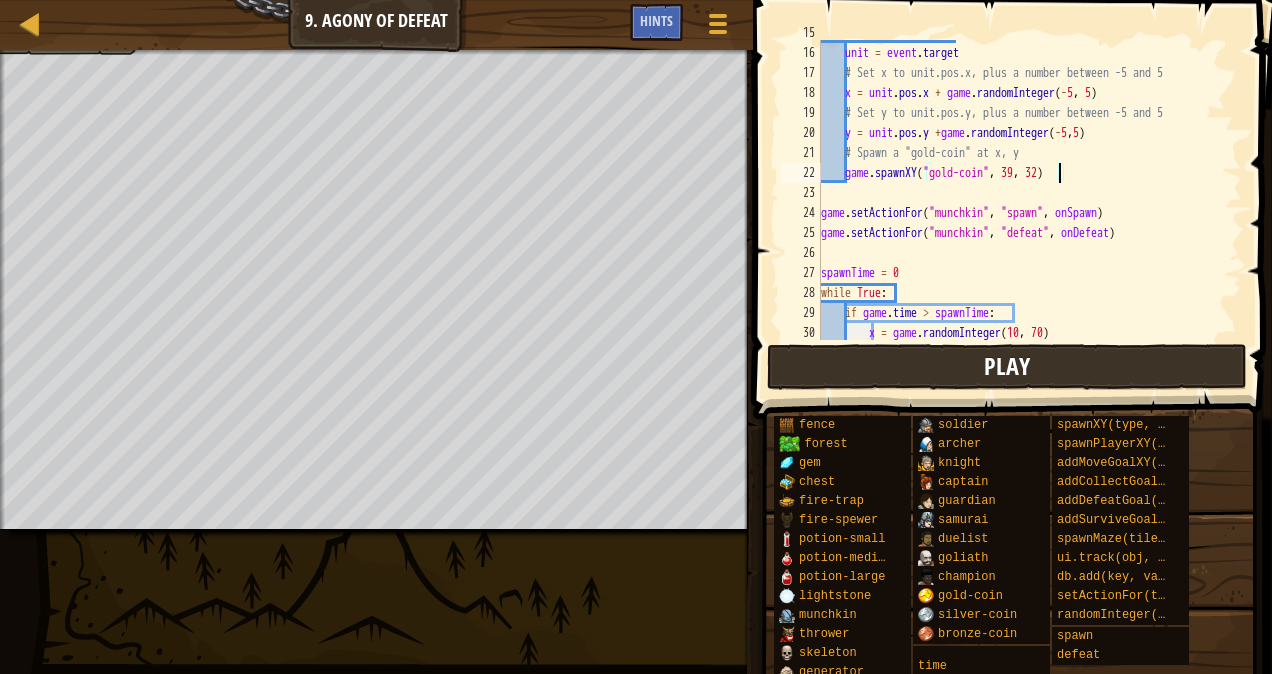 type on "game.spawnXY("gold-coin", 39, 32)" 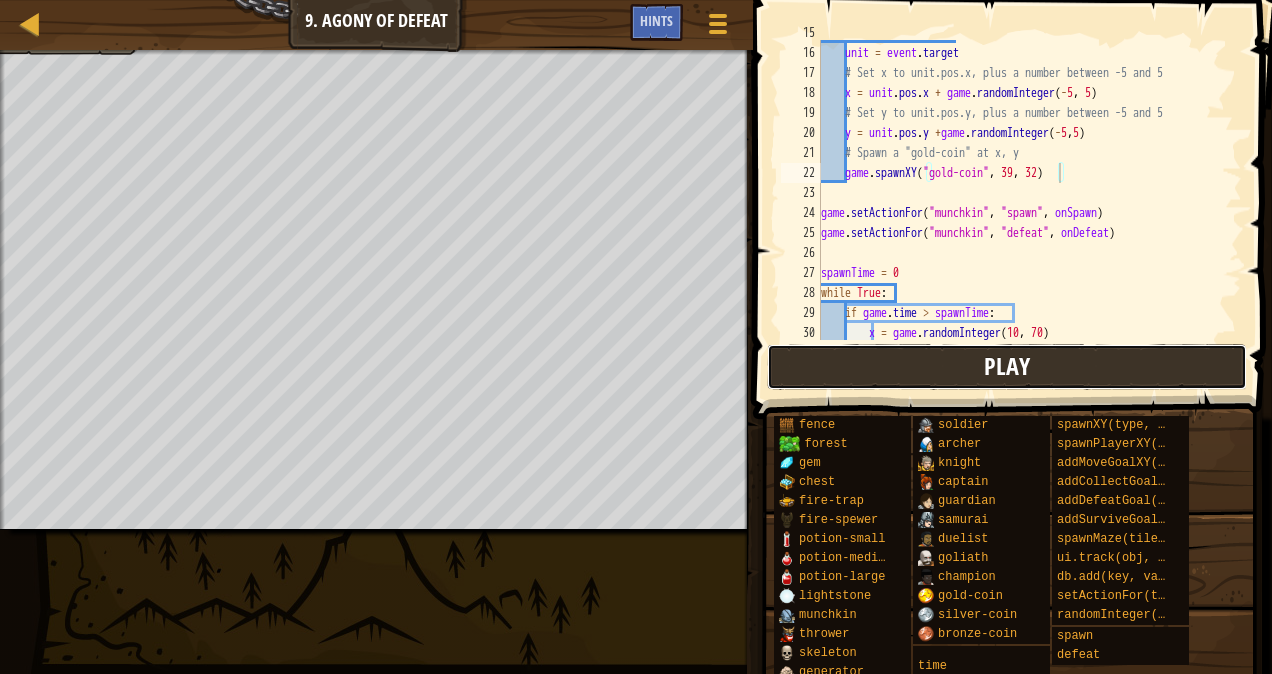 click on "Play" at bounding box center (1007, 367) 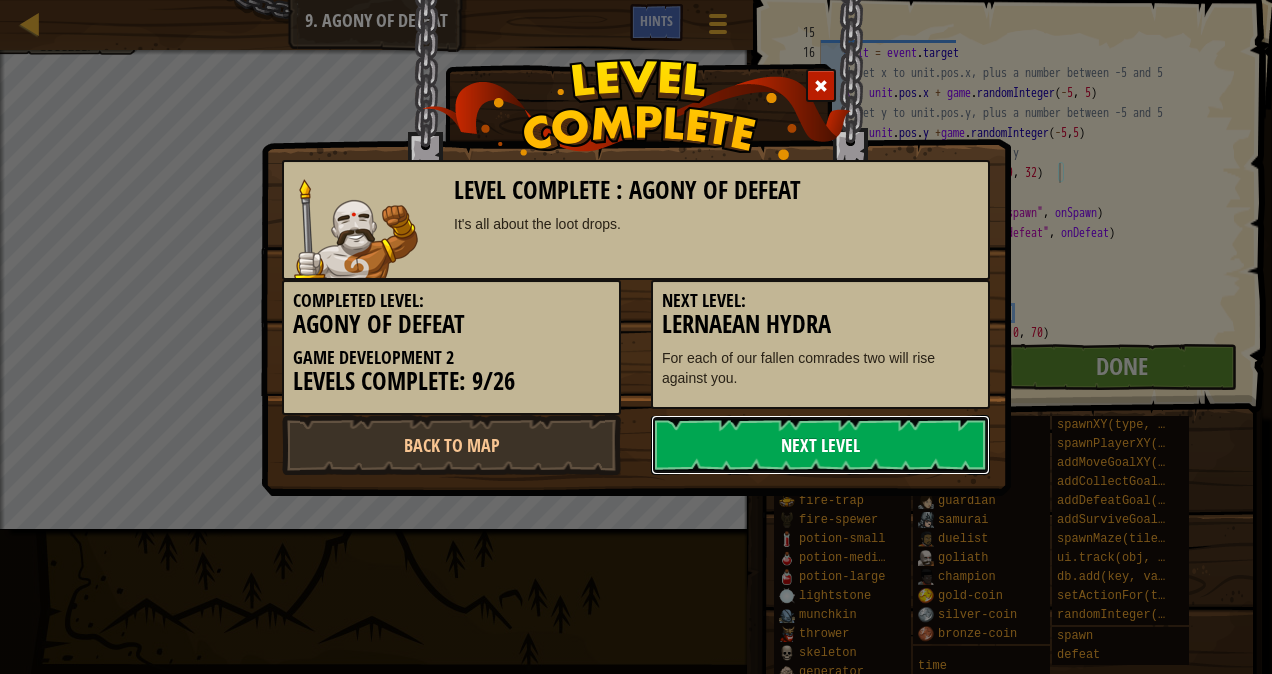 click on "Next Level" at bounding box center [820, 445] 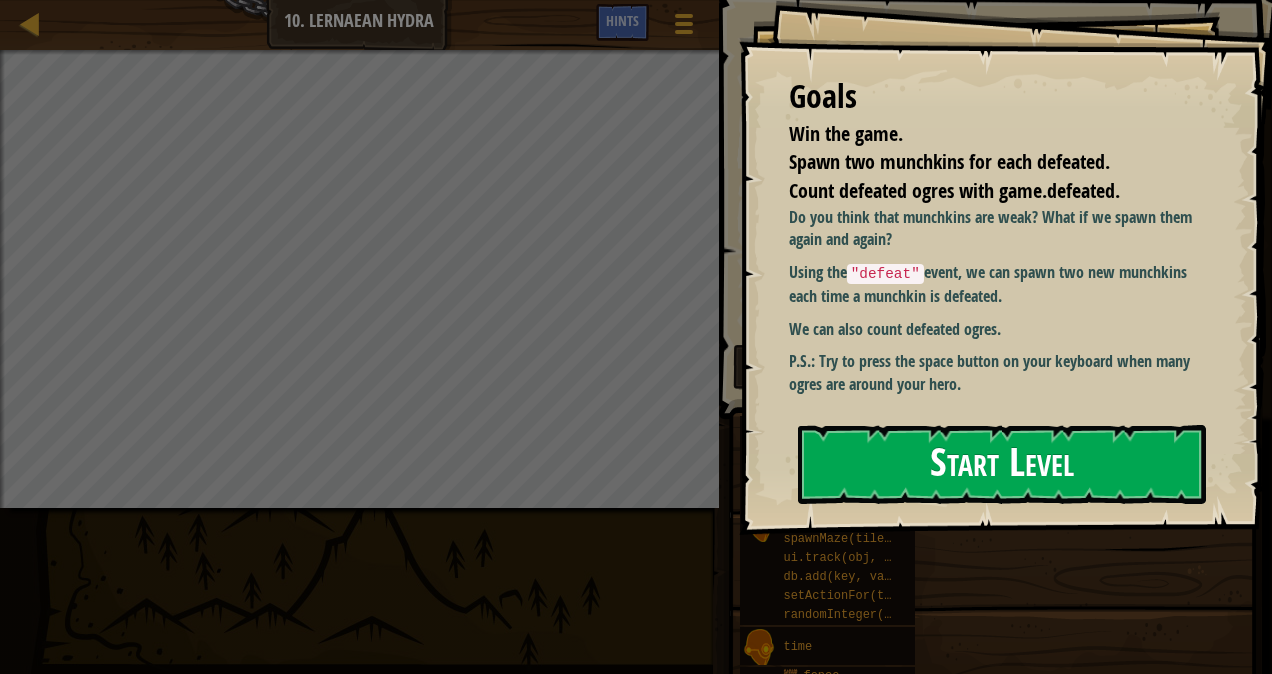 click on "Start Level" at bounding box center [1002, 464] 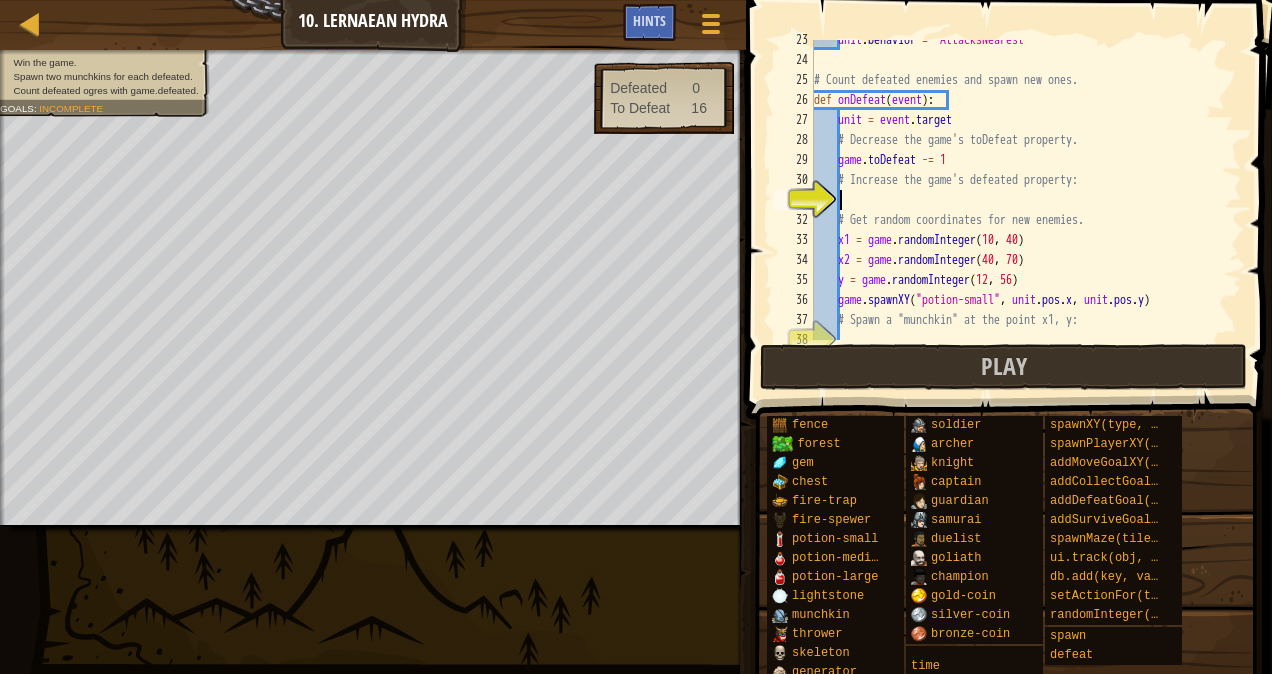 scroll, scrollTop: 450, scrollLeft: 0, axis: vertical 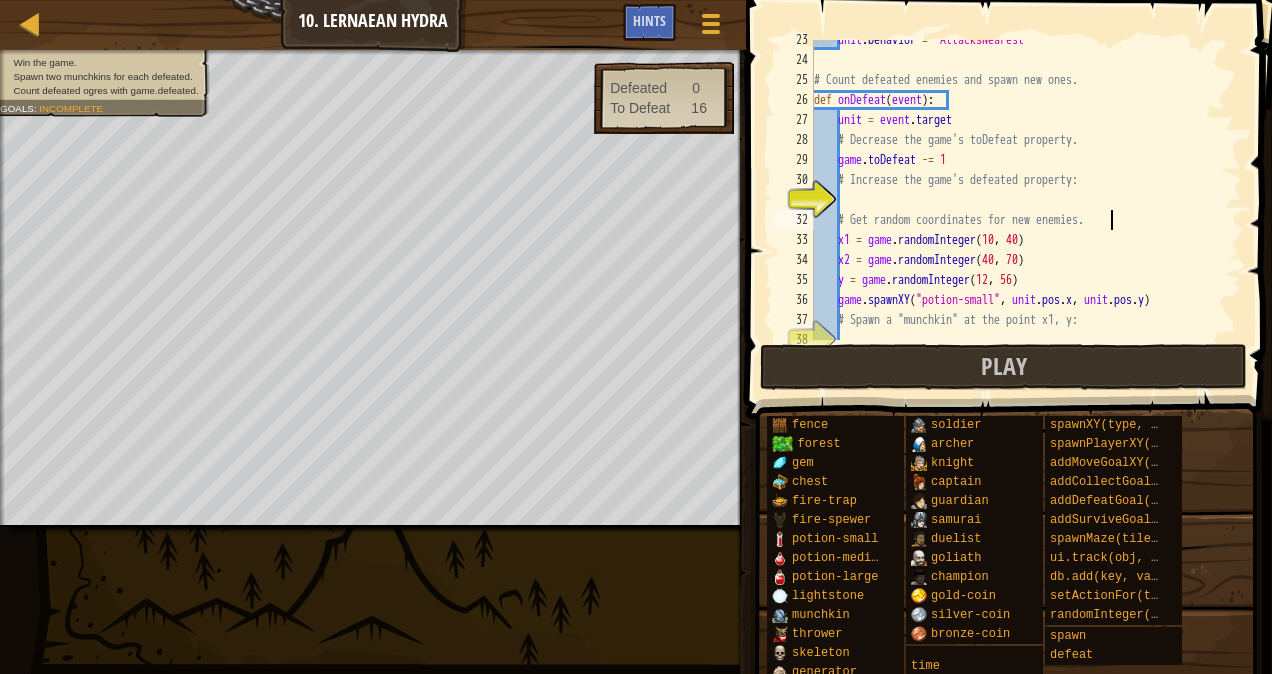 click on "unit . behavior = "AttacksNearest" # Count defeated enemies and spawn new ones. def onDefeat ( event ) : unit = event . target # Decrease the game's toDefeat property. game . toDefeat -= [NUMBER] # Increase the game's defeated property: # Get random coordinates for new enemies. x1 = game . randomInteger ( [NUMBER] , [NUMBER] ) x2 = game . randomInteger ( [NUMBER] , [NUMBER] ) y = game . randomInteger ( [NUMBER] , [NUMBER] ) game . spawnXY ( "potion-small" , unit . pos . x , unit . pos . y ) # Spawn a "munchkin" at the point x1, y:" at bounding box center (1018, 200) 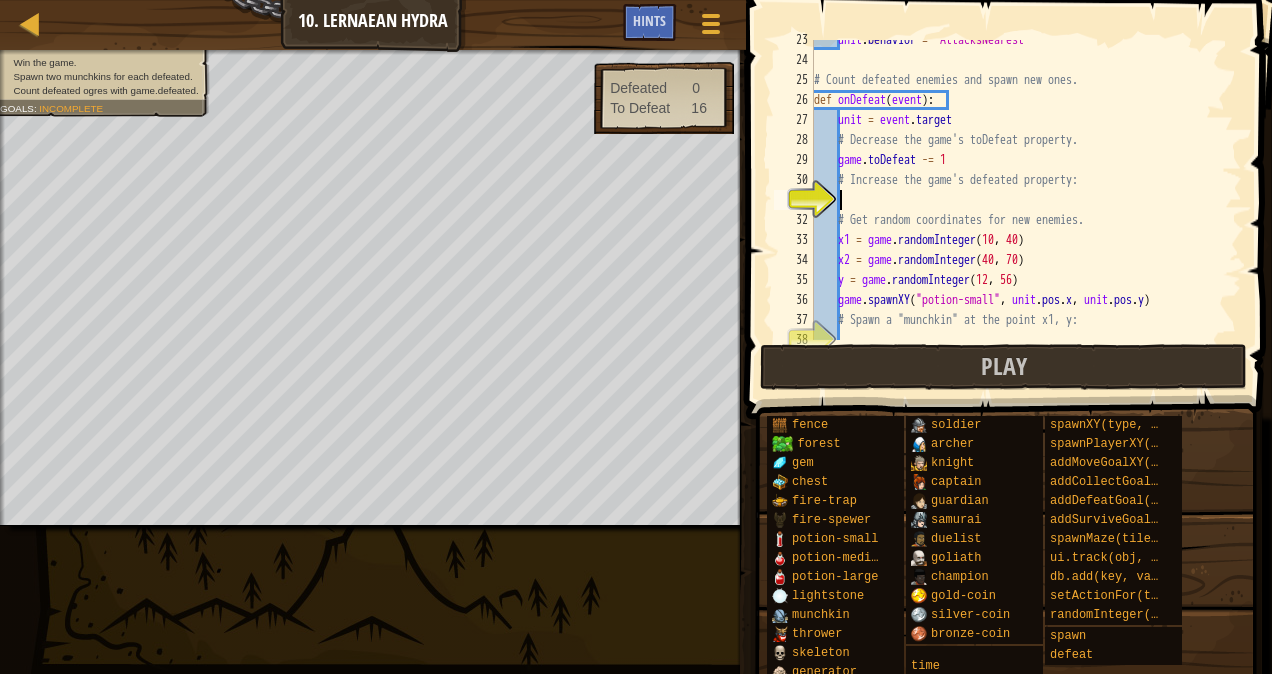 click on "unit . behavior = "AttacksNearest" # Count defeated enemies and spawn new ones. def onDefeat ( event ) : unit = event . target # Decrease the game's toDefeat property. game . toDefeat -= [NUMBER] # Increase the game's defeated property: # Get random coordinates for new enemies. x1 = game . randomInteger ( [NUMBER] , [NUMBER] ) x2 = game . randomInteger ( [NUMBER] , [NUMBER] ) y = game . randomInteger ( [NUMBER] , [NUMBER] ) game . spawnXY ( "potion-small" , unit . pos . x , unit . pos . y ) # Spawn a "munchkin" at the point x1, y:" at bounding box center [1018, 200] 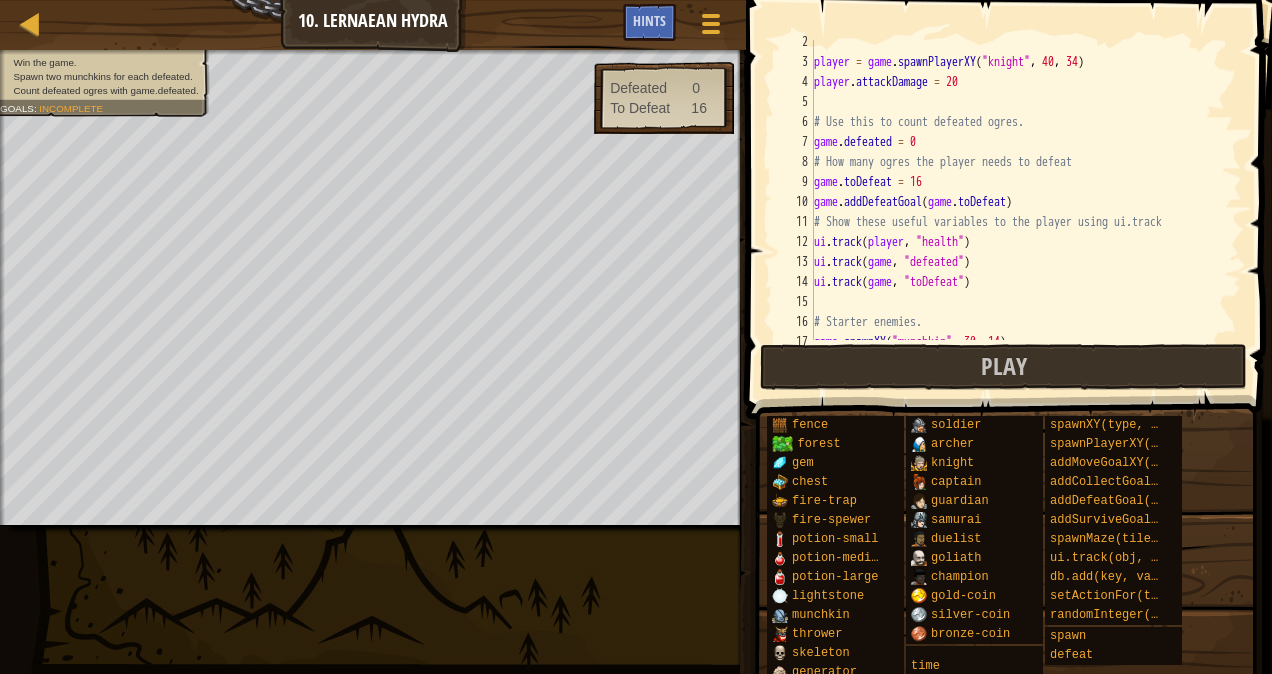 scroll, scrollTop: 16, scrollLeft: 0, axis: vertical 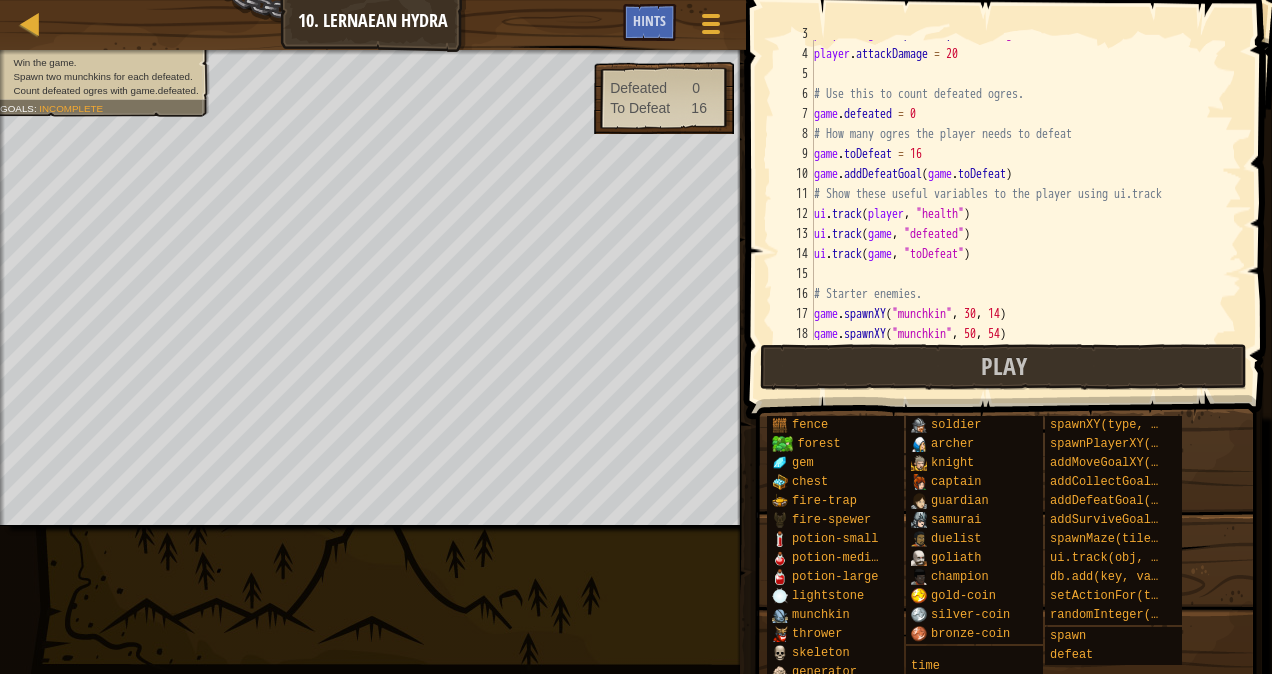 click on "player   =   game . spawnPlayerXY ( "knight" ,   40 ,   34 ) player . attackDamage   =   20 # Use this to count defeated ogres. game . defeated   =   0 # How many ogres the player needs to defeat game . toDefeat   =   16 game . addDefeatGoal ( game . toDefeat ) # Show these useful variables to the player using ui.track ui . track ( player ,   "health" ) ui . track ( game ,   "defeated" ) ui . track ( game ,   "toDefeat" ) # Starter enemies. game . spawnXY ( "munchkin" ,   30 ,   14 ) game . spawnXY ( "munchkin" ,   50 ,   54 )" at bounding box center [1018, 194] 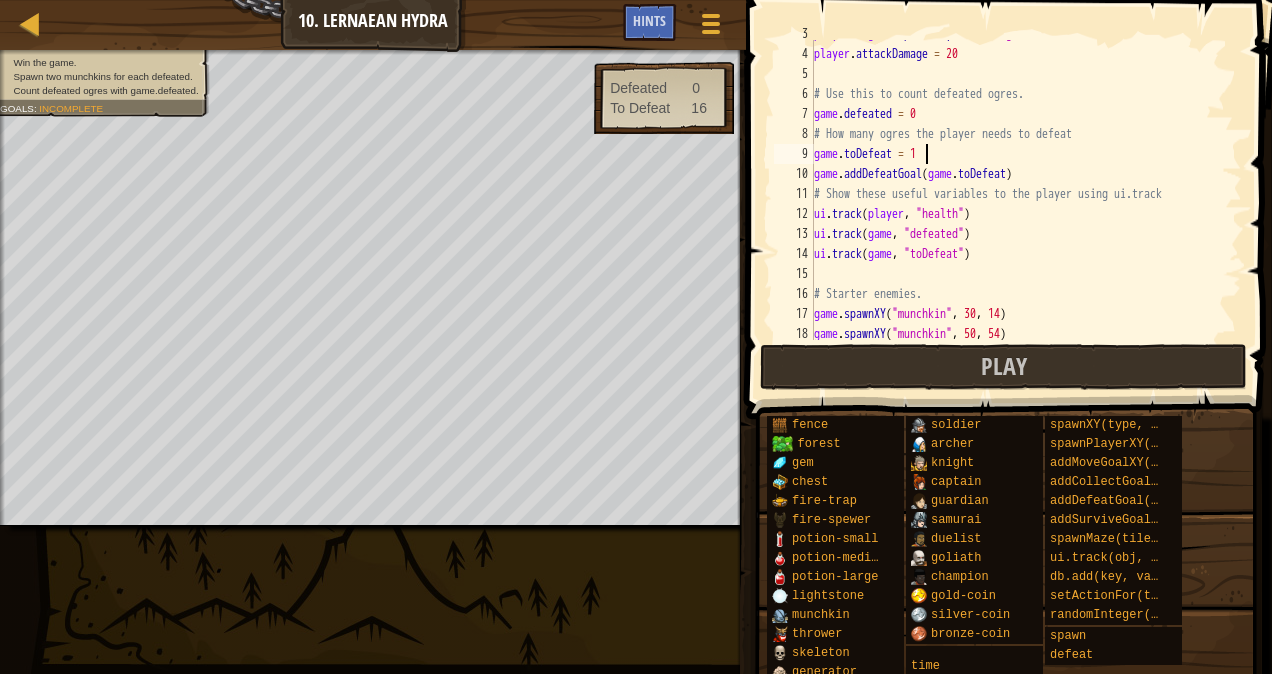 scroll, scrollTop: 9, scrollLeft: 8, axis: both 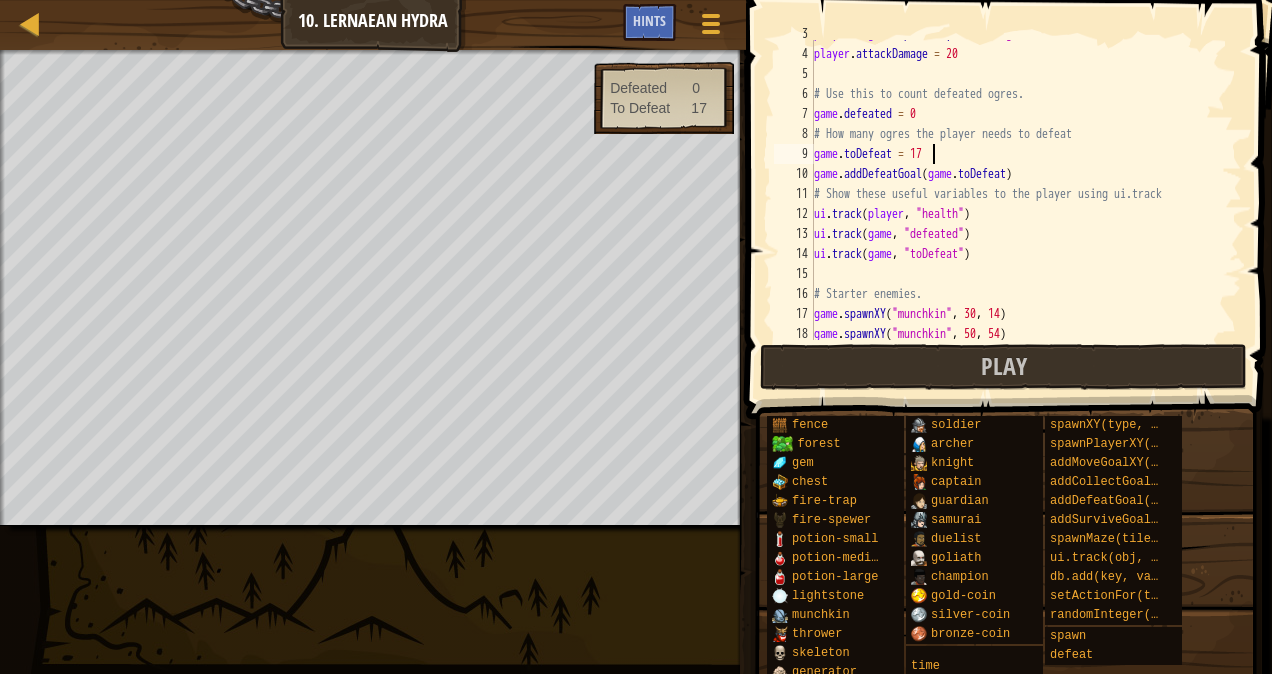 click on "player   =   game . spawnPlayerXY ( "knight" ,   40 ,   34 ) player . attackDamage   =   20 # Use this to count defeated ogres. game . defeated   =   0 # How many ogres the player needs to defeat game . toDefeat   =   17 game . addDefeatGoal ( game . toDefeat ) # Show these useful variables to the player using ui.track ui . track ( player ,   "health" ) ui . track ( game ,   "defeated" ) ui . track ( game ,   "toDefeat" ) # Starter enemies. game . spawnXY ( "munchkin" ,   30 ,   14 ) game . spawnXY ( "munchkin" ,   50 ,   54 )" at bounding box center [1018, 194] 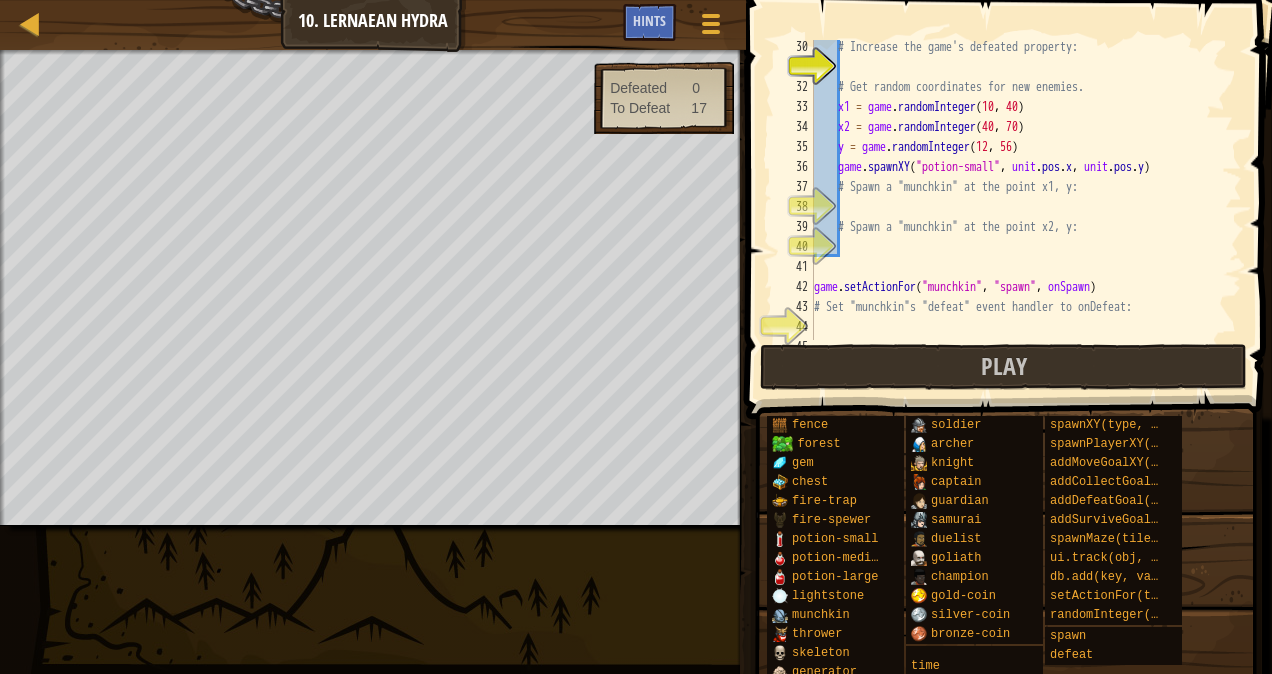 scroll, scrollTop: 600, scrollLeft: 0, axis: vertical 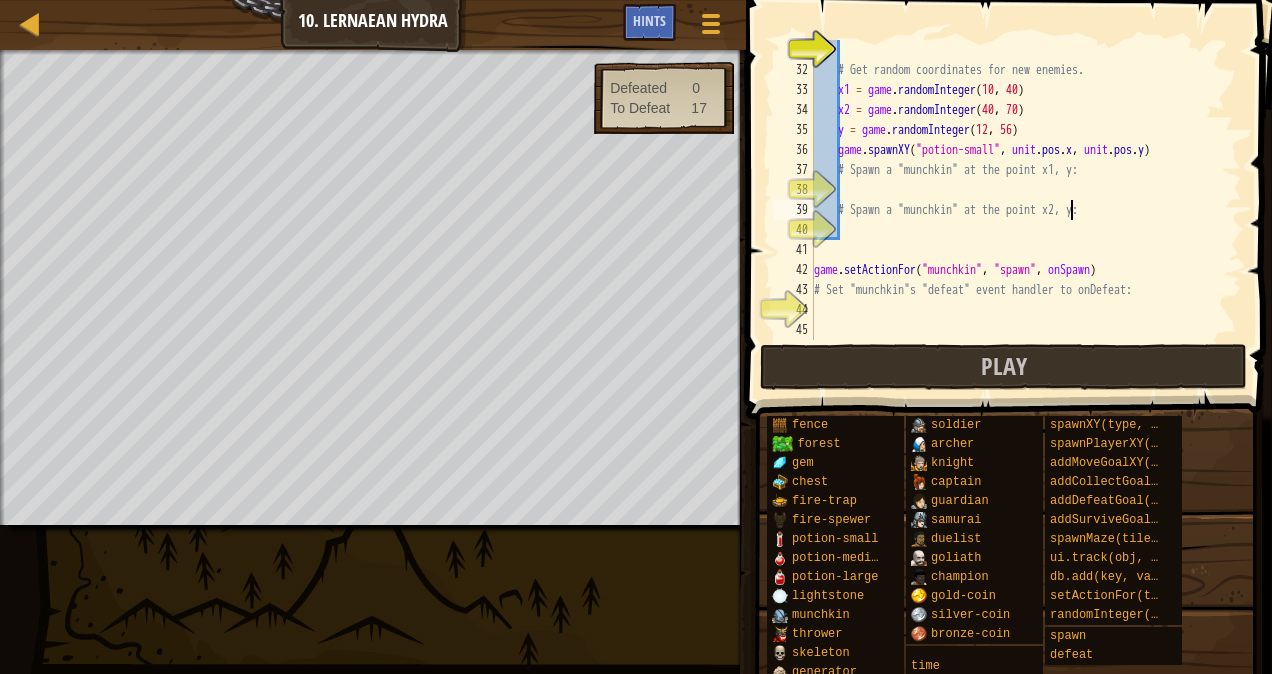 click on "# Get random coordinates for new enemies.      x1   =   game . randomInteger ( 10 ,   40 )      x2   =   game . randomInteger ( 40 ,   70 )      y   =   game . randomInteger ( 12 ,   56 )      game . spawnXY ( "potion-small" ,   unit . pos . x ,   unit . pos . y )      # Spawn a "munchkin" at the point x1, y:           # Spawn a "munchkin" at the point x2, y:      game . setActionFor ( "munchkin" ,   "spawn" ,   onSpawn ) # Set "munchkin"s "defeat" event handler to onDefeat:" at bounding box center (1018, 210) 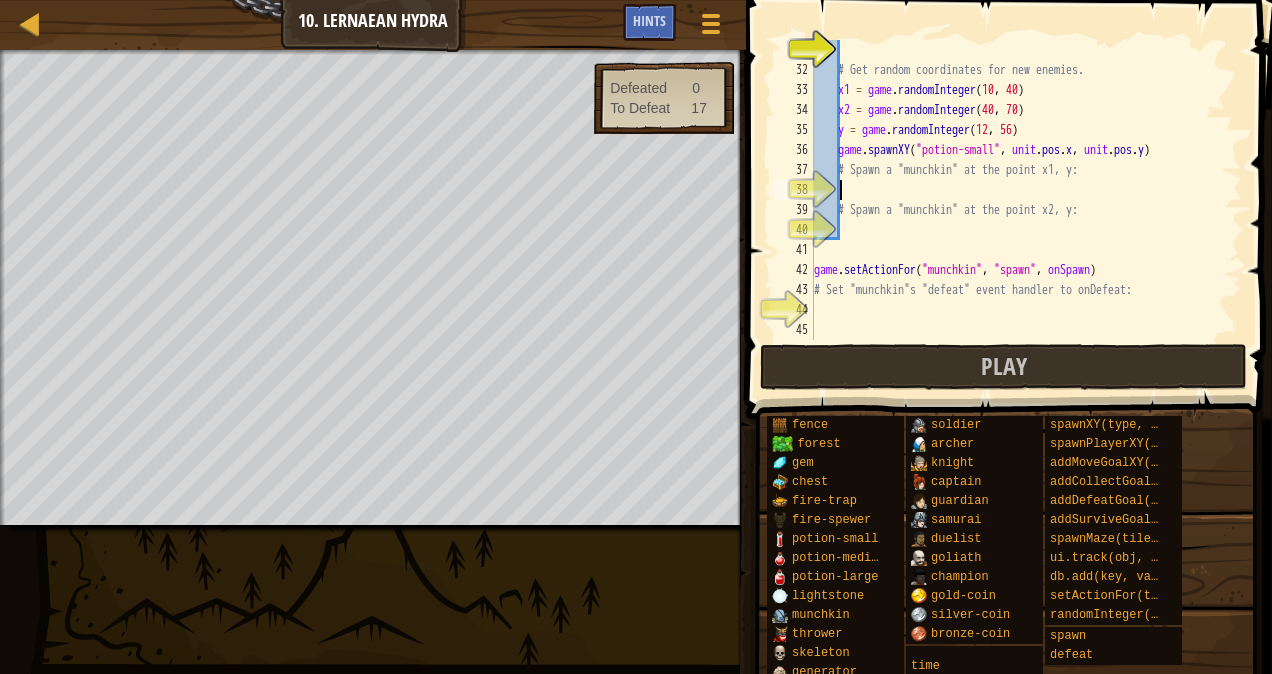 click on "# Get random coordinates for new enemies.      x1   =   game . randomInteger ( 10 ,   40 )      x2   =   game . randomInteger ( 40 ,   70 )      y   =   game . randomInteger ( 12 ,   56 )      game . spawnXY ( "potion-small" ,   unit . pos . x ,   unit . pos . y )      # Spawn a "munchkin" at the point x1, y:           # Spawn a "munchkin" at the point x2, y:      game . setActionFor ( "munchkin" ,   "spawn" ,   onSpawn ) # Set "munchkin"s "defeat" event handler to onDefeat:" at bounding box center [1018, 210] 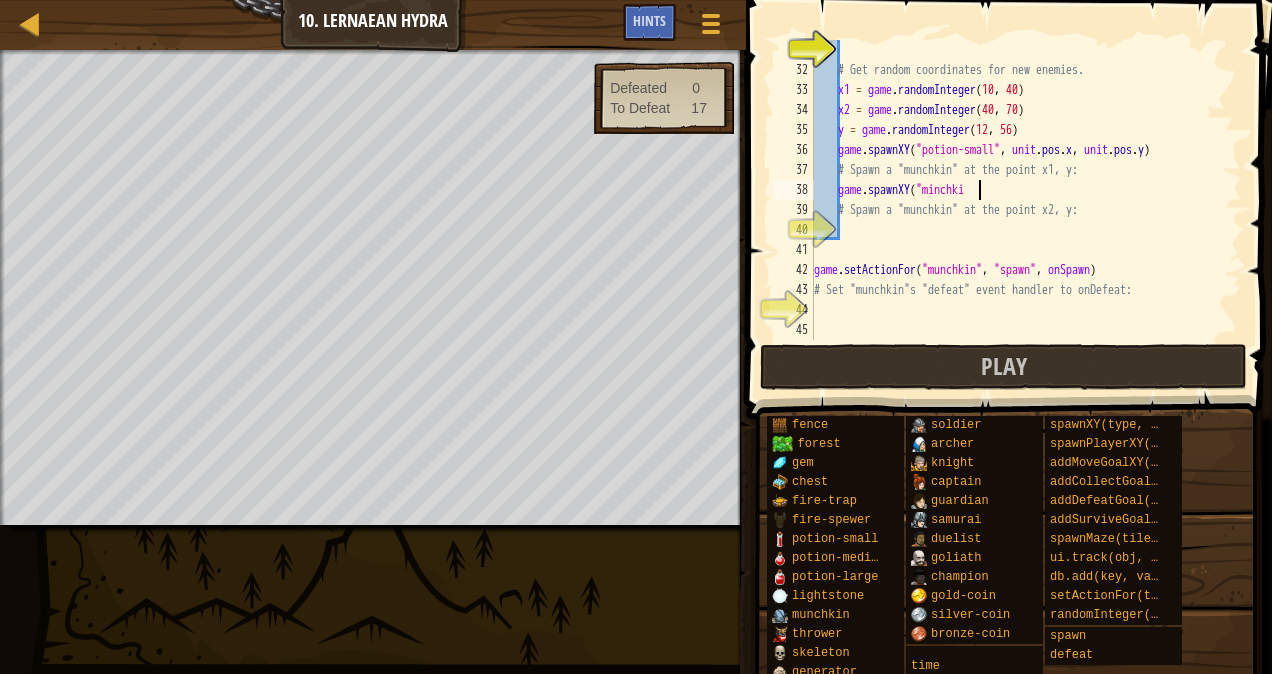scroll, scrollTop: 9, scrollLeft: 13, axis: both 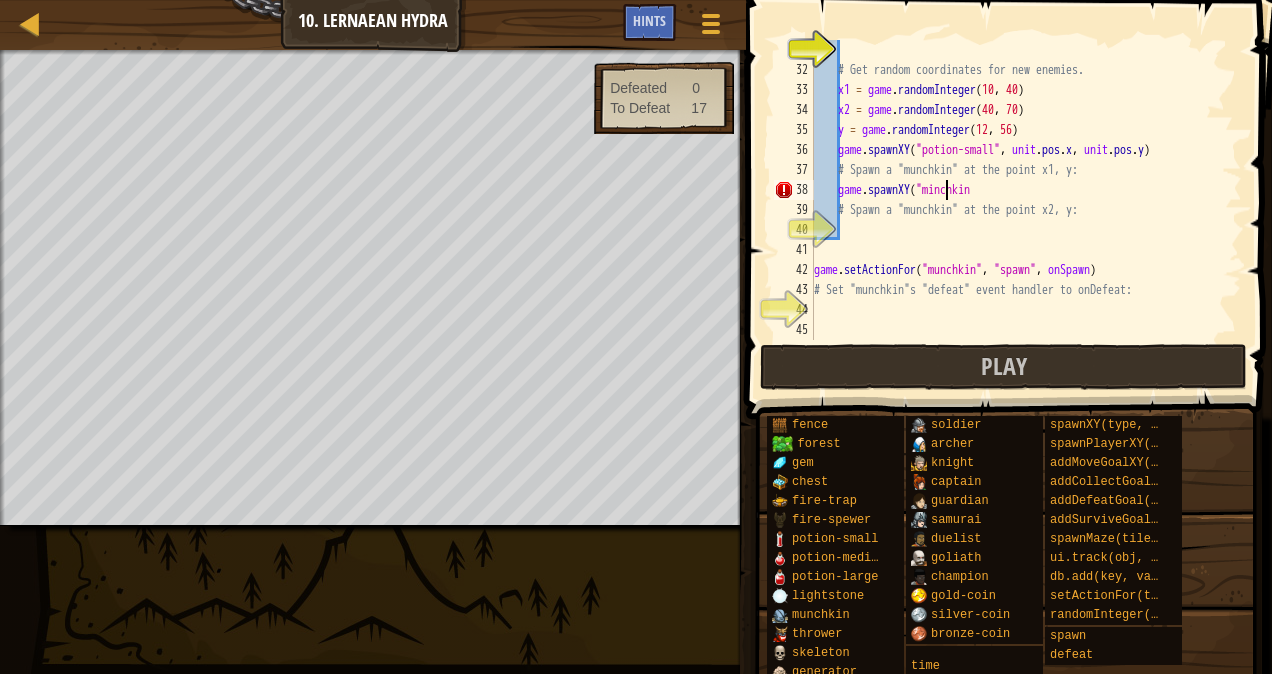 click on "# Get random coordinates for new enemies. x1 = game . randomInteger ( [NUMBER] , [NUMBER] ) x2 = game . randomInteger ( [NUMBER] , [NUMBER] ) y = game . randomInteger ( [NUMBER] , [NUMBER] ) game . spawnXY ( "potion-small" , unit . pos . x , unit . pos . y ) # Spawn a "munchkin" at the point x1, y: game . spawnXY ( "minchkin # Spawn a "munchkin" at the point x2, y: game . setActionFor ( "munchkin" , "spawn" , onSpawn ) # Set "munchkin"s "defeat" event handler to onDefeat:" at bounding box center (1018, 210) 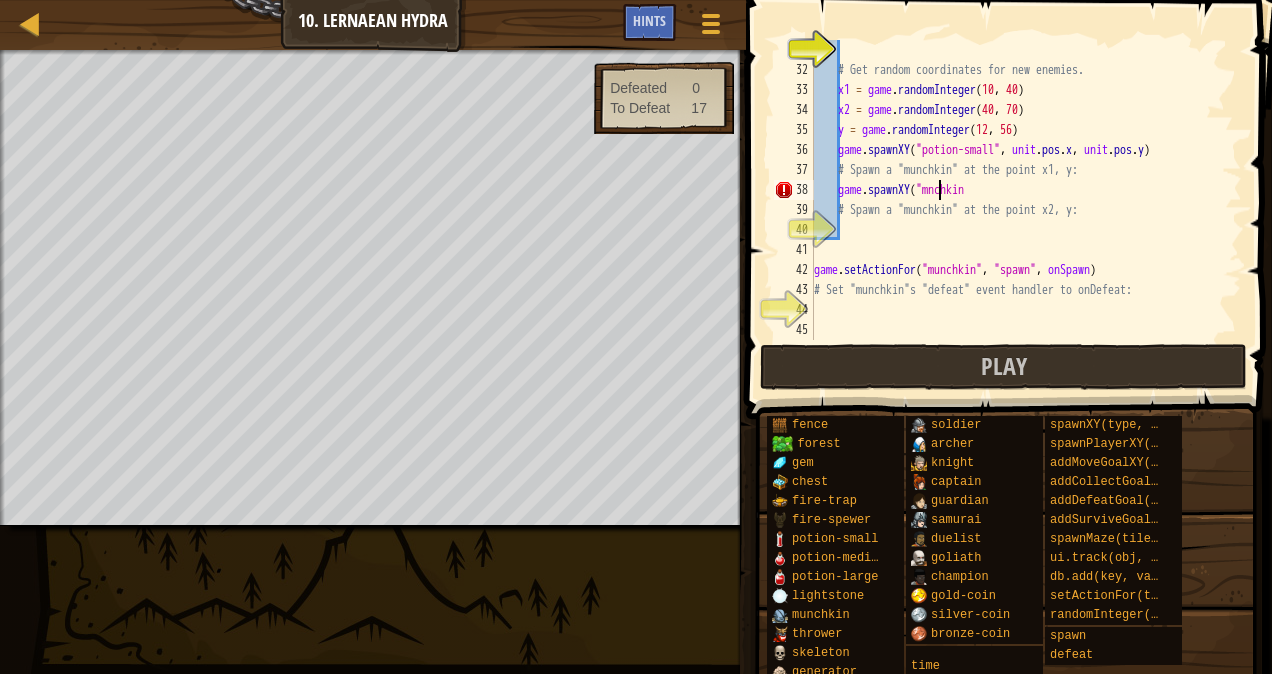 scroll, scrollTop: 9, scrollLeft: 11, axis: both 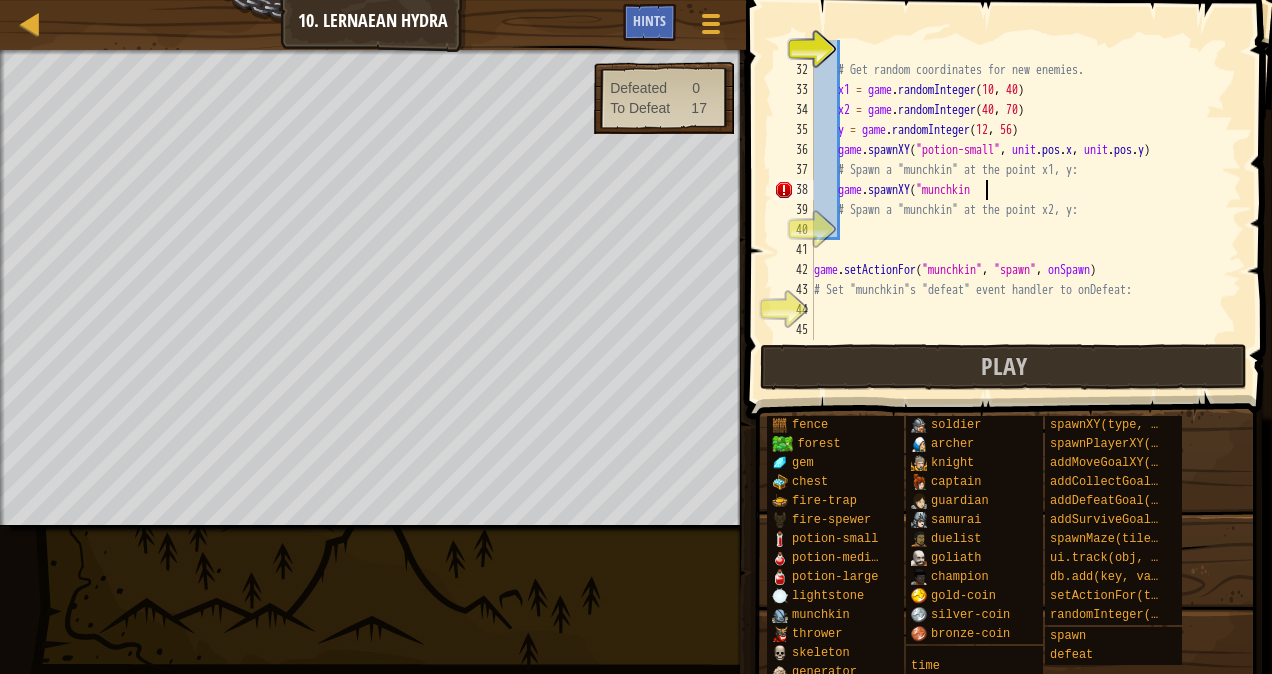 click on "# Get random coordinates for new enemies.      x1   =   game . randomInteger ( 10 ,   40 )      x2   =   game . randomInteger ( 40 ,   70 )      y   =   game . randomInteger ( 12 ,   56 )      game . spawnXY ( "potion-small" ,   unit . pos . x ,   unit . pos . y )      # Spawn a "munchkin" at the point x1, y:      game . spawnXY ( "munchkin"   59 ,   30 )      # Spawn a "munchkin" at the point x2, y:      game . setActionFor ( "munchkin" ,   "spawn" ,   onSpawn ) # Set "munchkin"s "defeat" event handler to onDefeat:" at bounding box center [1018, 210] 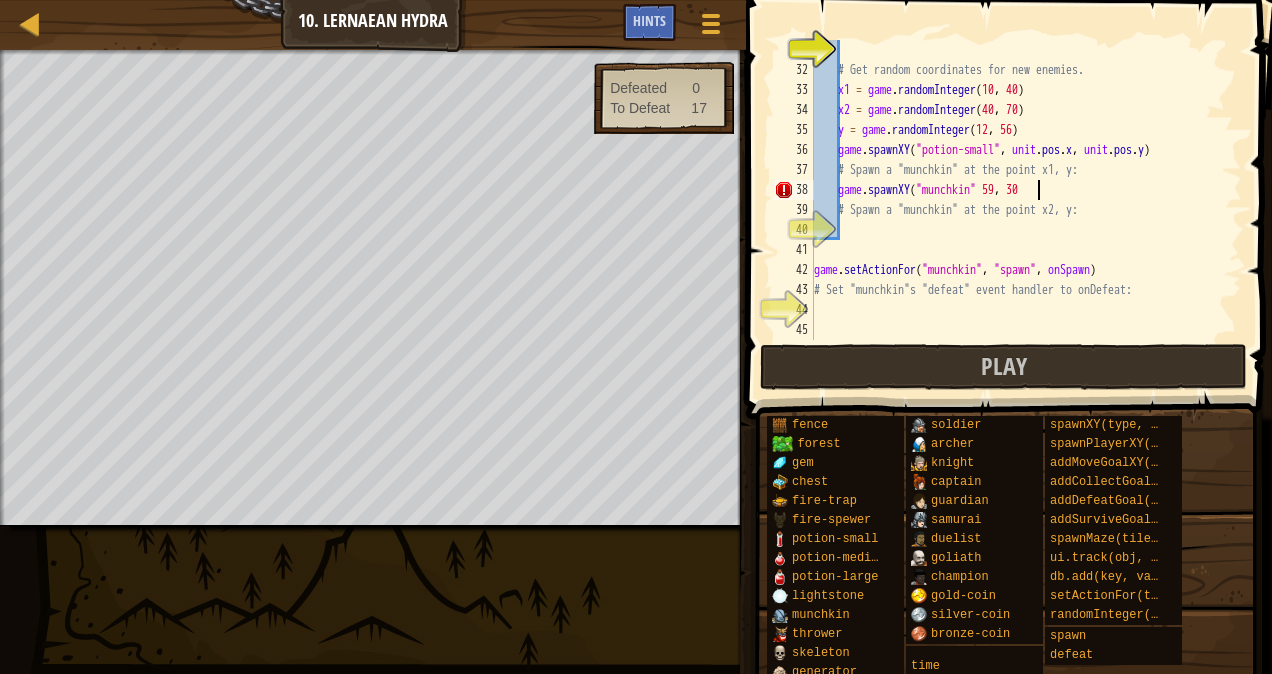 scroll, scrollTop: 9, scrollLeft: 18, axis: both 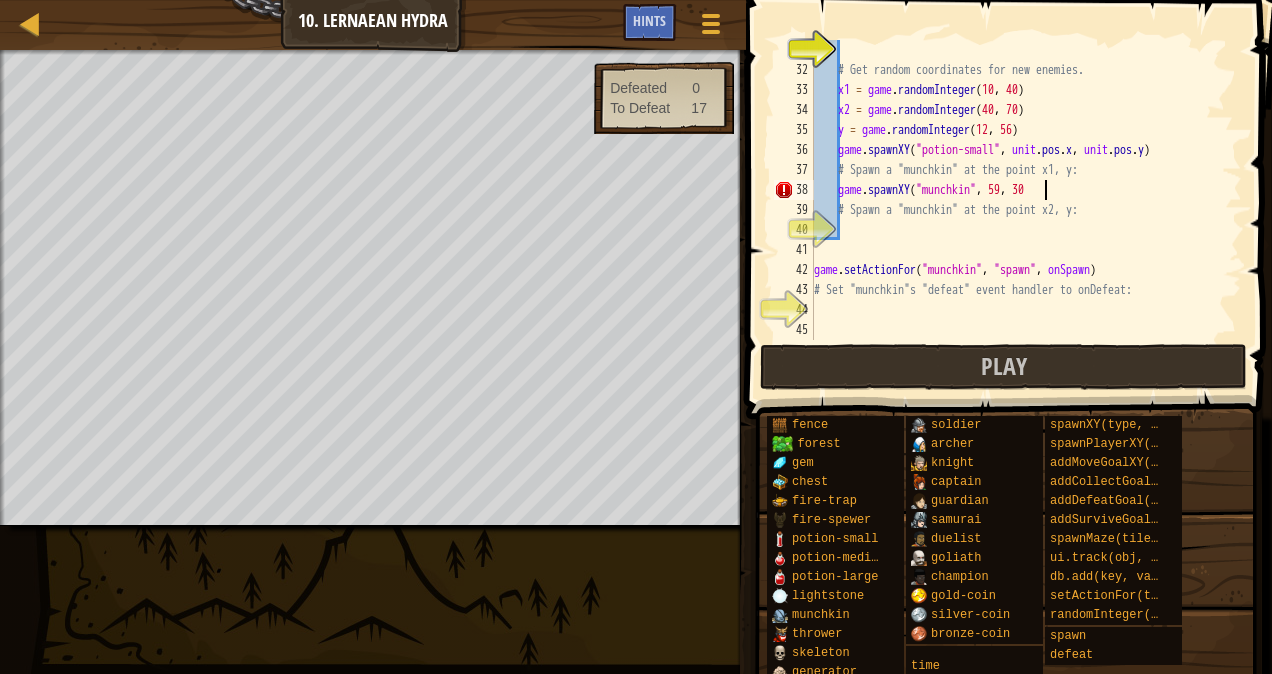 click on "# Get random coordinates for new enemies.      x1   =   game . randomInteger ( 10 ,   40 )      x2   =   game . randomInteger ( 40 ,   70 )      y   =   game . randomInteger ( 12 ,   56 )      game . spawnXY ( "potion-small" ,   unit . pos . x ,   unit . pos . y )      # Spawn a "munchkin" at the point x1, y:      game . spawnXY ( "munchkin" ,   59 ,   30 )      # Spawn a "munchkin" at the point x2, y:      game . setActionFor ( "munchkin" ,   "spawn" ,   onSpawn ) # Set "munchkin"s "defeat" event handler to onDefeat:" at bounding box center (1018, 210) 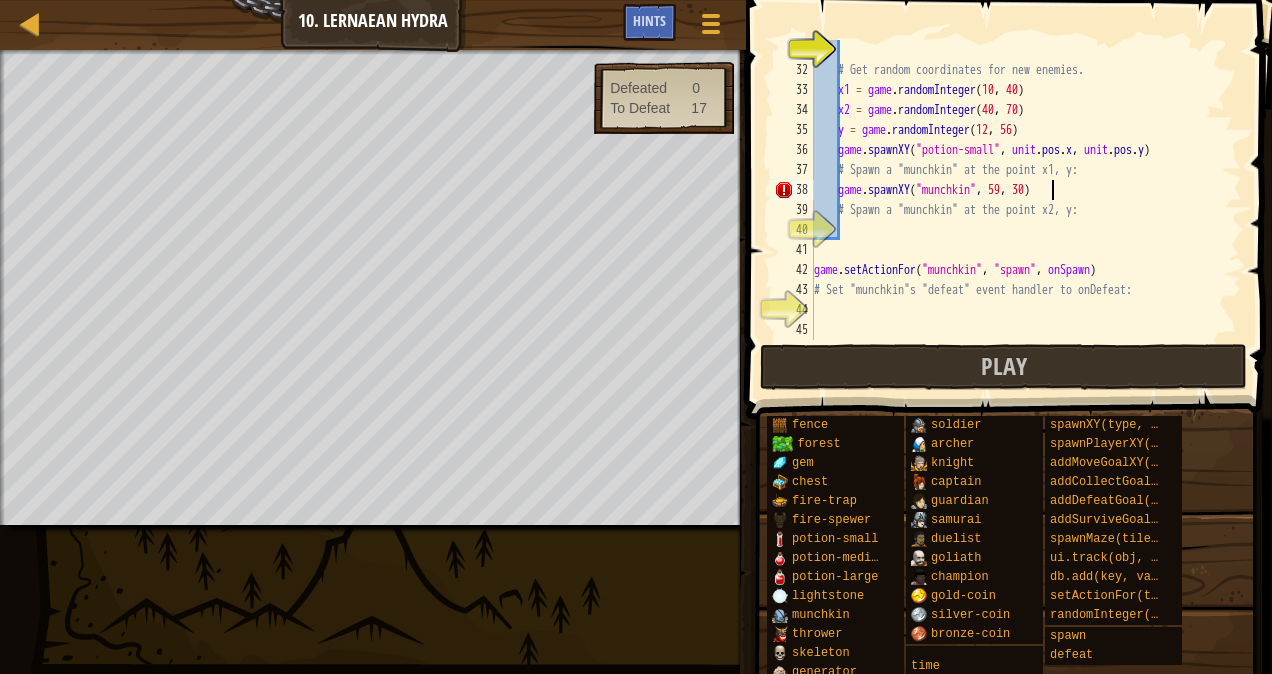 scroll, scrollTop: 9, scrollLeft: 18, axis: both 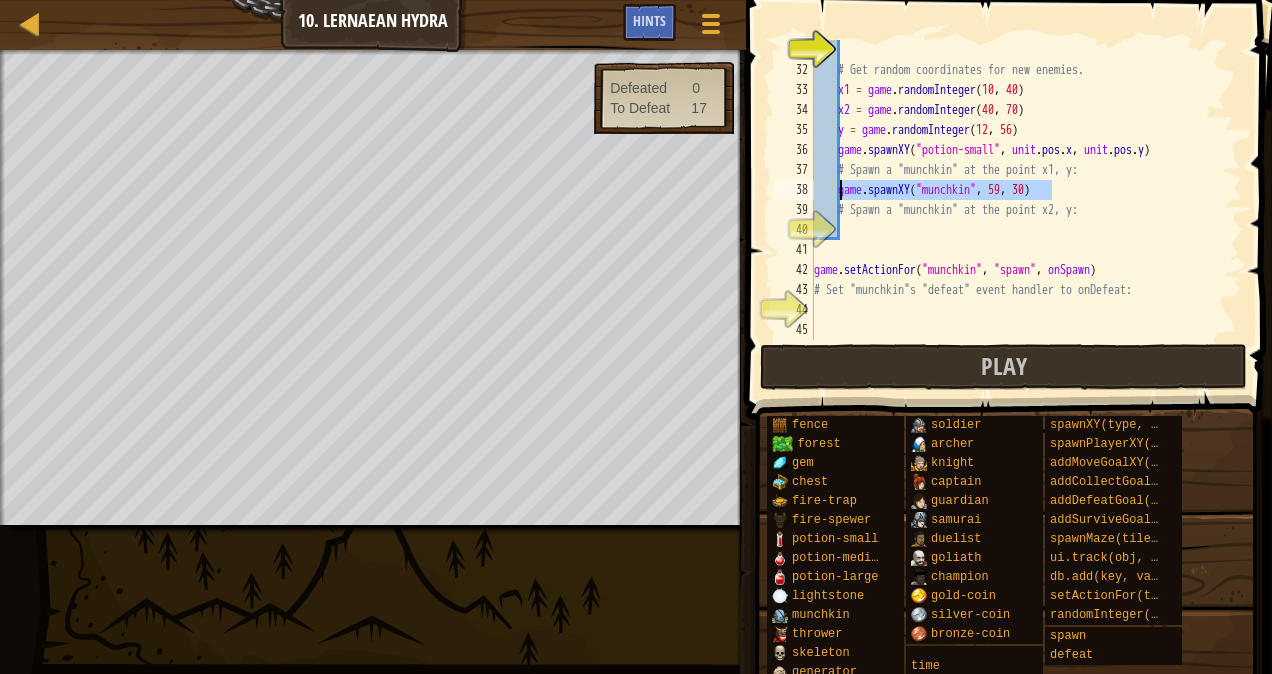 drag, startPoint x: 1053, startPoint y: 198, endPoint x: 840, endPoint y: 191, distance: 213.11499 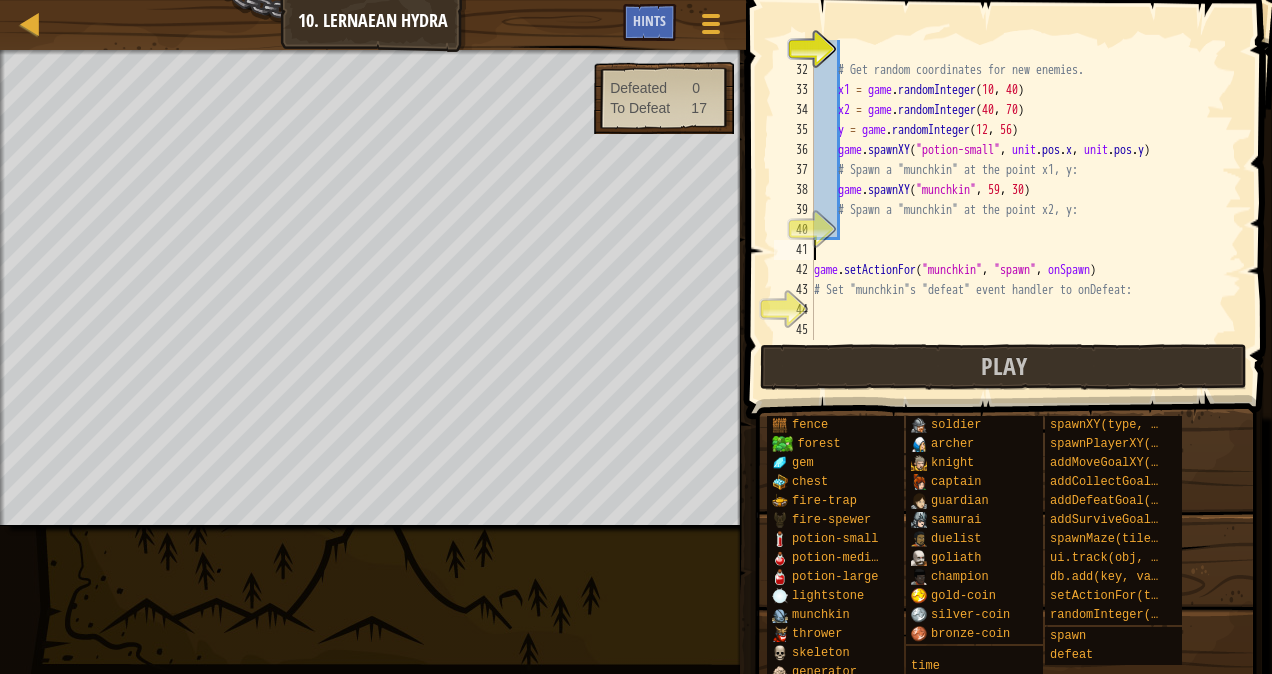click on "# Get random coordinates for new enemies.      x1   =   game . randomInteger ( 10 ,   40 )      x2   =   game . randomInteger ( 40 ,   70 )      y   =   game . randomInteger ( 12 ,   56 )      game . spawnXY ( "potion-small" ,   unit . pos . x ,   unit . pos . y )      # Spawn a "munchkin" at the point x1, y:      game . spawnXY ( "munchkin" ,   59 ,   30 )      # Spawn a "munchkin" at the point x2, y:      game . setActionFor ( "munchkin" ,   "spawn" ,   onSpawn ) # Set "munchkin"s "defeat" event handler to onDefeat:" at bounding box center (1018, 210) 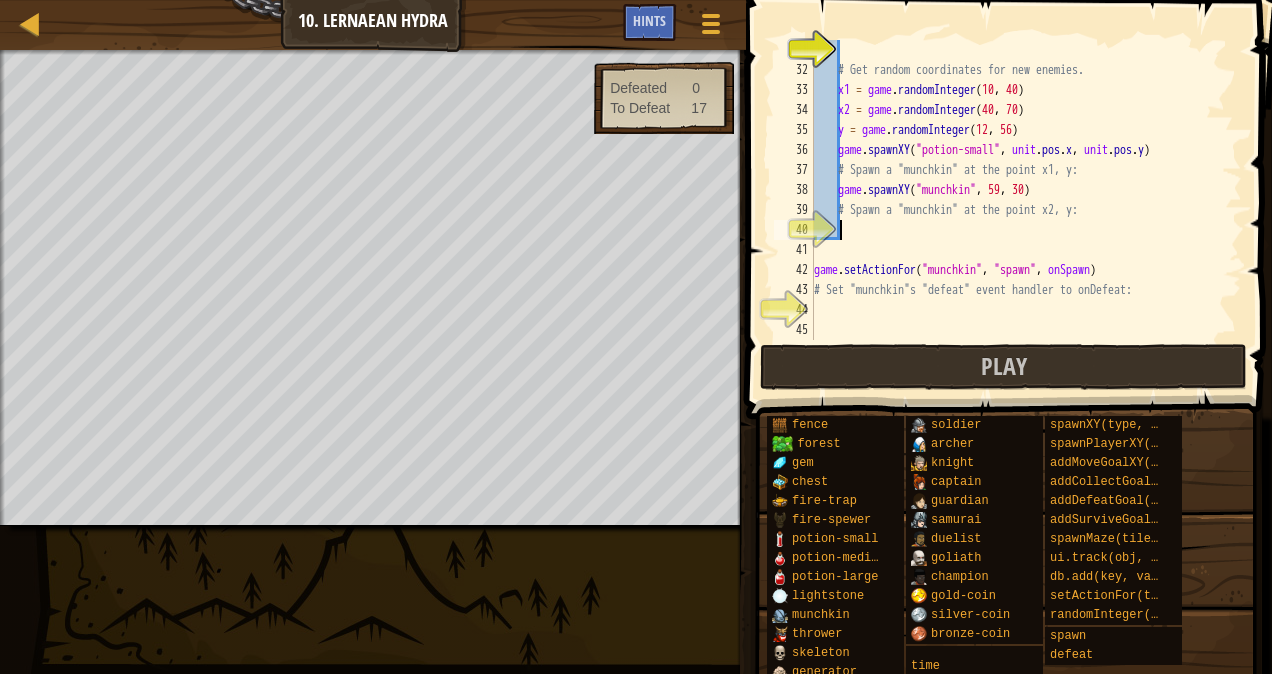 type on "game.spawnXY("munchkin", 59, 30)" 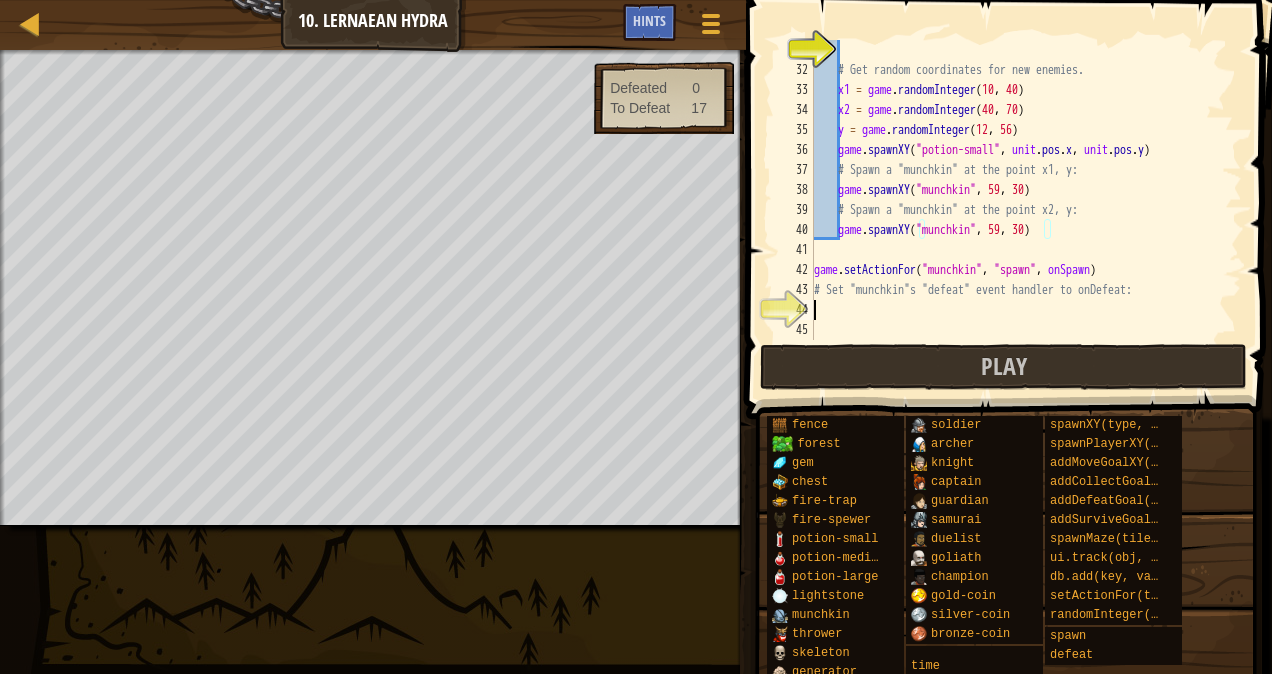click on "# Get random coordinates for new enemies.      x1   =   game . randomInteger ( 10 ,   40 )      x2   =   game . randomInteger ( 40 ,   70 )      y   =   game . randomInteger ( 12 ,   56 )      game . spawnXY ( "potion-small" ,   unit . pos . x ,   unit . pos . y )      # Spawn a "munchkin" at the point x1, y:      game . spawnXY ( "munchkin" ,   59 ,   30 )      # Spawn a "munchkin" at the point x2, y:      game . spawnXY ( "munchkin" ,   59 ,   30 ) game . setActionFor ( "munchkin" ,   "spawn" ,   onSpawn ) # Set "munchkin"s "defeat" event handler to onDefeat:" at bounding box center (1018, 210) 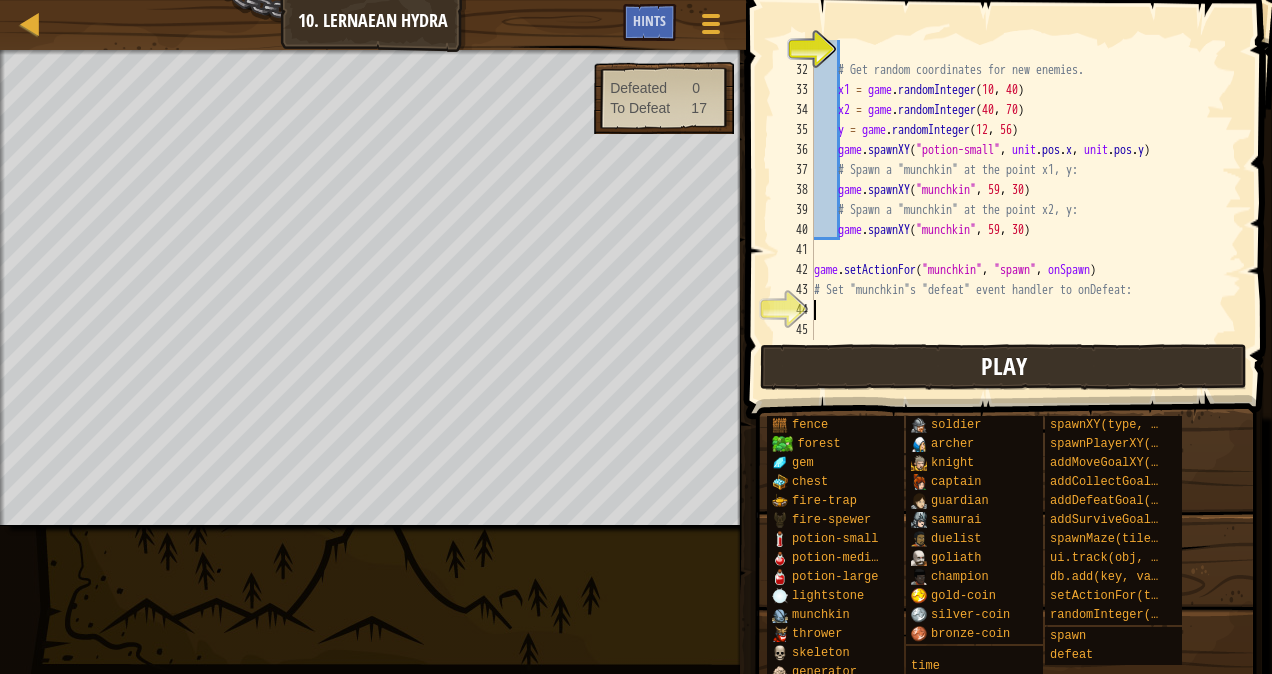 type 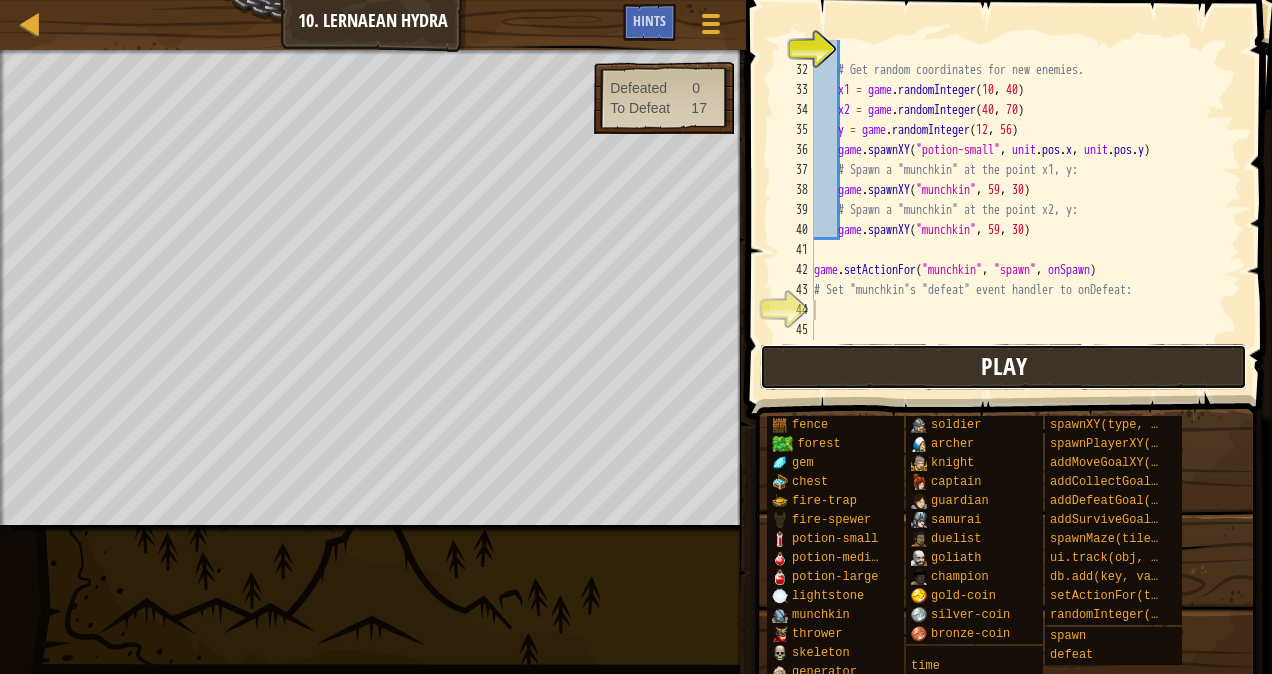 click on "Play" at bounding box center (1003, 367) 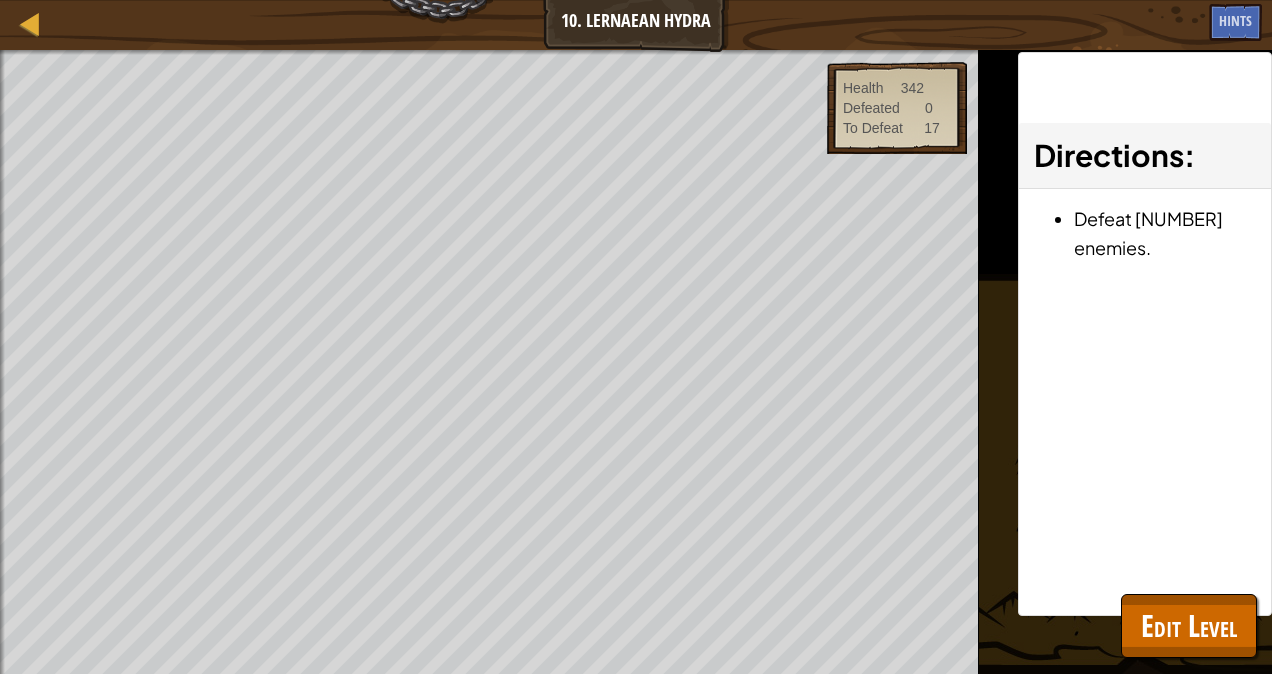 click on "Map Game Development 2 10. Lernaean Hydra Game Menu Done Hints" at bounding box center (636, 25) 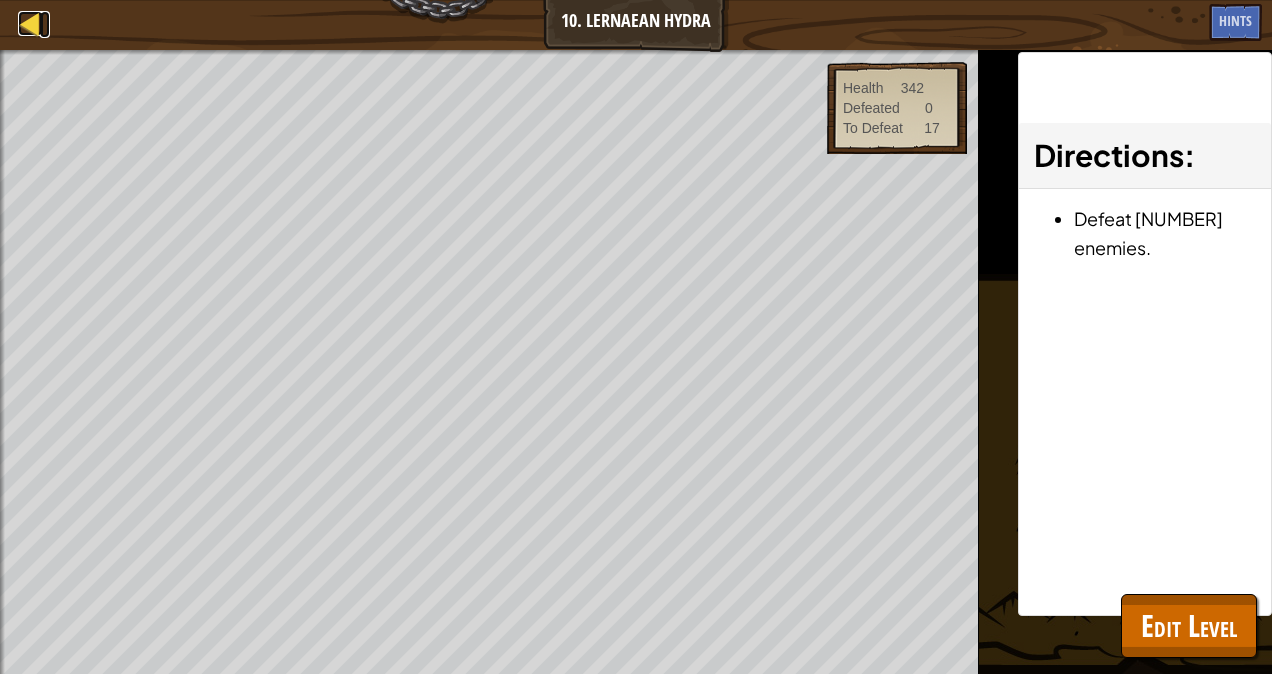 click at bounding box center (30, 23) 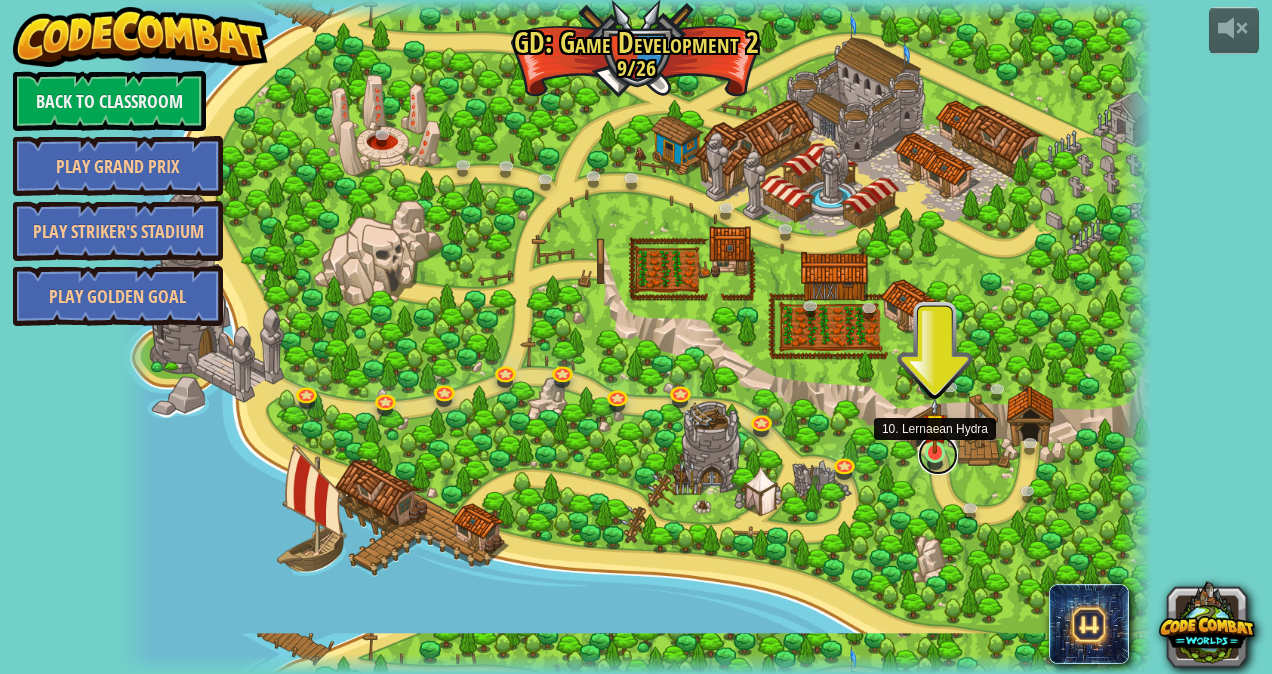 click at bounding box center [938, 455] 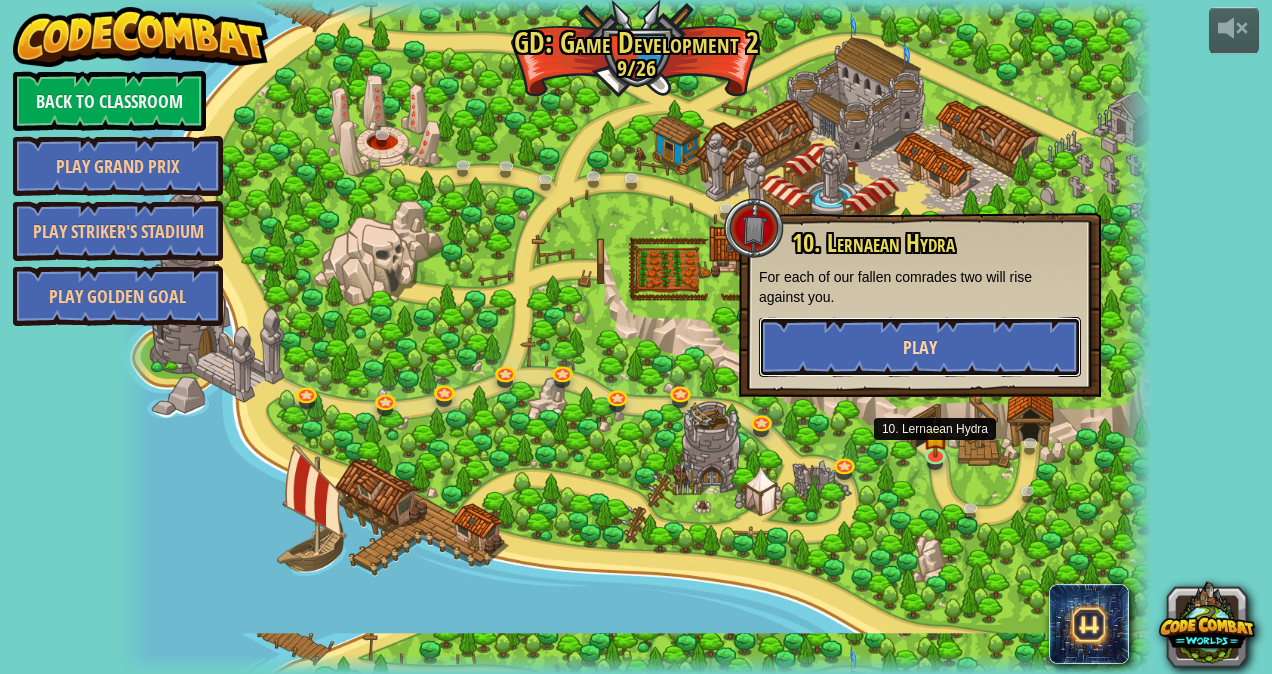 click on "Play" at bounding box center [920, 347] 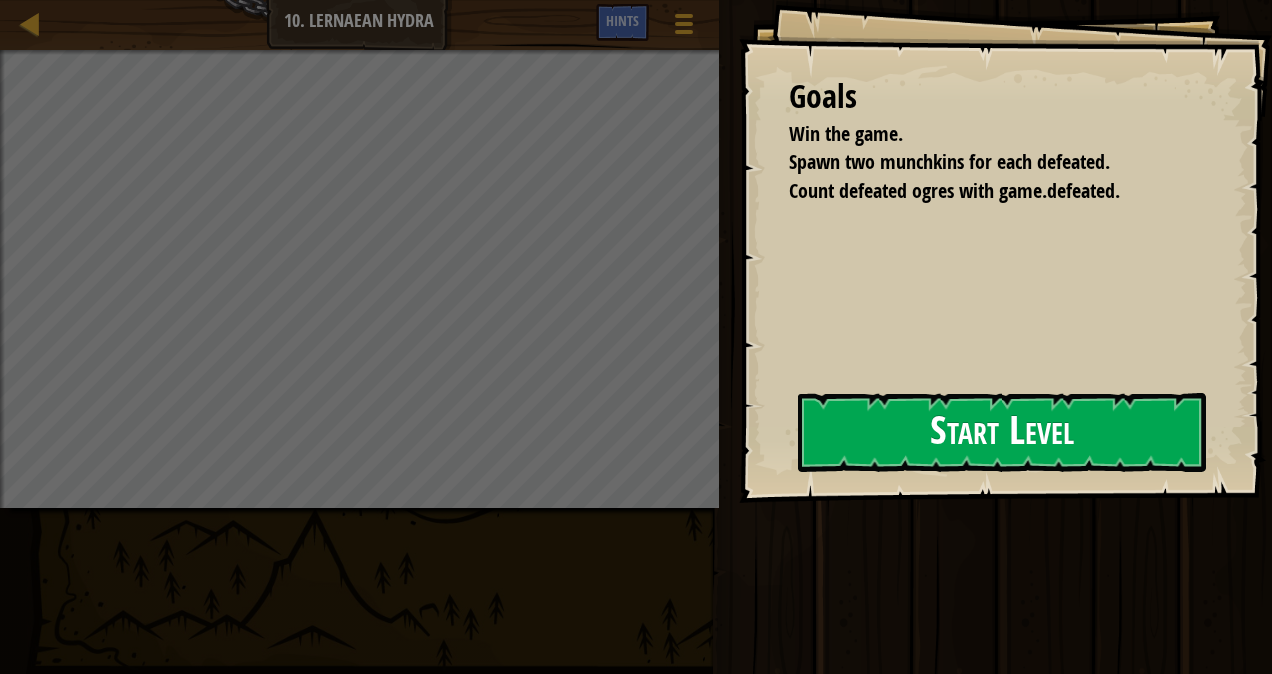 click on "Start Level" at bounding box center [1002, 432] 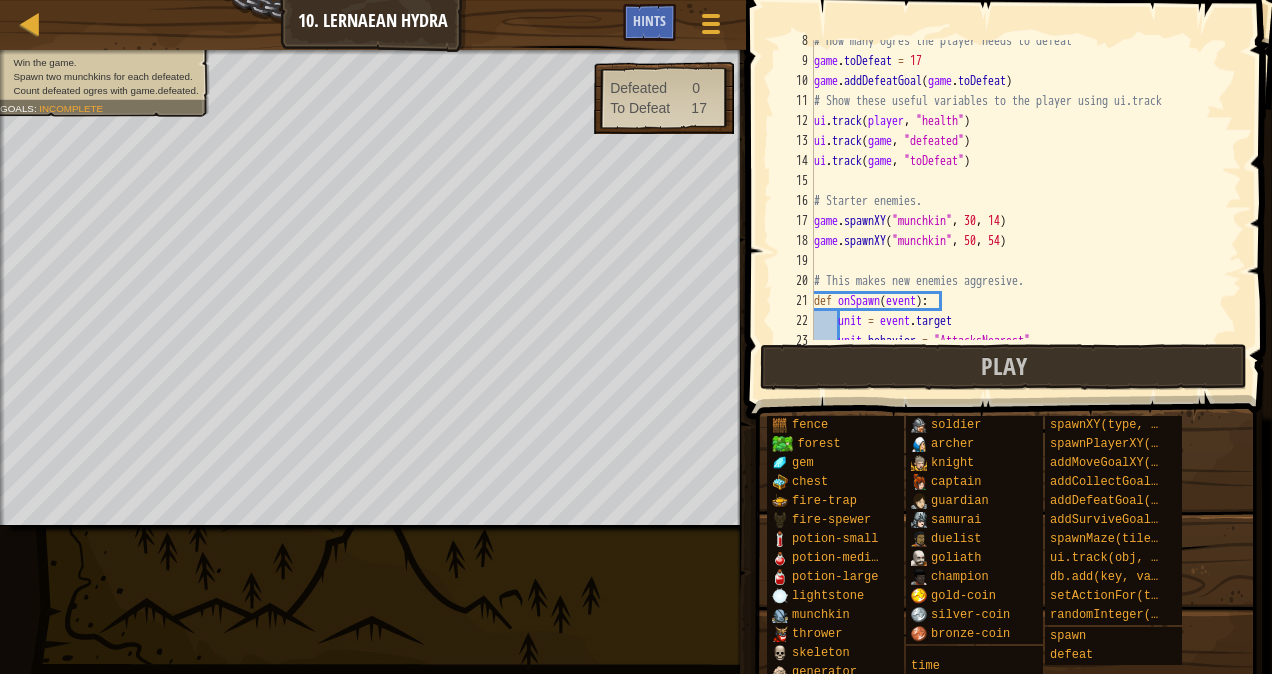 scroll, scrollTop: 450, scrollLeft: 0, axis: vertical 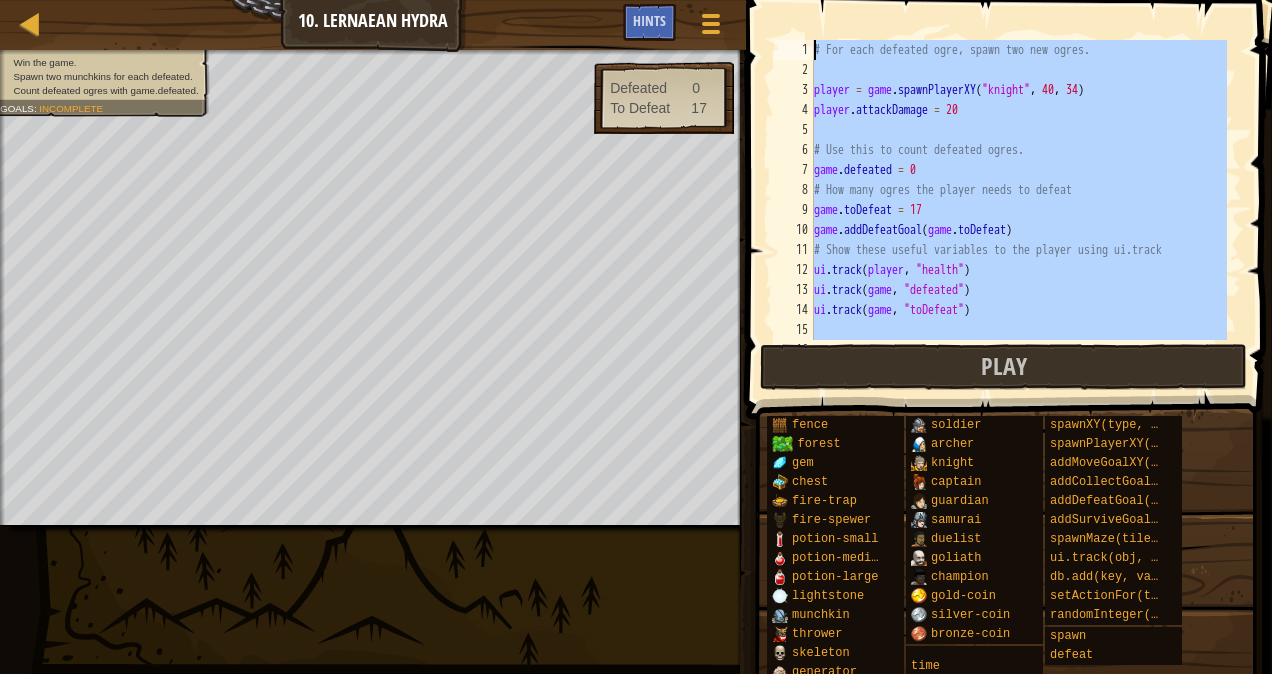 drag, startPoint x: 1155, startPoint y: 304, endPoint x: 1040, endPoint y: 0, distance: 325.02463 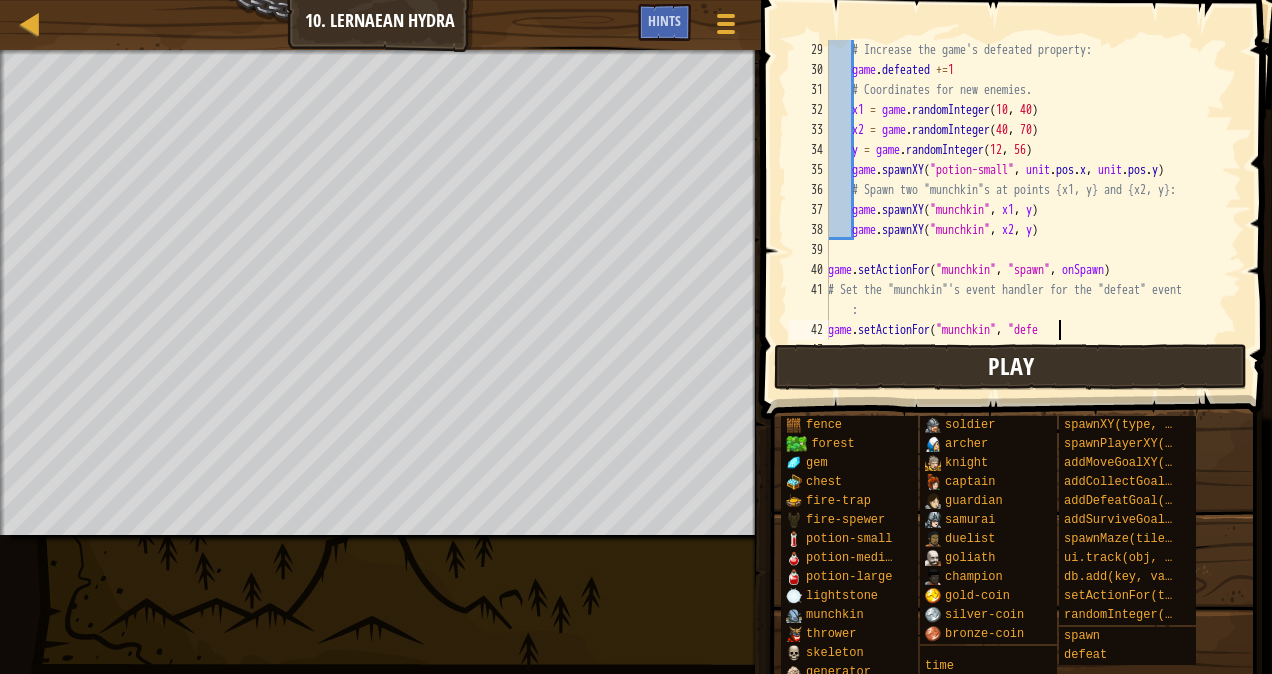 scroll, scrollTop: 560, scrollLeft: 0, axis: vertical 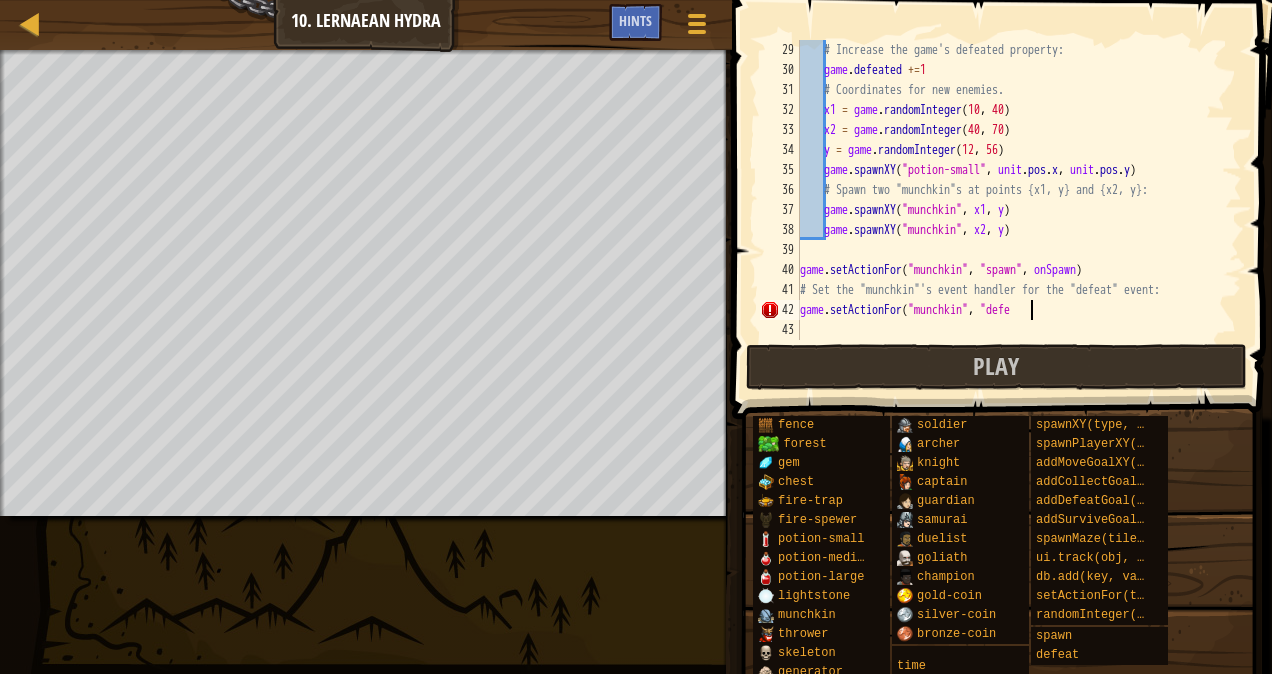 paste on "at", onDefeat)" 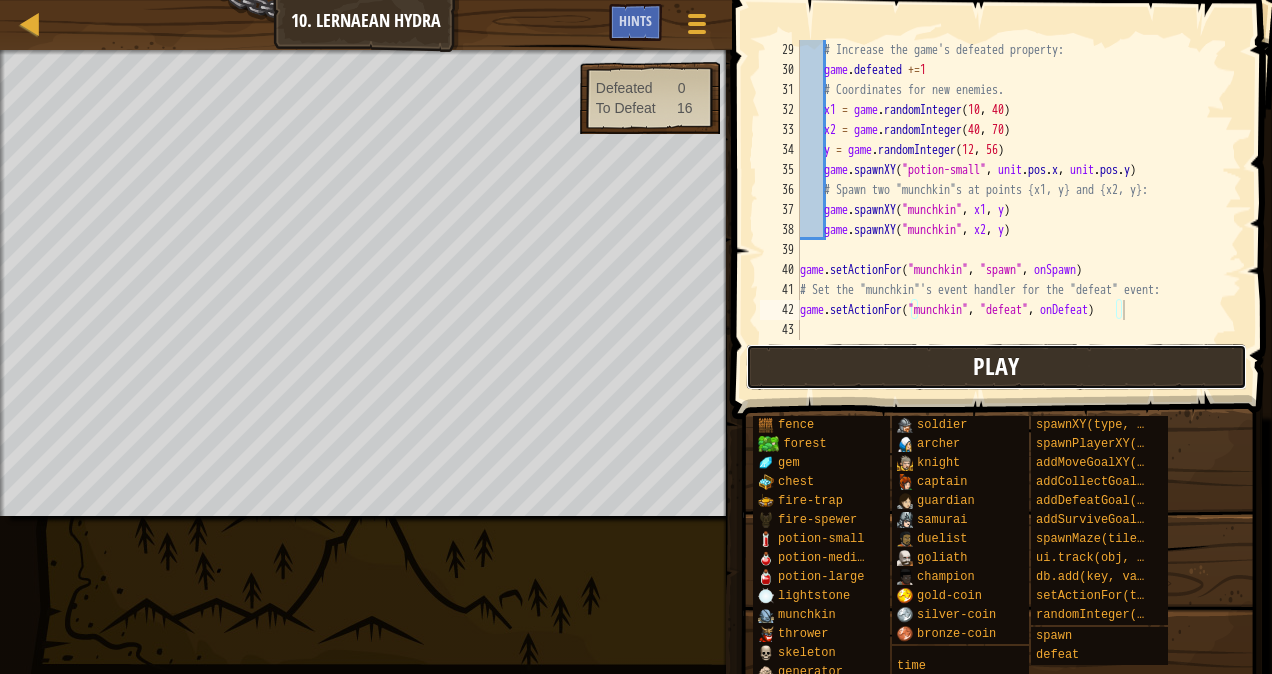 click on "Play" at bounding box center [996, 367] 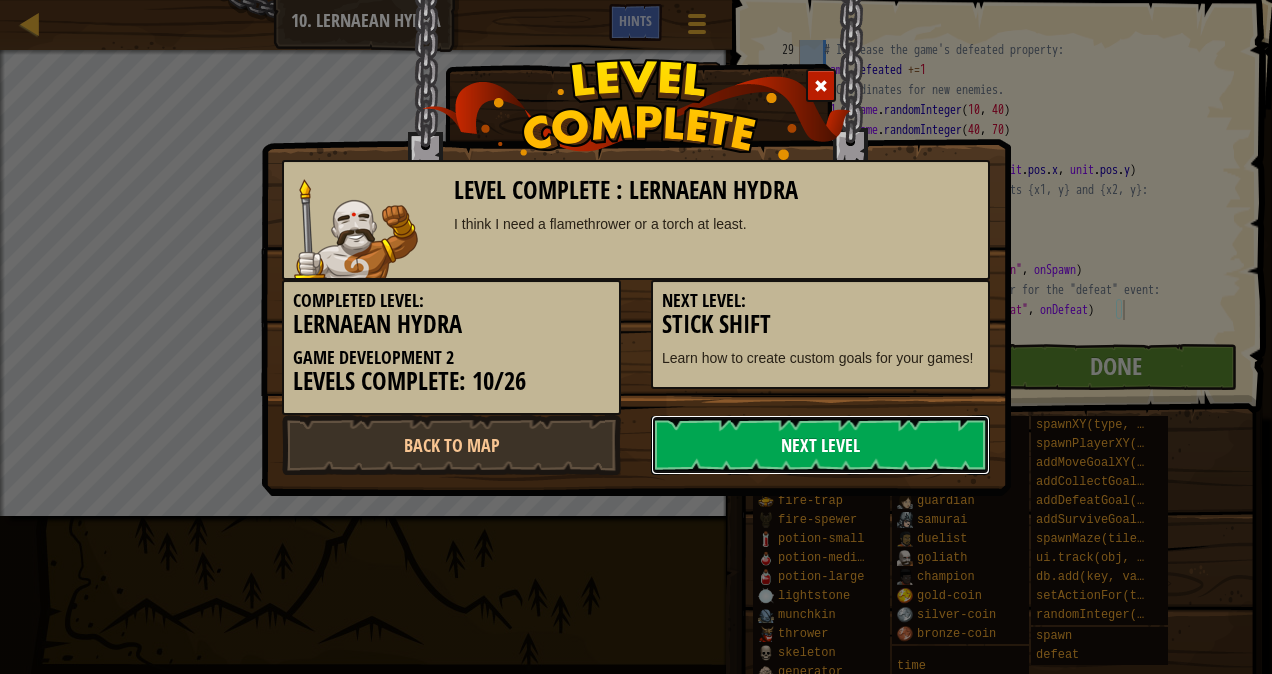 click on "Next Level" at bounding box center [820, 445] 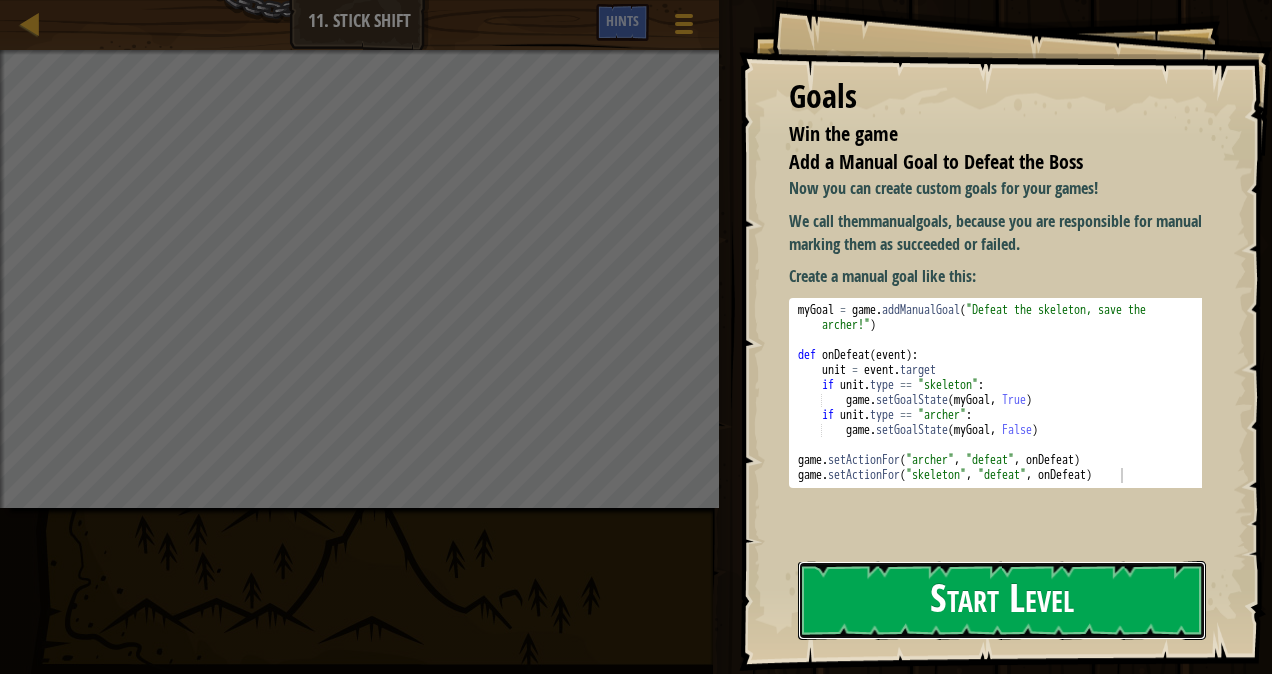 click on "Start Level" at bounding box center (1002, 600) 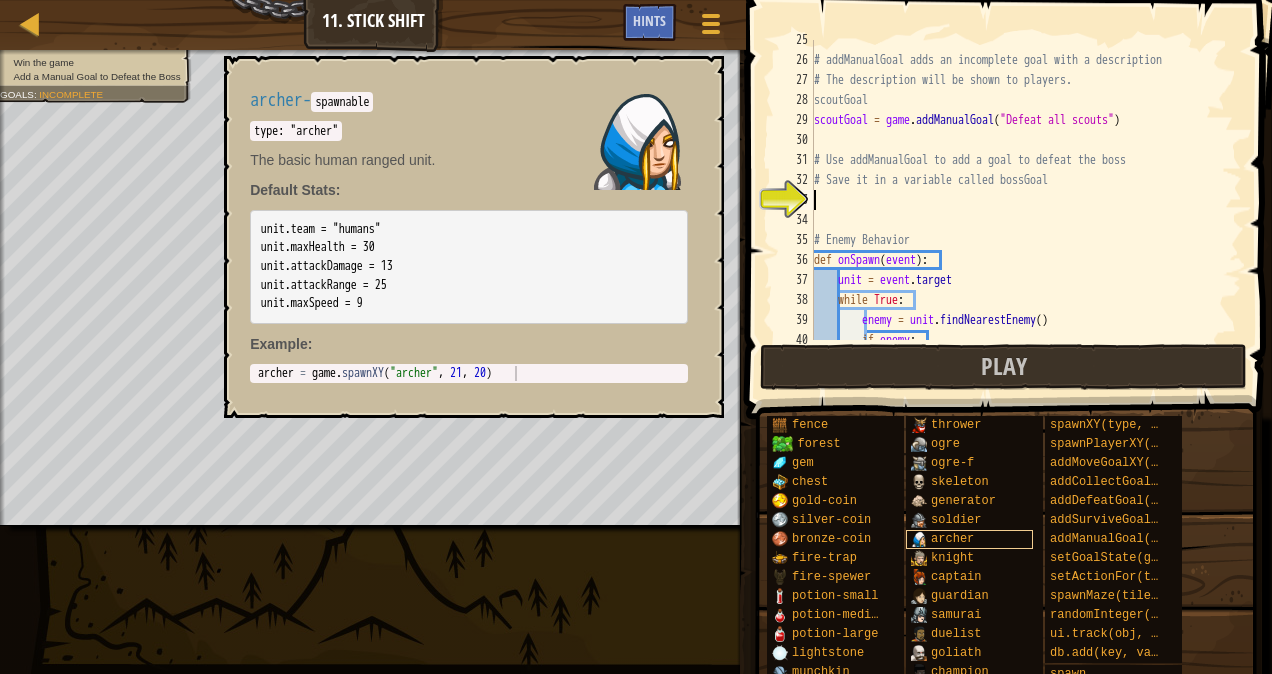 scroll, scrollTop: 490, scrollLeft: 0, axis: vertical 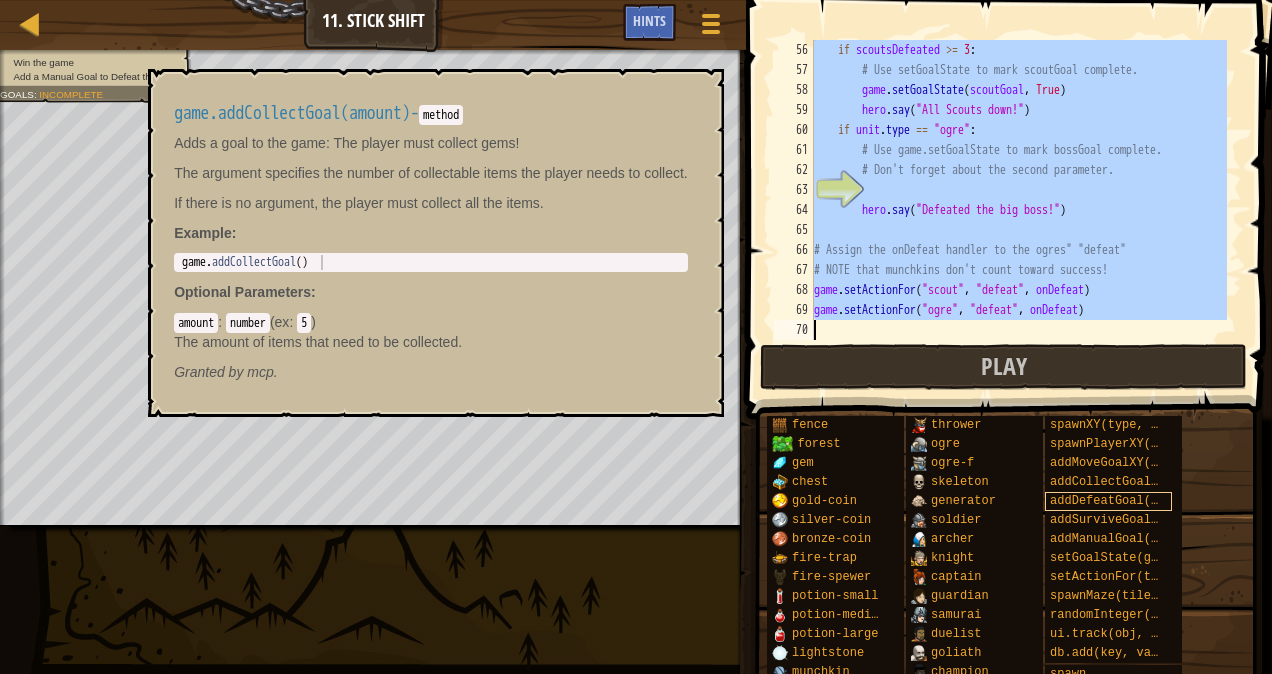 drag, startPoint x: 812, startPoint y: 48, endPoint x: 1096, endPoint y: 492, distance: 527.05975 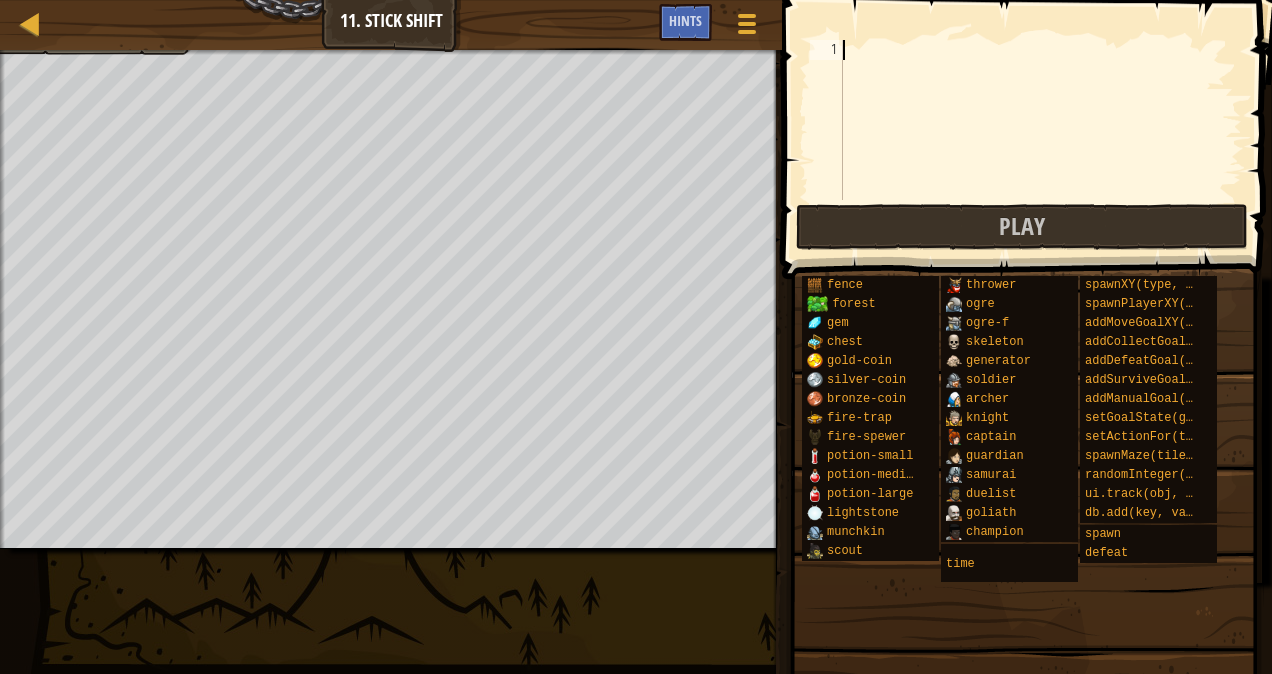 paste on "game.setActionFor("ogre", "defeat", onDefeat)" 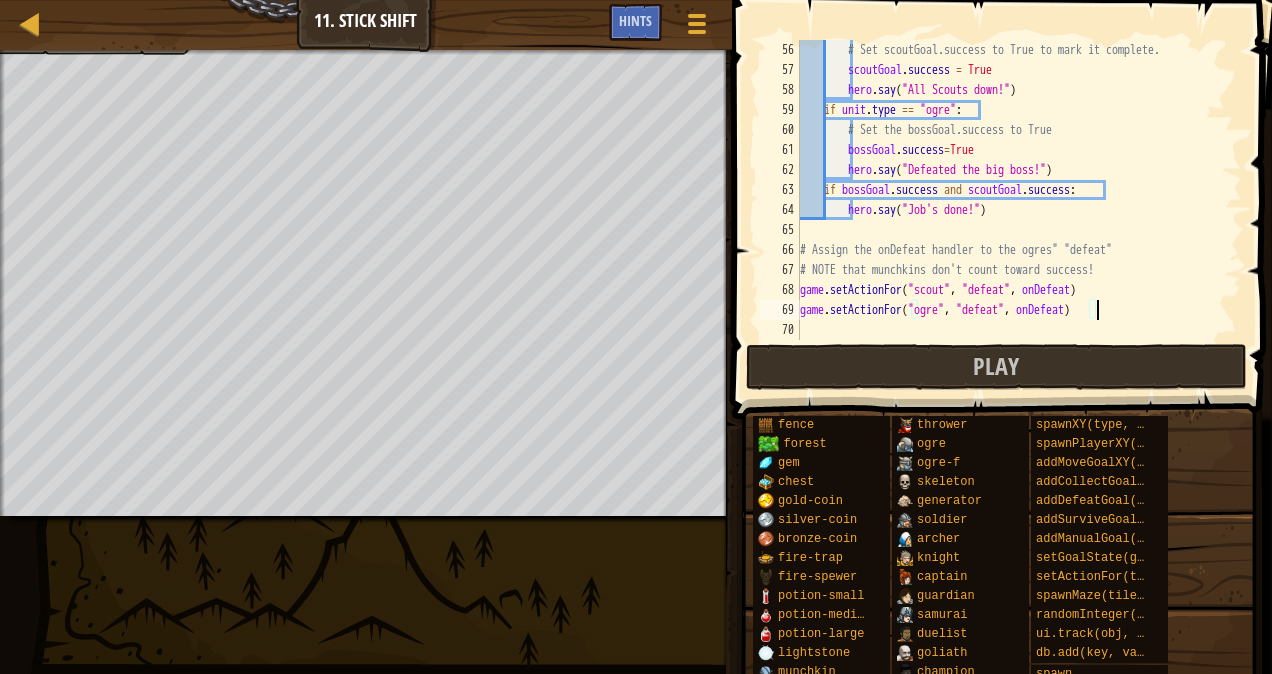 scroll, scrollTop: 1100, scrollLeft: 0, axis: vertical 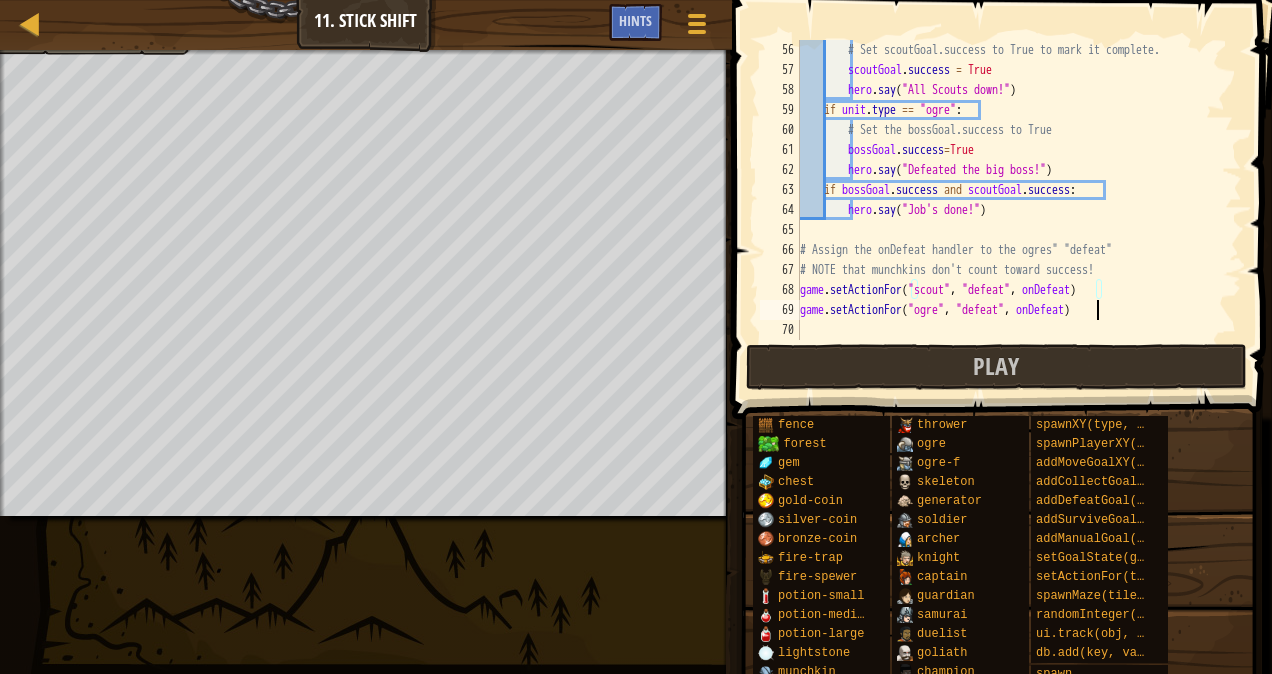 drag, startPoint x: 1225, startPoint y: 300, endPoint x: 1254, endPoint y: 310, distance: 30.675724 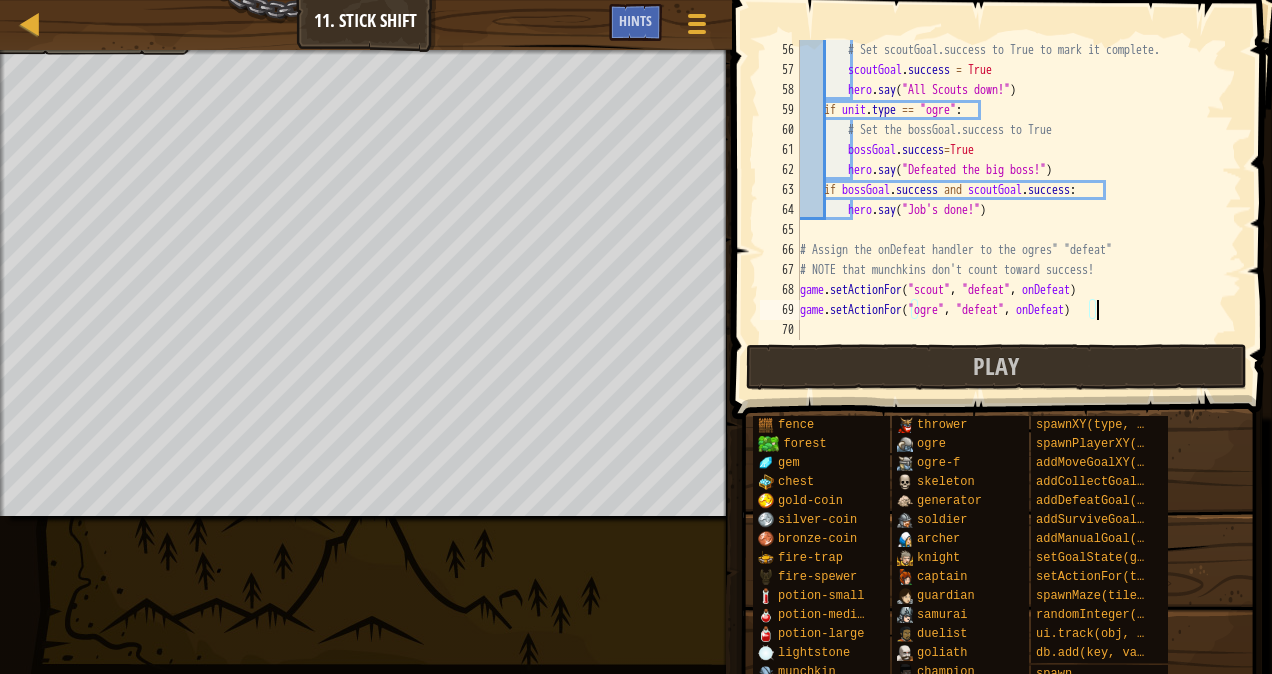 scroll, scrollTop: 1100, scrollLeft: 0, axis: vertical 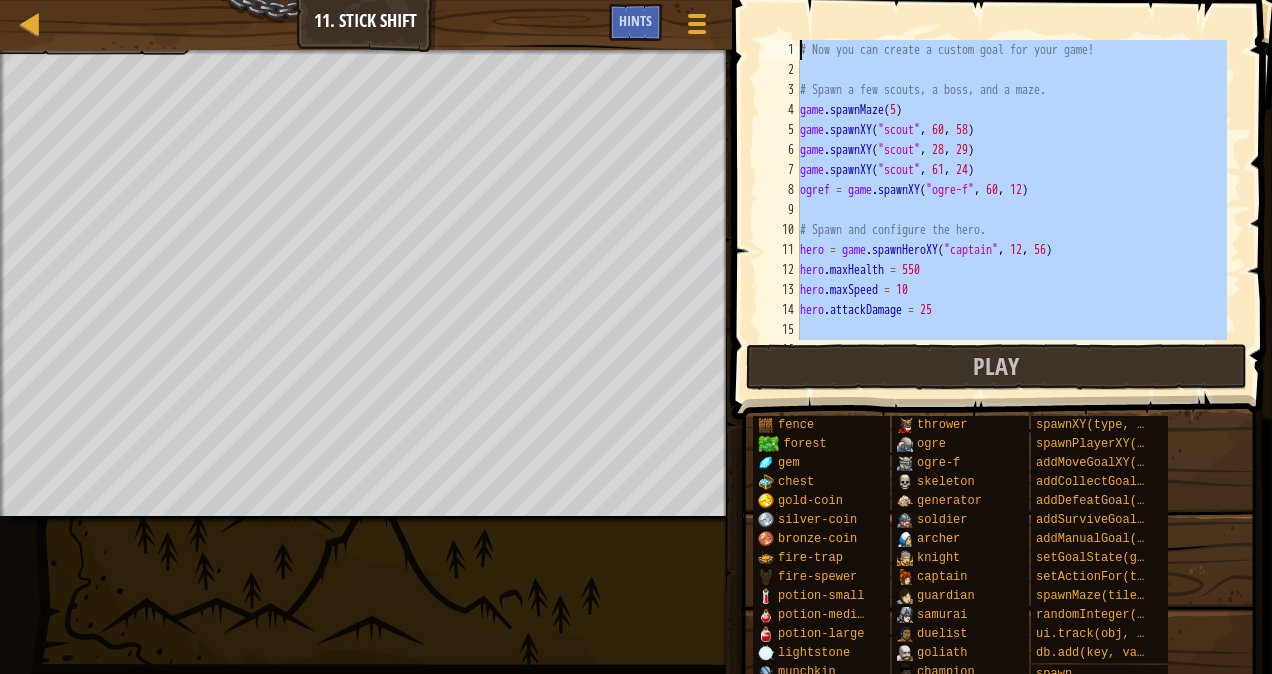 drag, startPoint x: 1140, startPoint y: 331, endPoint x: 966, endPoint y: -74, distance: 440.79587 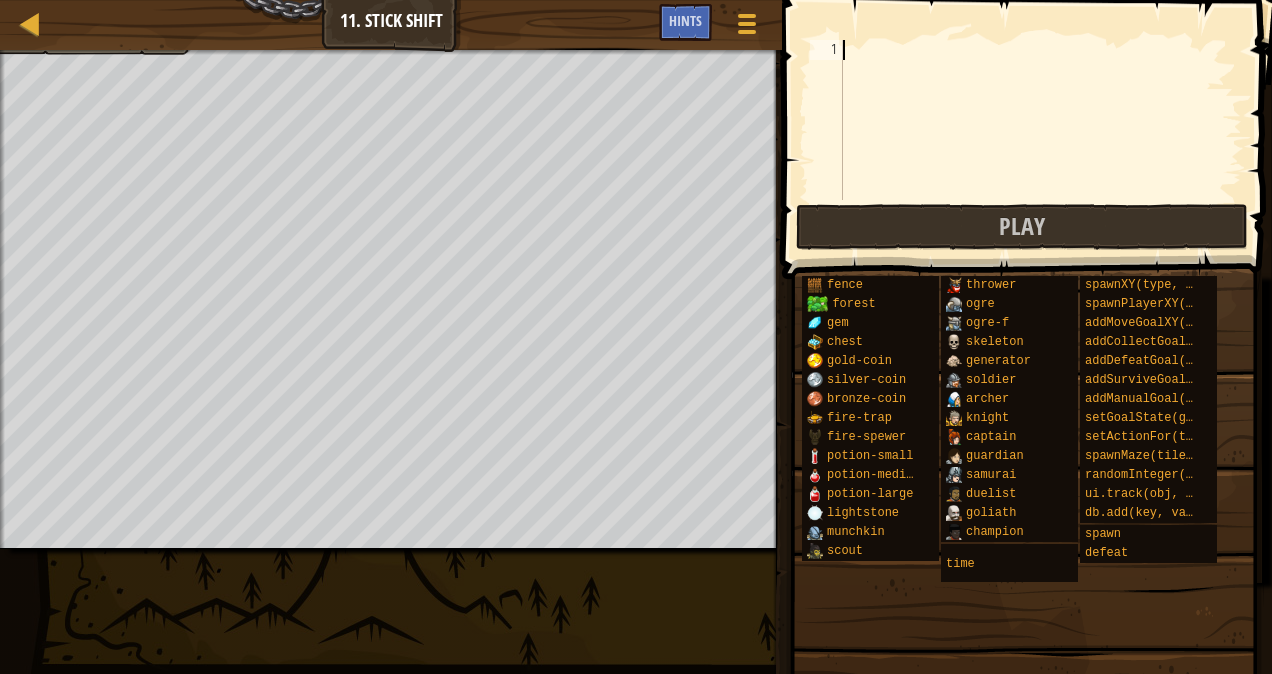 paste on "game.setActionFor("ogre", "defeat", onDefeat)" 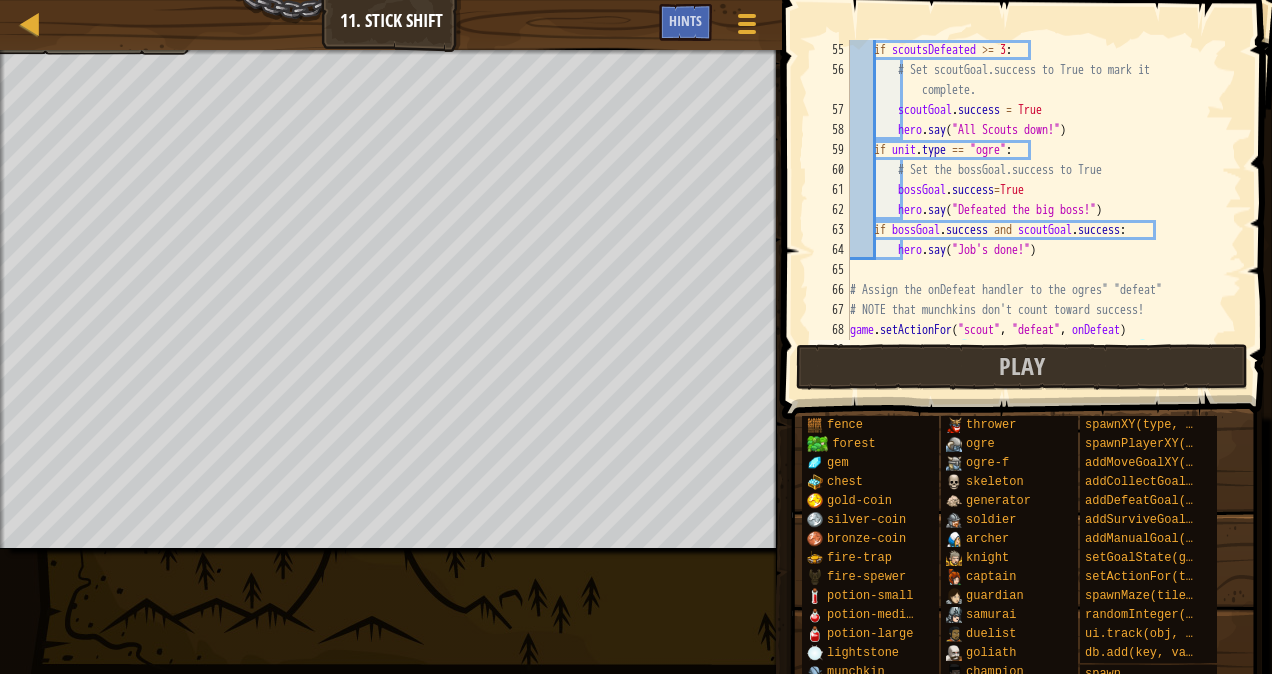 scroll, scrollTop: 1120, scrollLeft: 0, axis: vertical 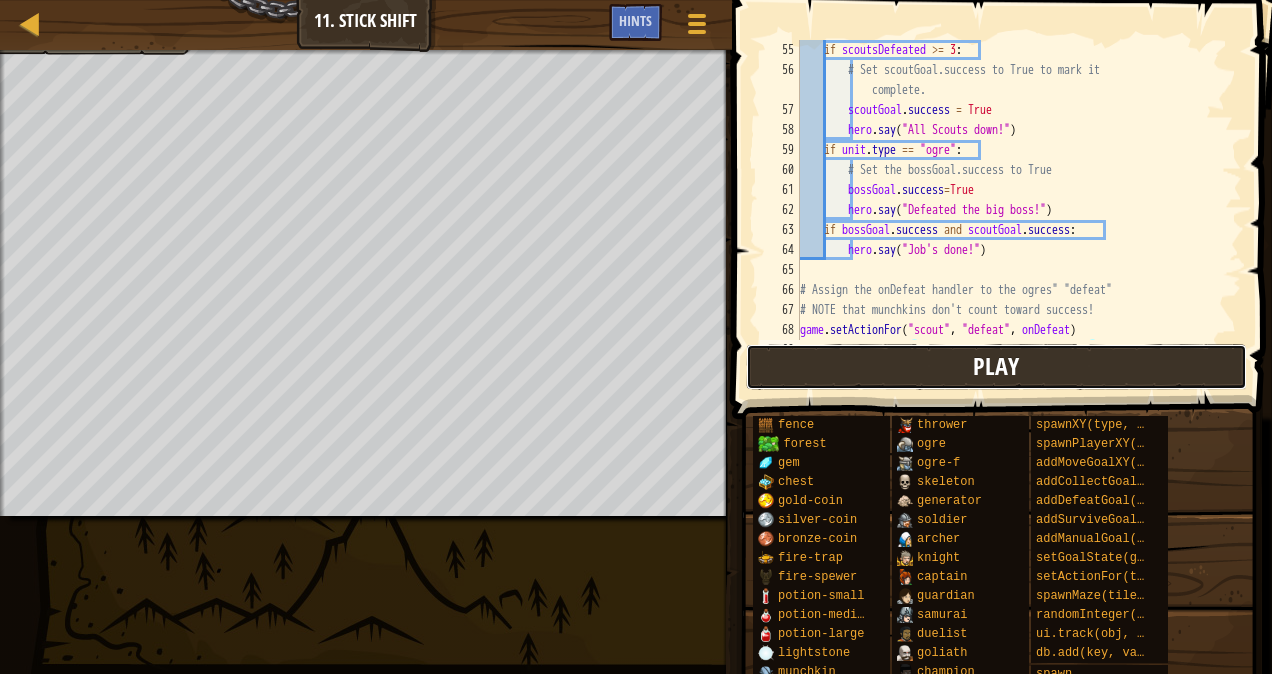 click on "Play" at bounding box center [996, 366] 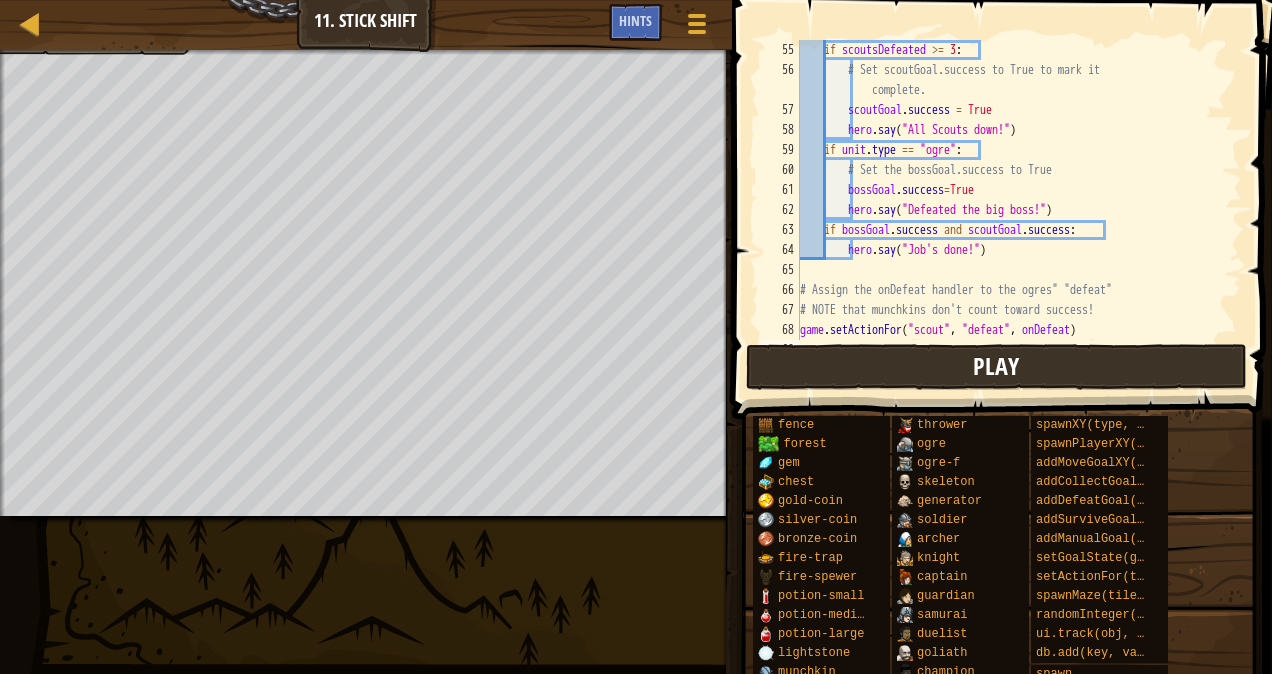 scroll, scrollTop: 0, scrollLeft: 0, axis: both 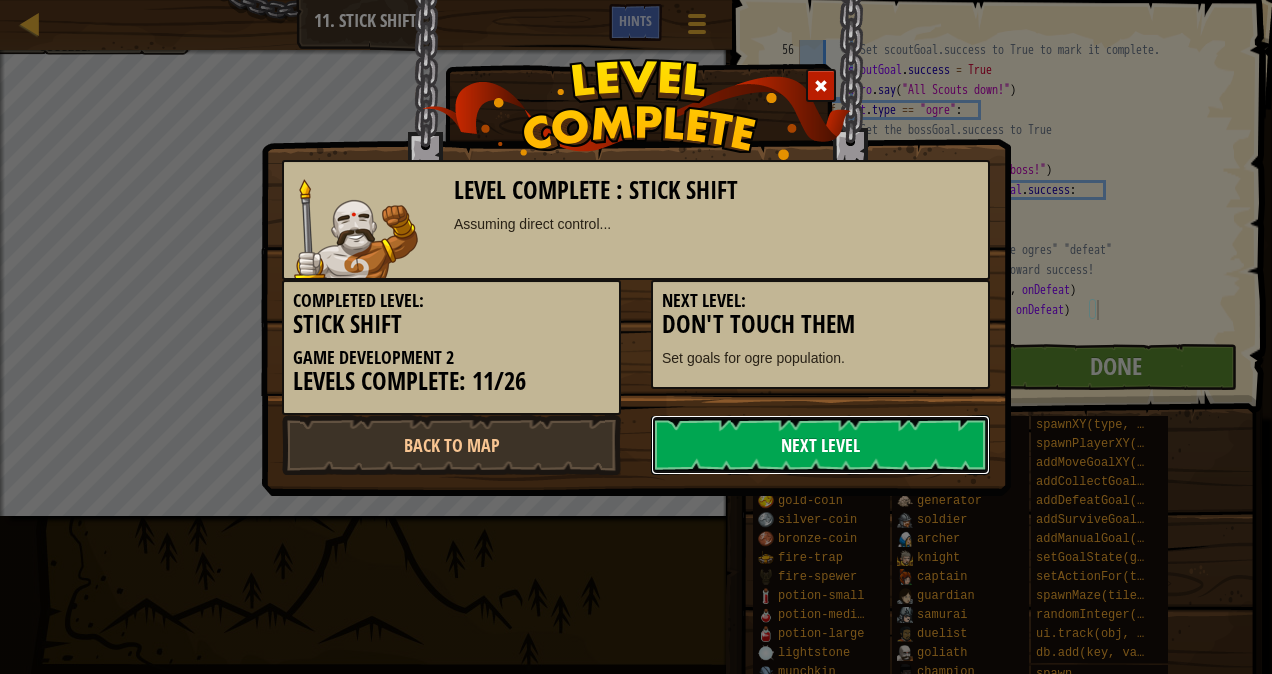 click on "Next Level" at bounding box center (820, 445) 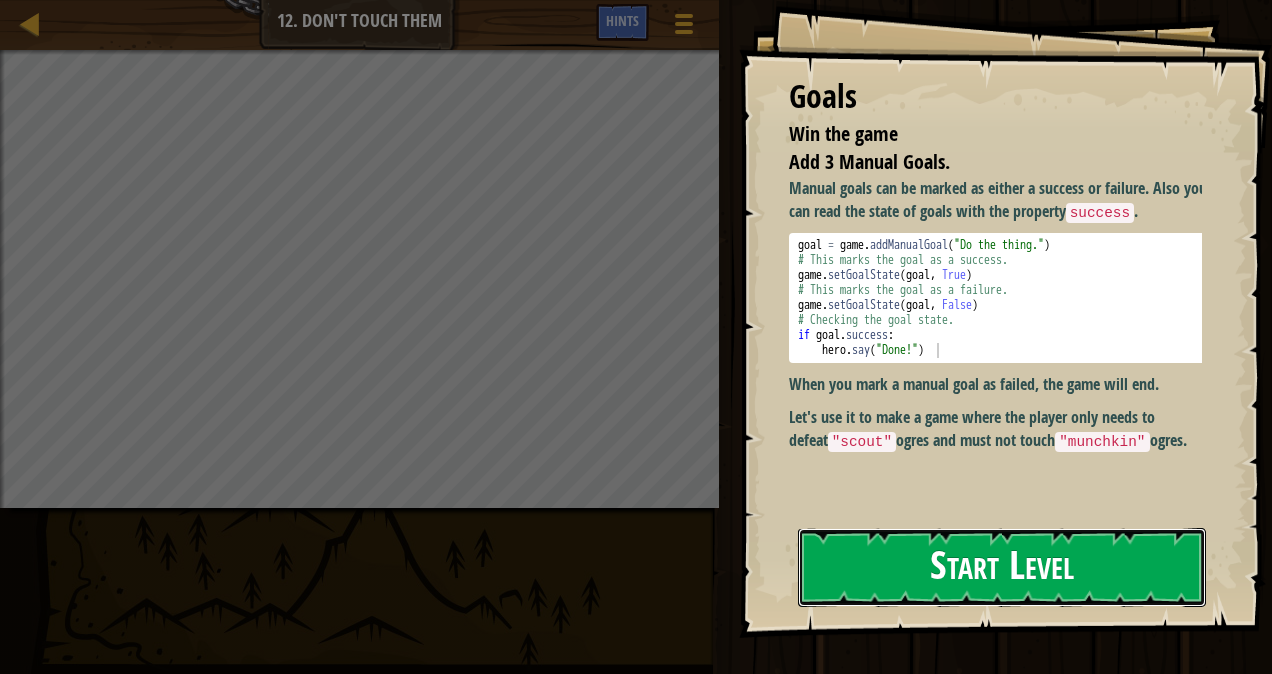 click on "Start Level" at bounding box center [1002, 567] 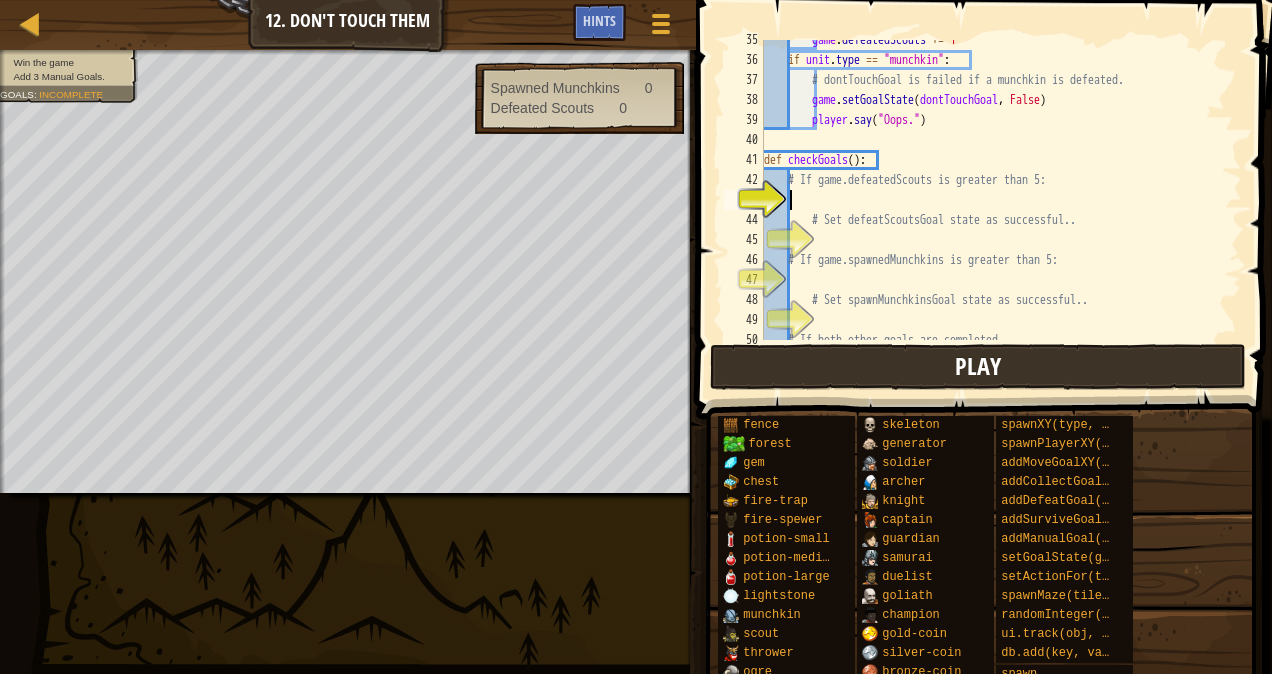 scroll, scrollTop: 690, scrollLeft: 0, axis: vertical 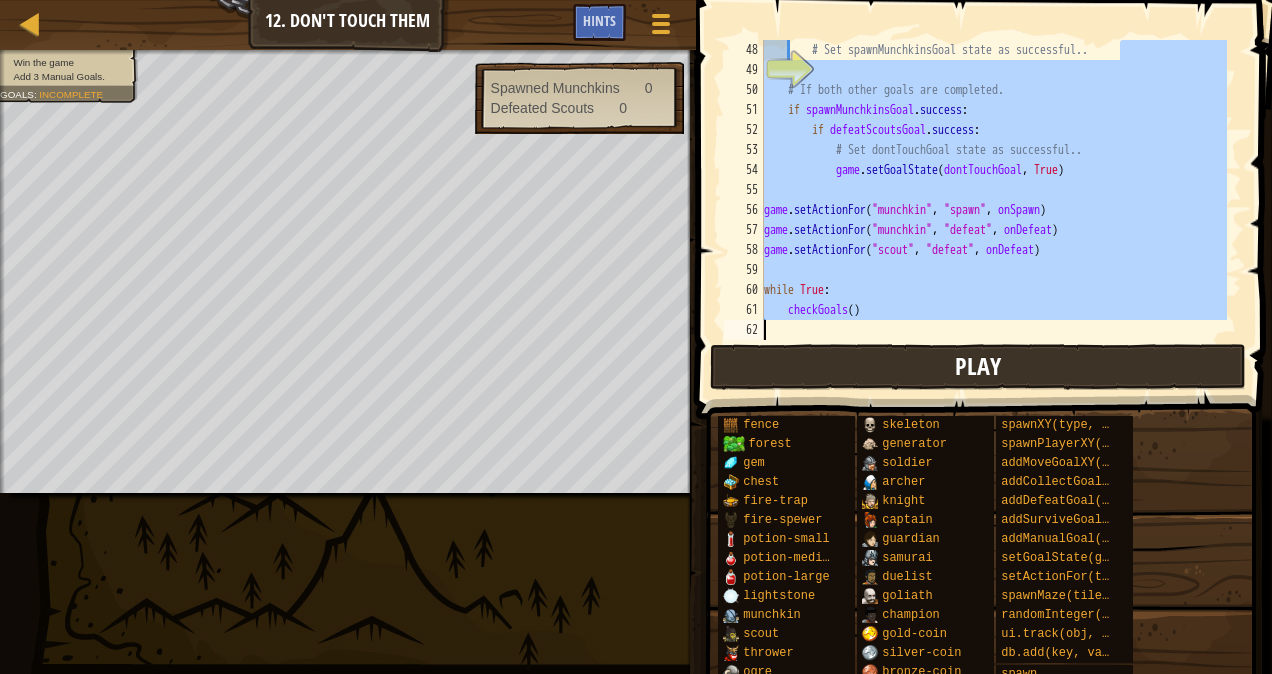 drag, startPoint x: 1190, startPoint y: 306, endPoint x: 980, endPoint y: 380, distance: 222.6567 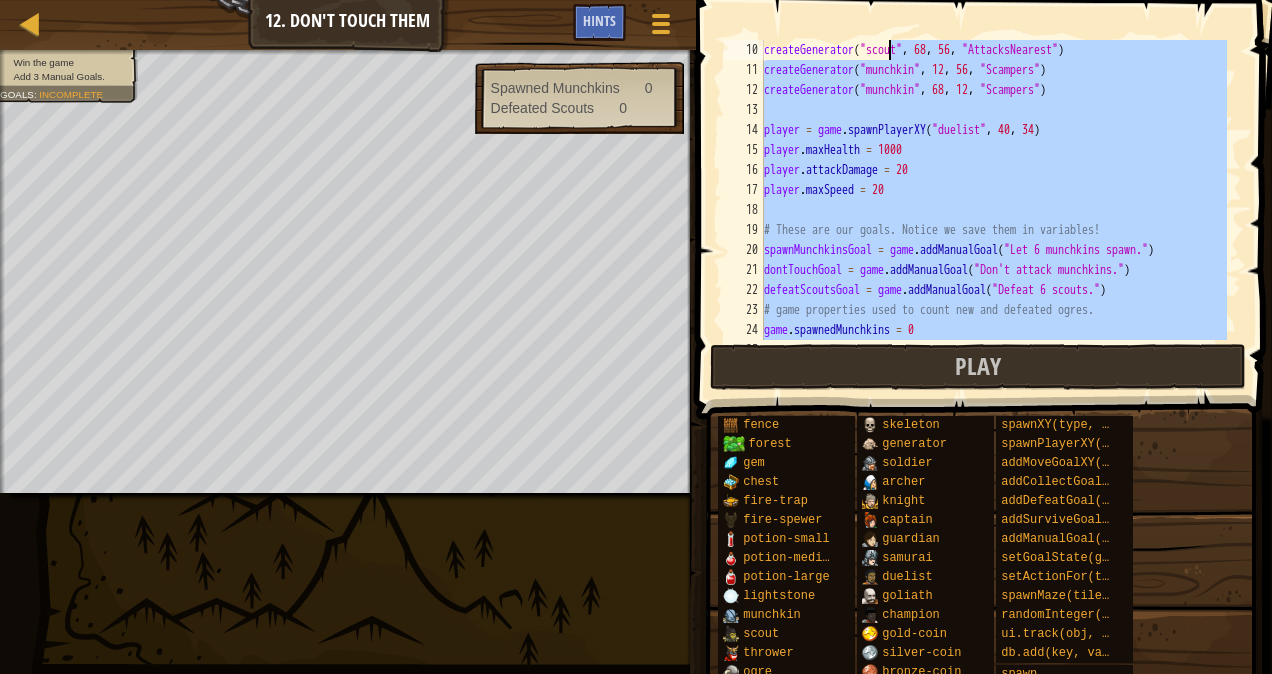 scroll, scrollTop: 0, scrollLeft: 0, axis: both 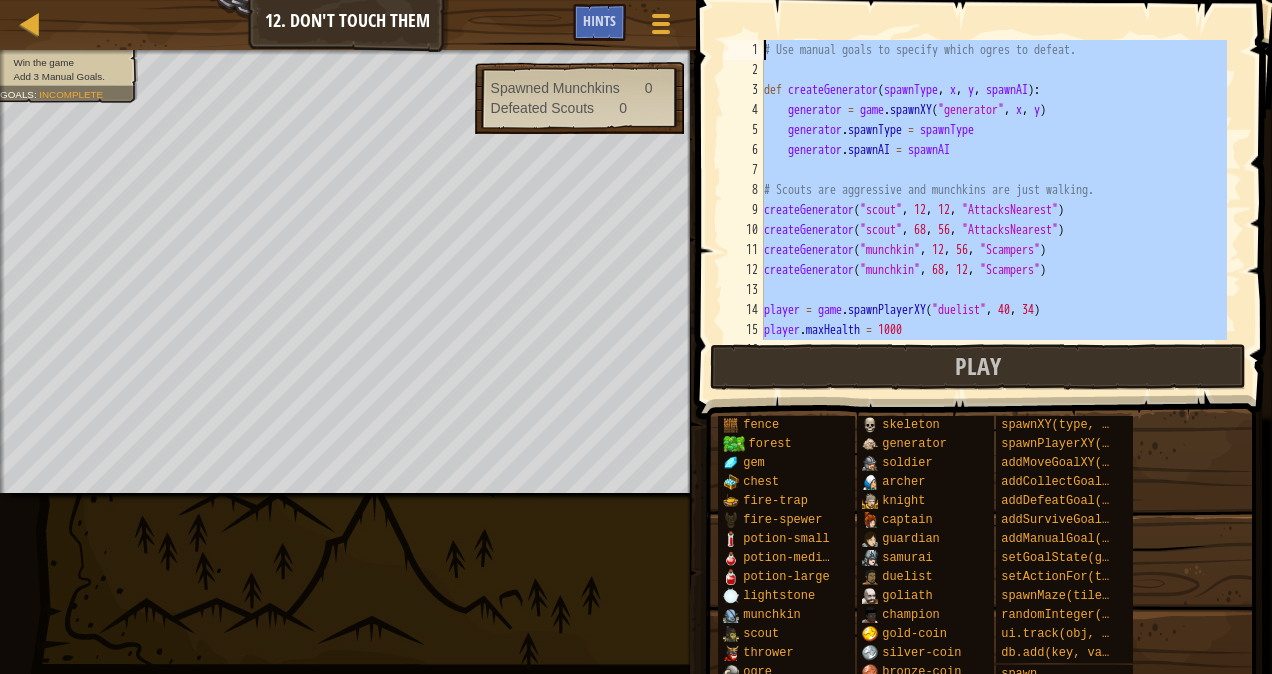 drag, startPoint x: 1173, startPoint y: 329, endPoint x: 862, endPoint y: -71, distance: 506.67642 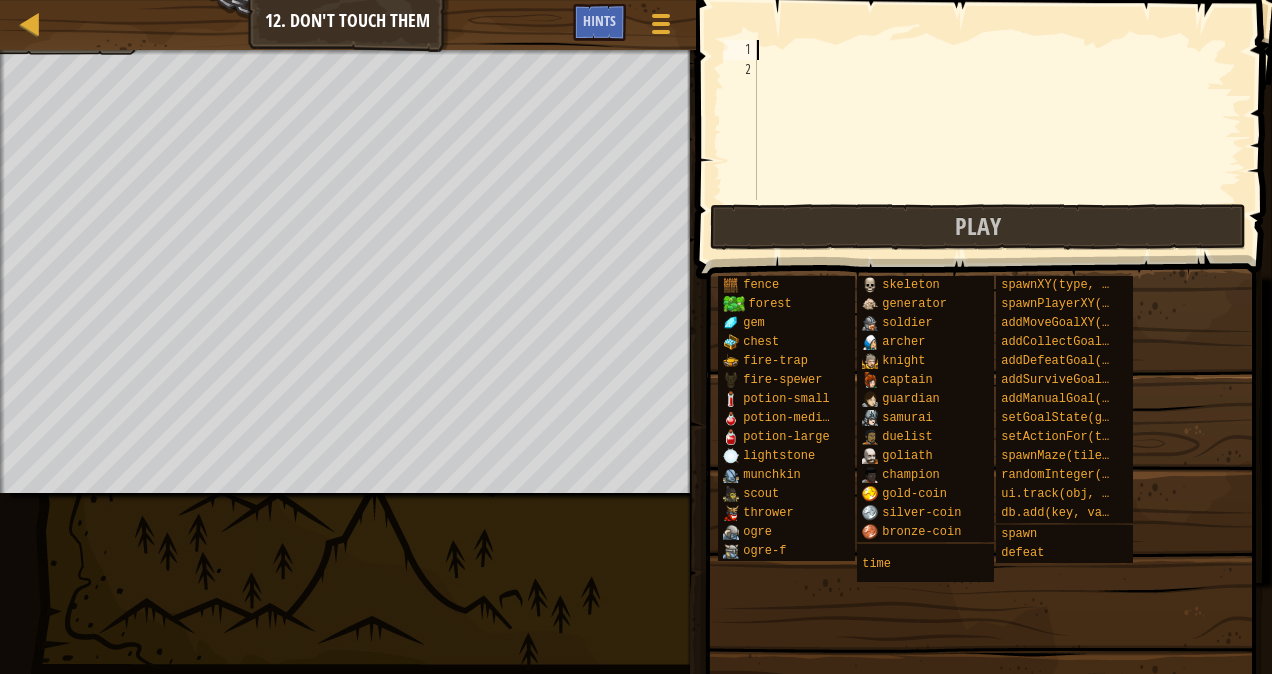 paste on "checkGoals()" 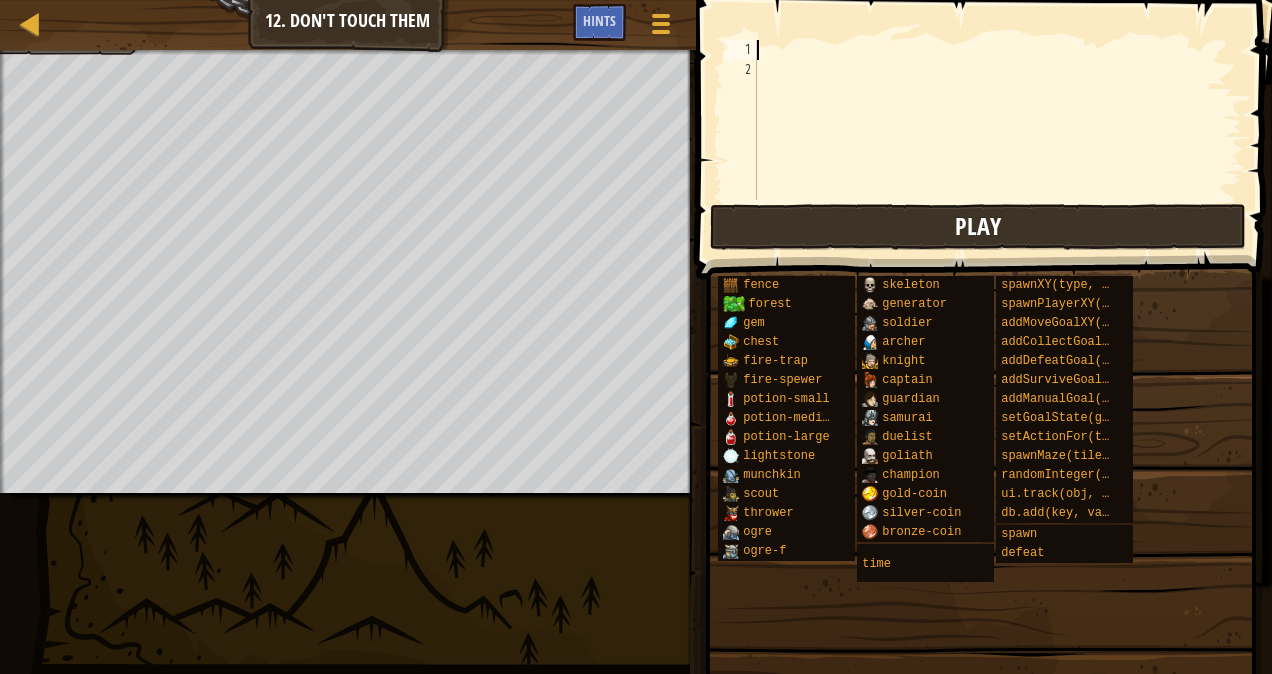 type on "checkGoals()" 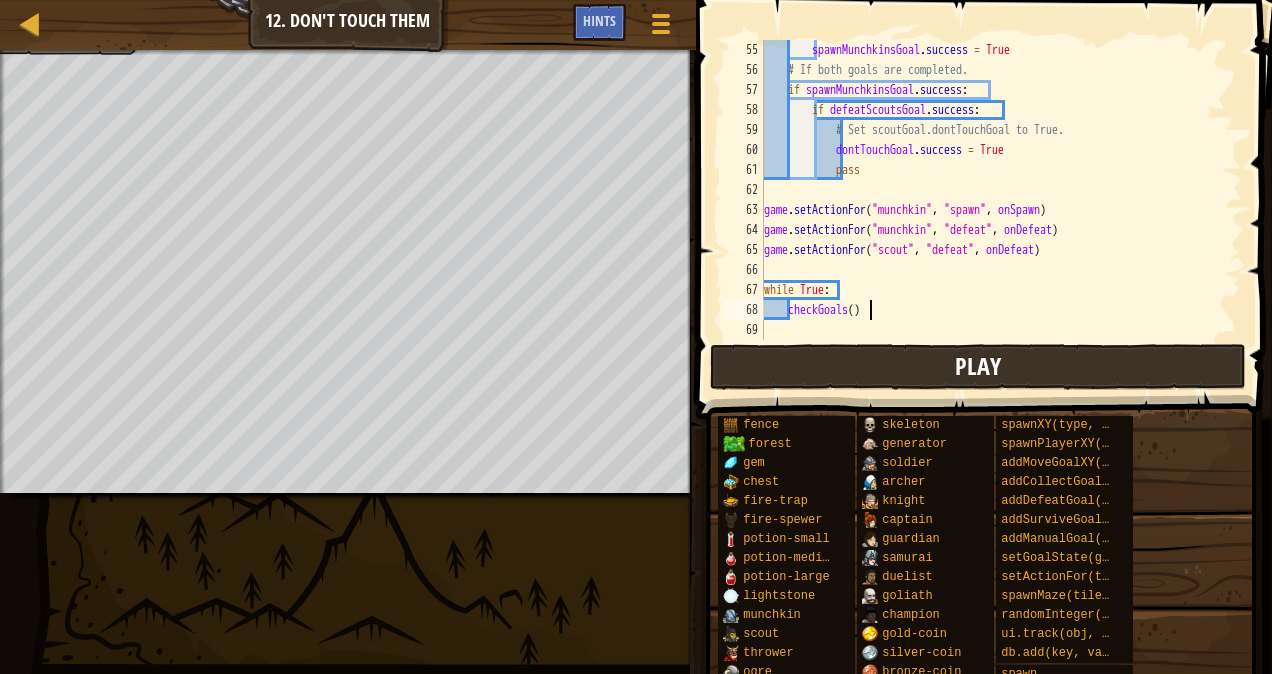 scroll, scrollTop: 1080, scrollLeft: 0, axis: vertical 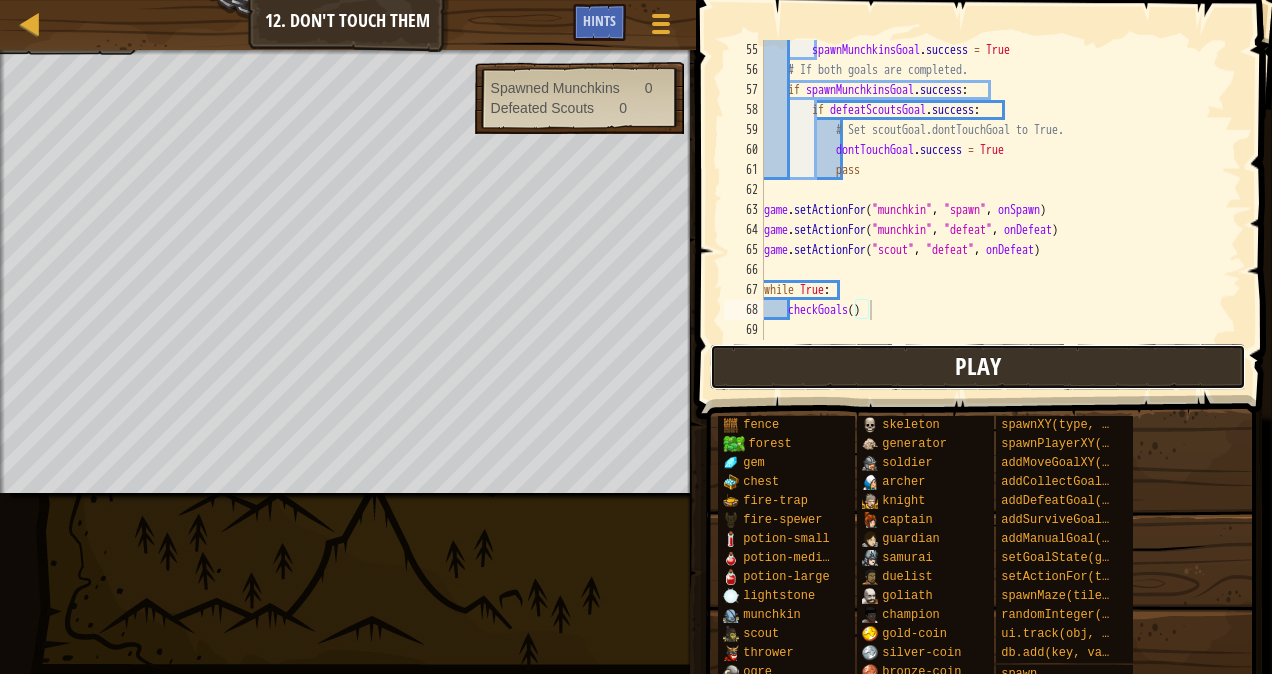 click on "Play" at bounding box center (978, 367) 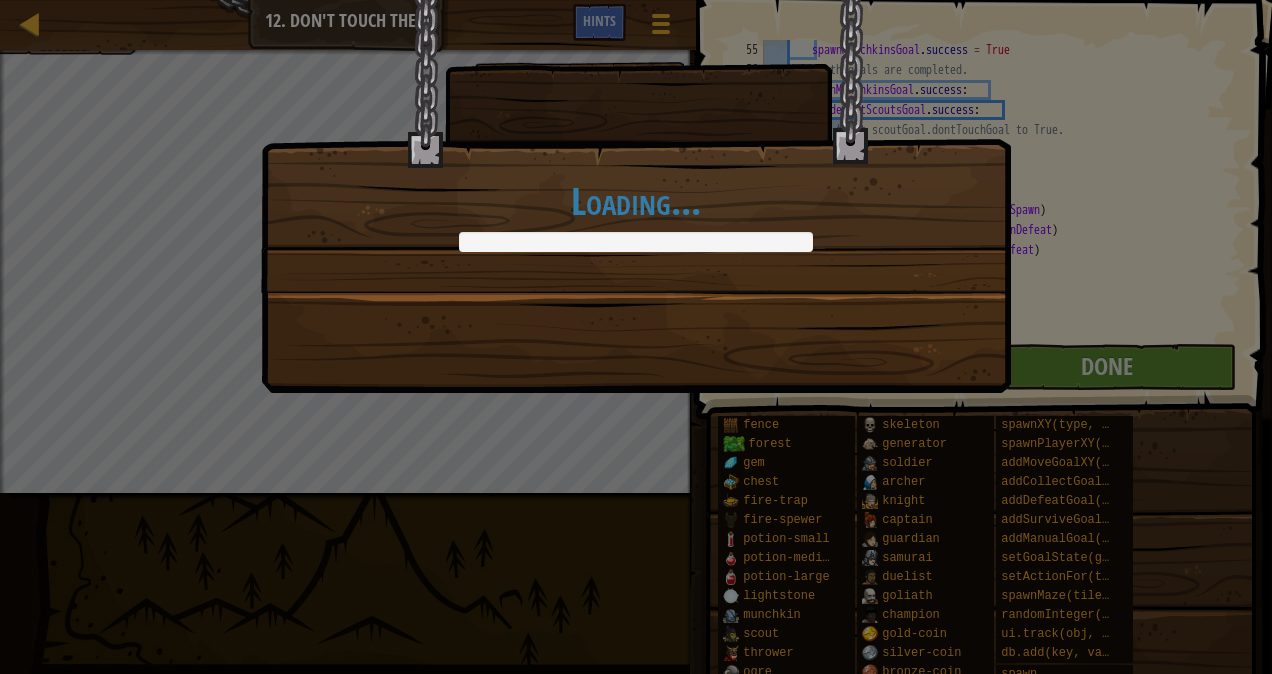 click on "Loading..." at bounding box center [636, 337] 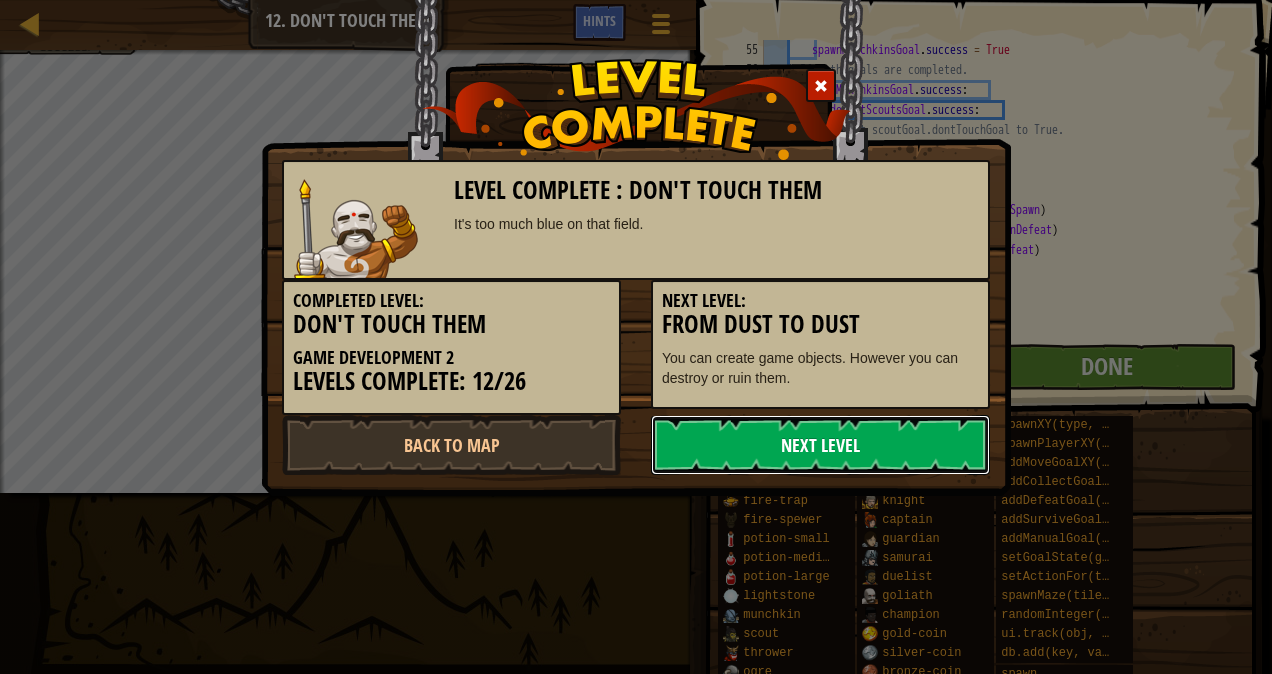 click on "Next Level" at bounding box center [820, 445] 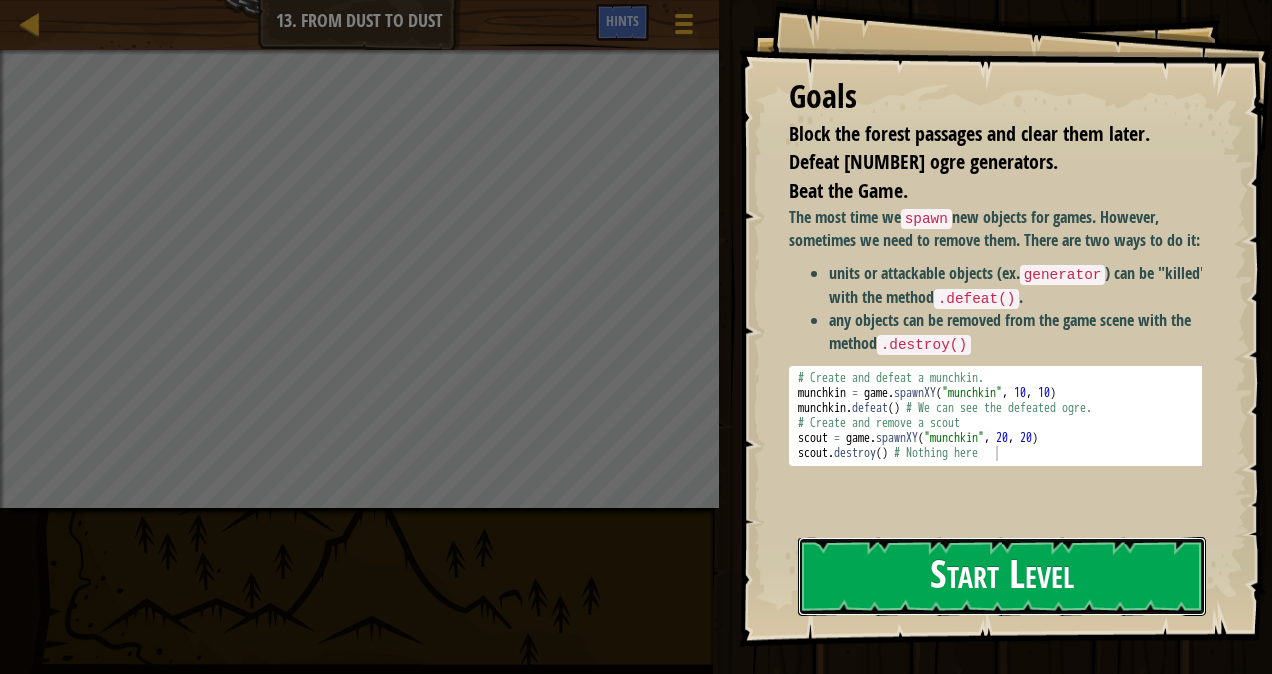 click on "Start Level" at bounding box center [1002, 576] 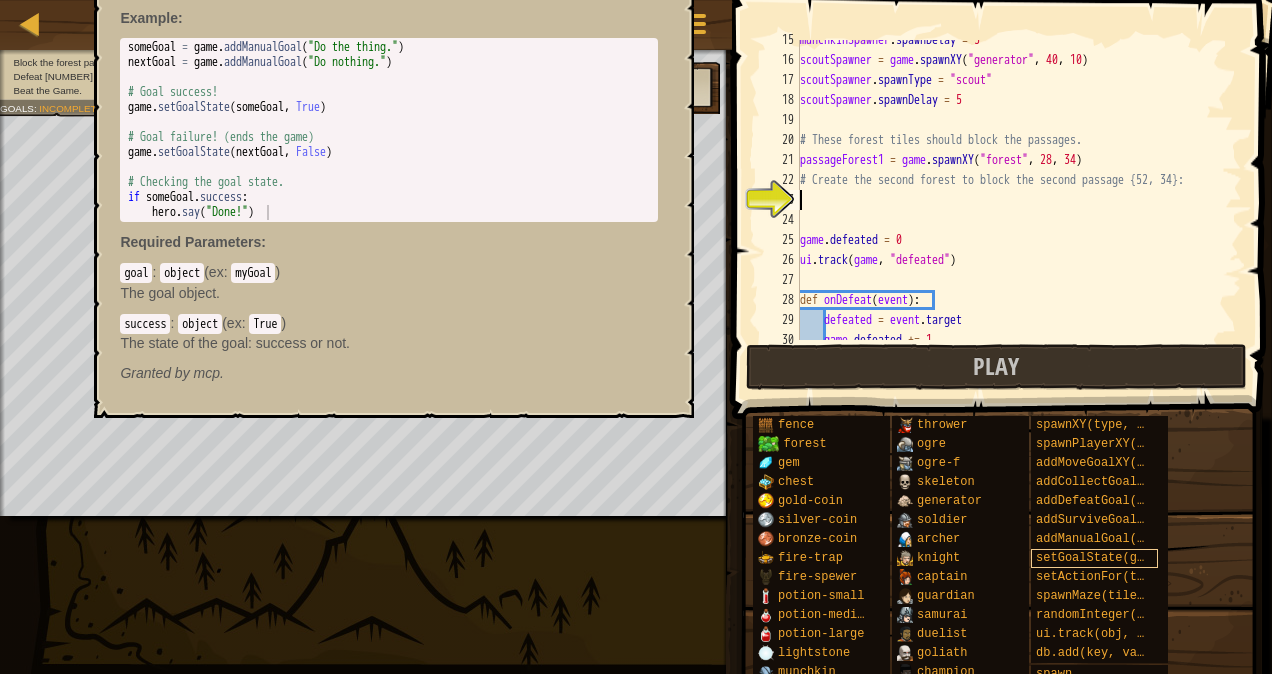 scroll, scrollTop: 290, scrollLeft: 0, axis: vertical 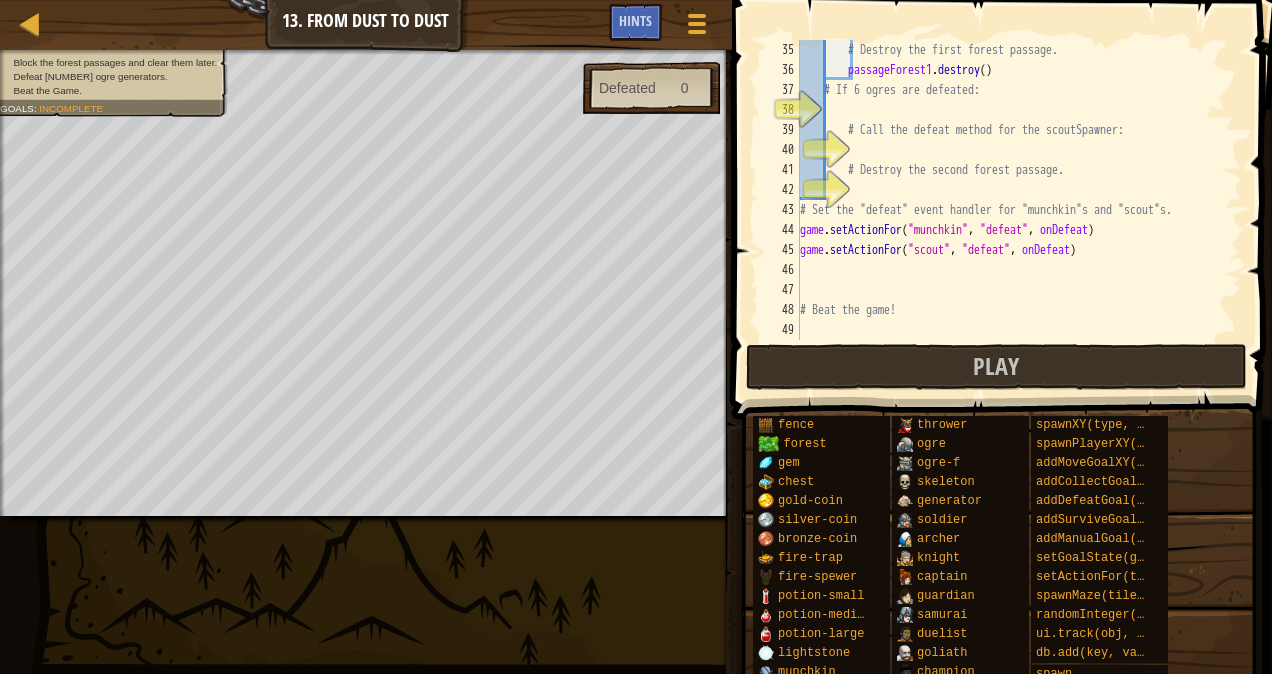 drag, startPoint x: 1217, startPoint y: 341, endPoint x: 1054, endPoint y: 247, distance: 188.16217 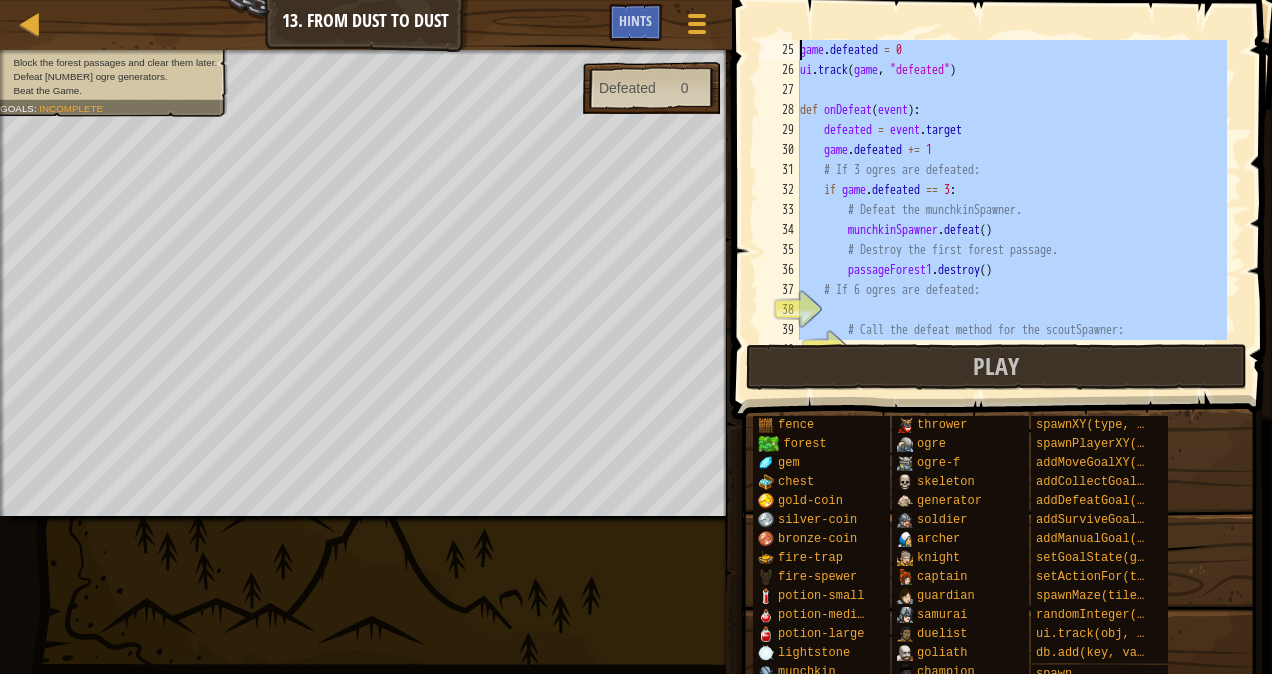 scroll, scrollTop: 0, scrollLeft: 0, axis: both 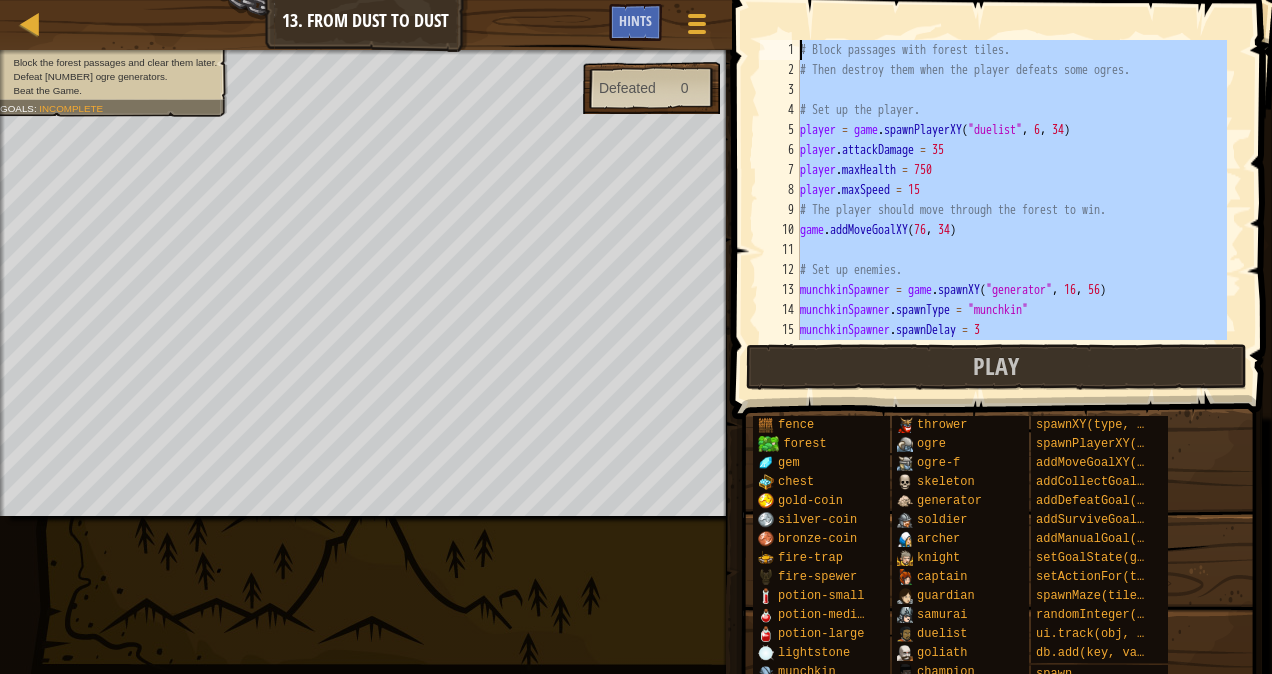 drag, startPoint x: 1021, startPoint y: 316, endPoint x: 762, endPoint y: -14, distance: 419.5009 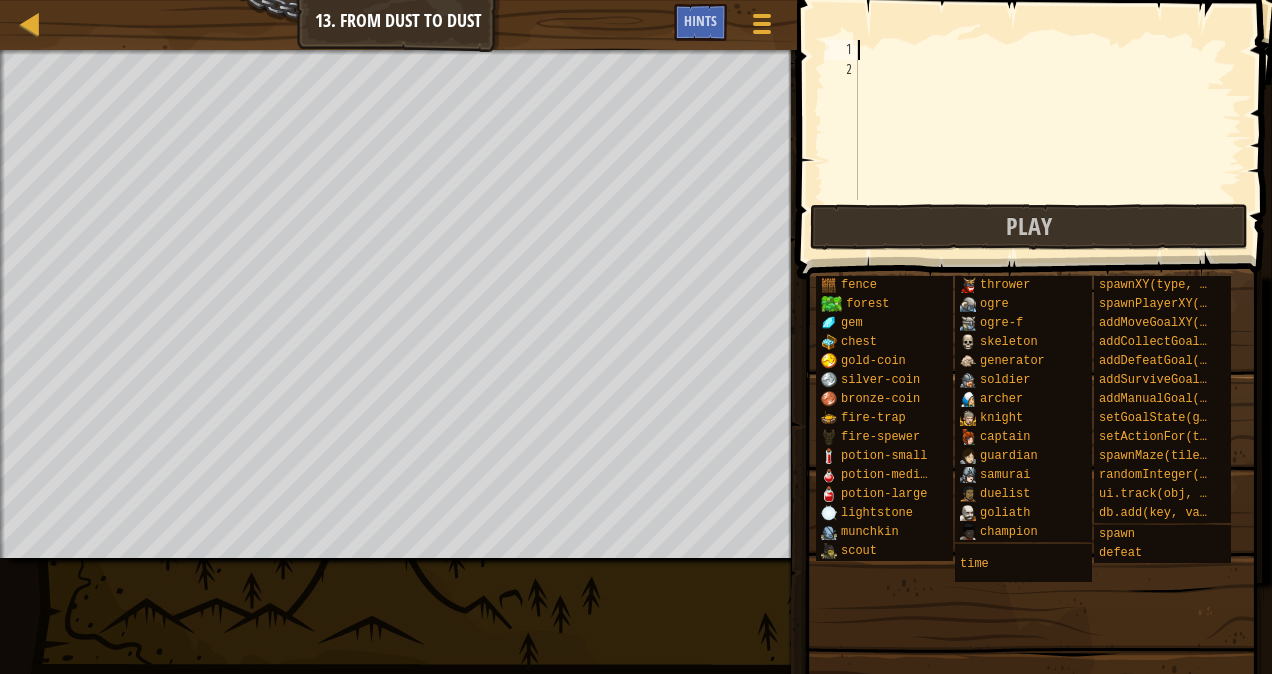 paste on "# Beat the game!" 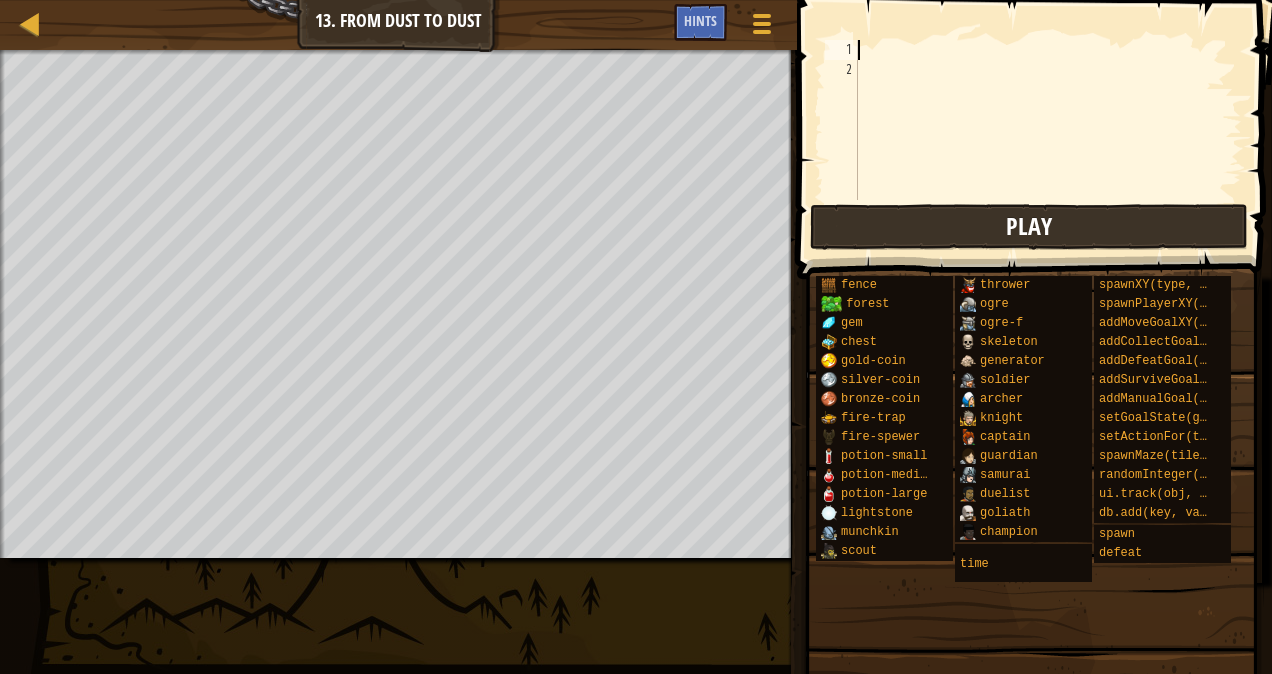 type on "# Beat the game!" 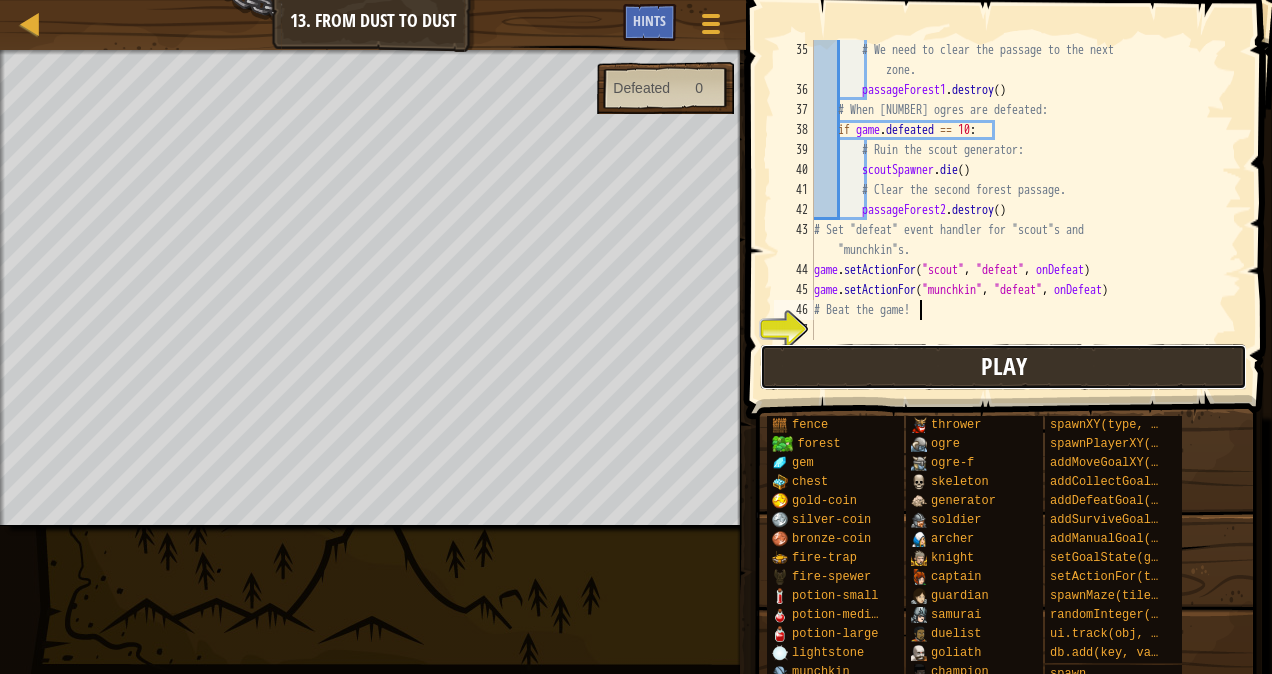 click on "Play" at bounding box center (1003, 367) 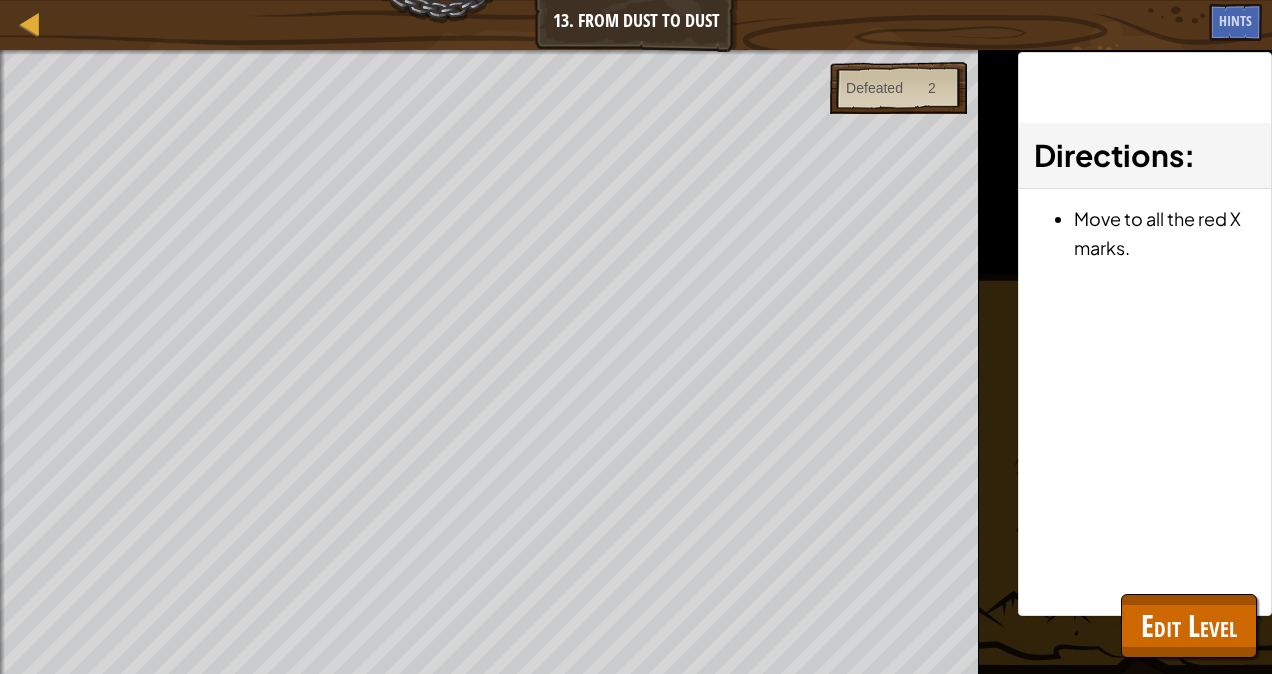 click at bounding box center (2, 377) 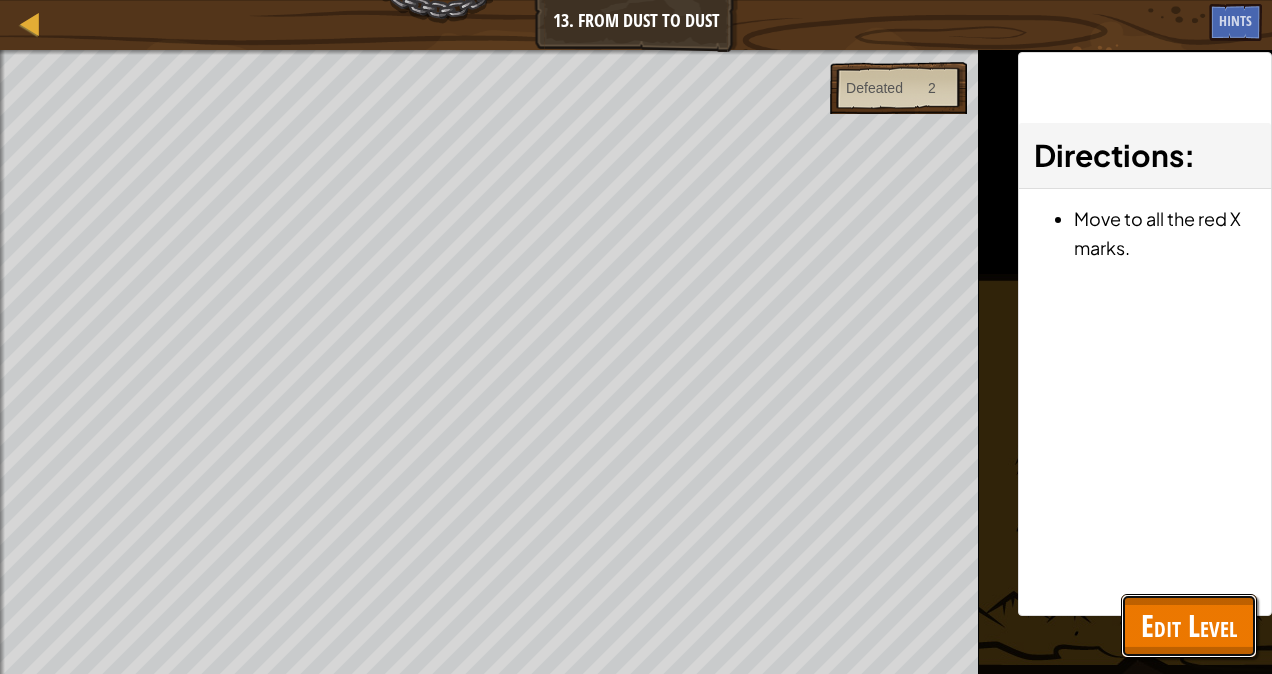 click on "Edit Level" at bounding box center (1189, 626) 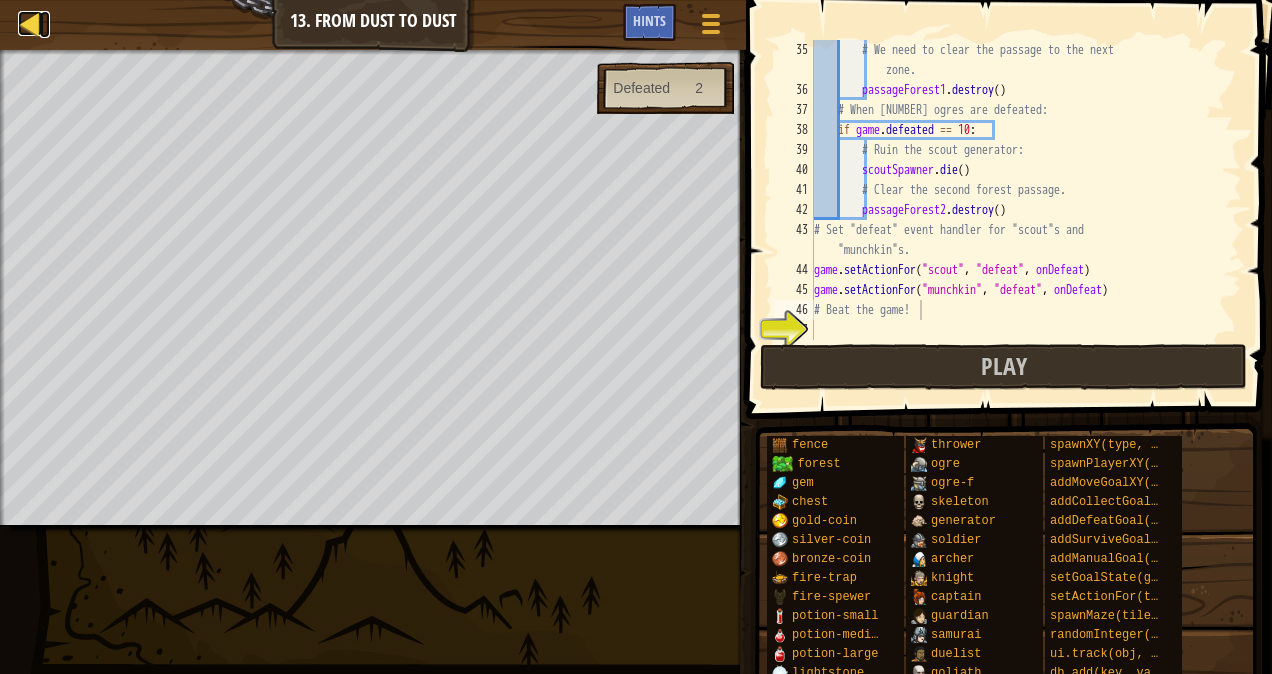 click at bounding box center (30, 23) 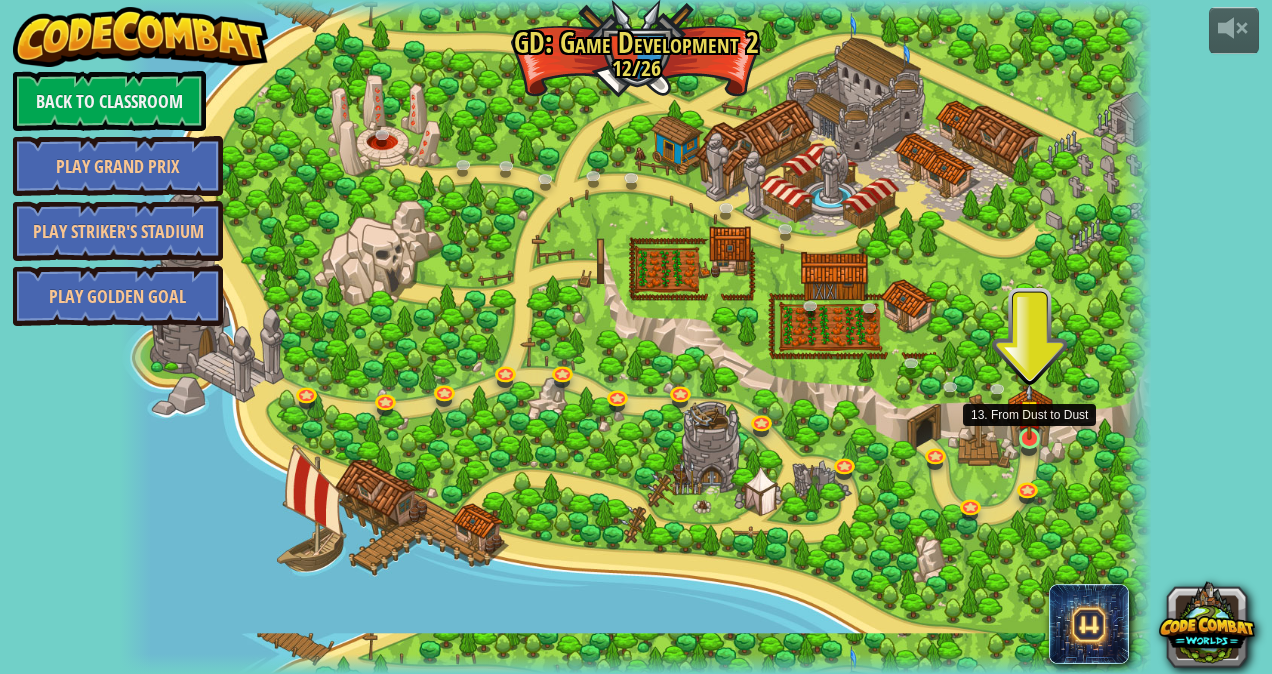 click at bounding box center (1029, 411) 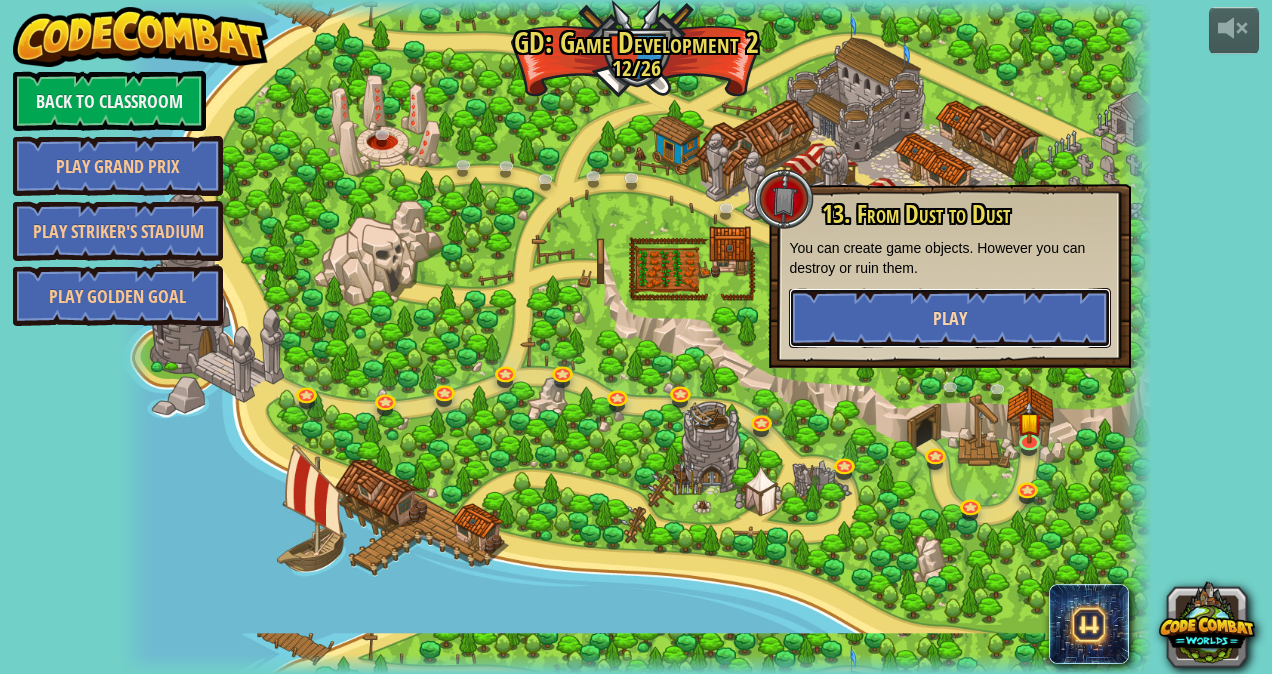 click on "Play" at bounding box center (950, 318) 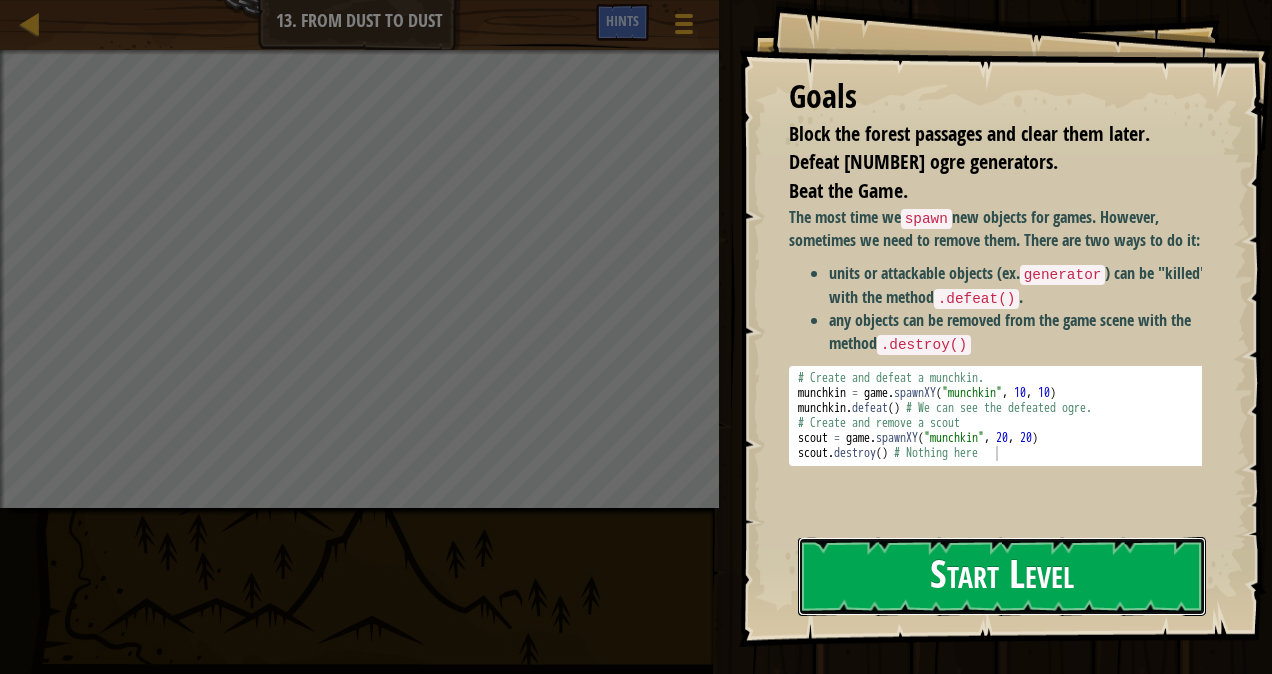 click on "Start Level" at bounding box center [1002, 576] 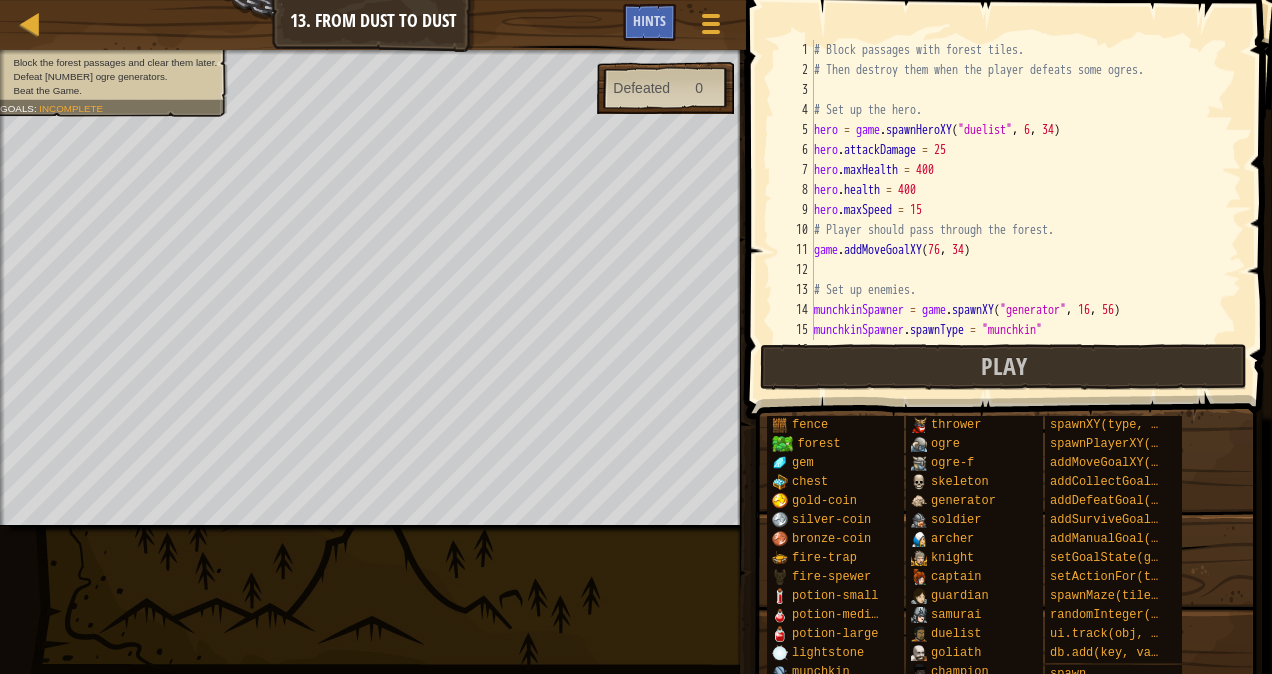scroll, scrollTop: 640, scrollLeft: 0, axis: vertical 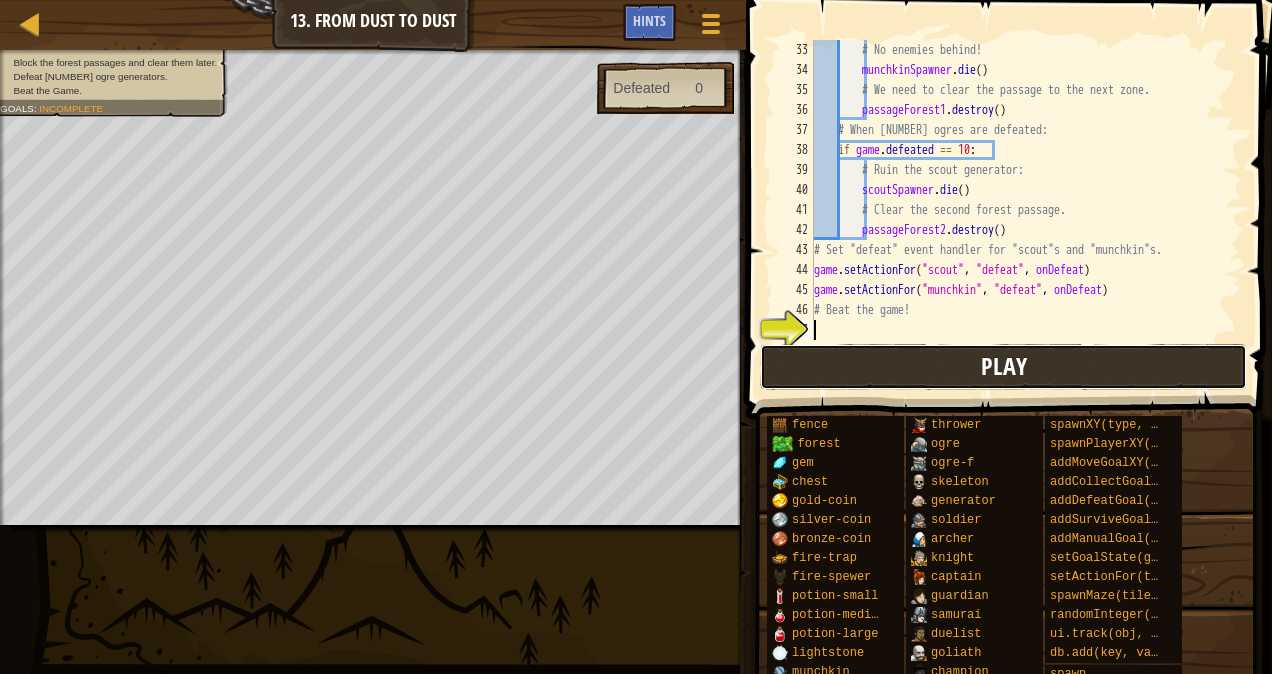 click on "Play" at bounding box center (1003, 367) 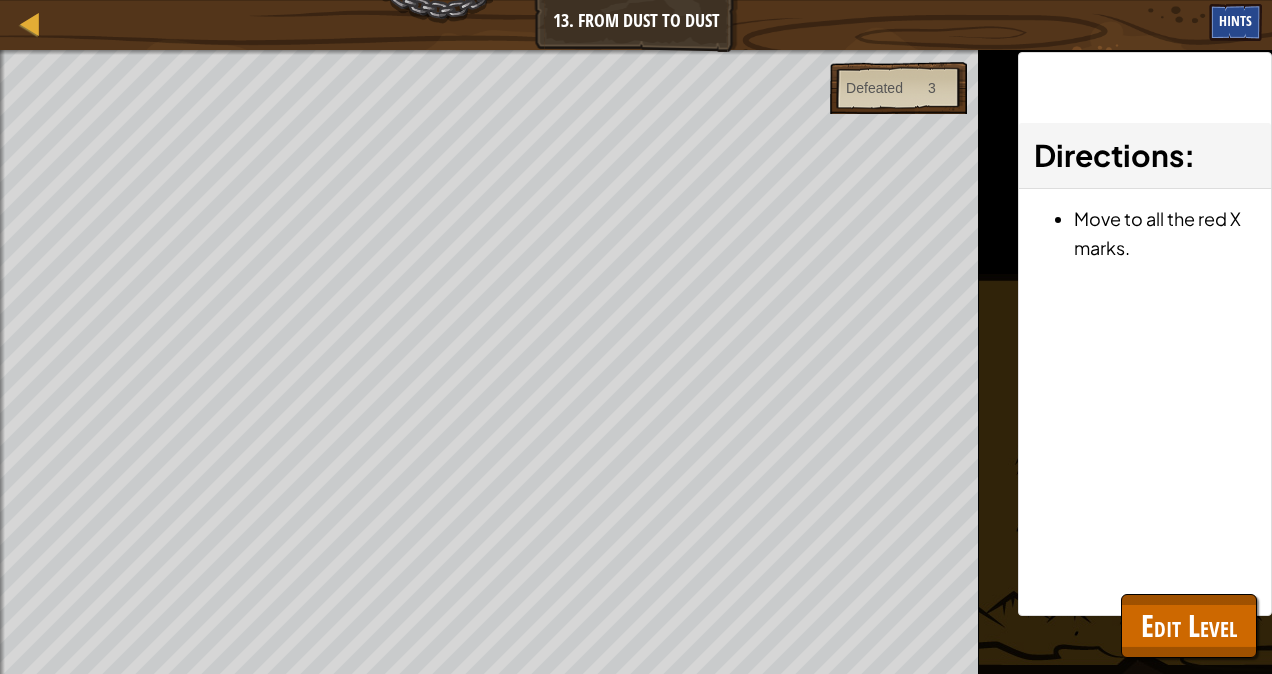 click on "Hints" at bounding box center [1235, 20] 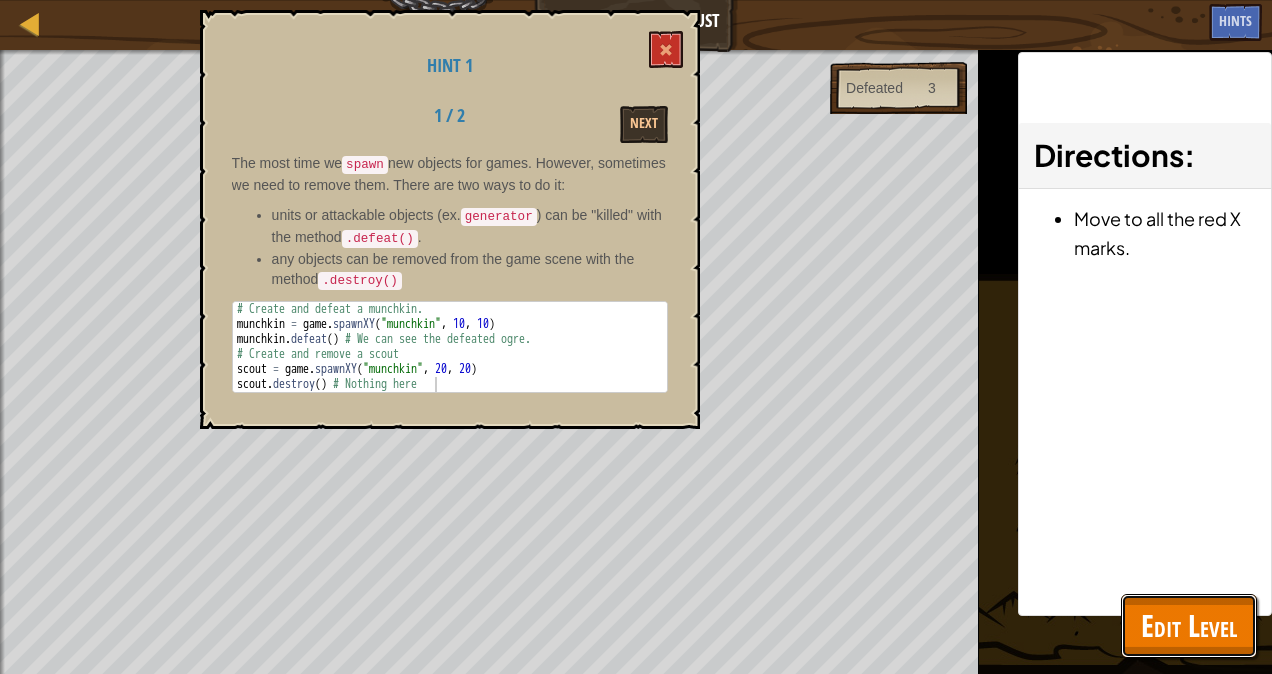 click on "Edit Level" at bounding box center [1189, 625] 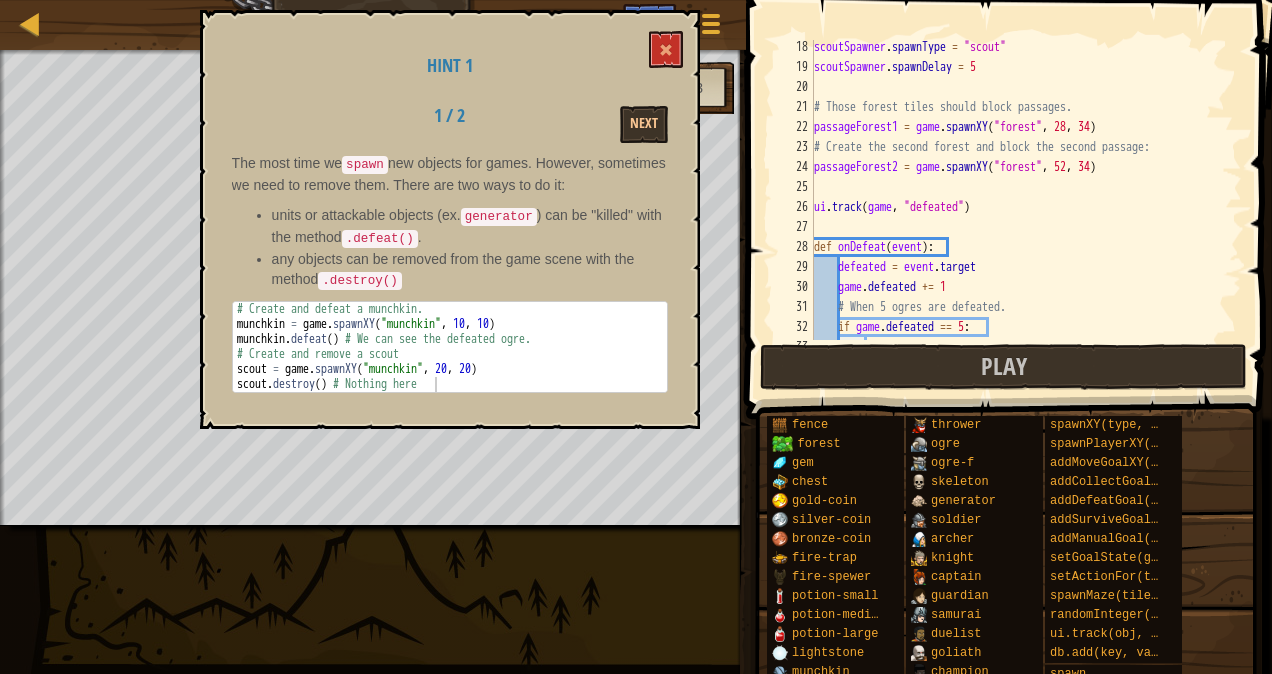 scroll, scrollTop: 333, scrollLeft: 0, axis: vertical 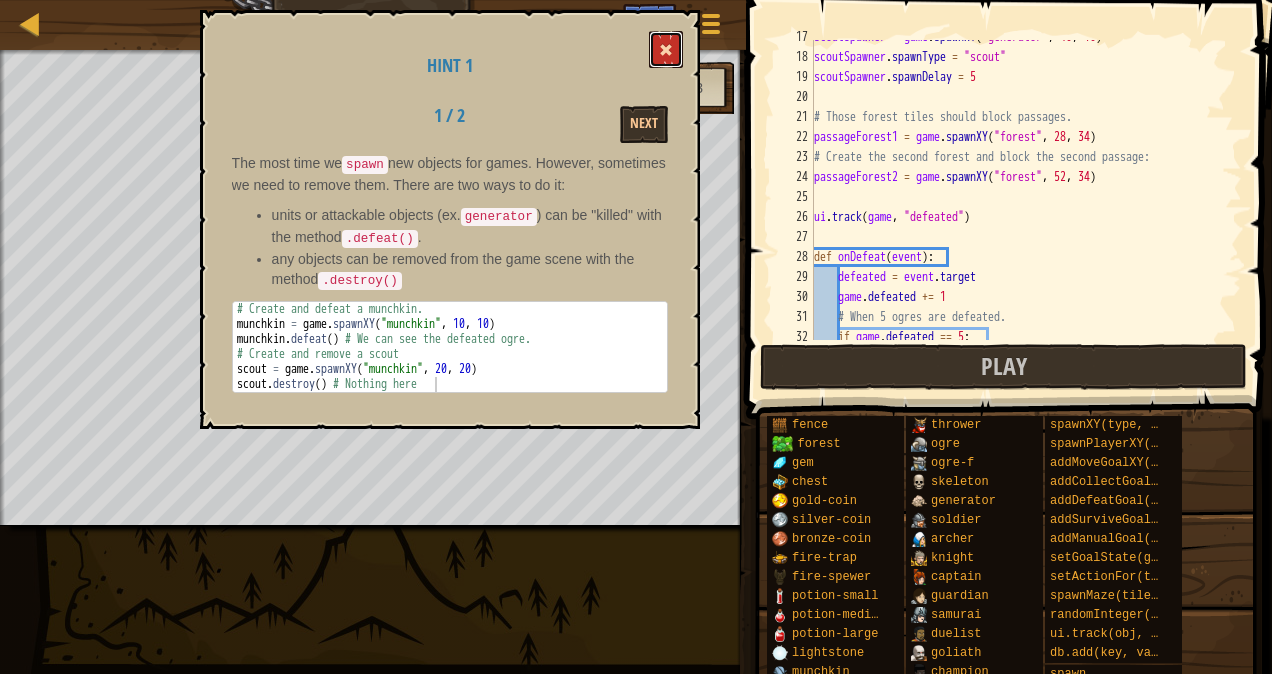 click at bounding box center [666, 50] 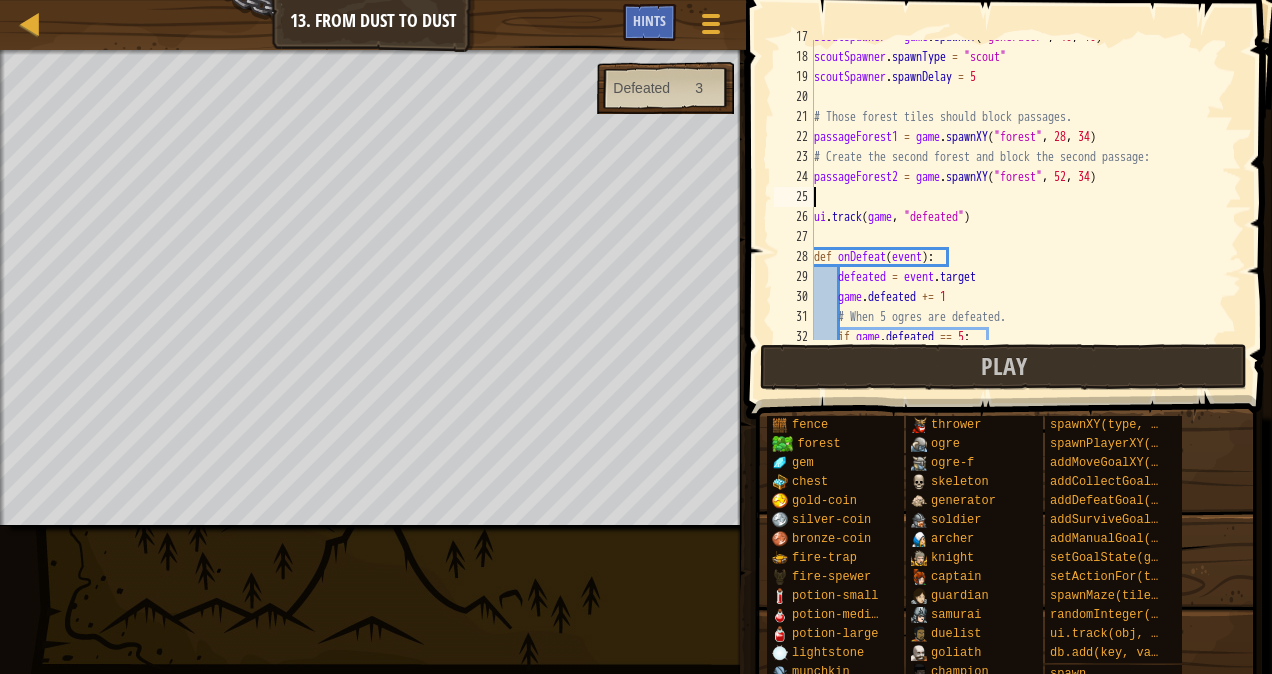 click on "scoutSpawner = game . spawnXY ( "generator" , [NUMBER] , [NUMBER] ) scoutSpawner . spawnType = "scout" scoutSpawner . spawnDelay = [NUMBER] # Those forest tiles should block passages. passageForest1 = game . spawnXY ( "forest" , [NUMBER] , [NUMBER] ) # Create the second forest and block the second passage: passageForest2 = game . spawnXY ( "forest" , [NUMBER] , [NUMBER] ) ui . track ( game , "defeated" ) def onDefeat ( event ) : defeated = event . target game . defeated += [NUMBER] # When [NUMBER] ogres are defeated:" at bounding box center (1018, 197) 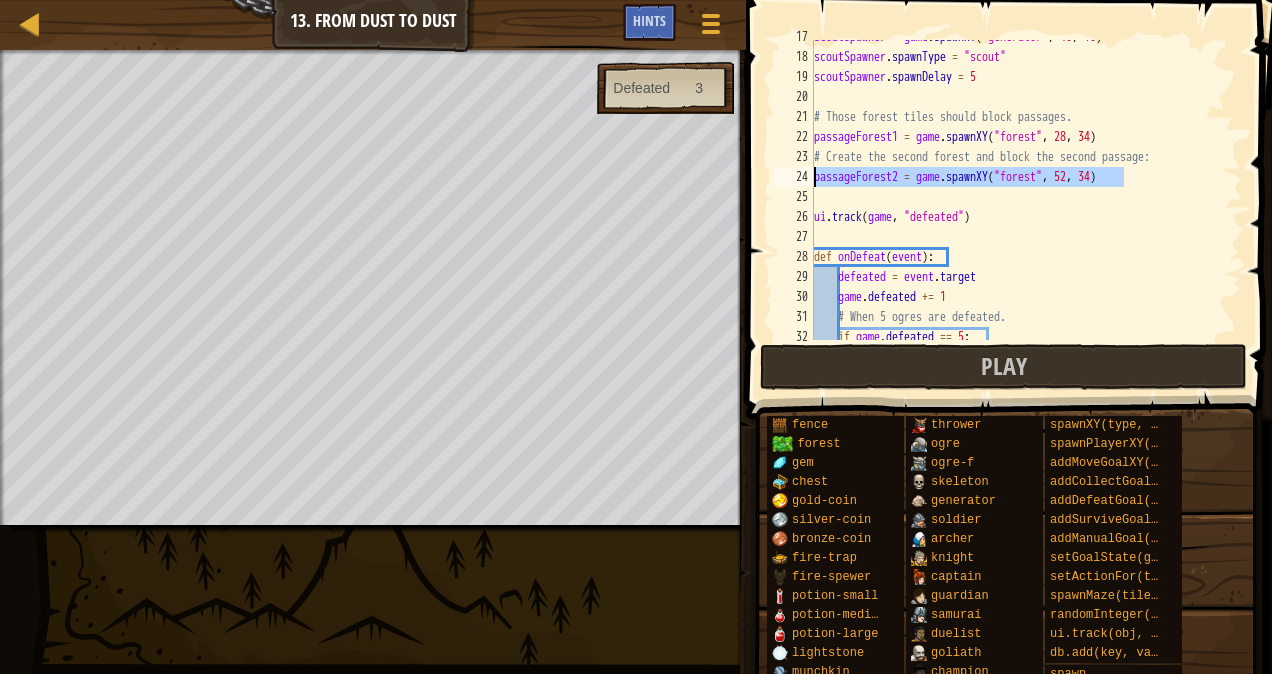 drag, startPoint x: 1161, startPoint y: 178, endPoint x: 815, endPoint y: 186, distance: 346.09247 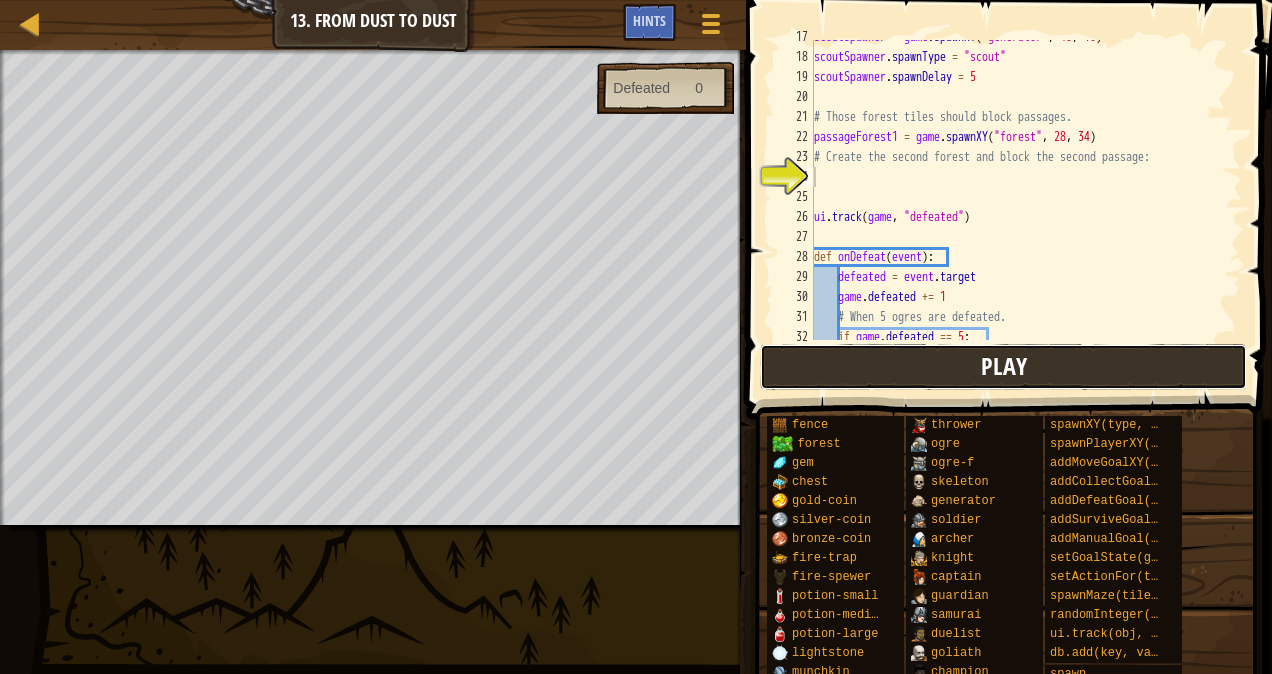 click on "Play" at bounding box center (1003, 367) 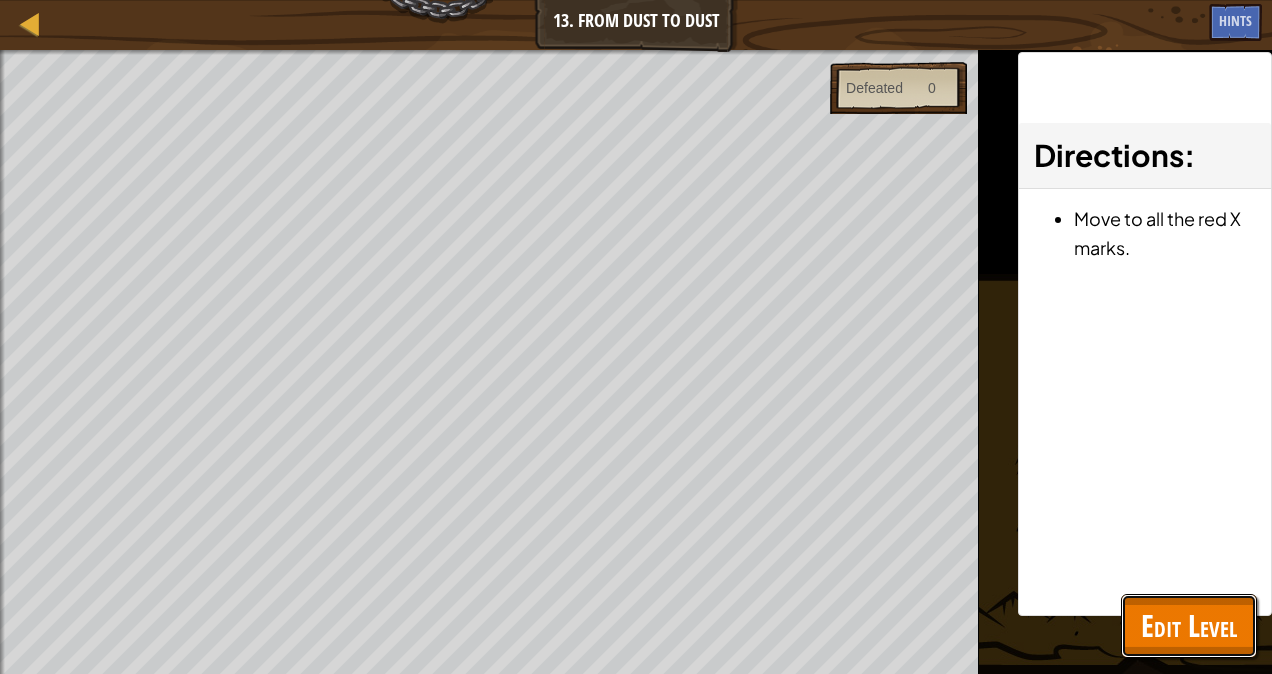 click on "Edit Level" at bounding box center (1189, 625) 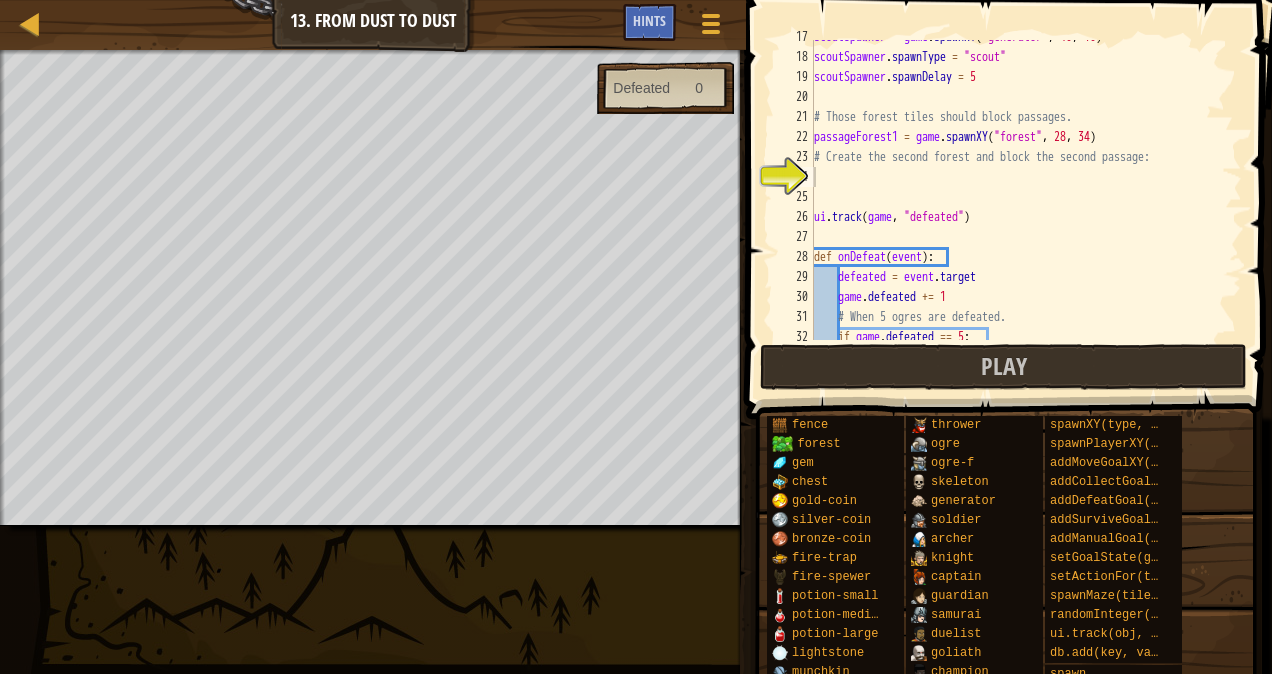 type on "passageForest1 = game.spawnXY("forest", 28, 34)" 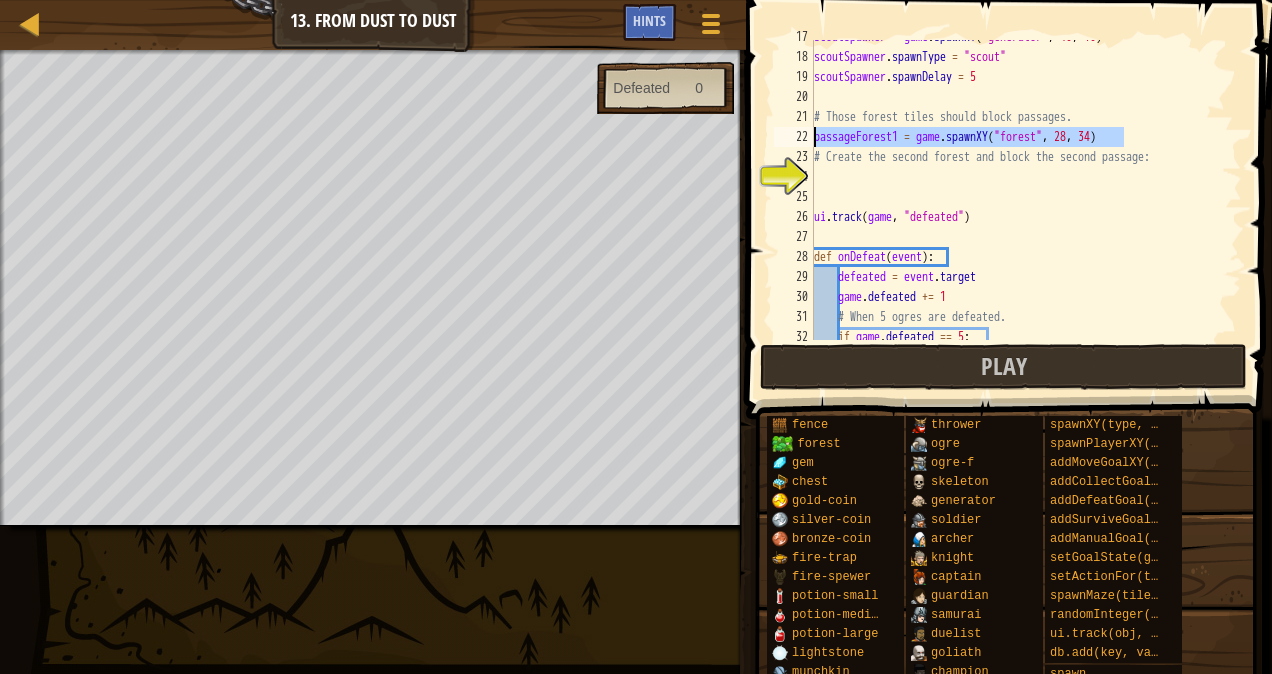 drag, startPoint x: 1135, startPoint y: 143, endPoint x: 788, endPoint y: 136, distance: 347.0706 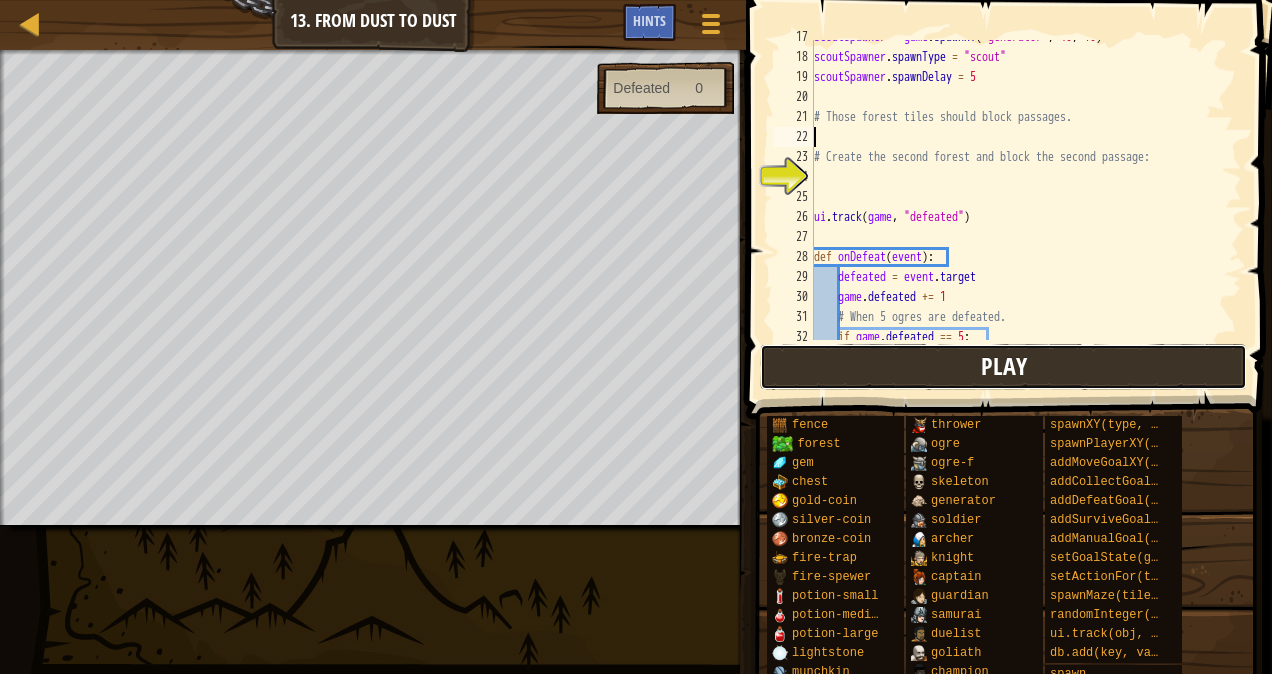 click on "Play" at bounding box center (1003, 367) 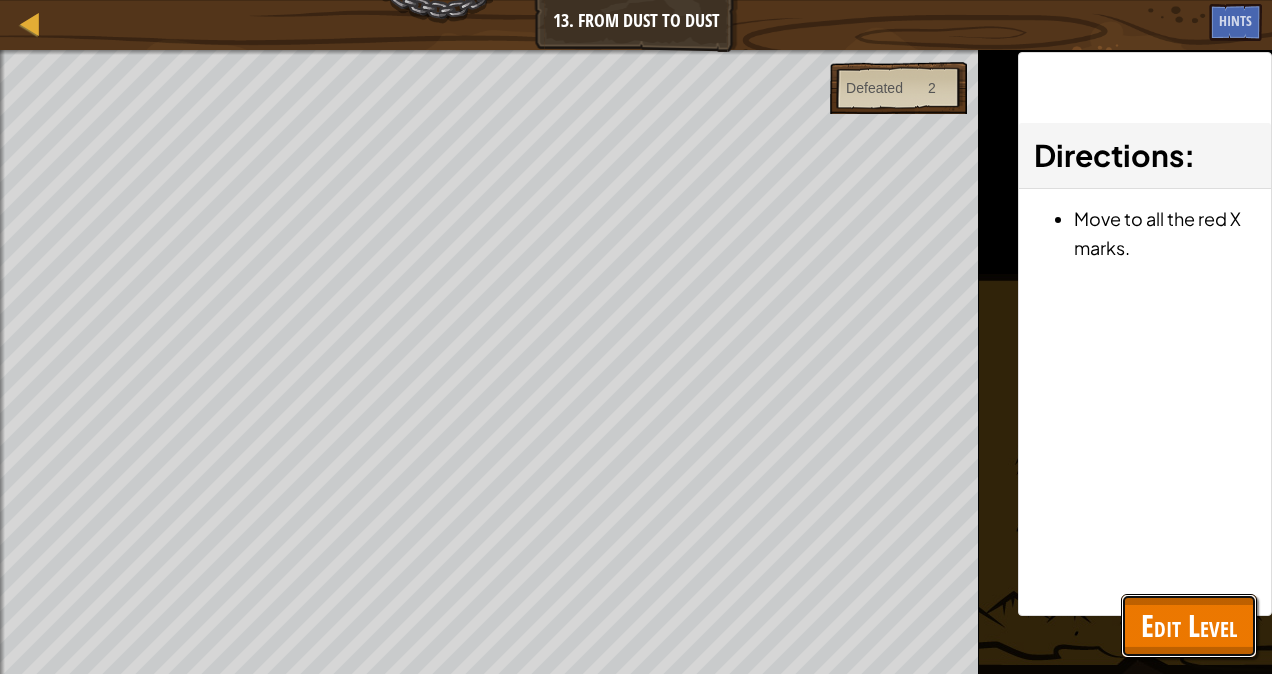 click on "Edit Level" at bounding box center [1189, 625] 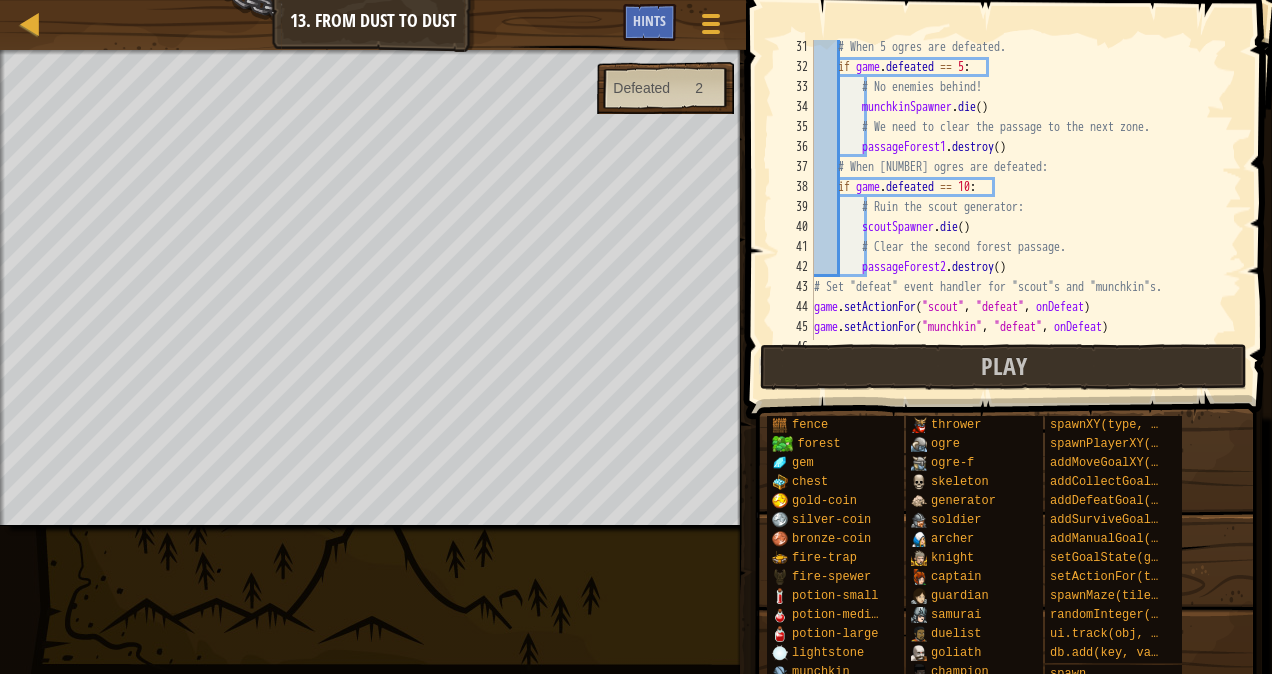 scroll, scrollTop: 640, scrollLeft: 0, axis: vertical 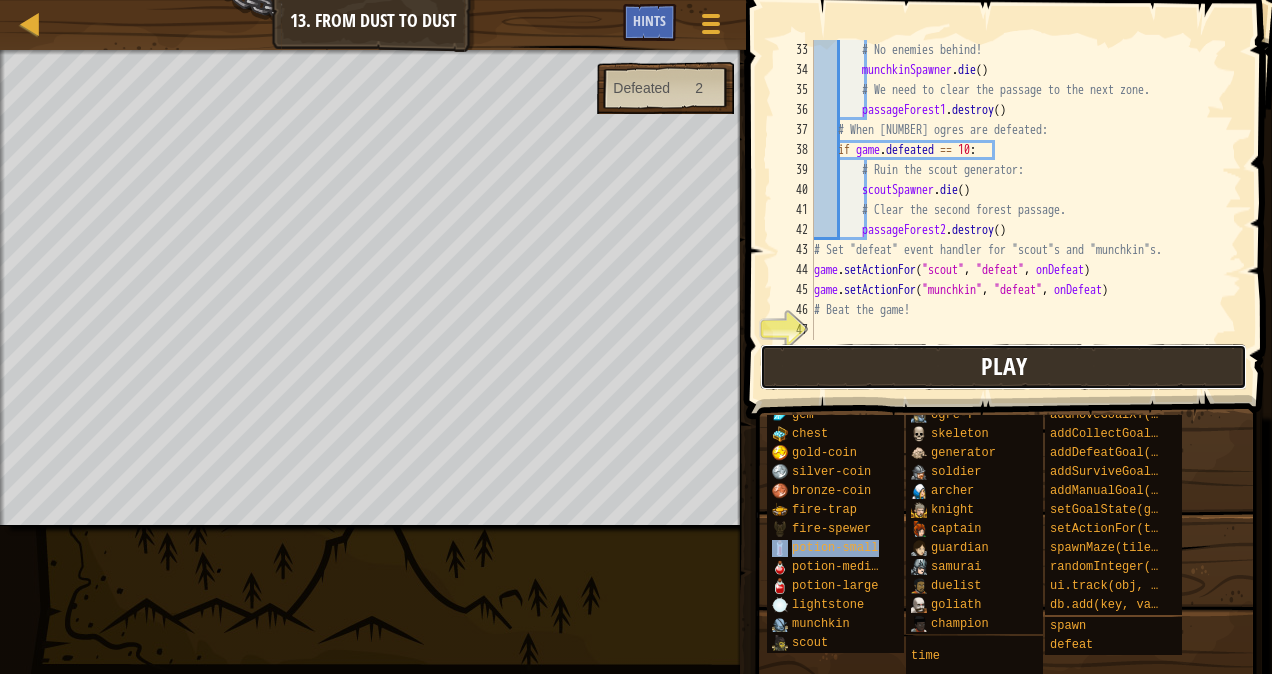 click on "Play" at bounding box center (1003, 367) 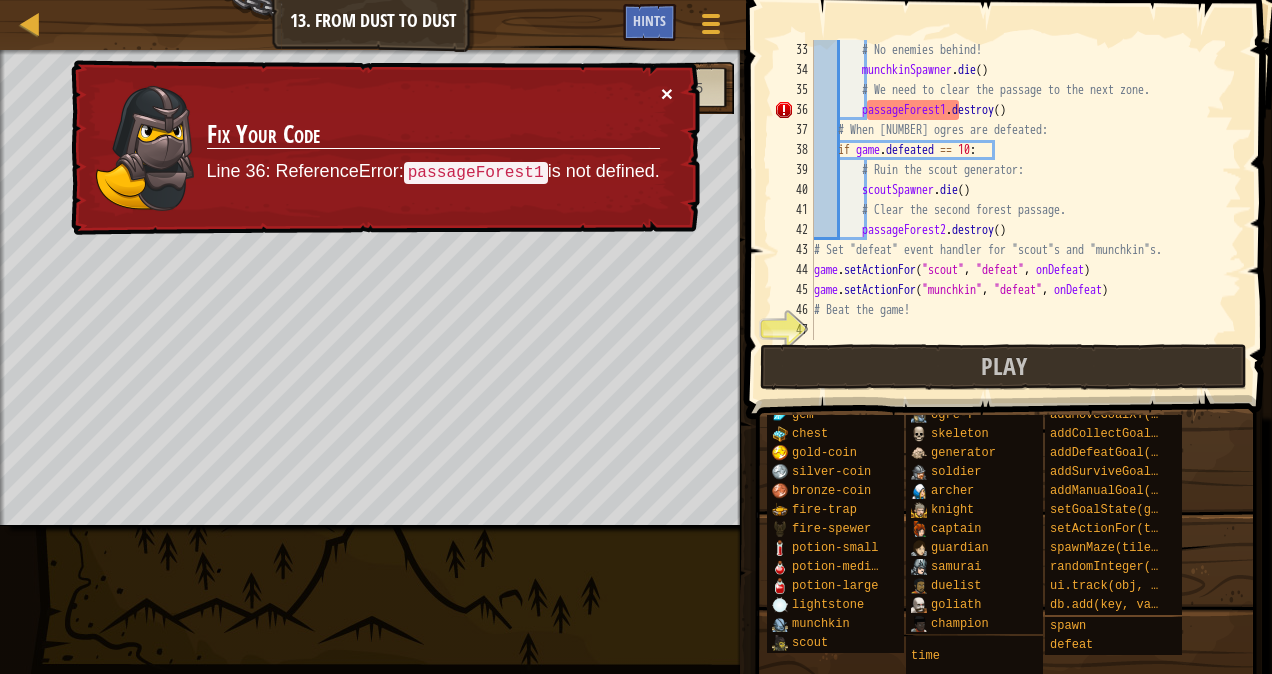 click on "×" at bounding box center (667, 93) 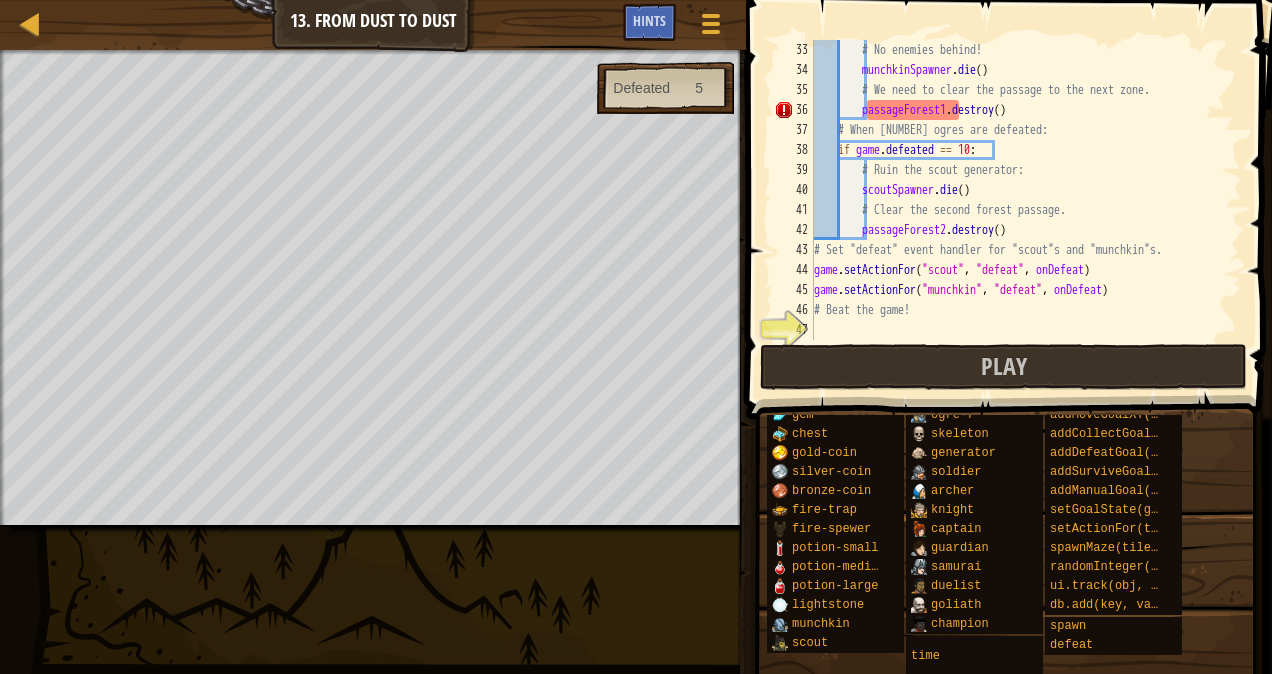 click on "fence forest gem chest gold-coin silver-coin bronze-coin fire-trap fire-spewer potion-small potion-medium potion-large lightstone munchkin scout" at bounding box center [835, 510] 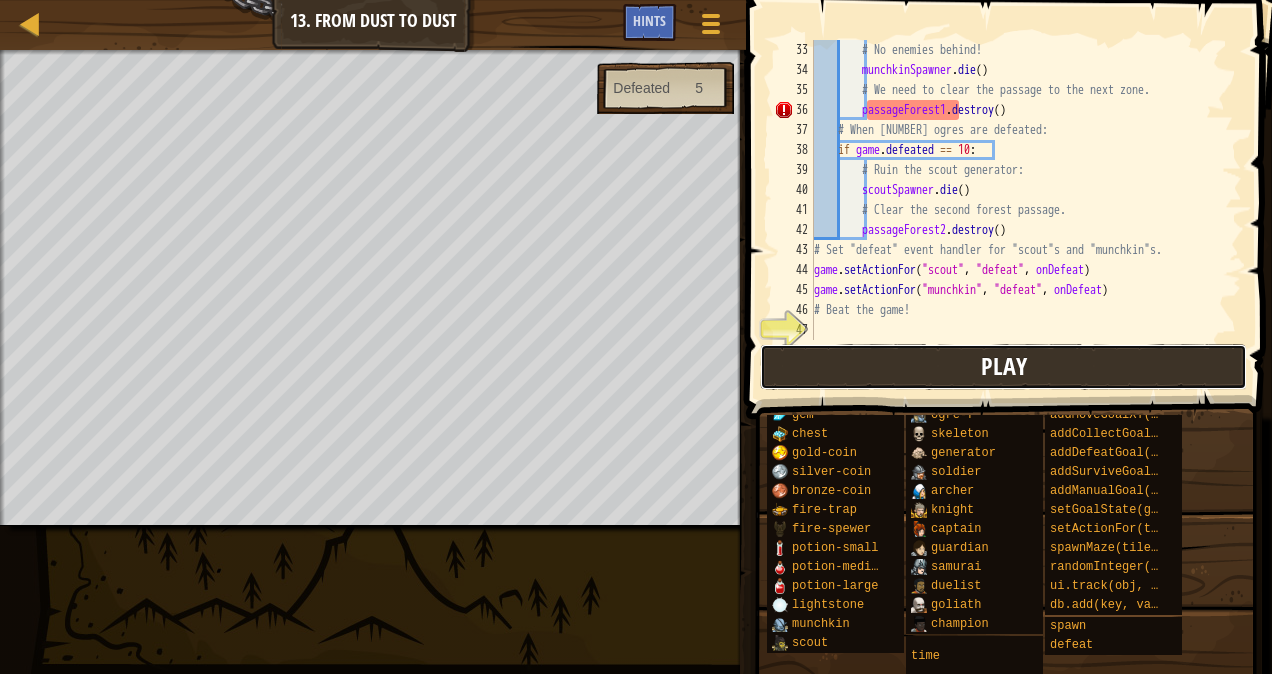 click on "Play" at bounding box center [1003, 367] 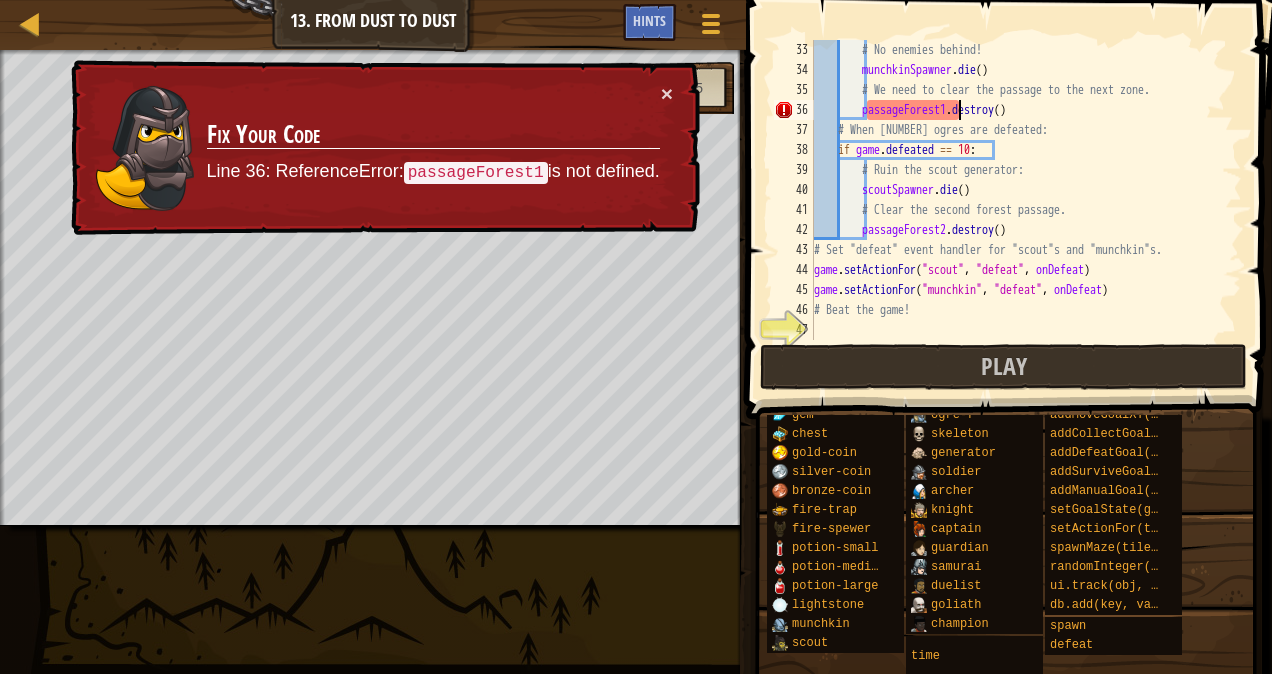 click on "unit = event.target
# Set x to unit.pos.x, plus a random number between -5 and 5" at bounding box center (1018, 210) 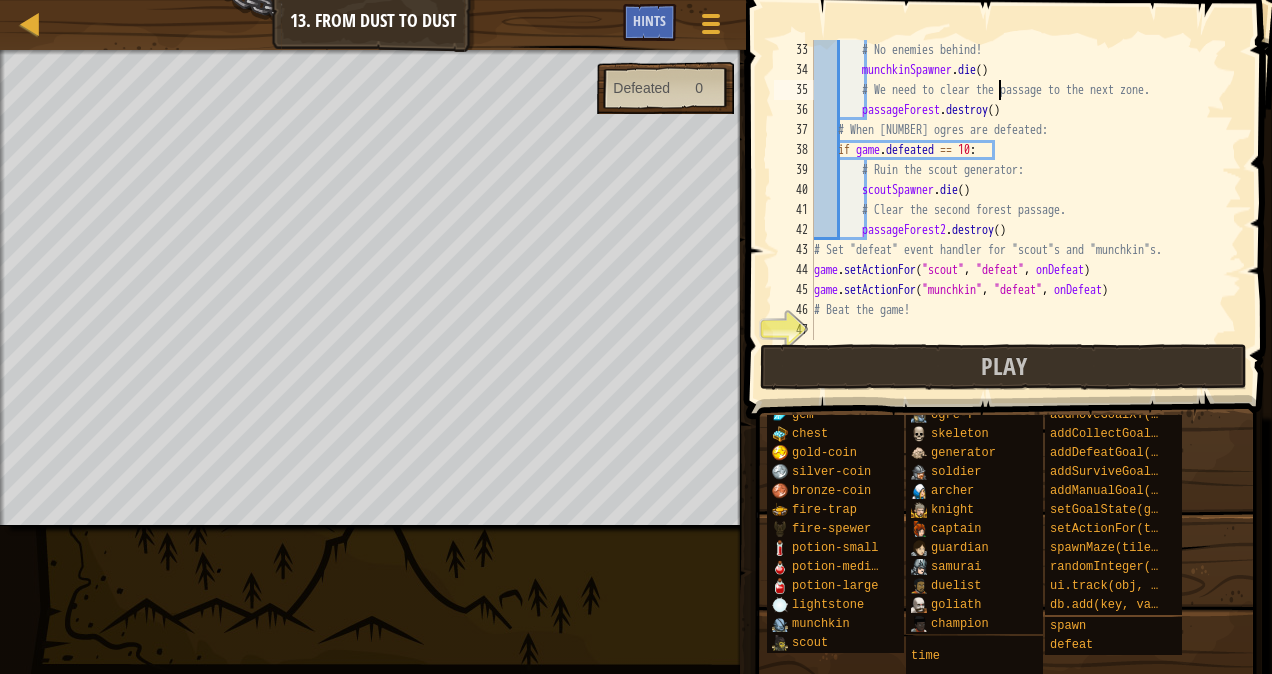 click on "# No enemies behind!          munchkinSpawner . die ( )          # We need to clear the passage to the next zone.          passageForest . destroy ( )      # When 10 ogres are defeated:      if   game . defeated   ==   10 :          # Ruin the scout generator:          scoutSpawner . die ( )          # Clear the second forest passage.          passageForest2 . destroy ( ) # Set "defeat" event handler for "scout"s and "munchkin"s. game . setActionFor ( "scout" ,   "defeat" ,   onDefeat ) game . setActionFor ( "munchkin" ,   "defeat" ,   onDefeat ) # Beat the game!" at bounding box center (1018, 210) 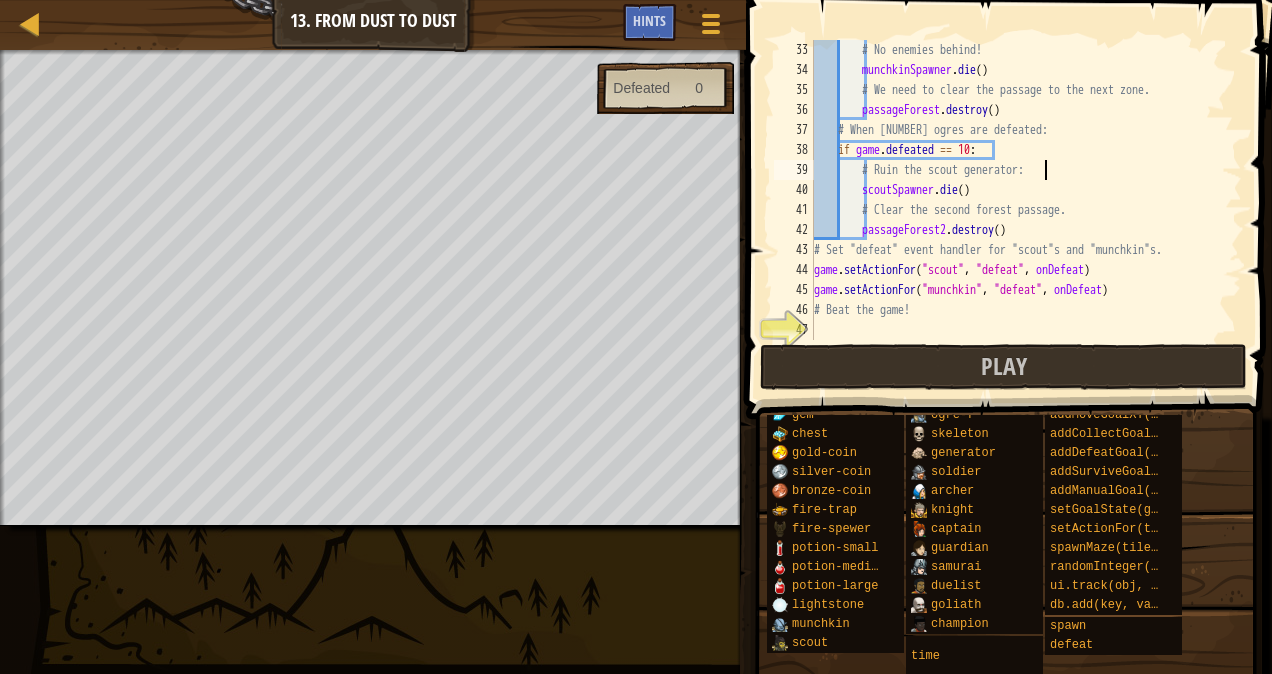 click on "# No enemies behind!          munchkinSpawner . die ( )          # We need to clear the passage to the next zone.          passageForest . destroy ( )      # When 10 ogres are defeated:      if   game . defeated   ==   10 :          # Ruin the scout generator:          scoutSpawner . die ( )          # Clear the second forest passage.          passageForest2 . destroy ( ) # Set "defeat" event handler for "scout"s and "munchkin"s. game . setActionFor ( "scout" ,   "defeat" ,   onDefeat ) game . setActionFor ( "munchkin" ,   "defeat" ,   onDefeat ) # Beat the game!" at bounding box center (1018, 210) 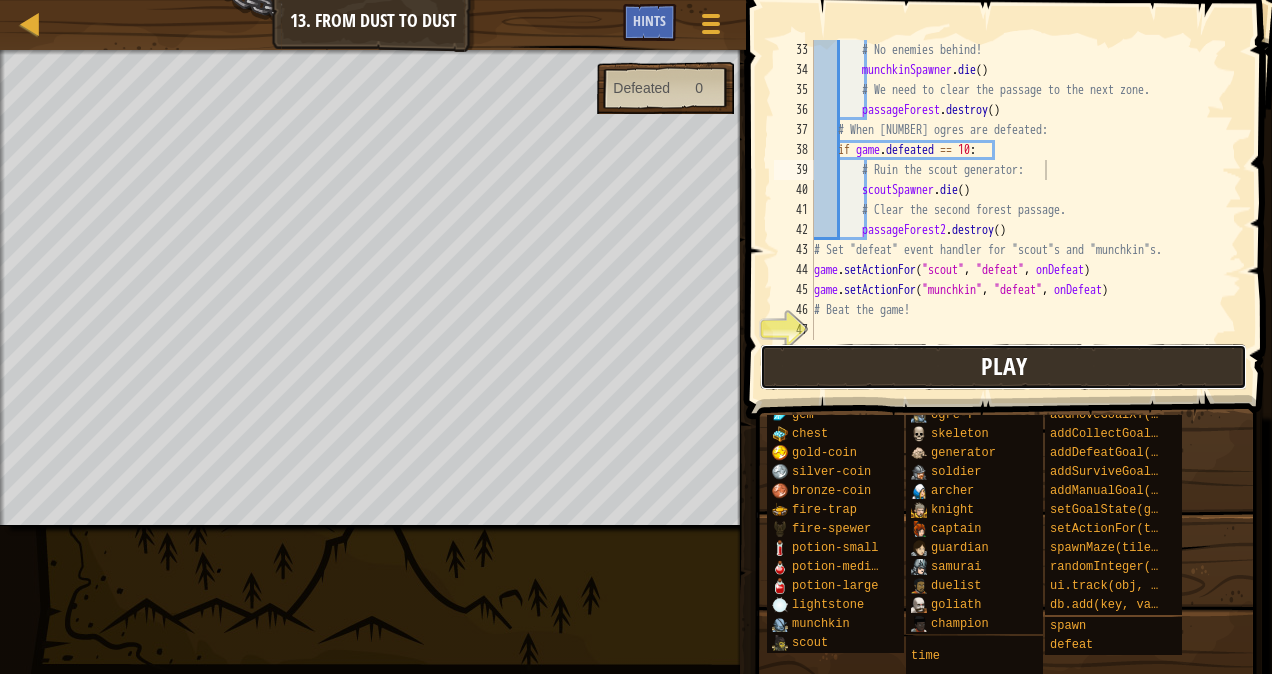 click on "Play" at bounding box center [1003, 367] 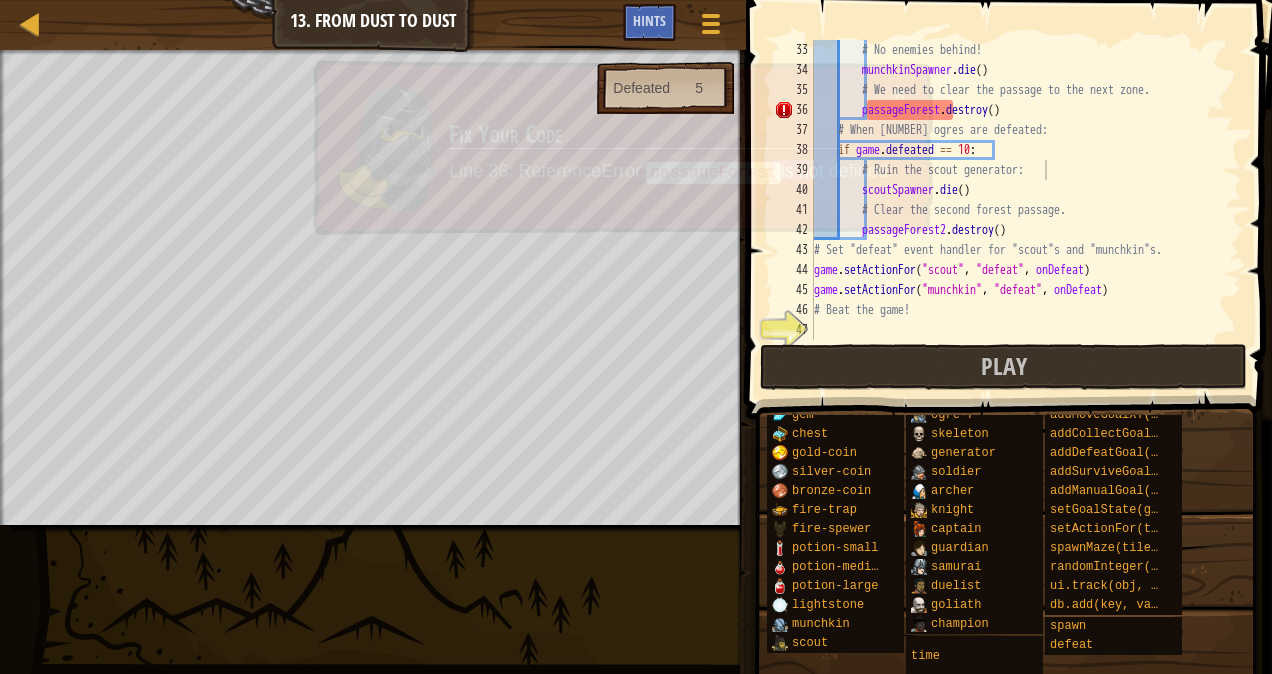 click on "Map Game Development 2 13. From Dust to Dust Game Menu Done Hints 1     הההההההההההההההההההההההההההההההההההההההההההההההההההההההההההההההההההההההההההההההההההההההההההההההההההההההההההההההההההההההההההההההההההההההההההההההההההההההההההההההההההההההההההההההההההההההההההההההההההההההההההההההההההההההההההההההההההההההההההההההההההההההההההההההה XXXXXXXXXXXXXXXXXXXXXXXXXXXXXXXXXXXXXXXXXXXXXXXXXXXXXXXXXXXXXXXXXXXXXXXXXXXXXXXXXXXXXXXXXXXXXXXXXXXXXXXXXXXXXXXXXXXXXXXXXXXXXXXXXXXXXXXXXXXXXXXXXXXXXXXXXXXXXXXXXXXXXXXXXXXXXXXXXXXXXXXXXXXXXXXXXXXXXXXXXXXXXXXXXXXXXXXXXXXXXXXXXXXXXXXXXXXXXXXXXXXXXXXXXXXXXXXX Solution × Hints # Ruin the scout generator: 33 34 35 36 37 38 39 40 41 42 43 44 45 46 47          # No enemies behind!          munchkinSpawner . die ( )                   . ( )" at bounding box center (636, 337) 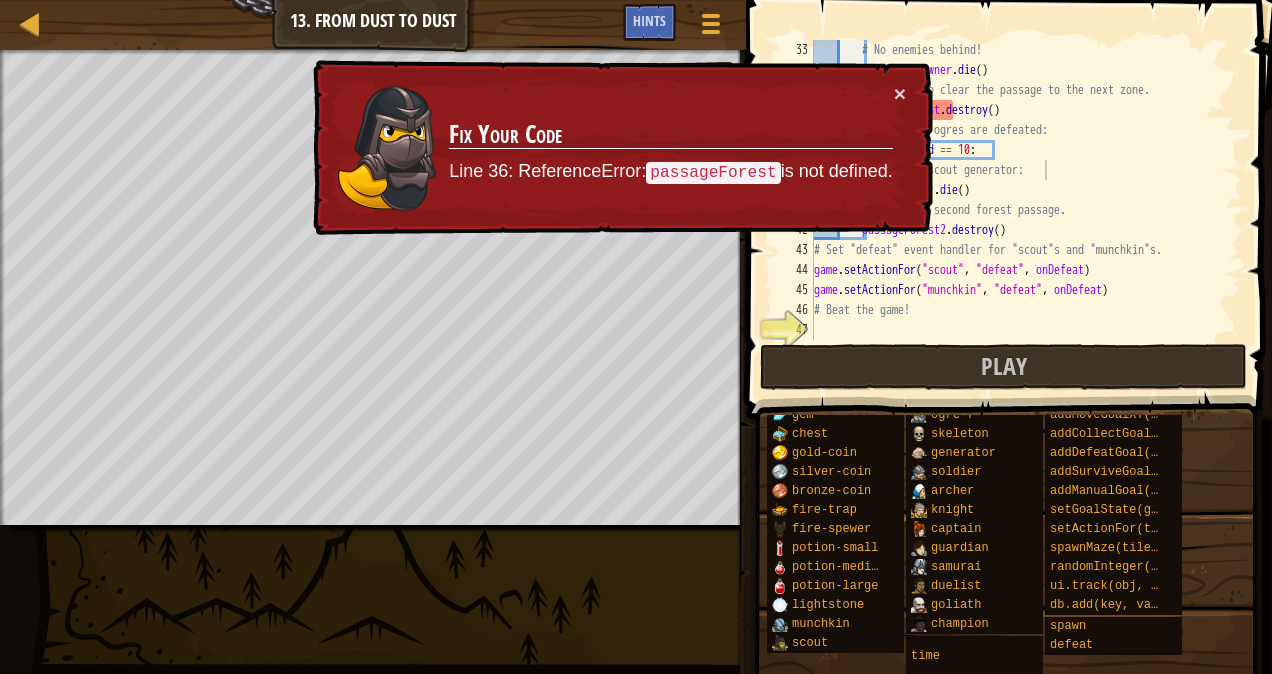 click on "Fix Your Code Line 36: ReferenceError:  passageForest  is not defined." at bounding box center (670, 148) 